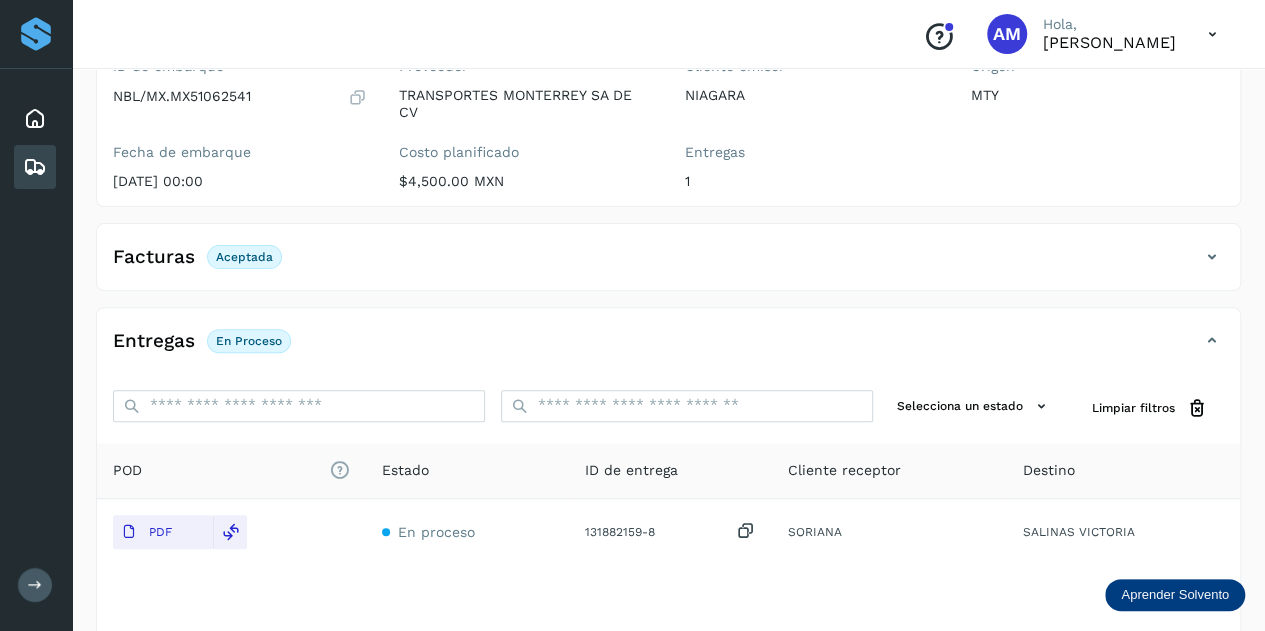 scroll, scrollTop: 0, scrollLeft: 0, axis: both 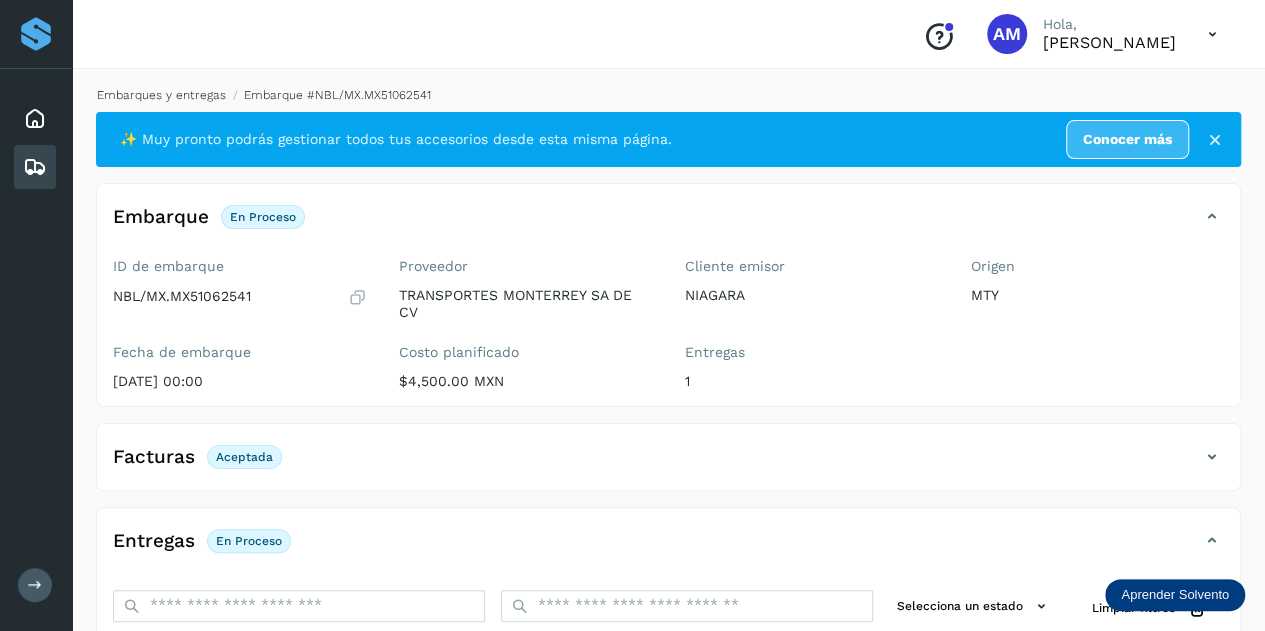 click on "Embarques y entregas" at bounding box center (161, 95) 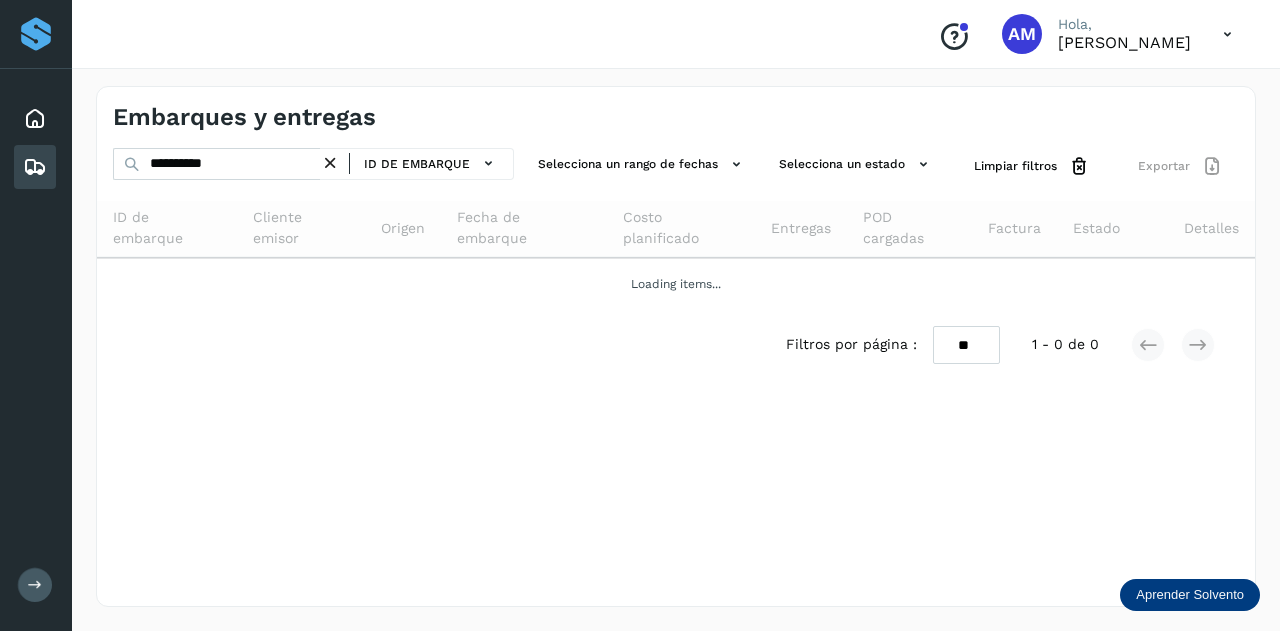 click at bounding box center [330, 163] 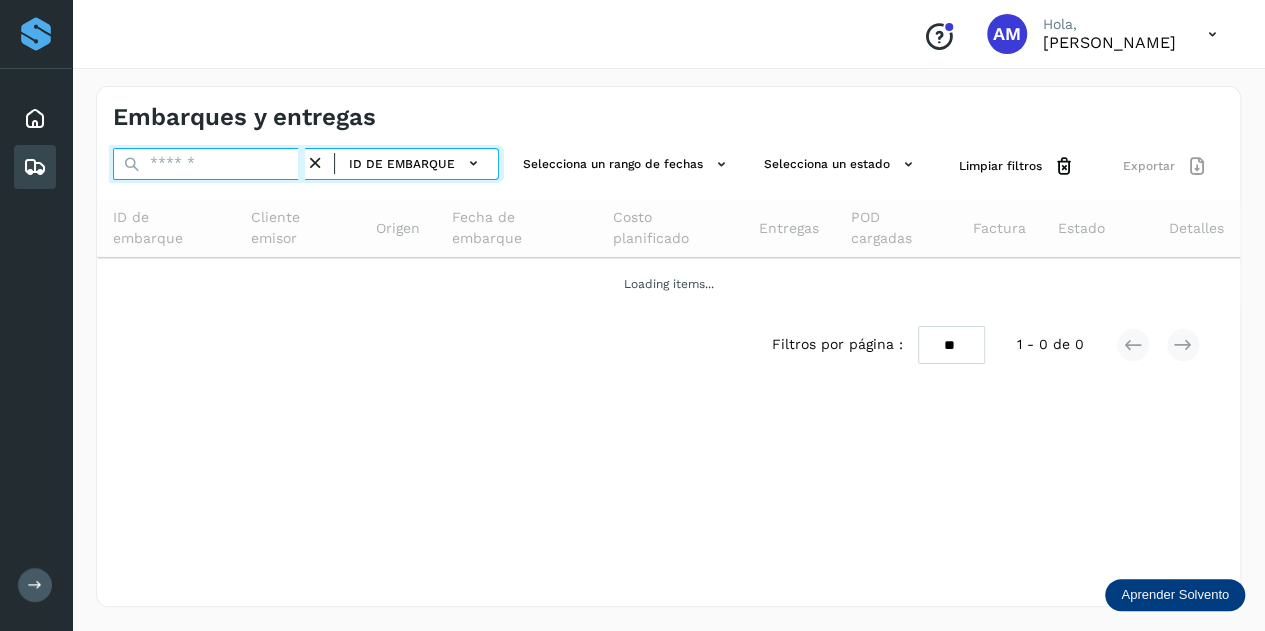 click on "ID de embarque" at bounding box center [306, 164] 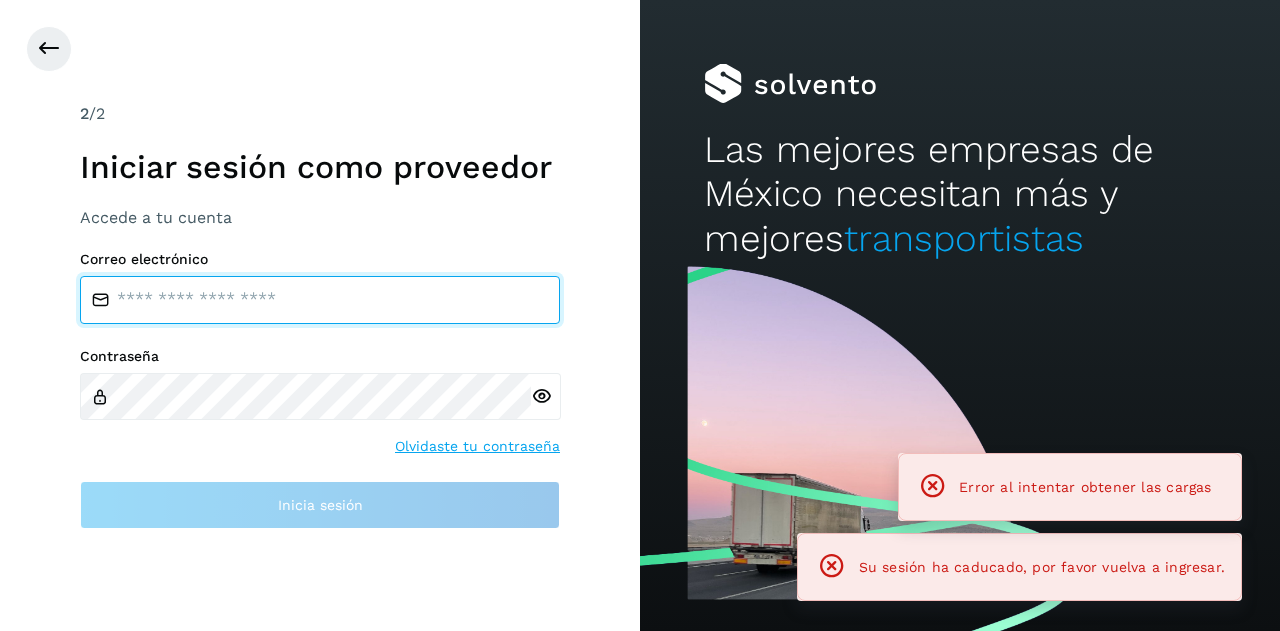 type on "**********" 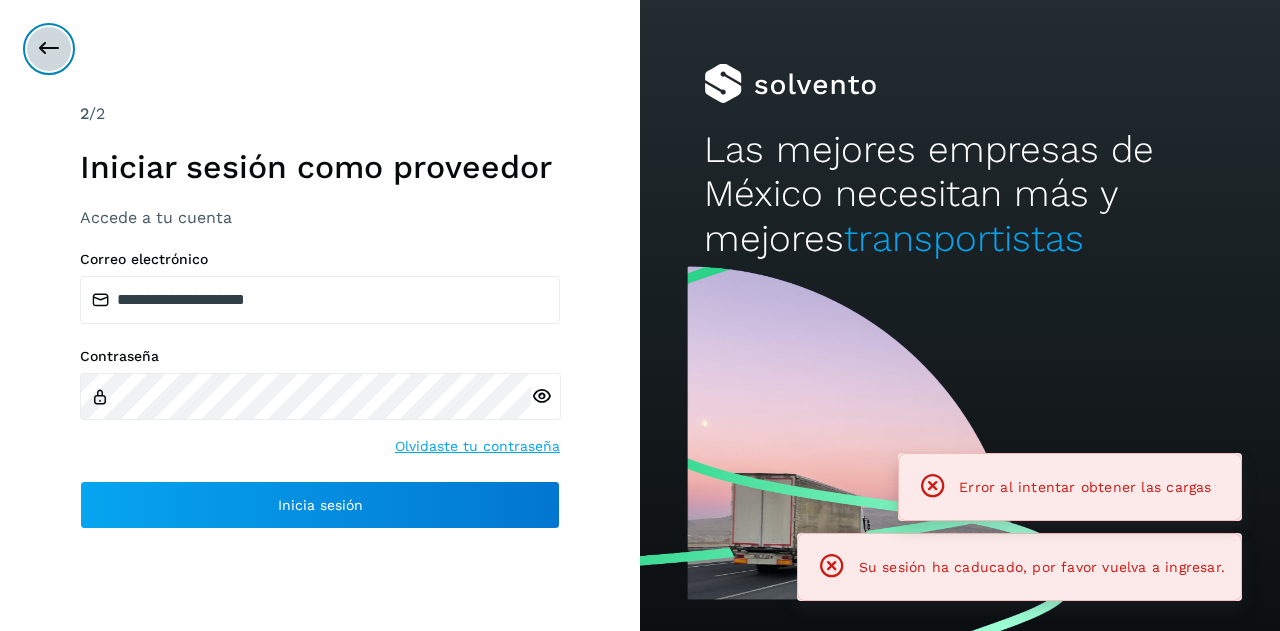 click at bounding box center [49, 49] 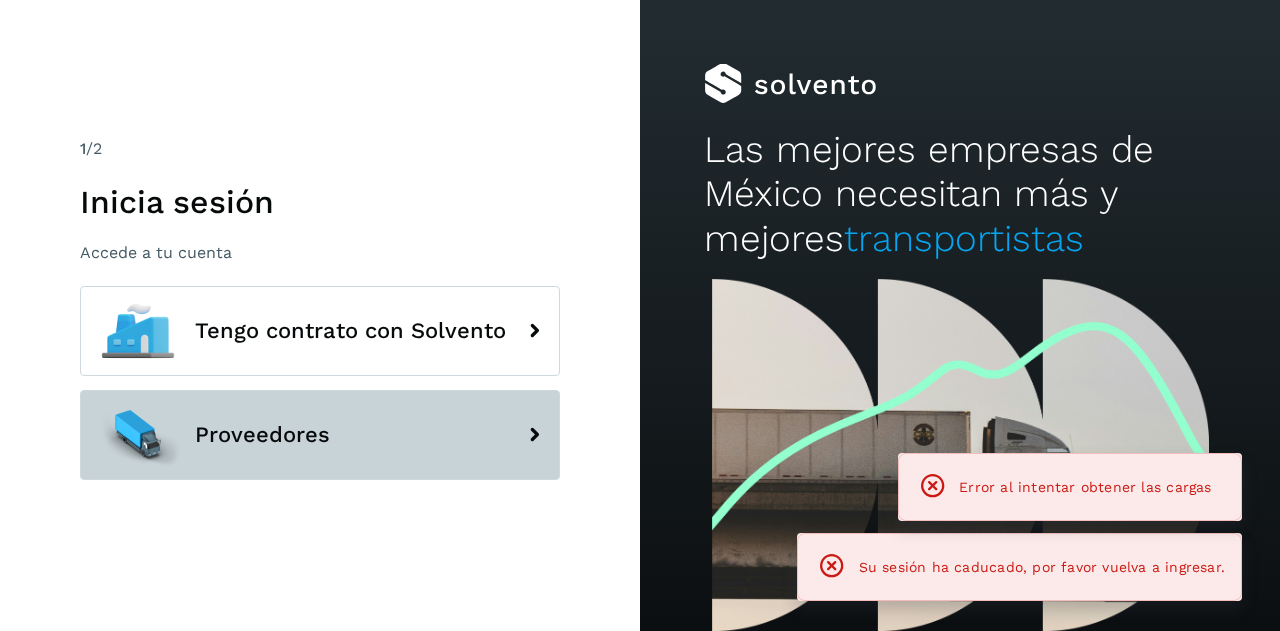 click on "Proveedores" at bounding box center (320, 435) 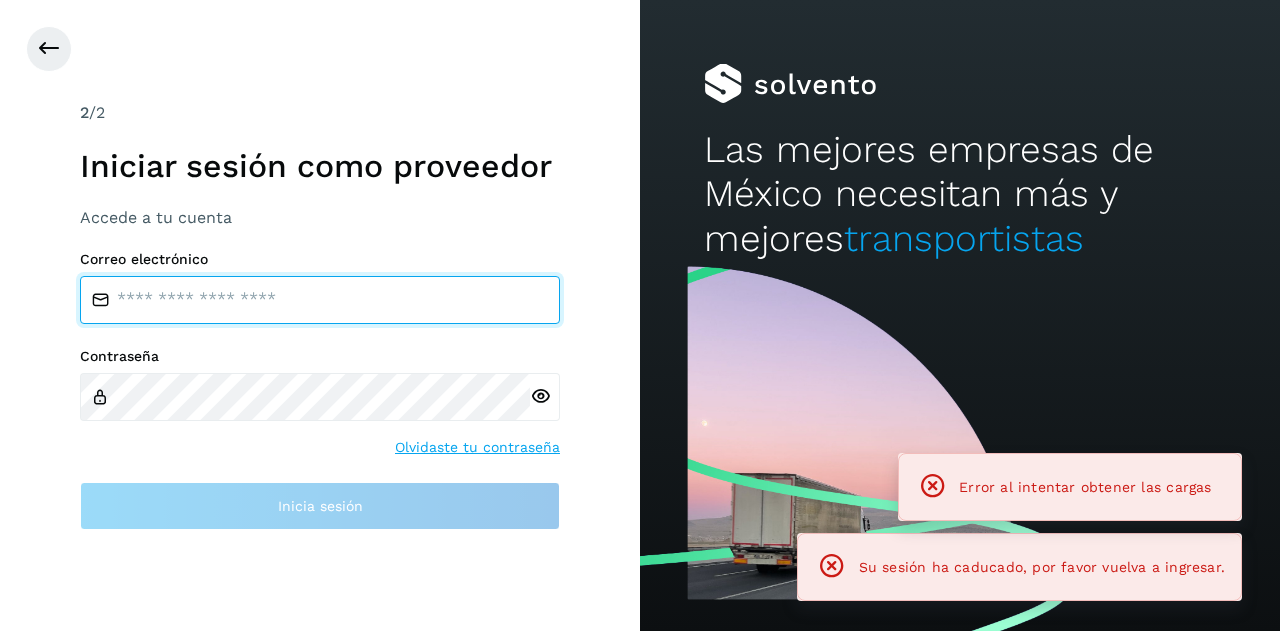 type on "**********" 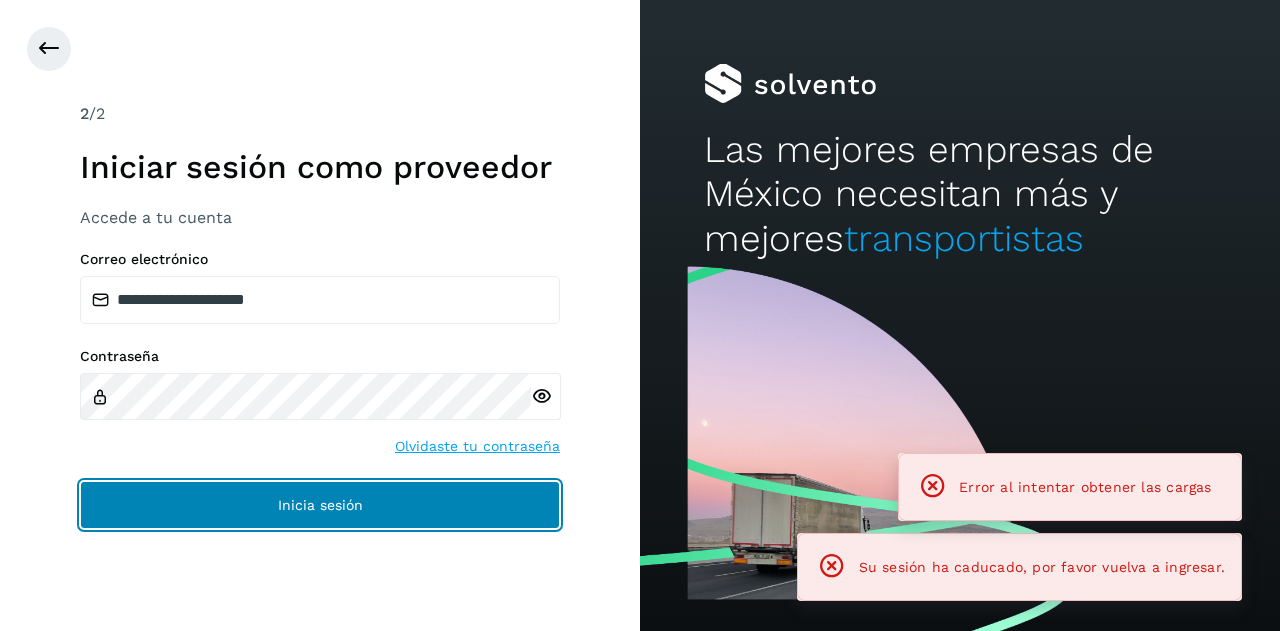 click on "Inicia sesión" at bounding box center (320, 505) 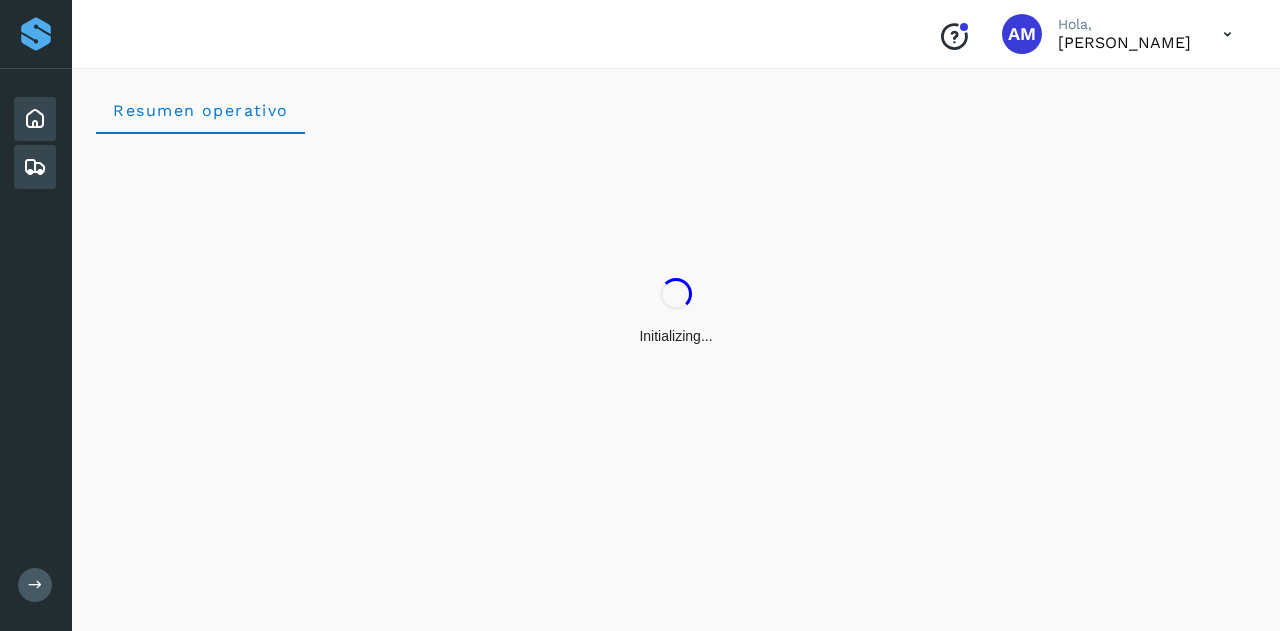 click on "Embarques y entregas" 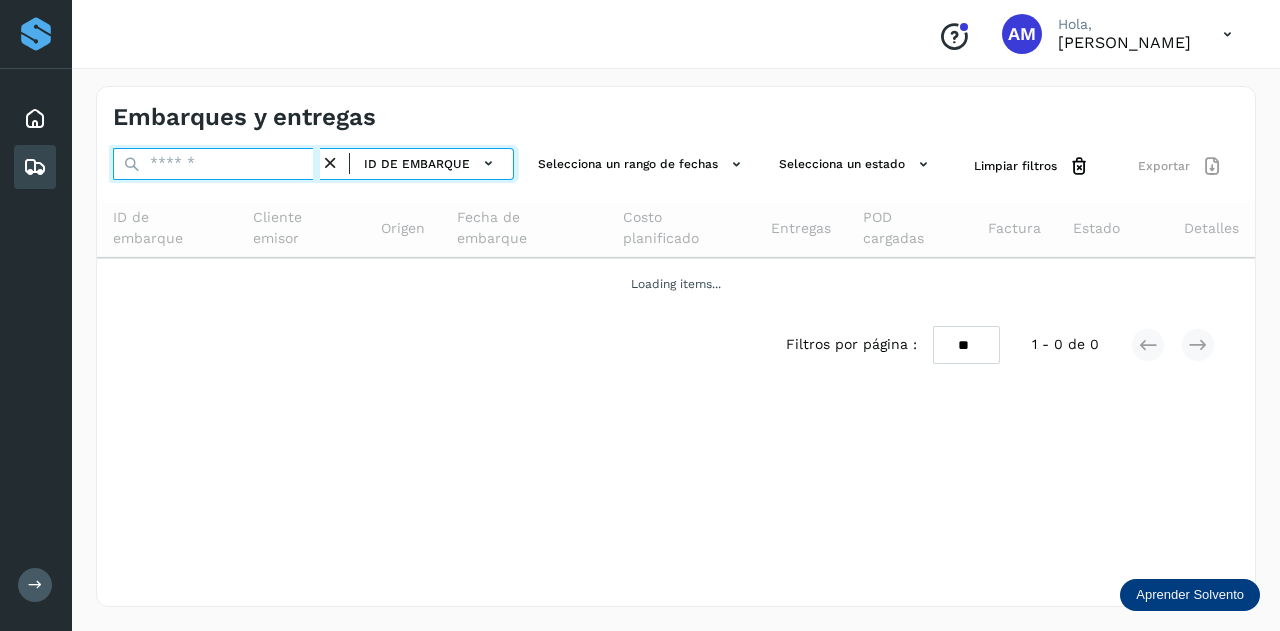 click at bounding box center [216, 164] 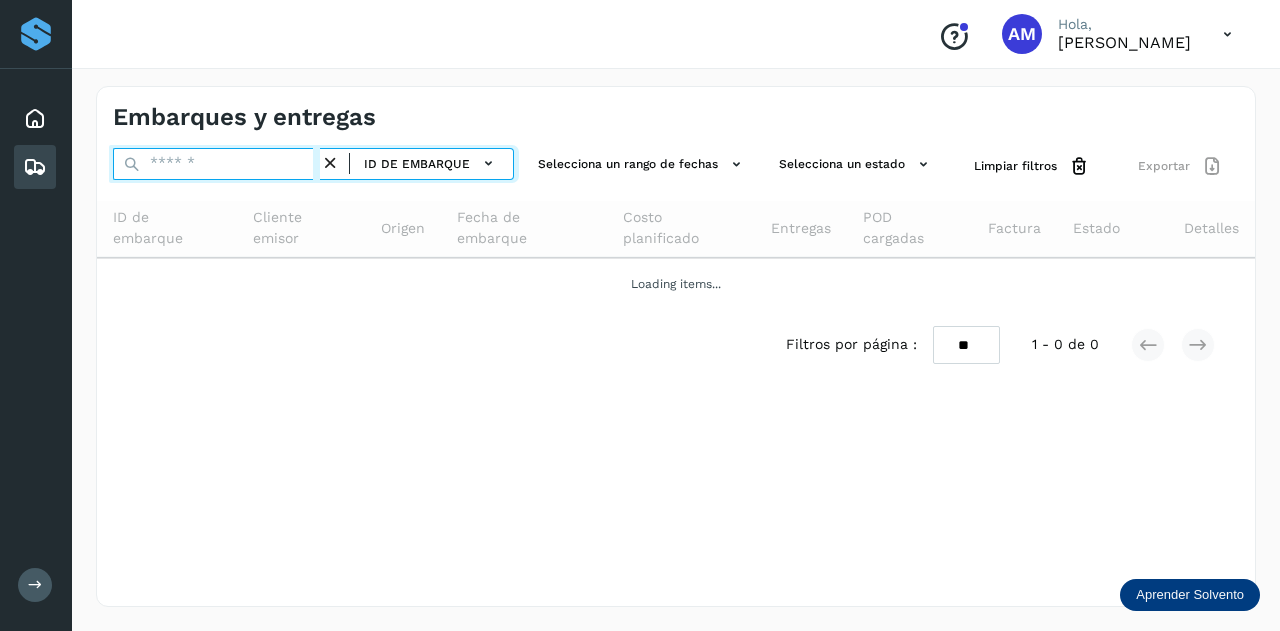 click at bounding box center (216, 164) 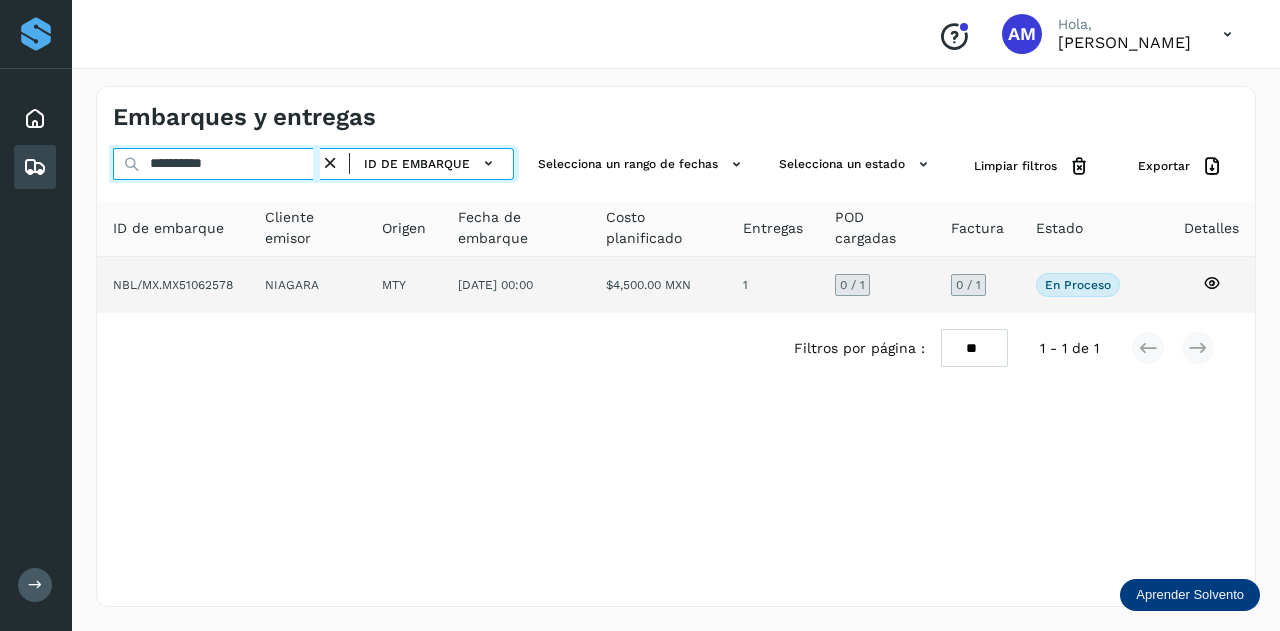 type on "**********" 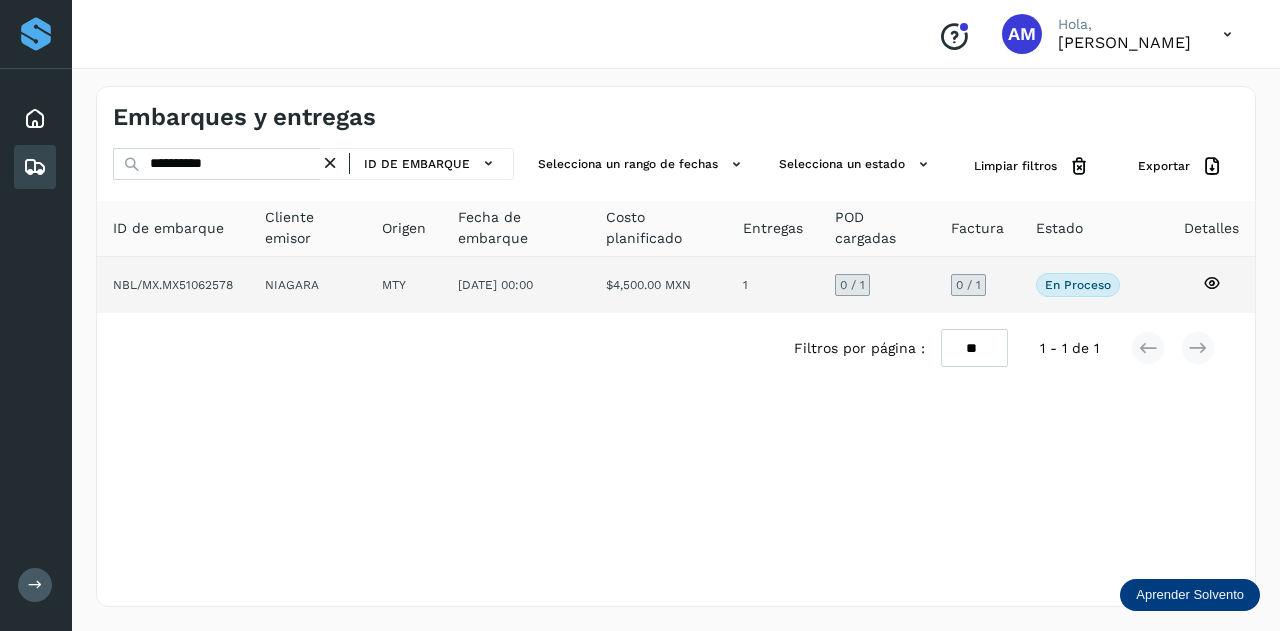 click on "NIAGARA" 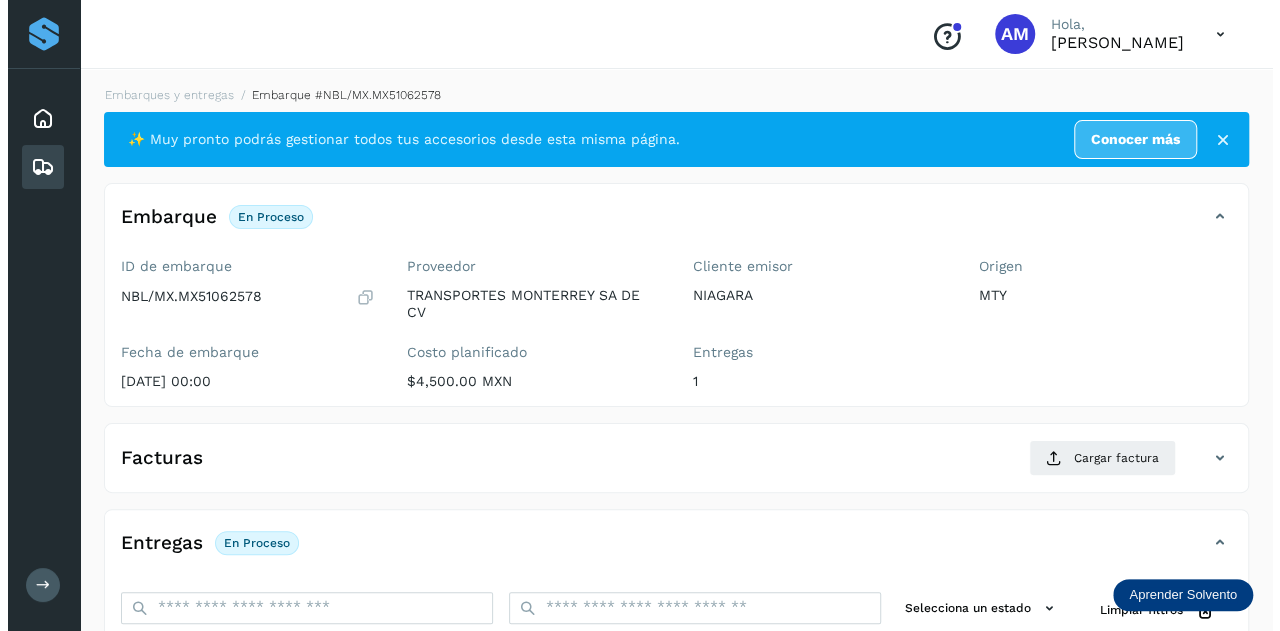 scroll, scrollTop: 327, scrollLeft: 0, axis: vertical 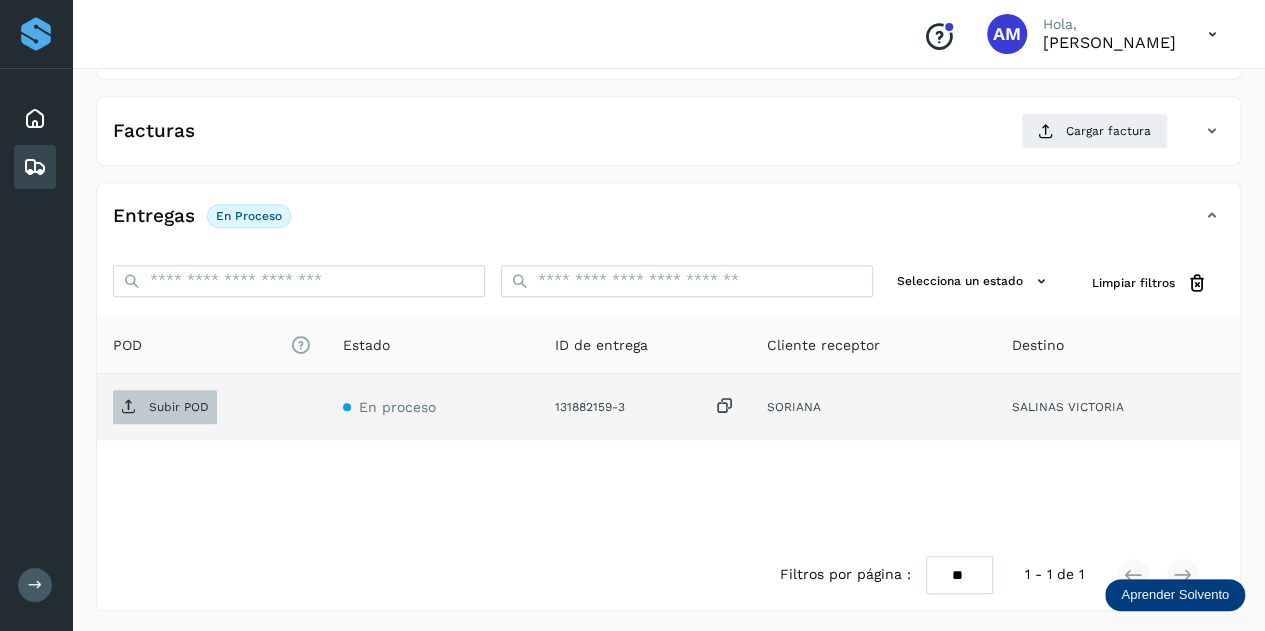 click on "Subir POD" at bounding box center (165, 407) 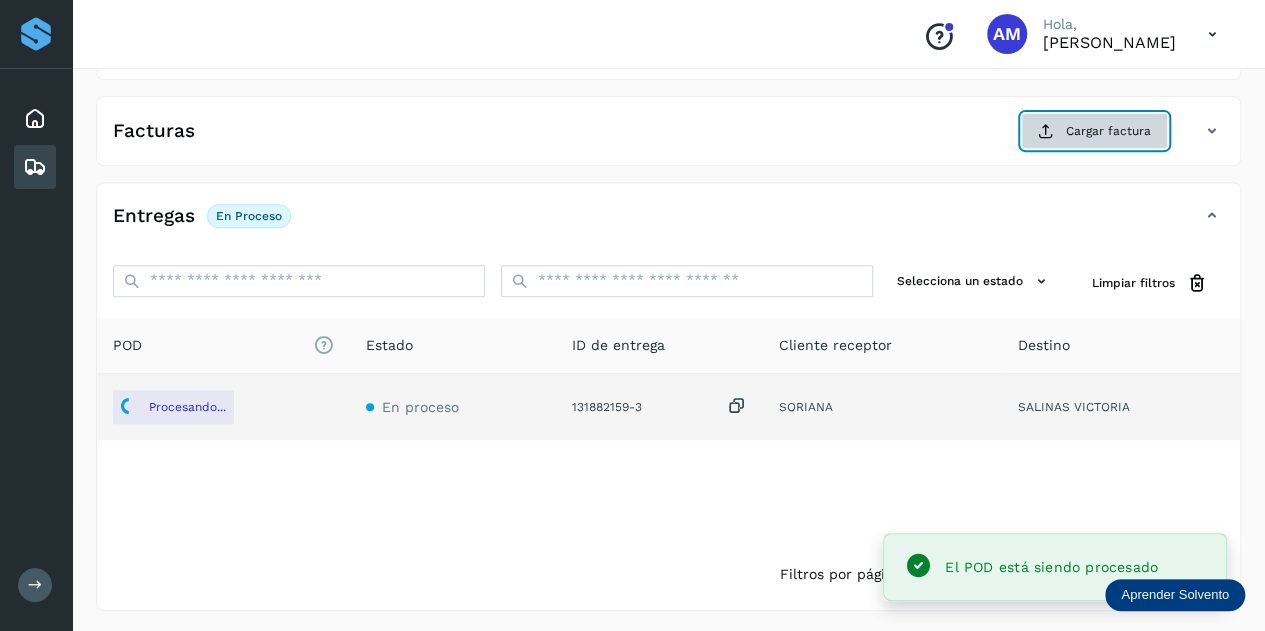 click on "Cargar factura" at bounding box center (1094, 131) 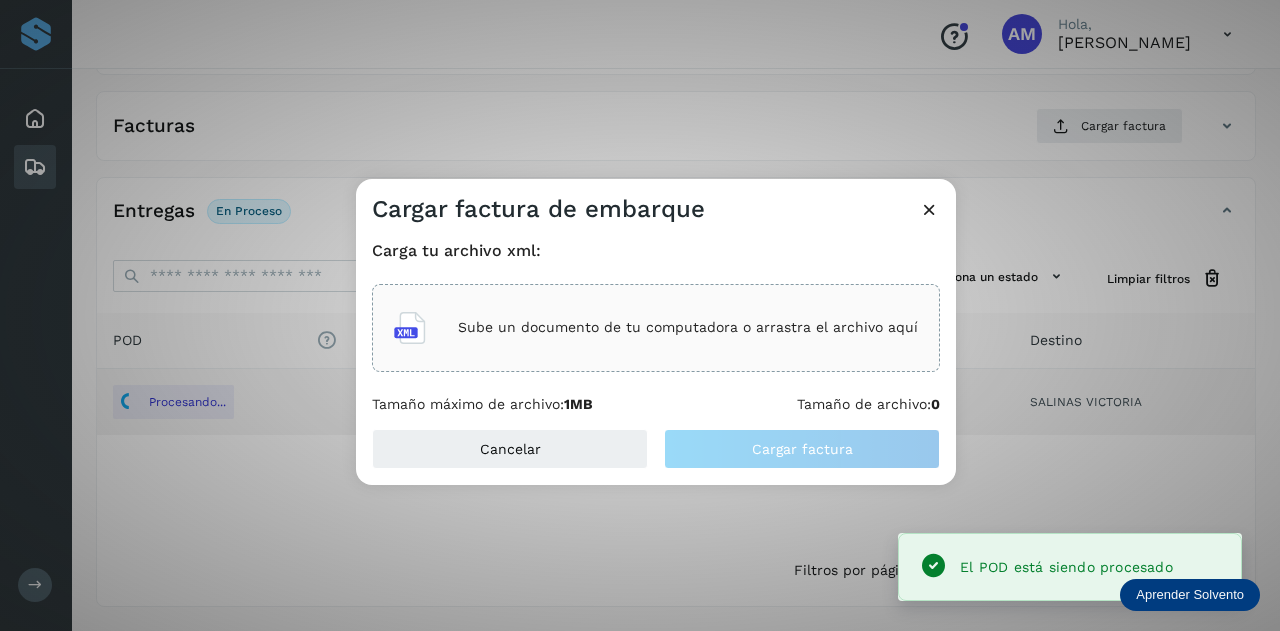 click on "Sube un documento de tu computadora o arrastra el archivo aquí" 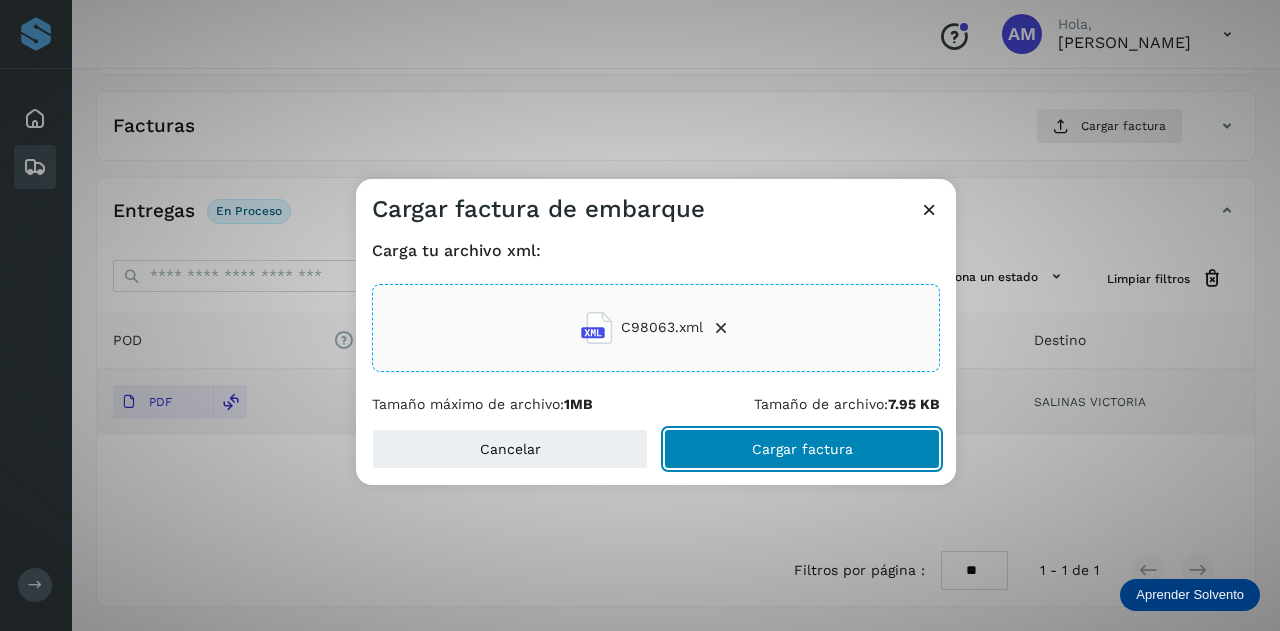 click on "Cargar factura" 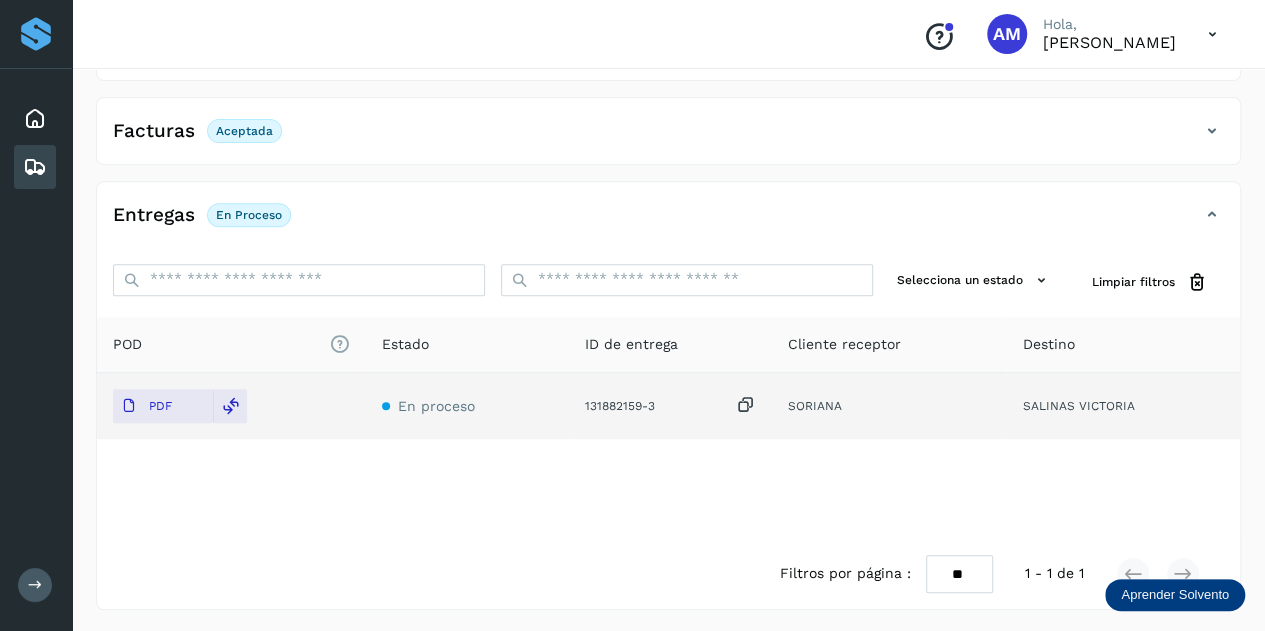 scroll, scrollTop: 0, scrollLeft: 0, axis: both 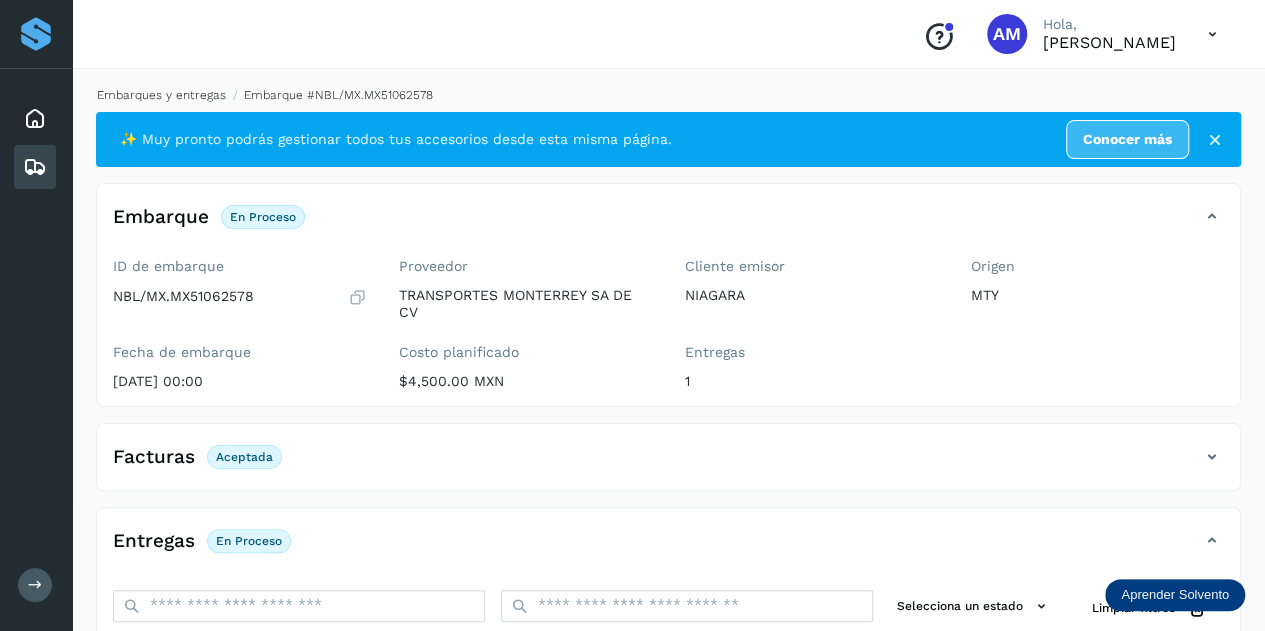 click on "Embarques y entregas" at bounding box center [161, 95] 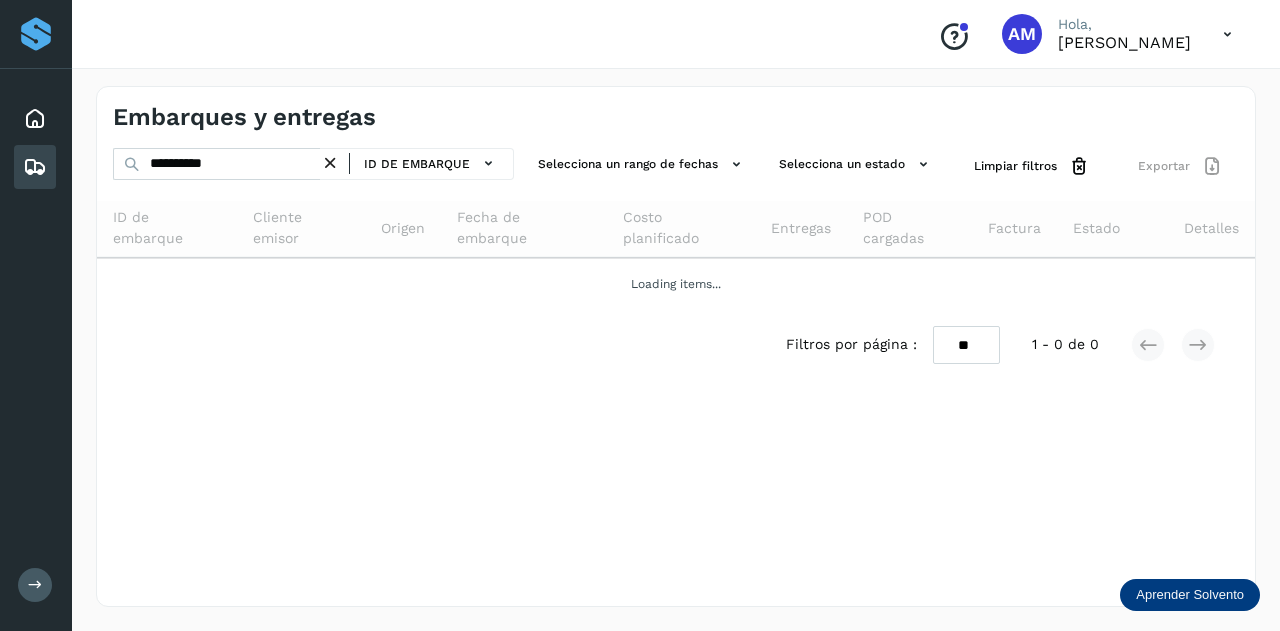 drag, startPoint x: 341, startPoint y: 161, endPoint x: 311, endPoint y: 167, distance: 30.594116 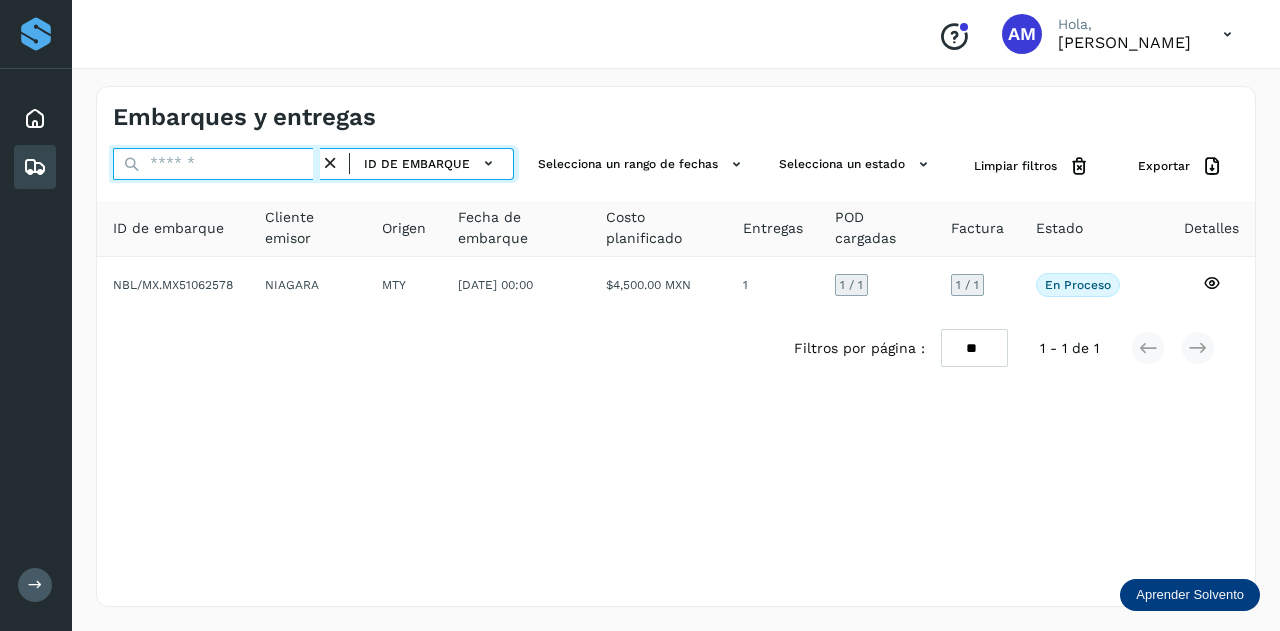 click at bounding box center [216, 164] 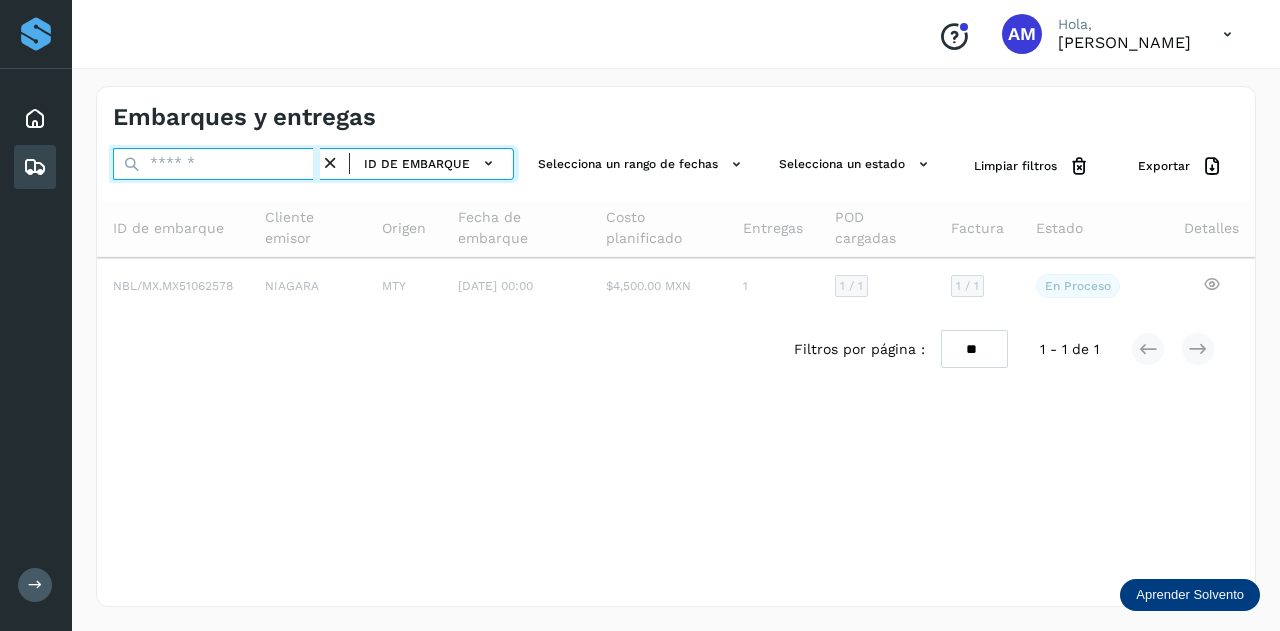 paste on "**********" 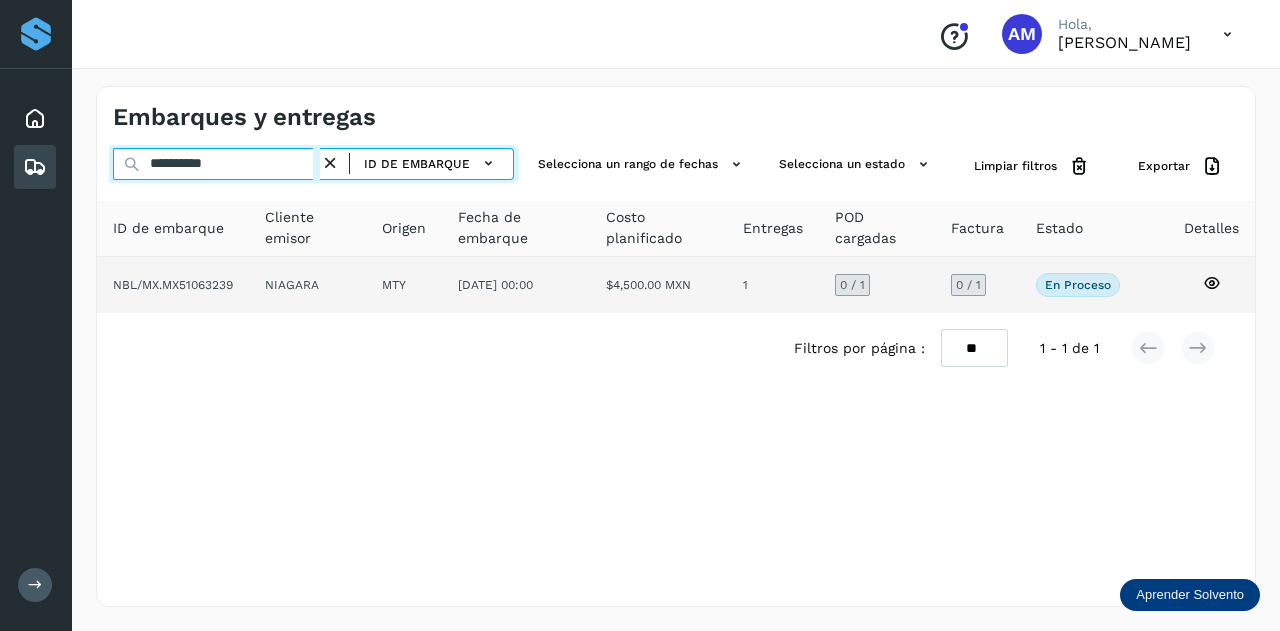 type on "**********" 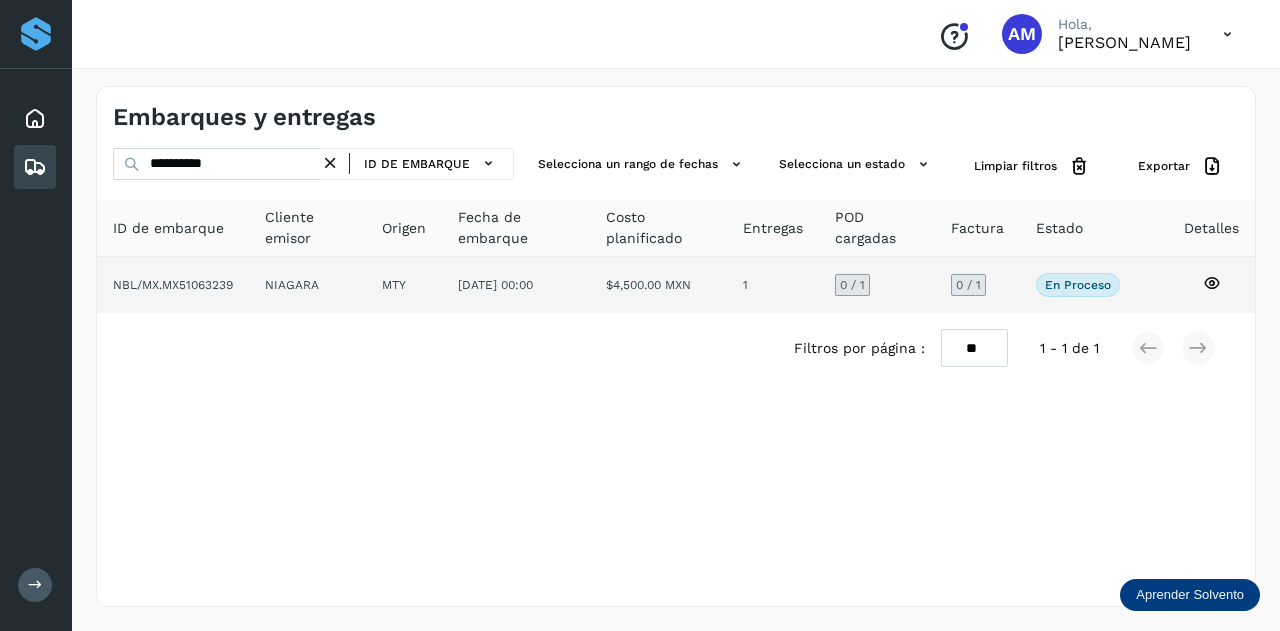 click on "NIAGARA" 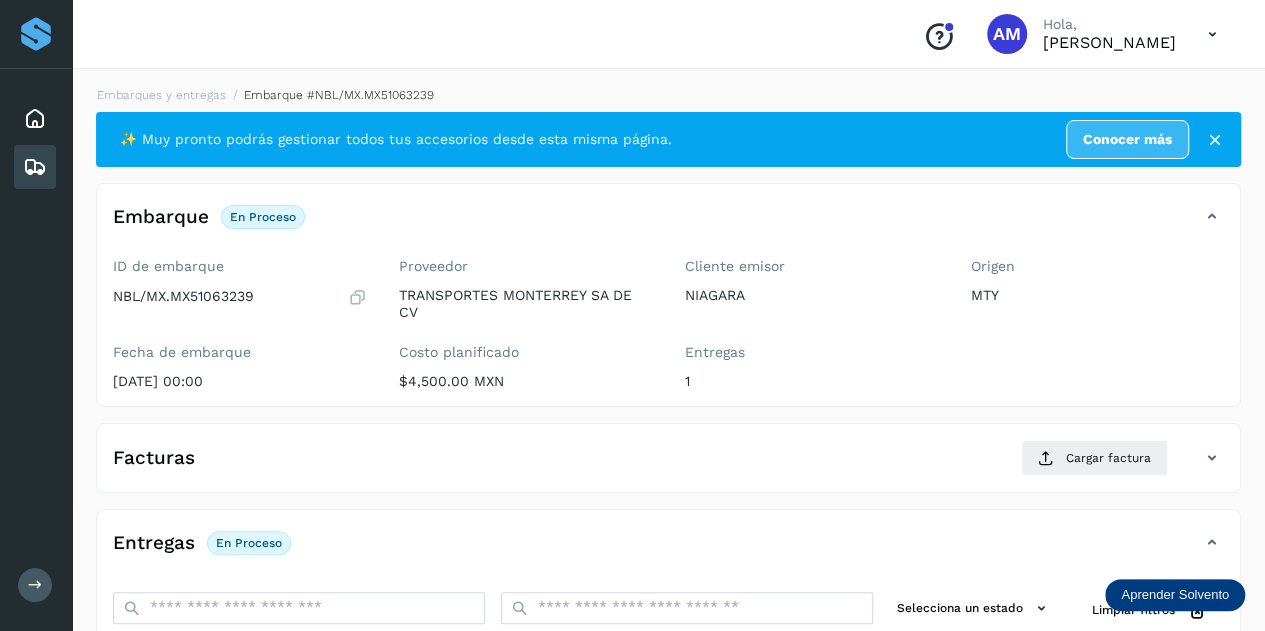 scroll, scrollTop: 300, scrollLeft: 0, axis: vertical 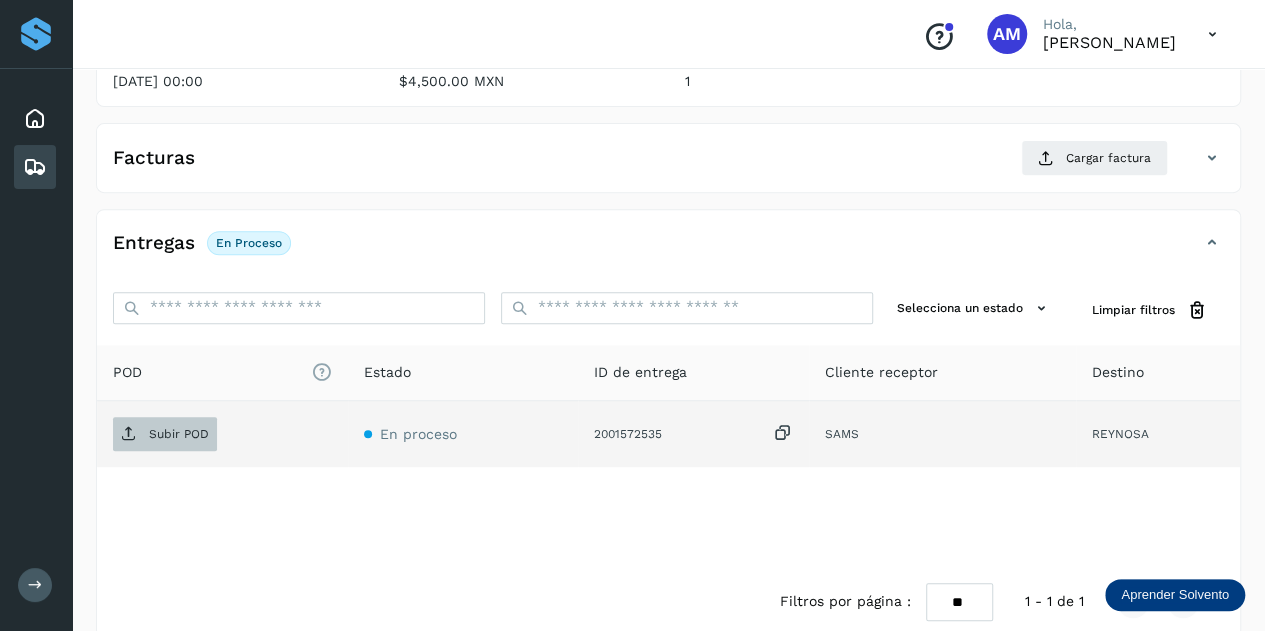 click on "Subir POD" at bounding box center [165, 434] 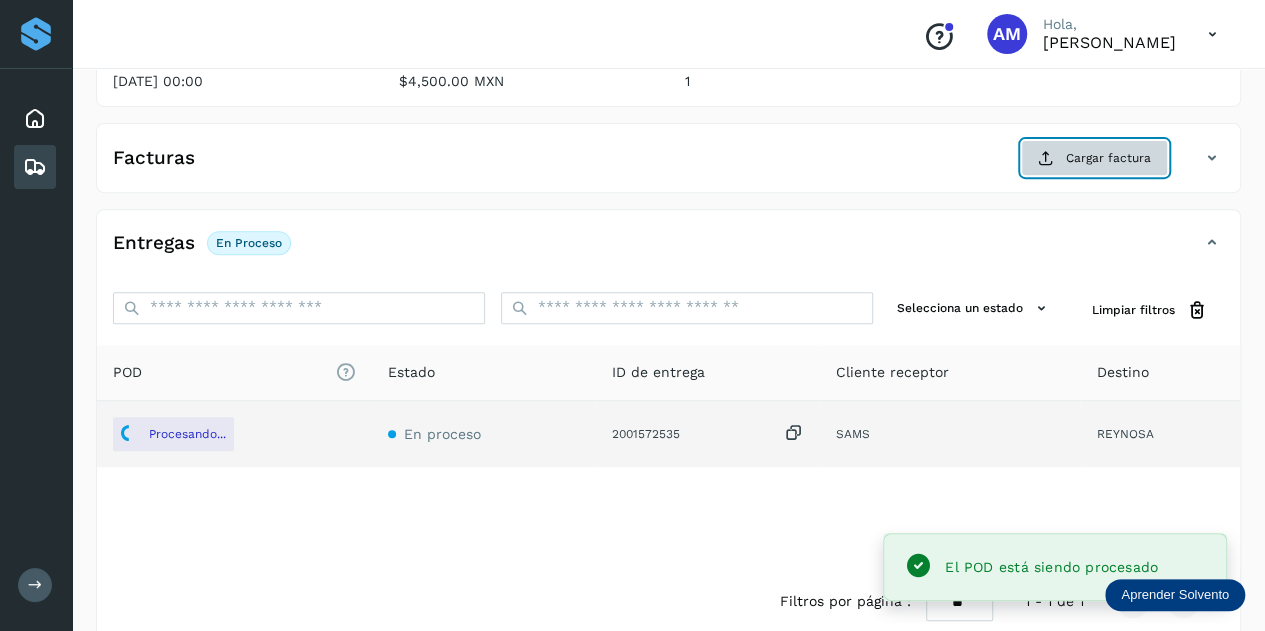 click on "Cargar factura" at bounding box center [1094, 158] 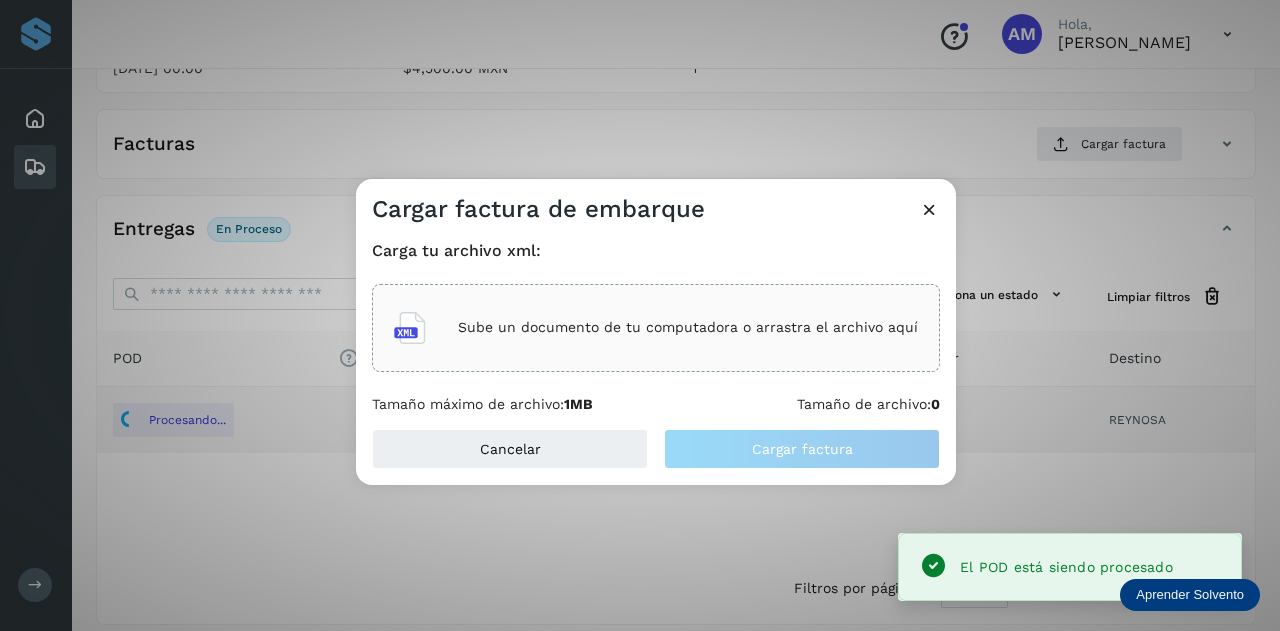 click on "Sube un documento de tu computadora o arrastra el archivo aquí" at bounding box center (656, 328) 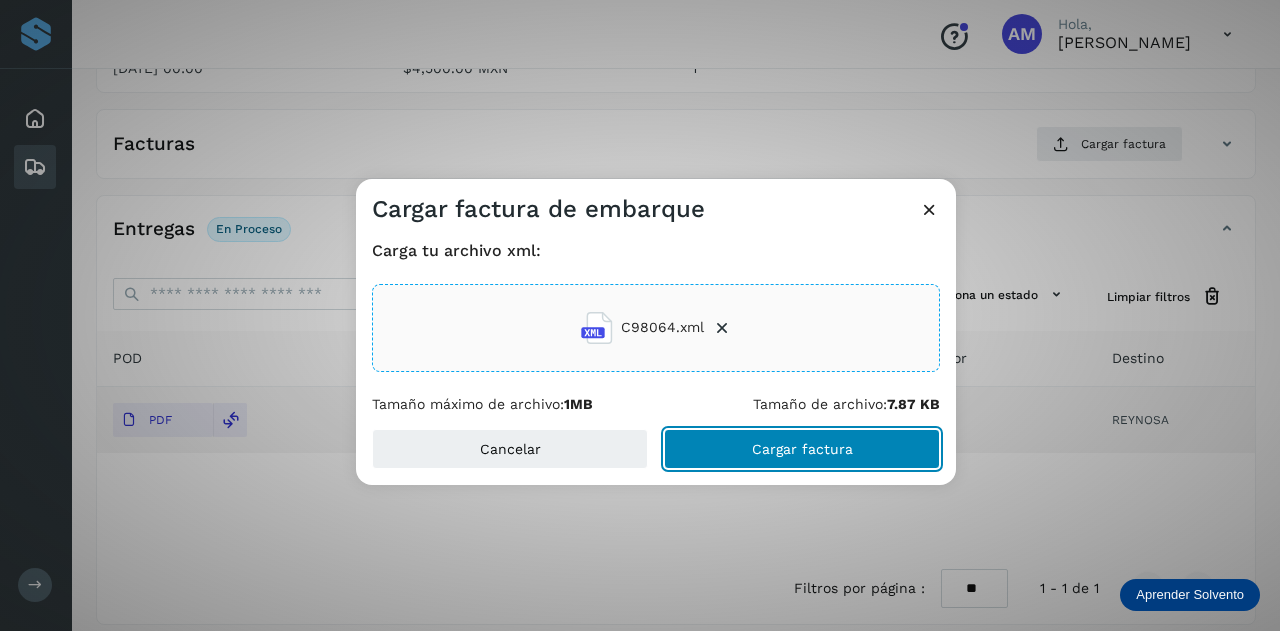 click on "Cargar factura" 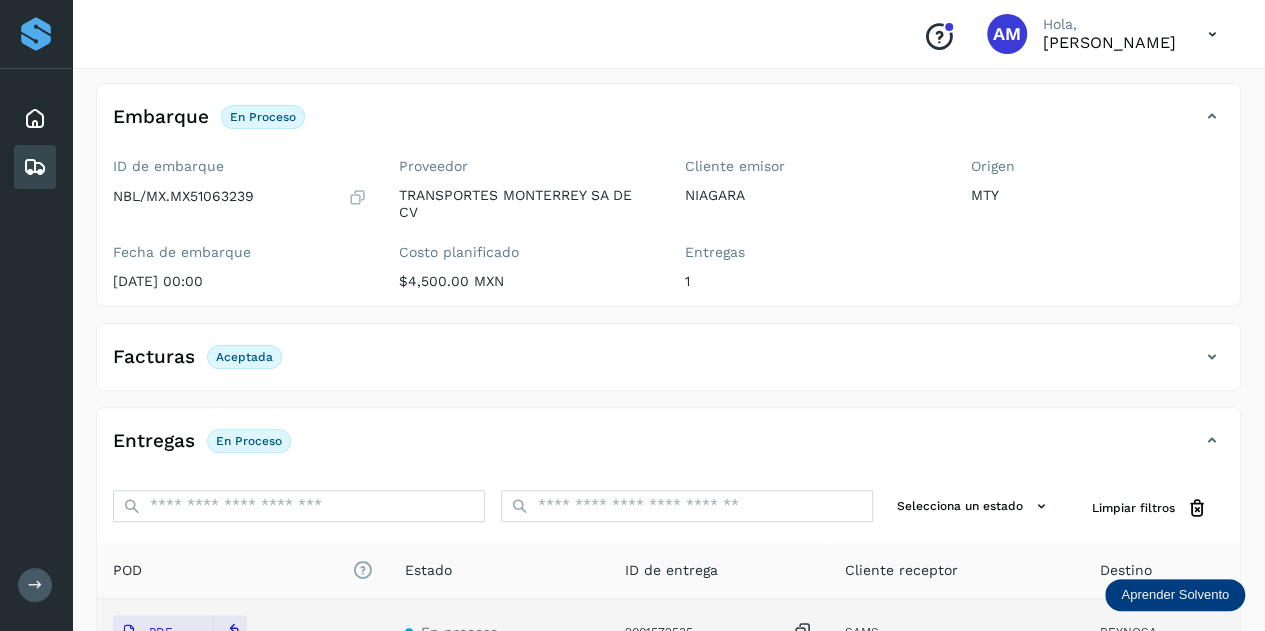 scroll, scrollTop: 0, scrollLeft: 0, axis: both 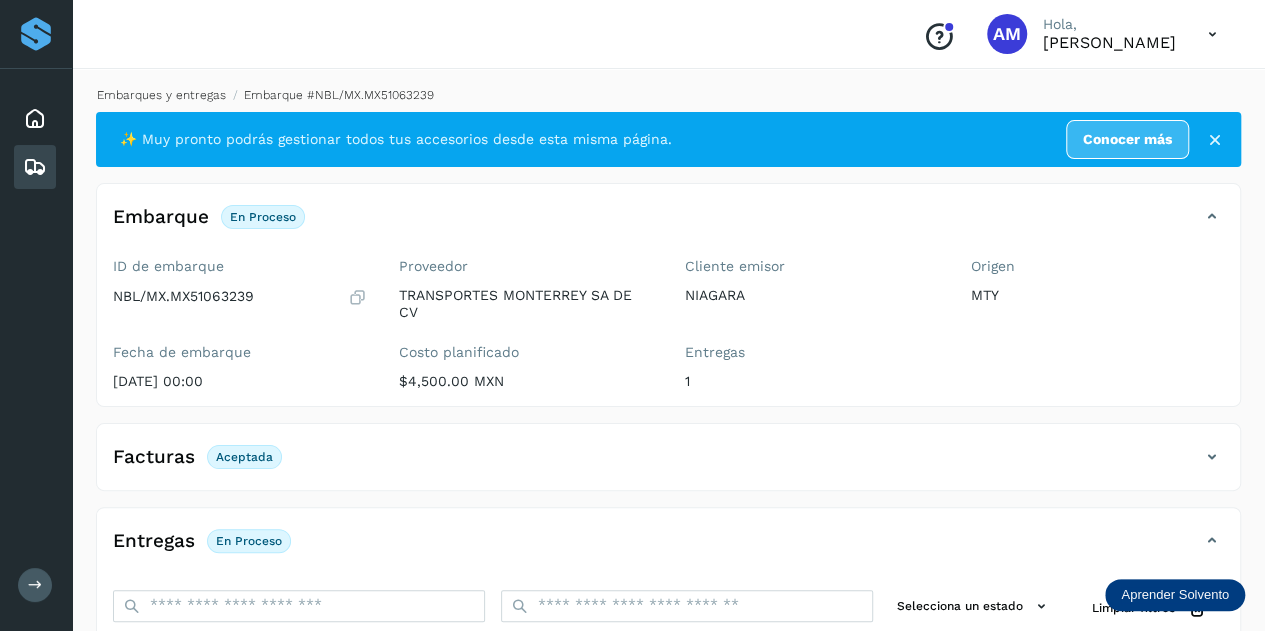 click on "Embarques y entregas" at bounding box center [161, 95] 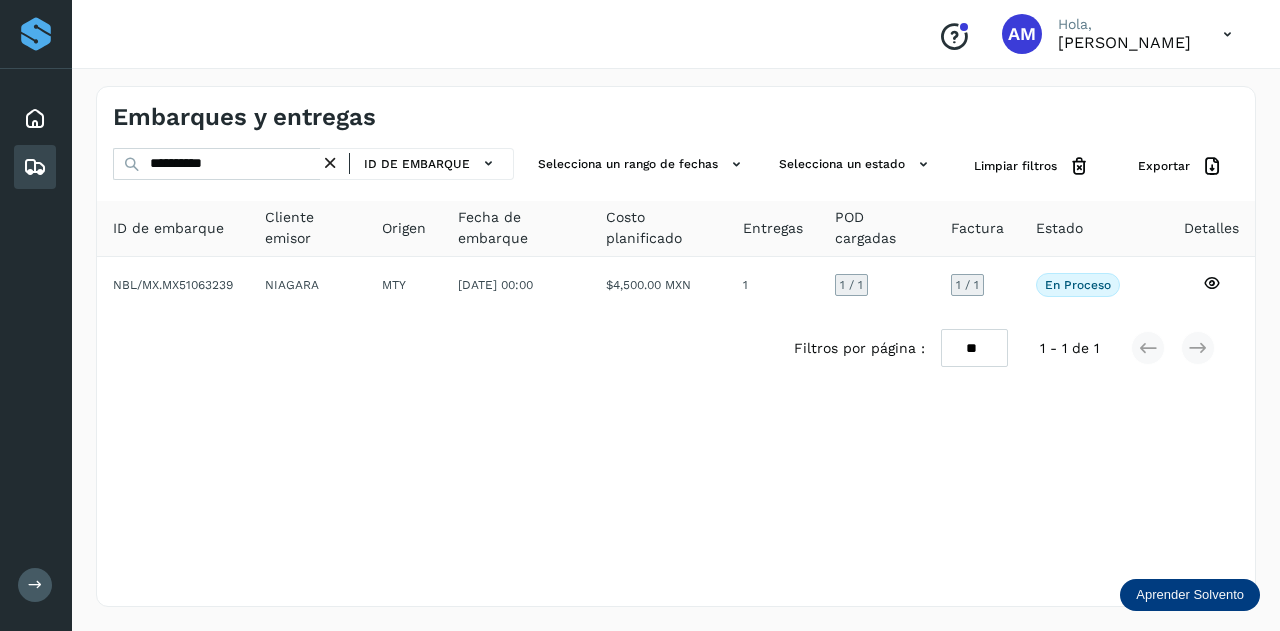 click at bounding box center (330, 163) 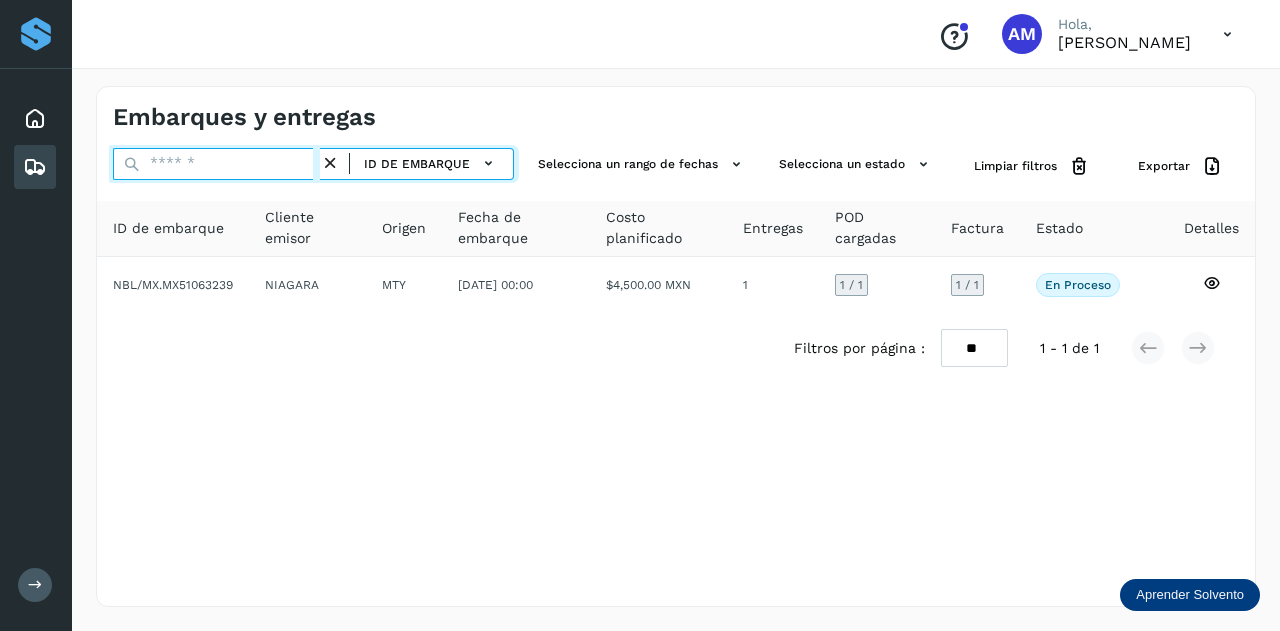 click at bounding box center (216, 164) 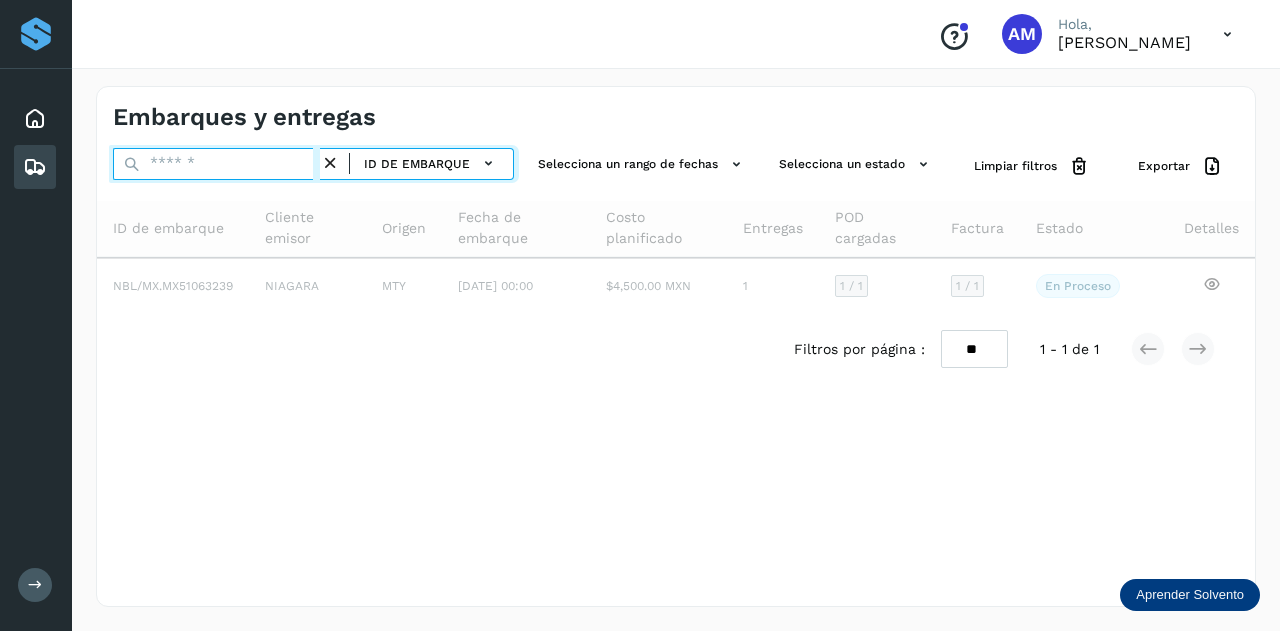 paste on "**********" 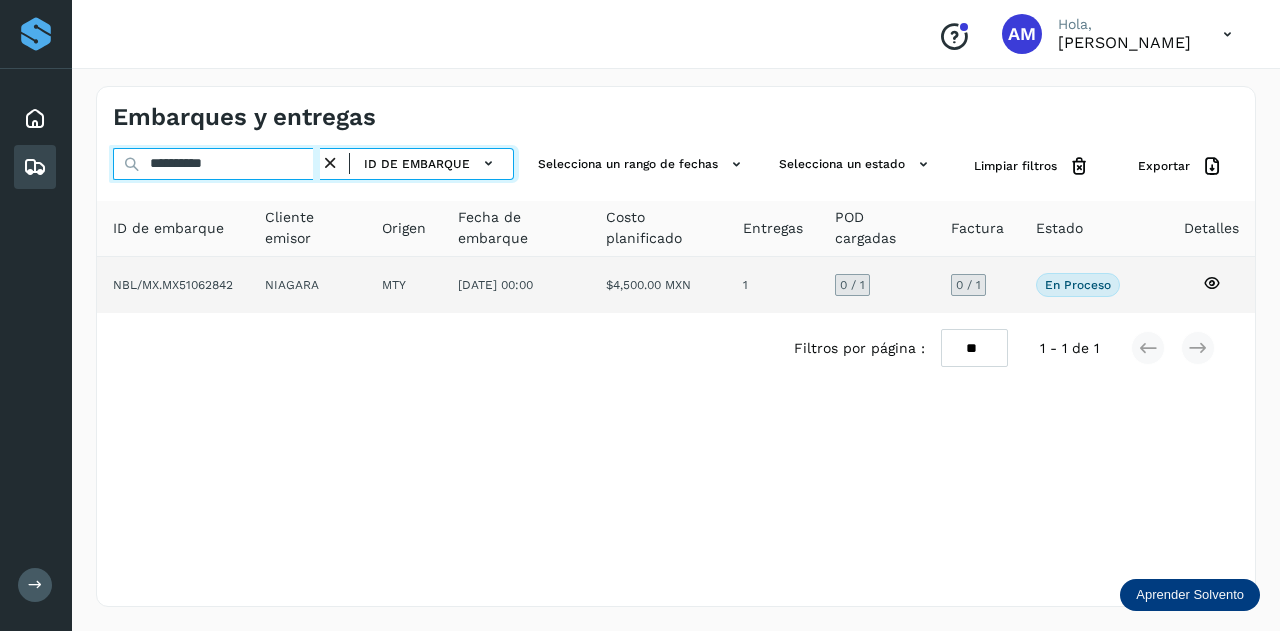 type on "**********" 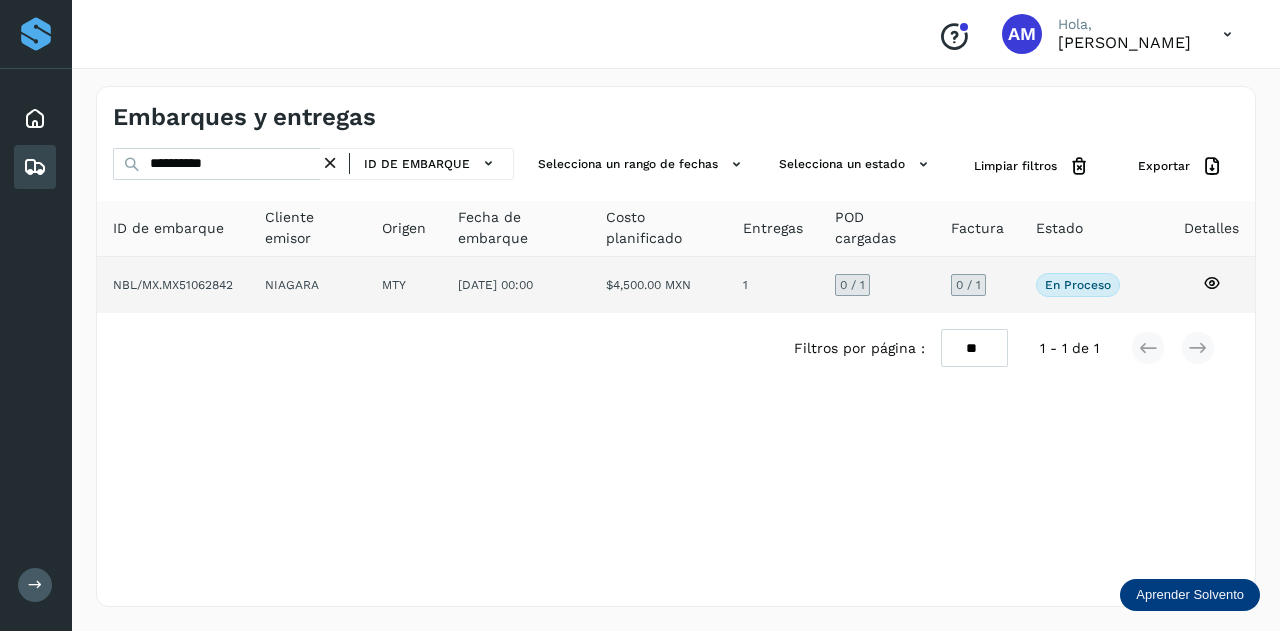 click on "MTY" 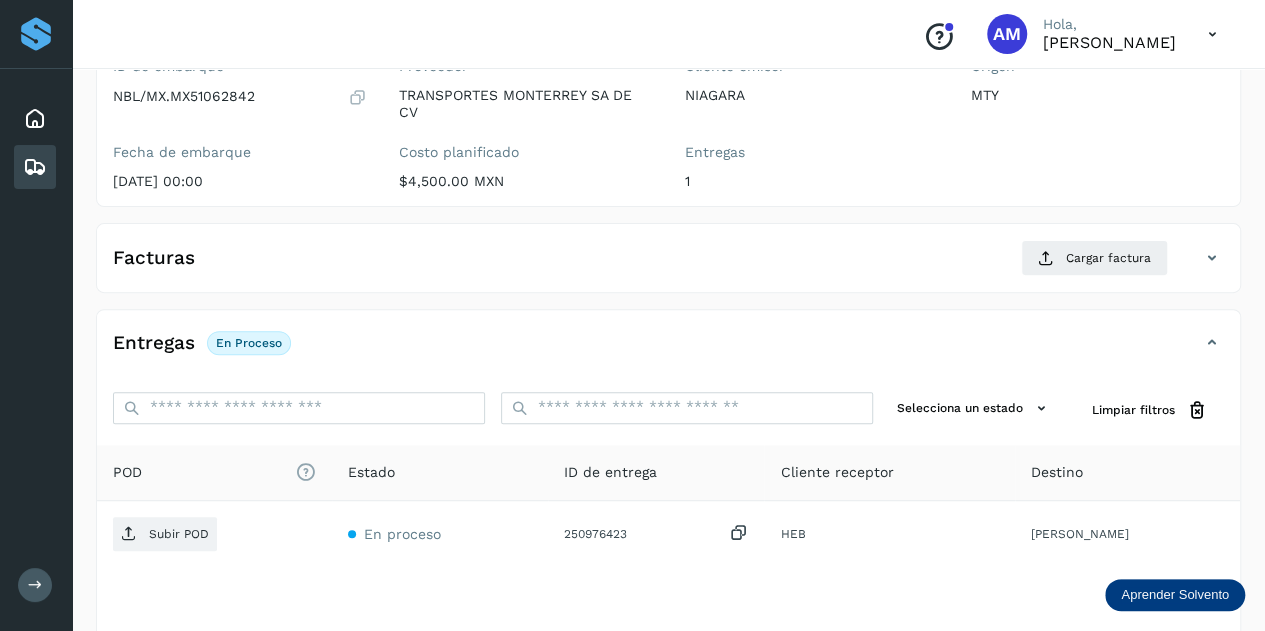scroll, scrollTop: 300, scrollLeft: 0, axis: vertical 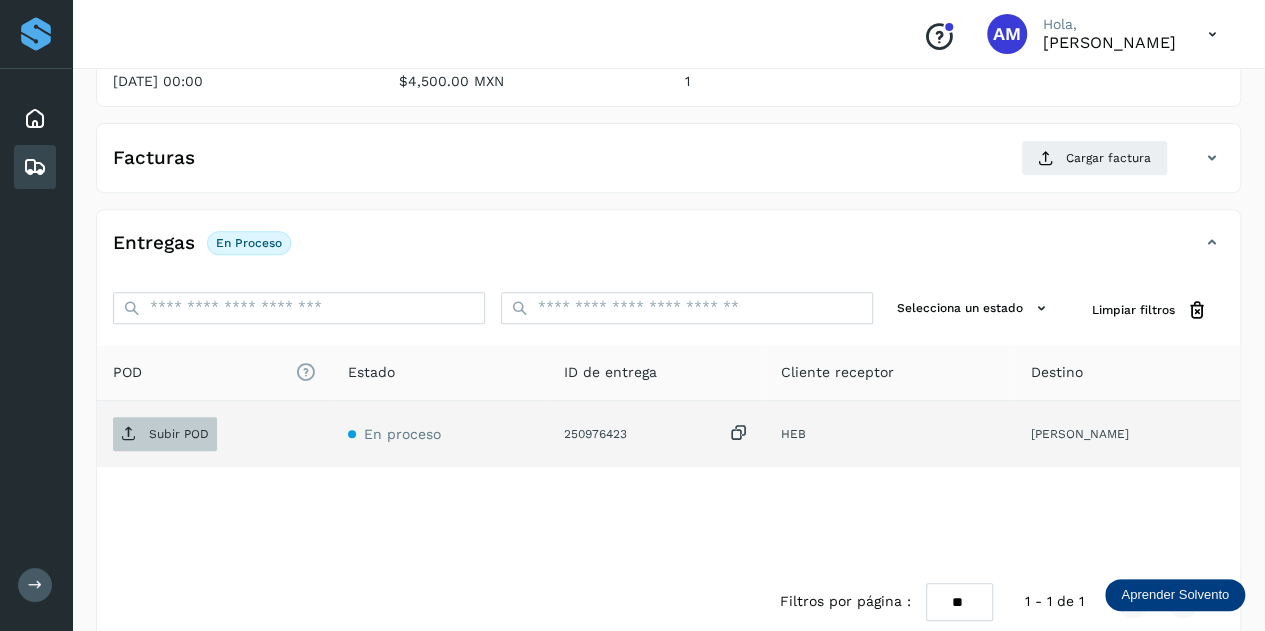click on "Subir POD" at bounding box center [179, 434] 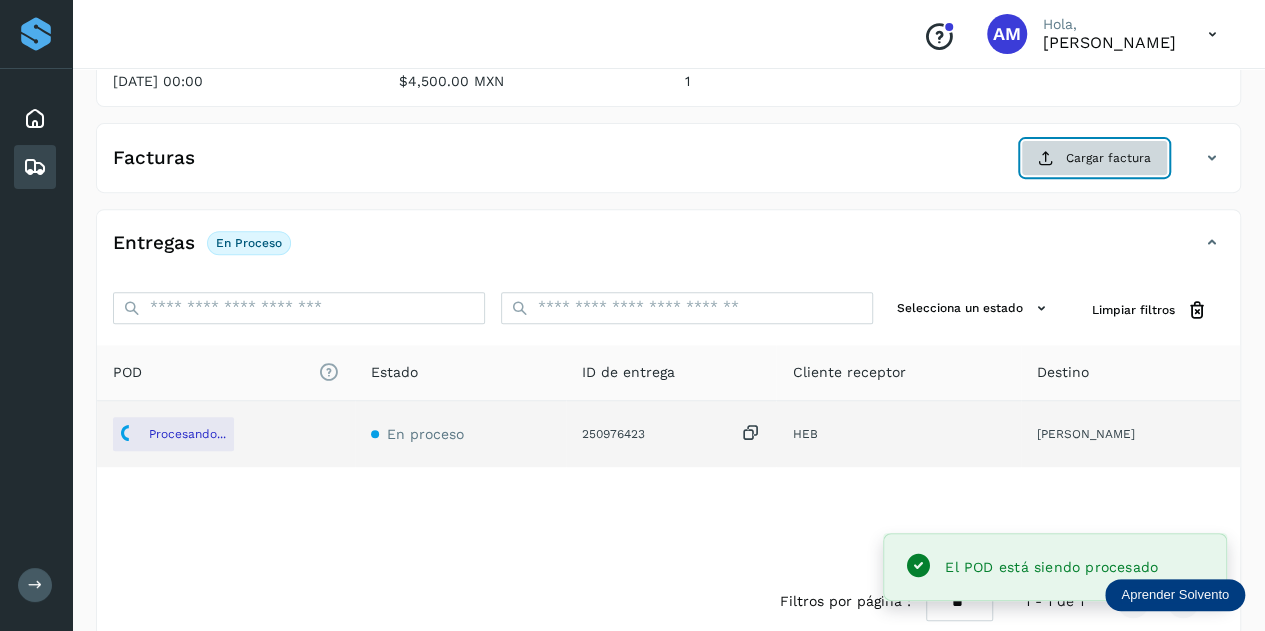 click on "Cargar factura" 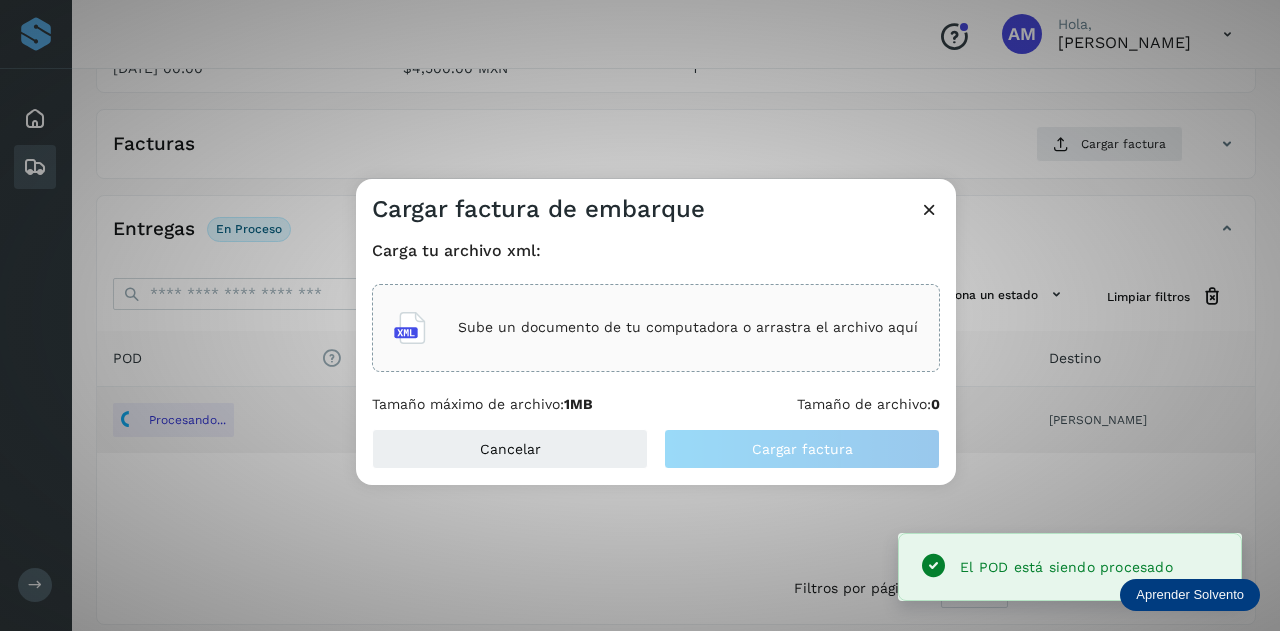 click on "Sube un documento de tu computadora o arrastra el archivo aquí" 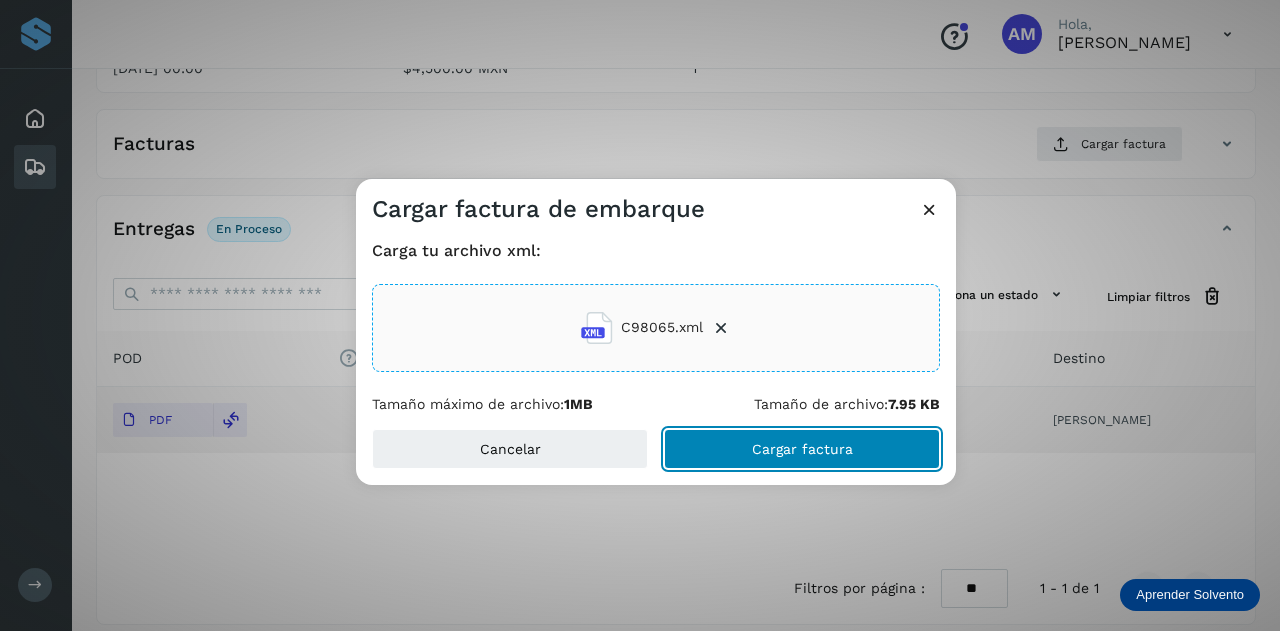click on "Cargar factura" 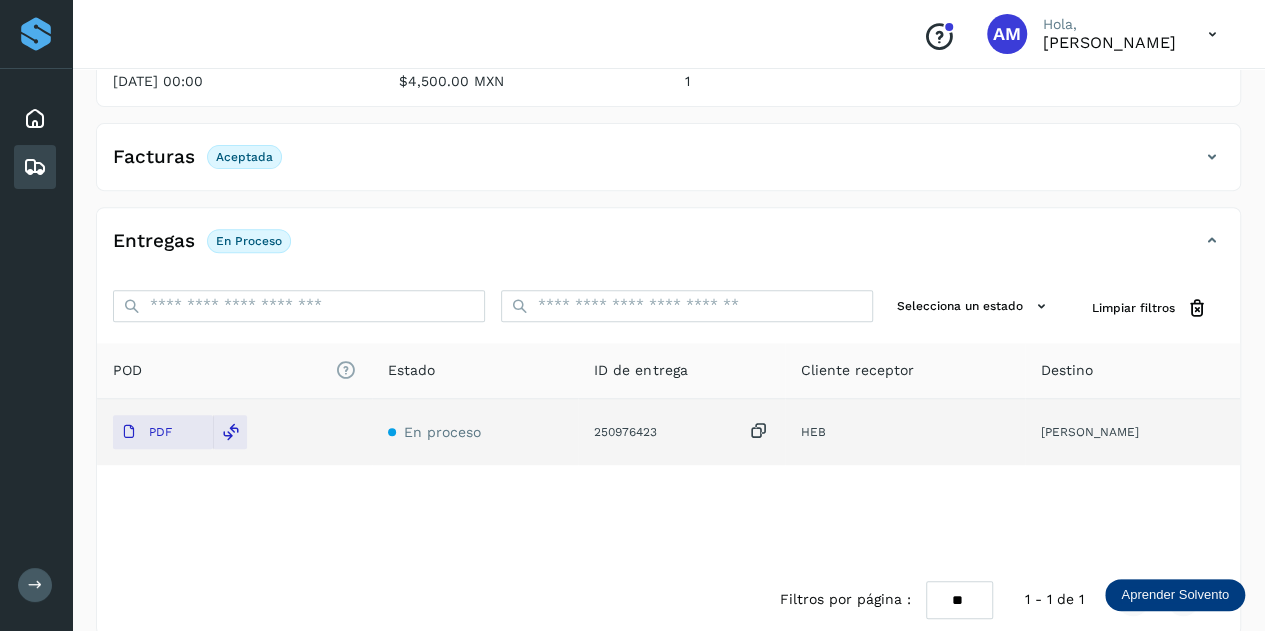 scroll, scrollTop: 0, scrollLeft: 0, axis: both 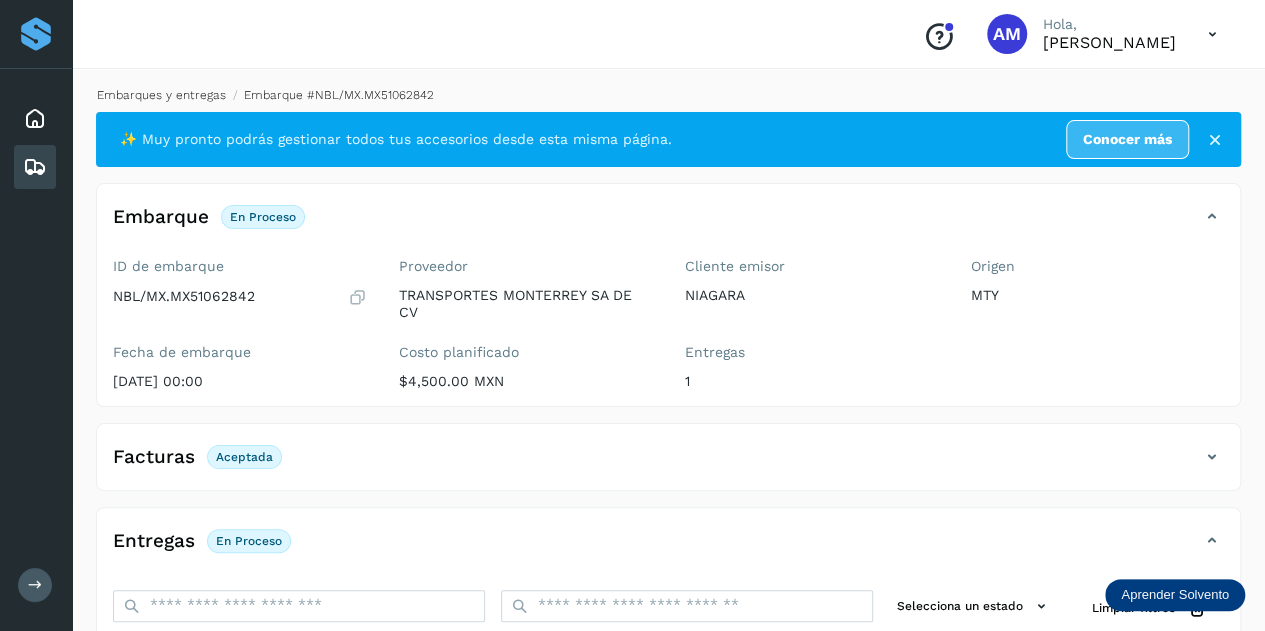 click on "Embarques y entregas" at bounding box center [161, 95] 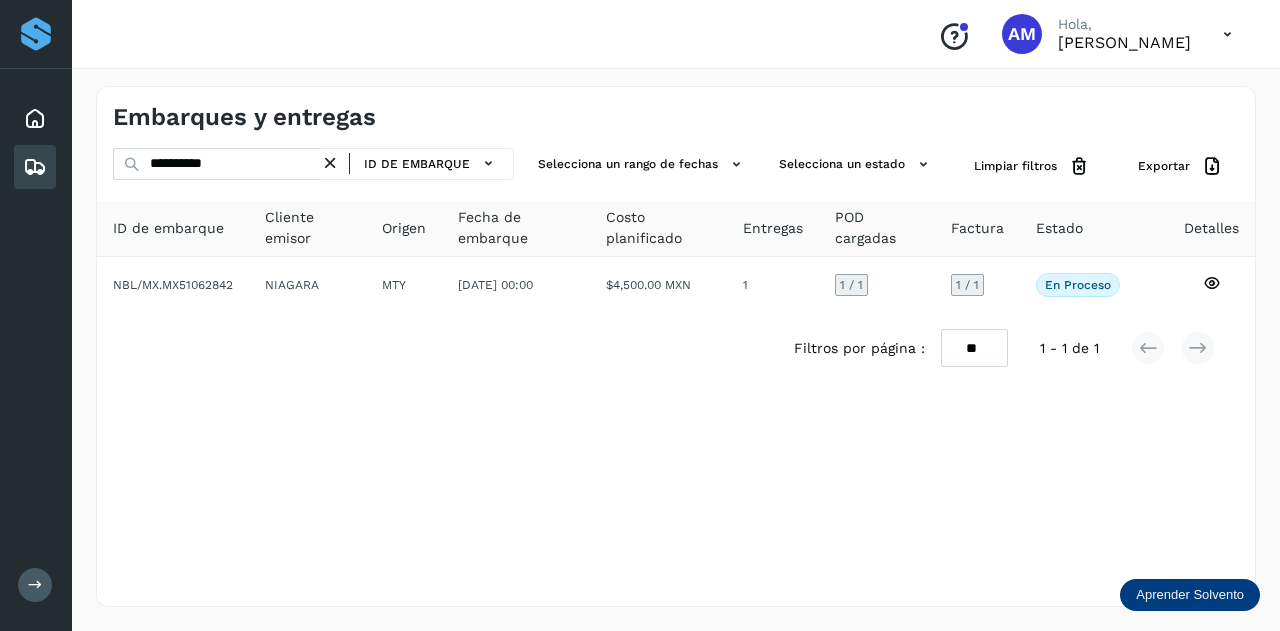 click at bounding box center (330, 163) 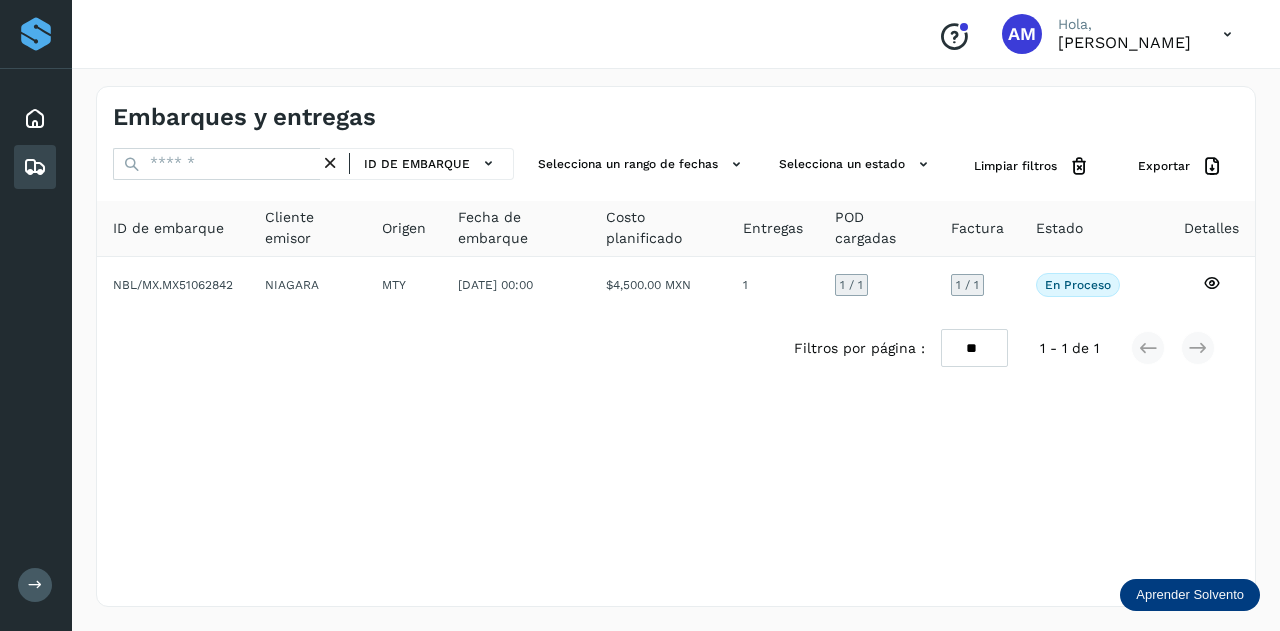 click on "ID de embarque Selecciona un rango de fechas  Selecciona un estado Limpiar filtros Exportar ID de embarque Cliente emisor Origen Fecha de embarque Costo planificado Entregas POD cargadas Factura Estado Detalles NBL/MX.MX51062842 NIAGARA MTY [DATE] 00:00  $4,500.00 MXN  1 1  / 1 1 / 1 En proceso
Verifica el estado de la factura o entregas asociadas a este embarque
Filtros por página : ** ** ** 1 - 1 de 1" at bounding box center [676, 266] 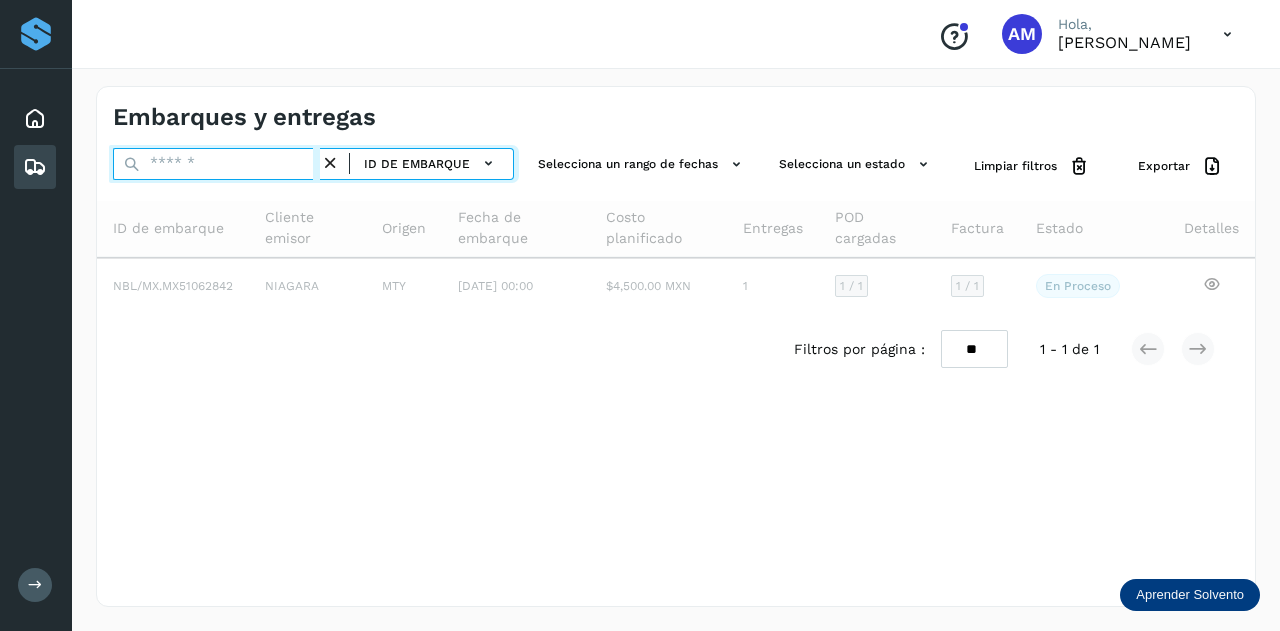 click at bounding box center [216, 164] 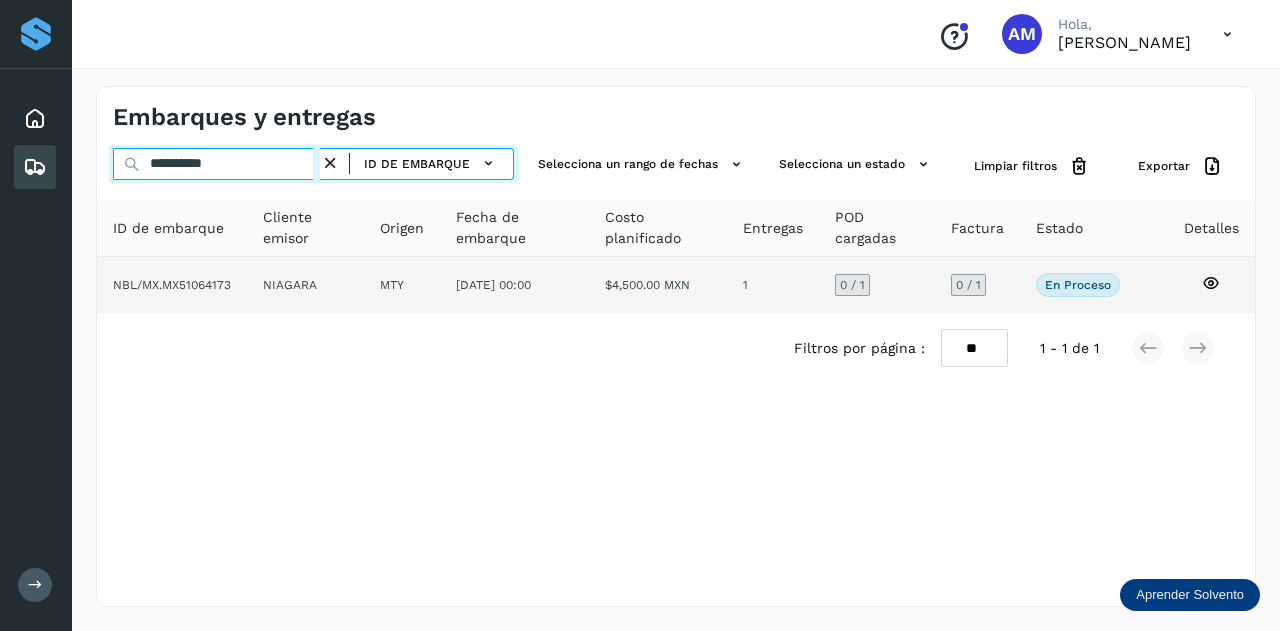 type on "**********" 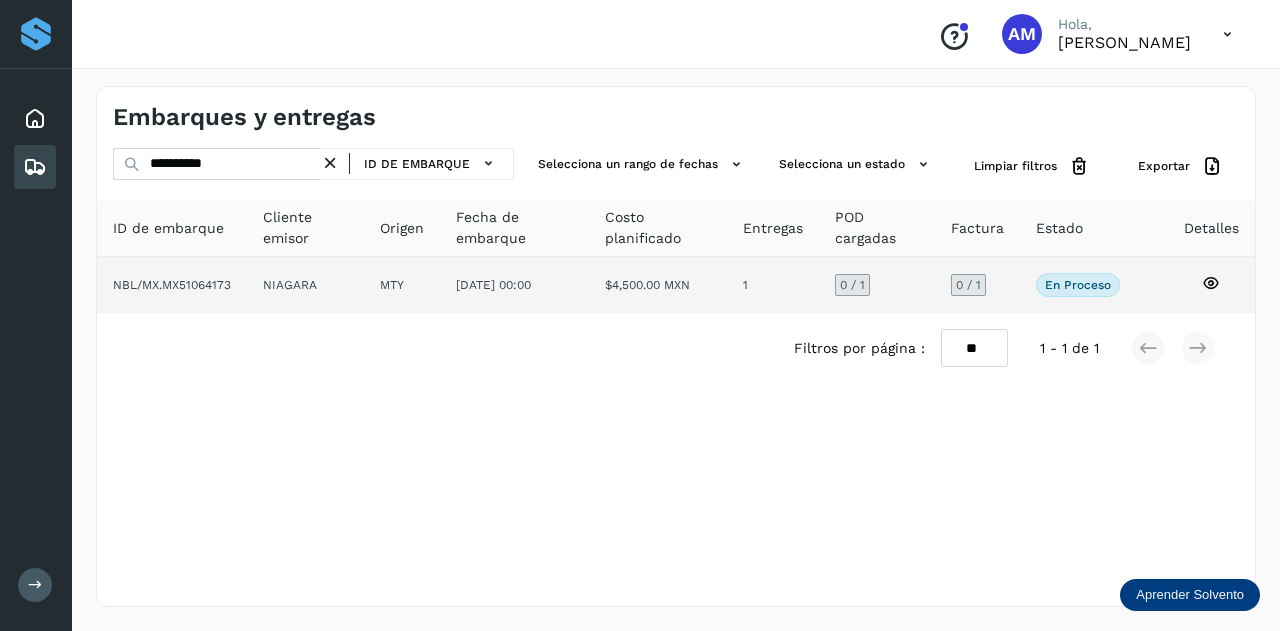 click on "NIAGARA" 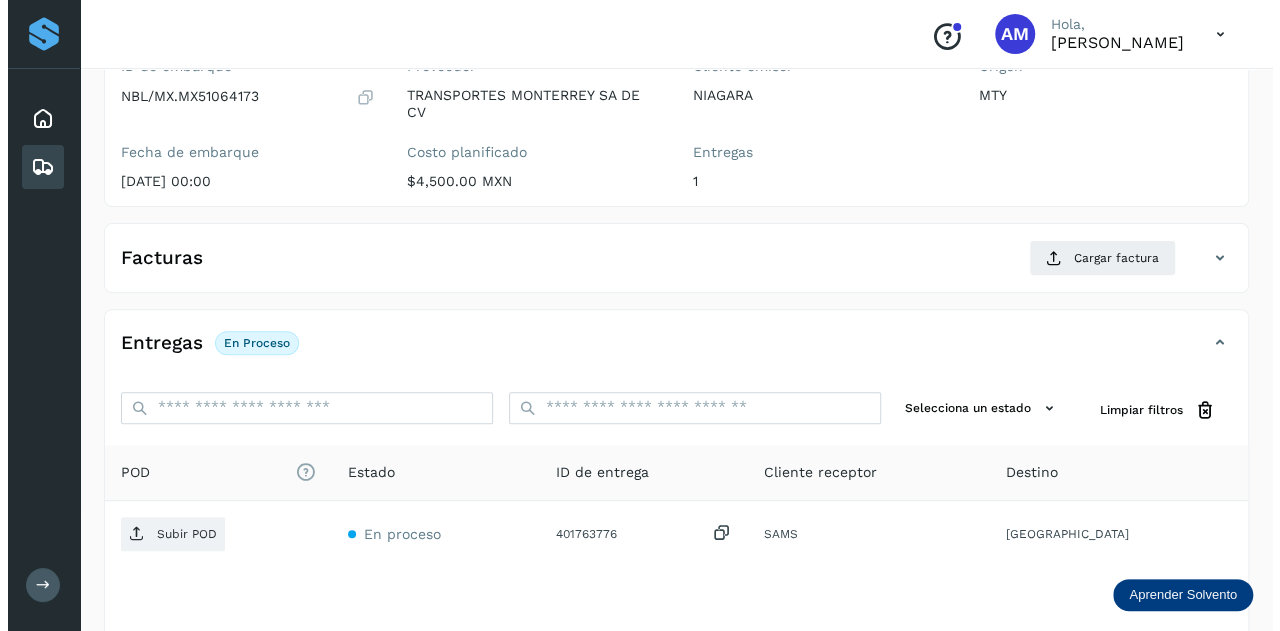 scroll, scrollTop: 327, scrollLeft: 0, axis: vertical 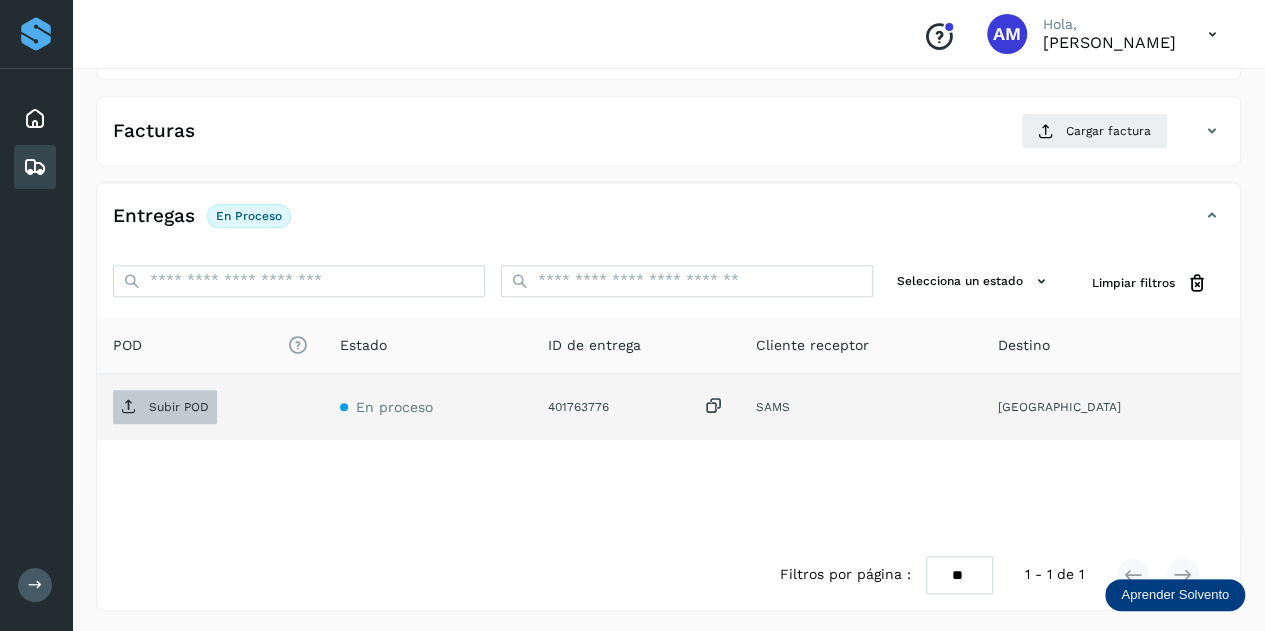 click on "Subir POD" at bounding box center [179, 407] 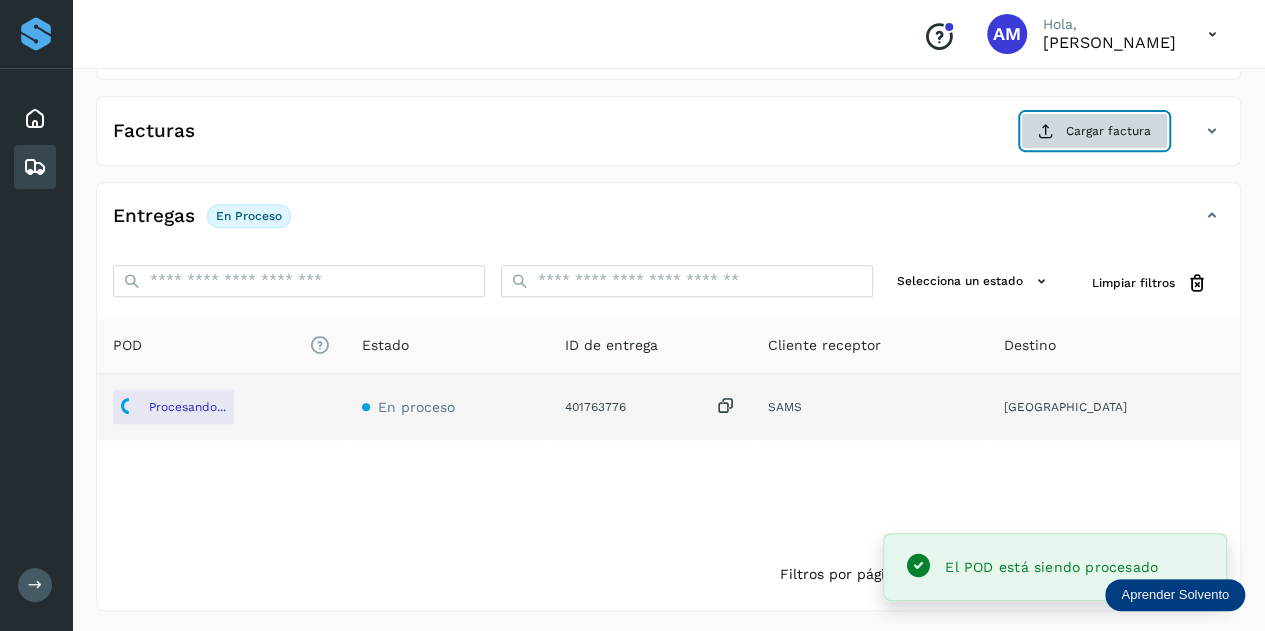 click on "Cargar factura" 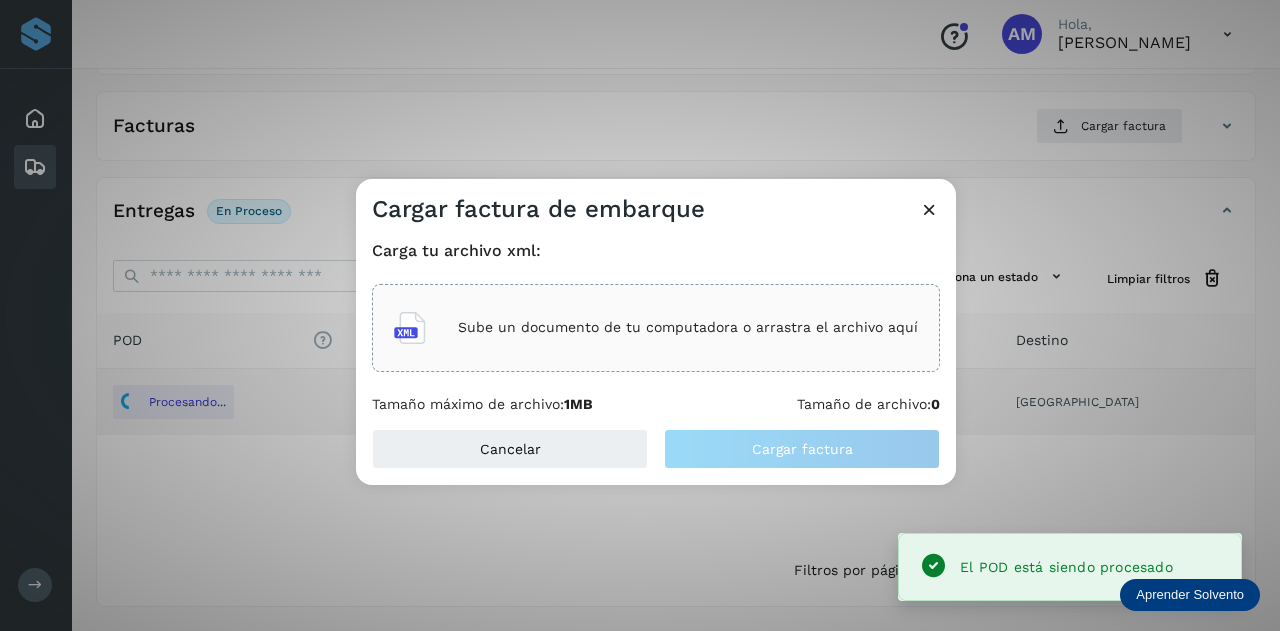 click on "Sube un documento de tu computadora o arrastra el archivo aquí" 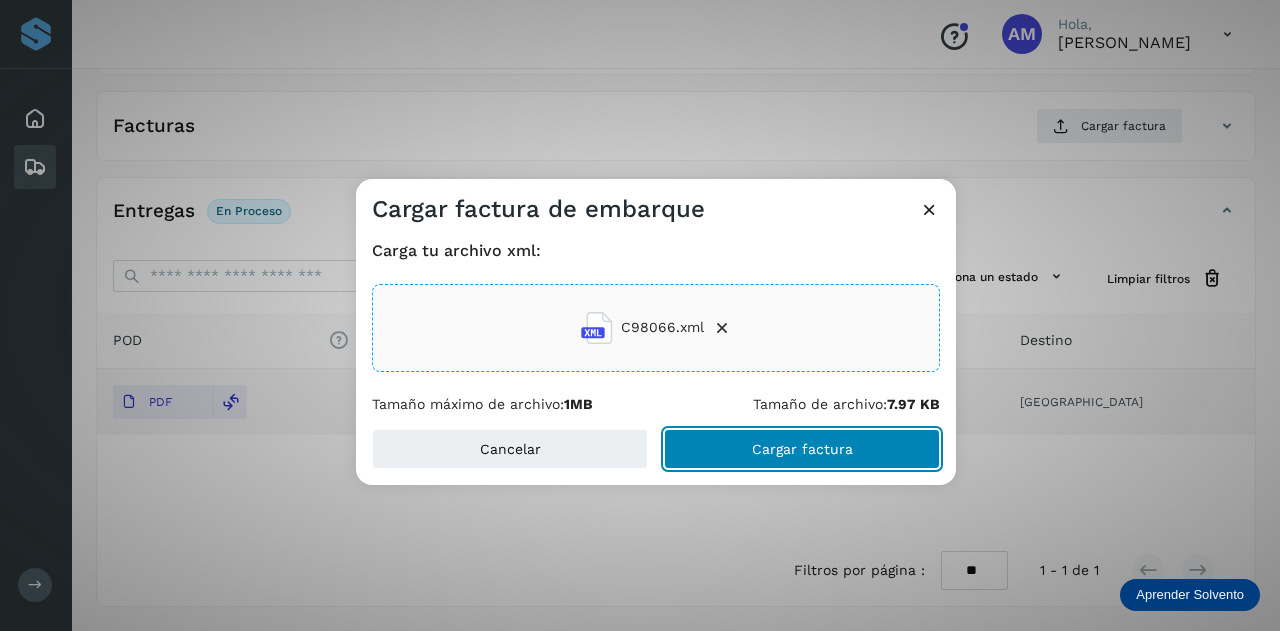 click on "Cargar factura" 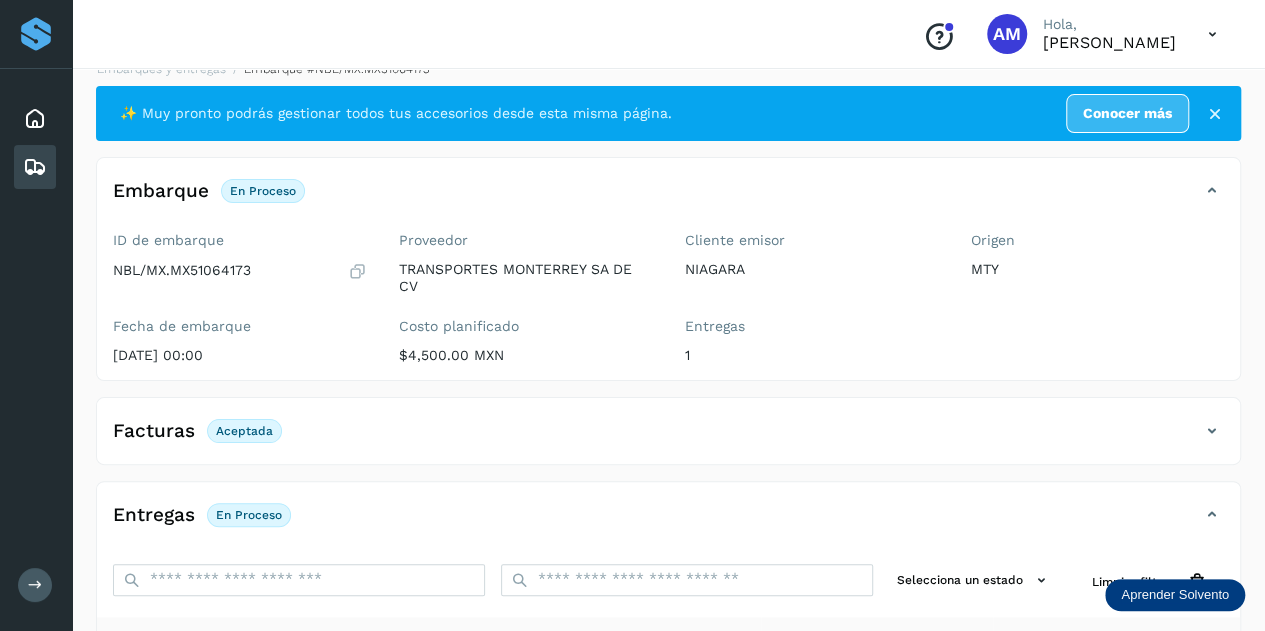 scroll, scrollTop: 0, scrollLeft: 0, axis: both 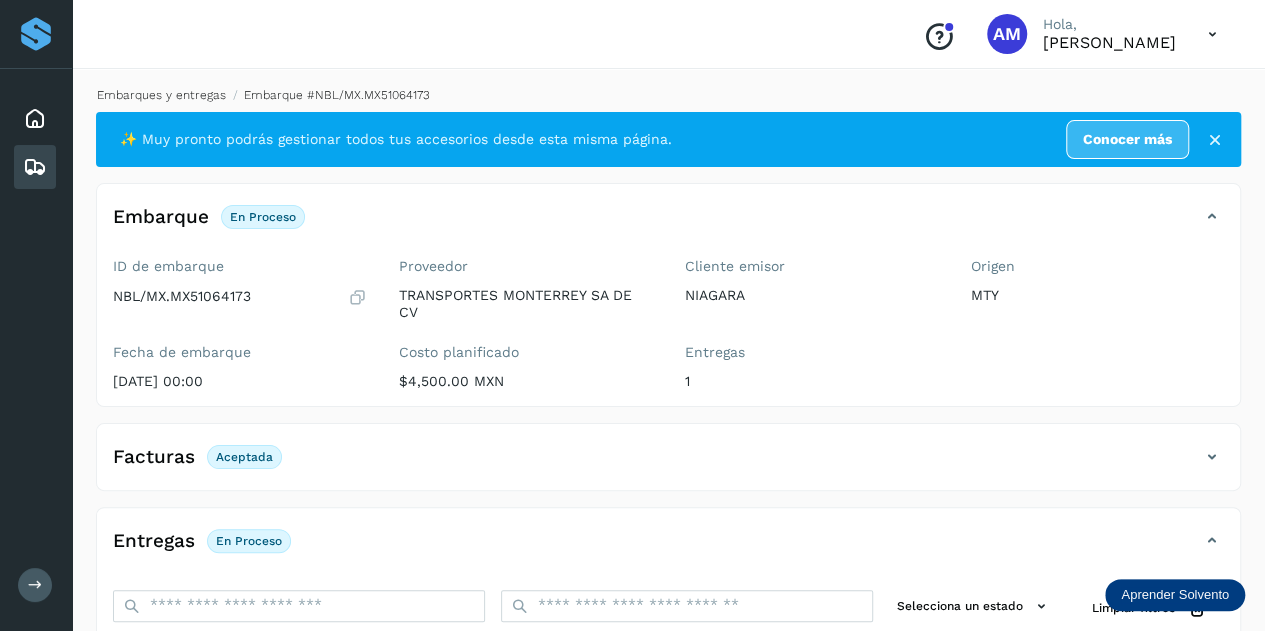 click on "Embarques y entregas" at bounding box center (161, 95) 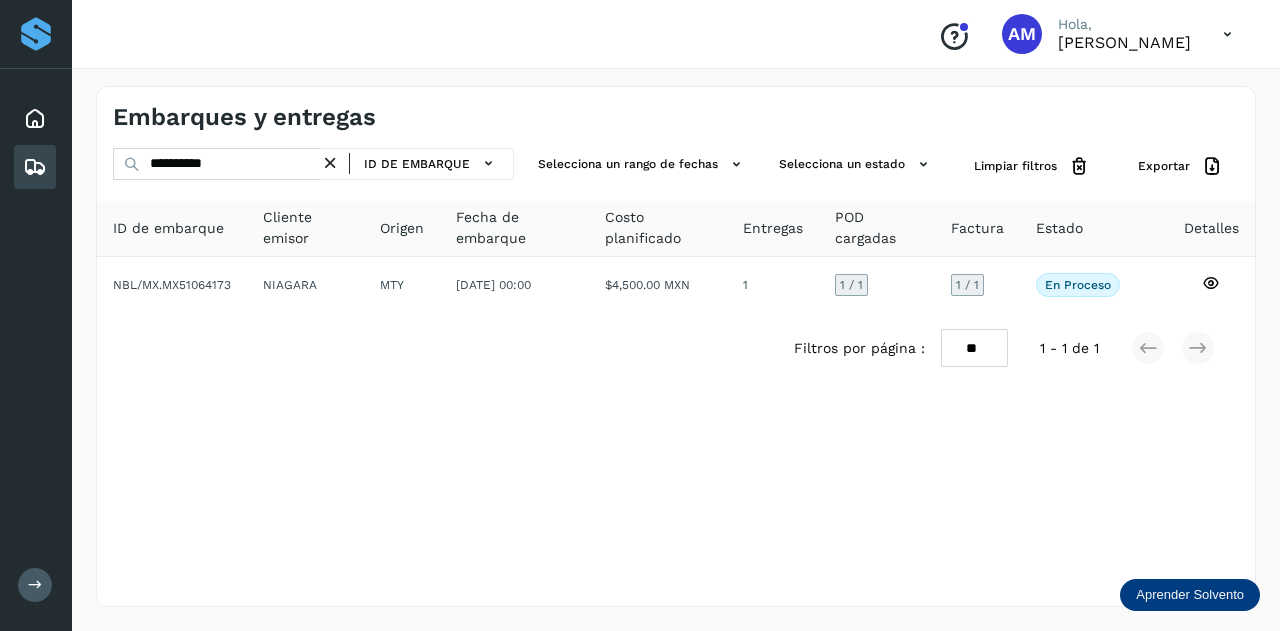 drag, startPoint x: 340, startPoint y: 162, endPoint x: 288, endPoint y: 171, distance: 52.773098 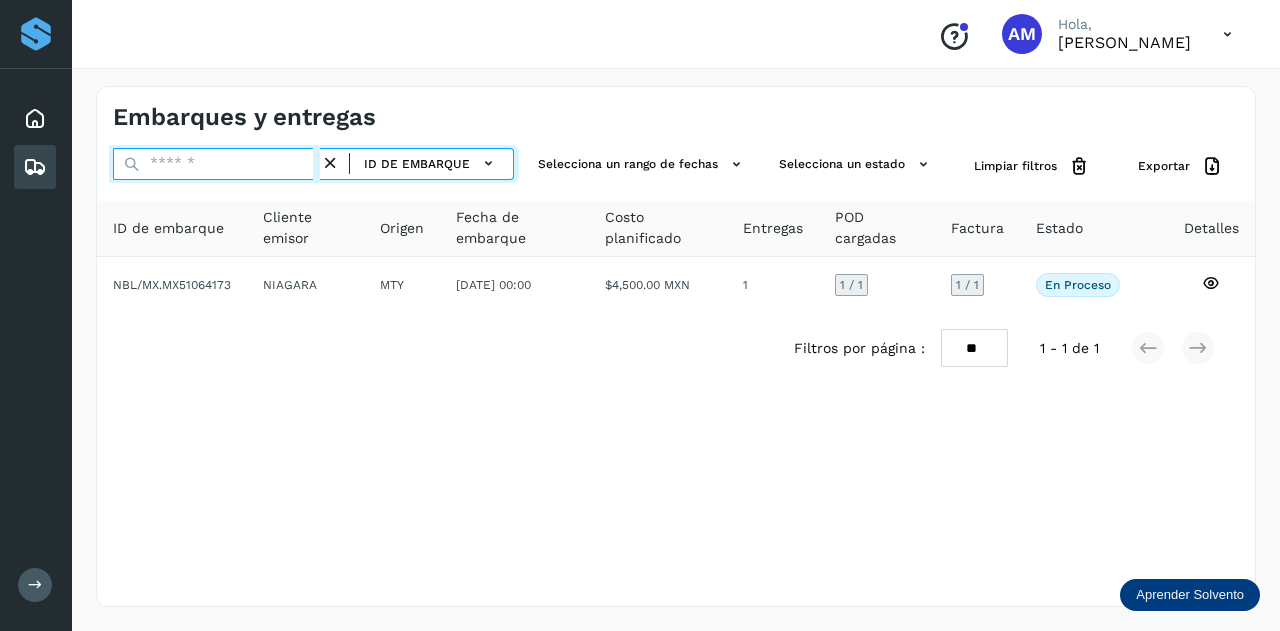 click at bounding box center [216, 164] 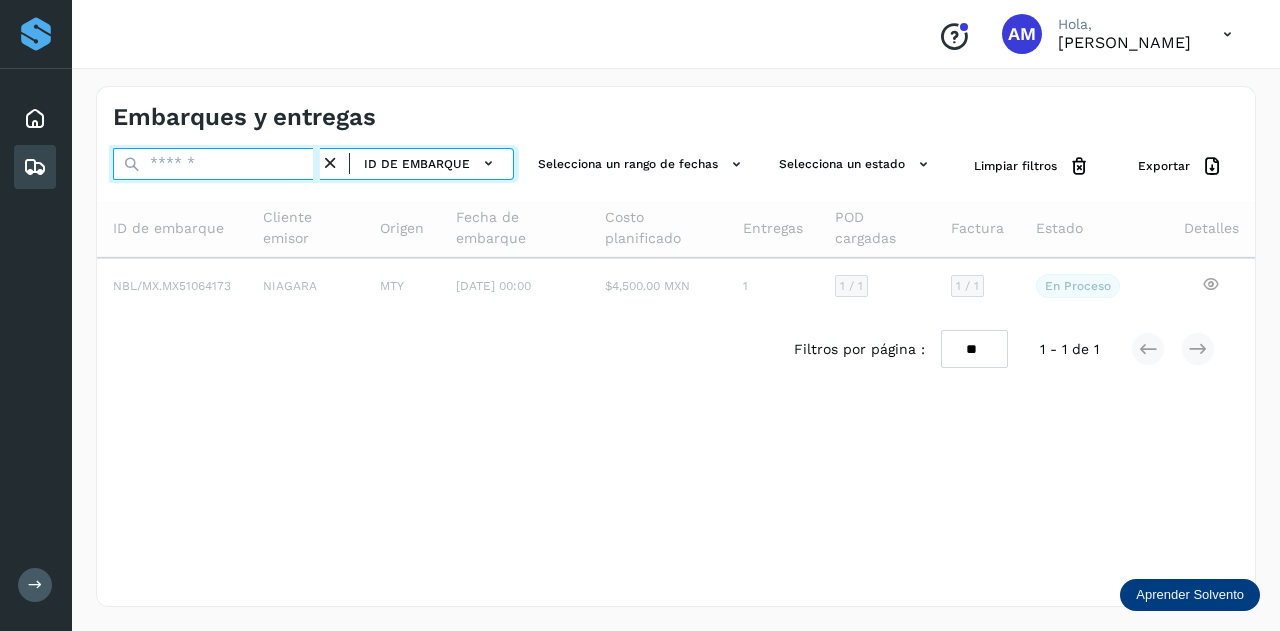 paste on "**********" 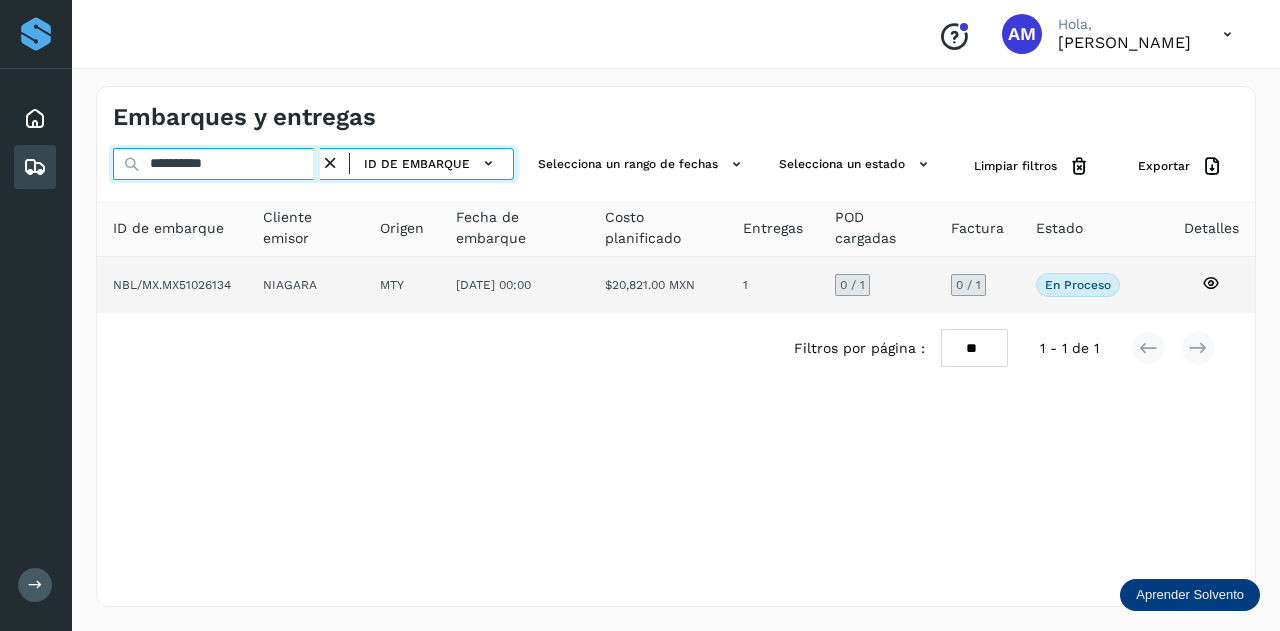 type on "**********" 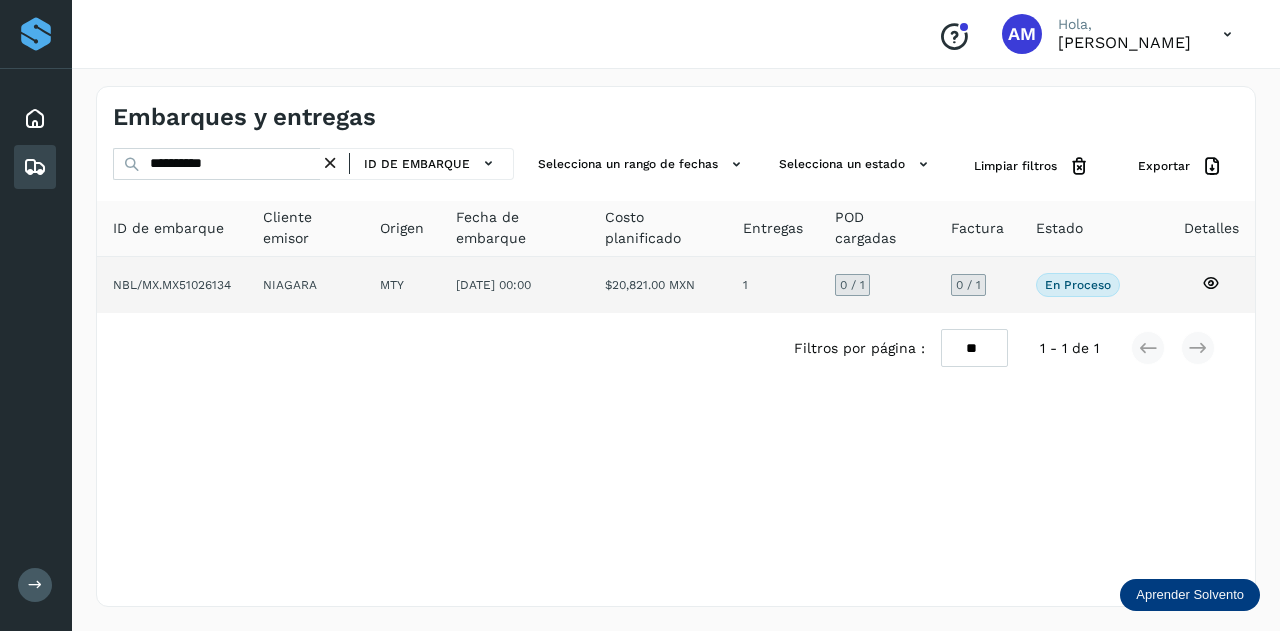 click on "NIAGARA" 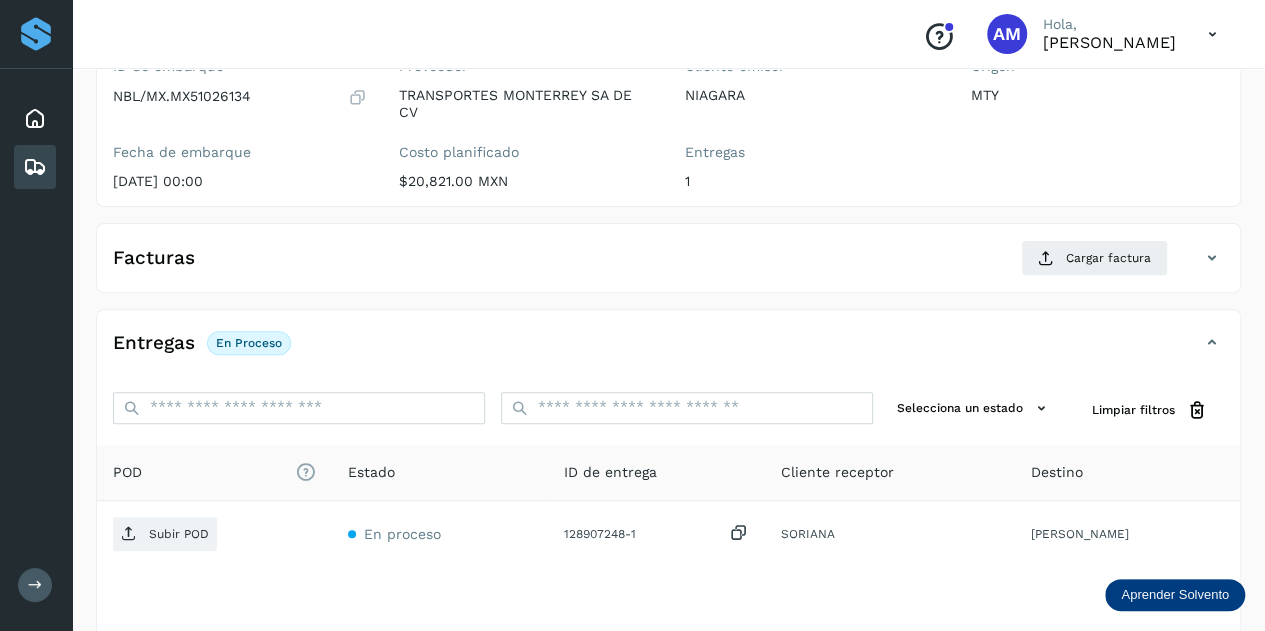 scroll, scrollTop: 300, scrollLeft: 0, axis: vertical 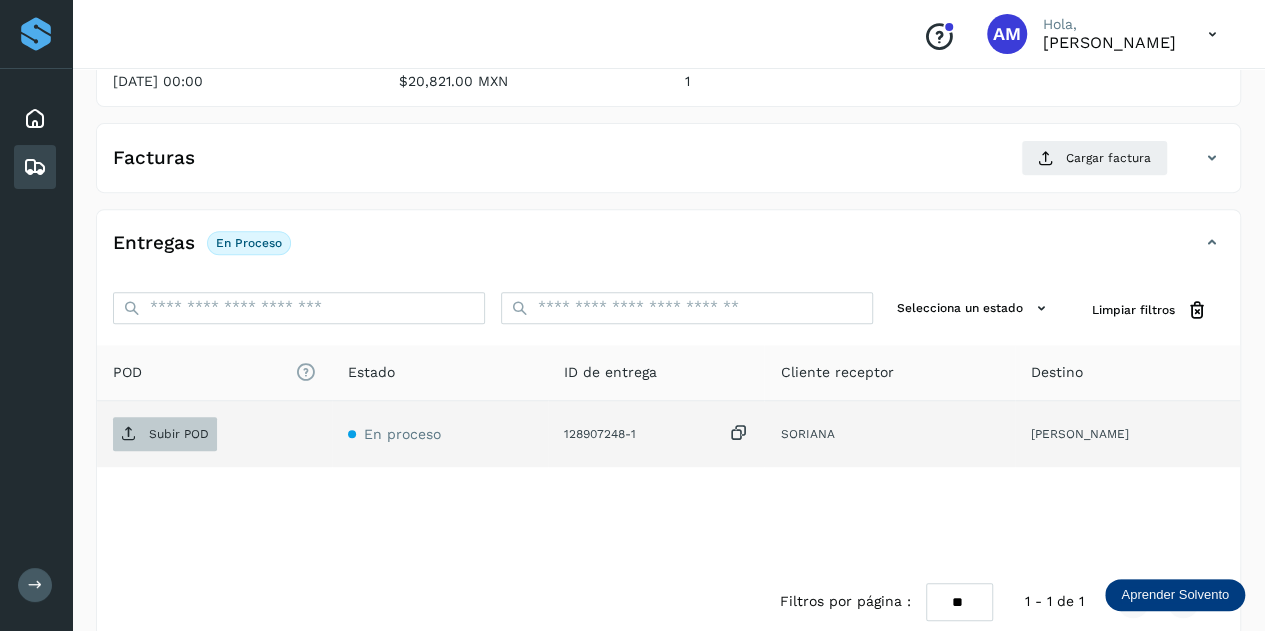 click on "Subir POD" at bounding box center [179, 434] 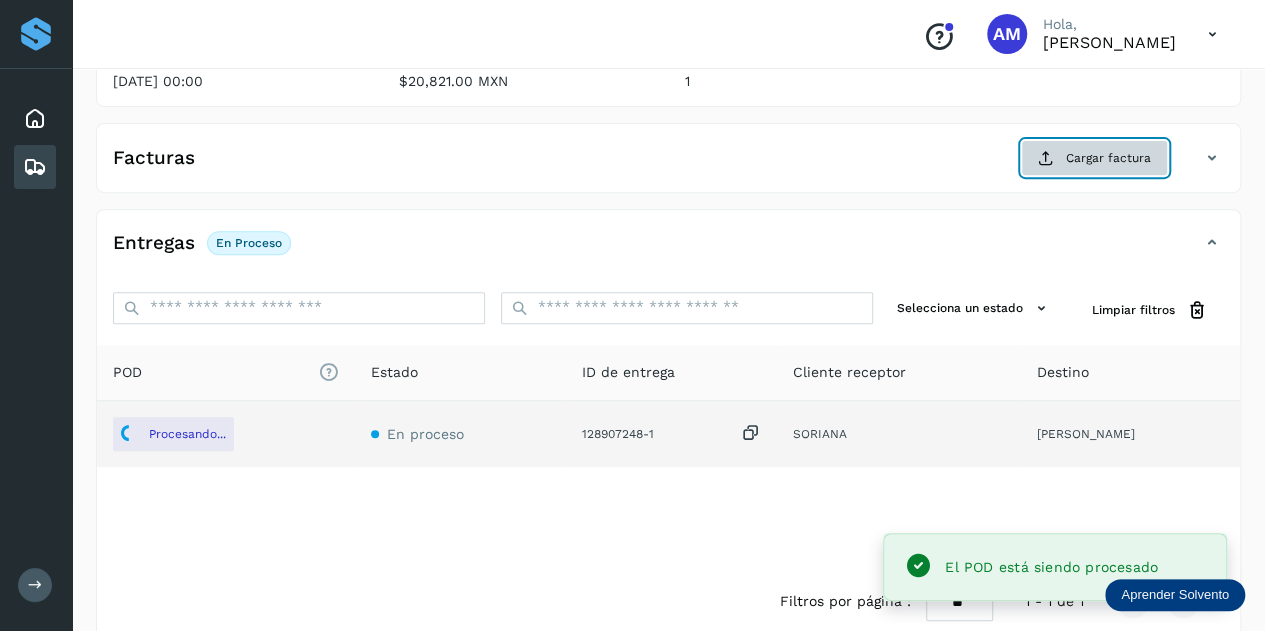 click on "Cargar factura" 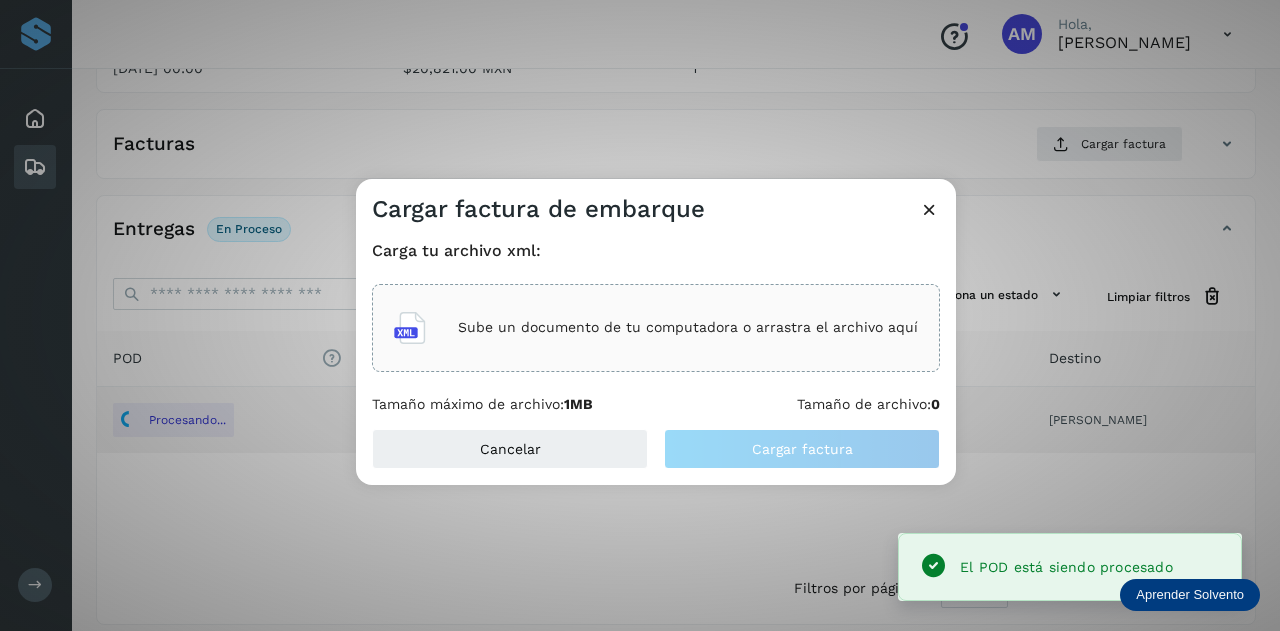 click on "Sube un documento de tu computadora o arrastra el archivo aquí" 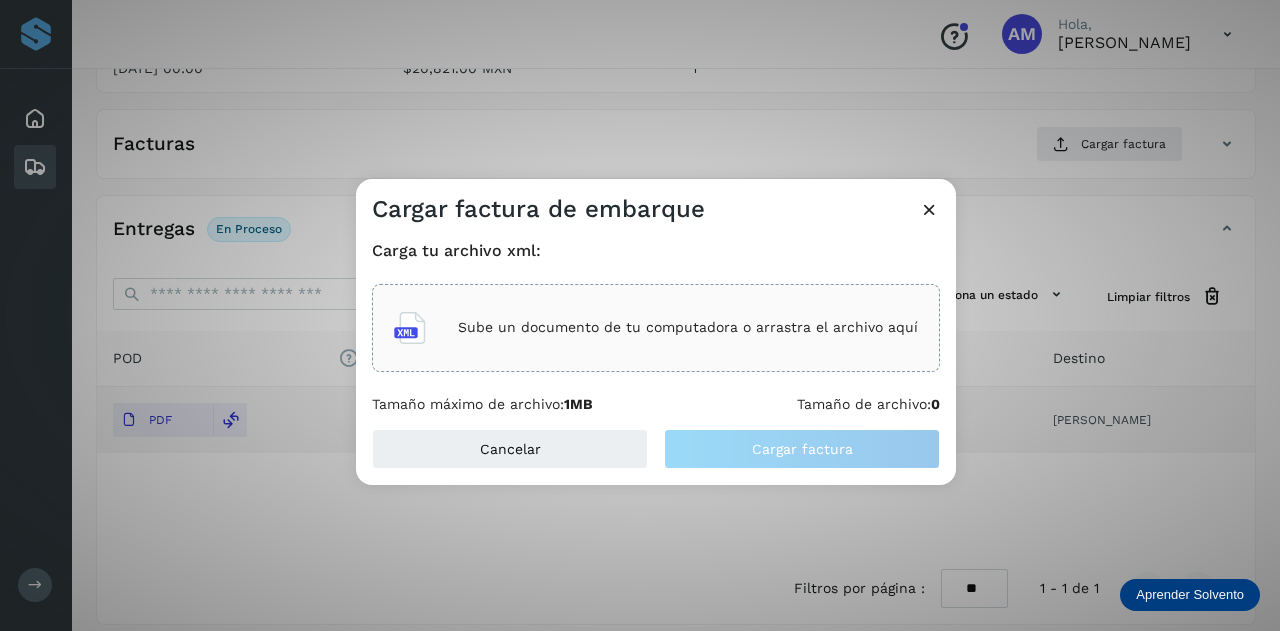 click on "Sube un documento de tu computadora o arrastra el archivo aquí" at bounding box center (688, 327) 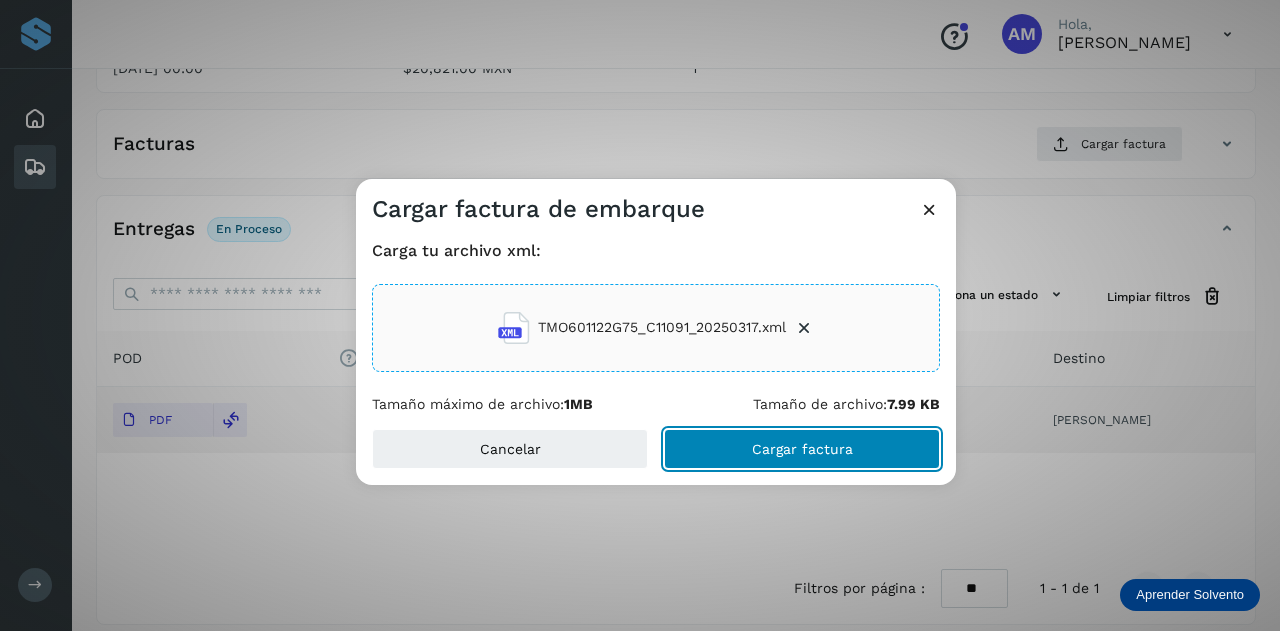 click on "Cargar factura" 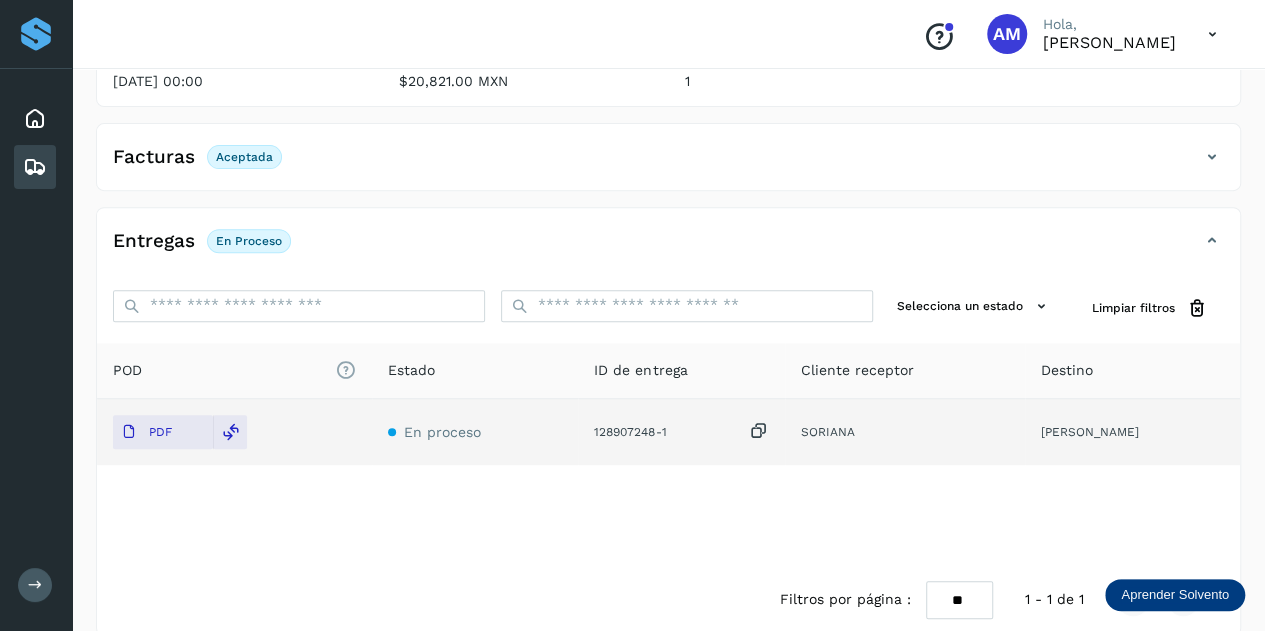 scroll, scrollTop: 0, scrollLeft: 0, axis: both 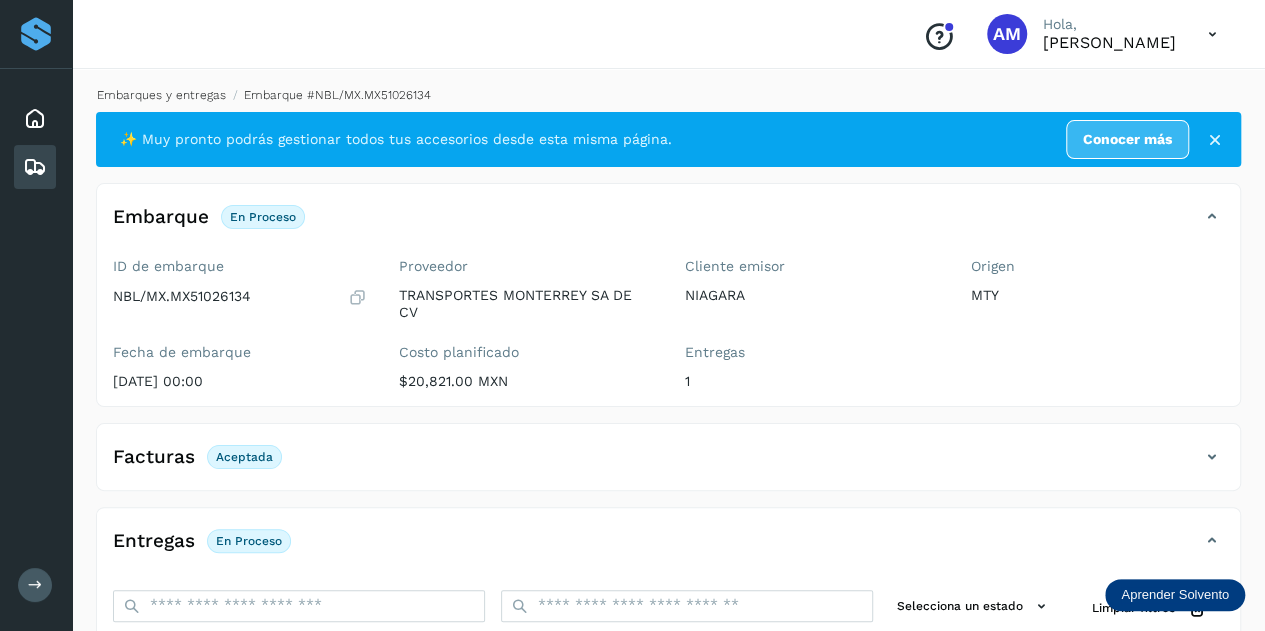 click on "Embarques y entregas" at bounding box center [161, 95] 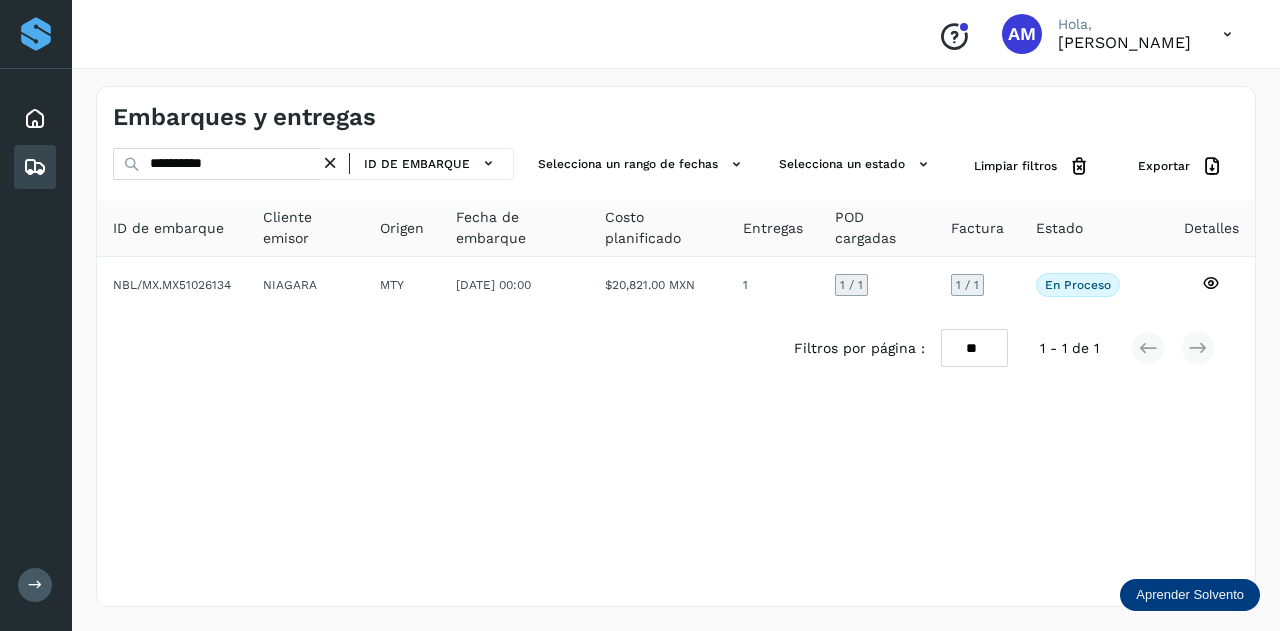click at bounding box center [330, 163] 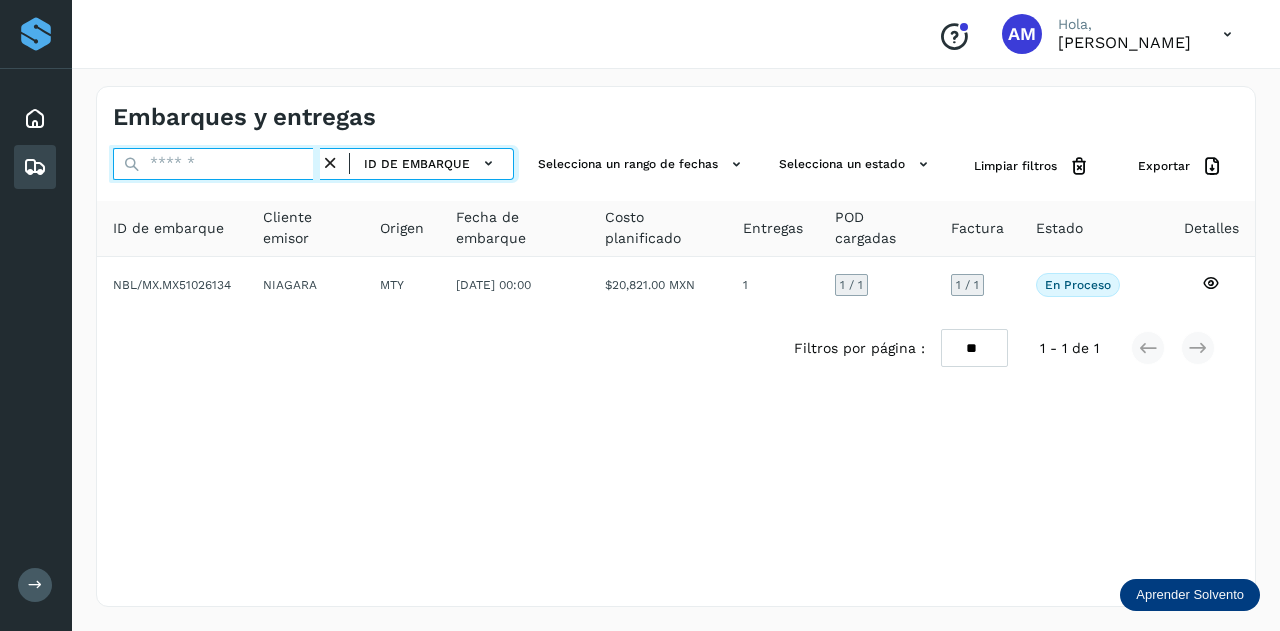 click at bounding box center (216, 164) 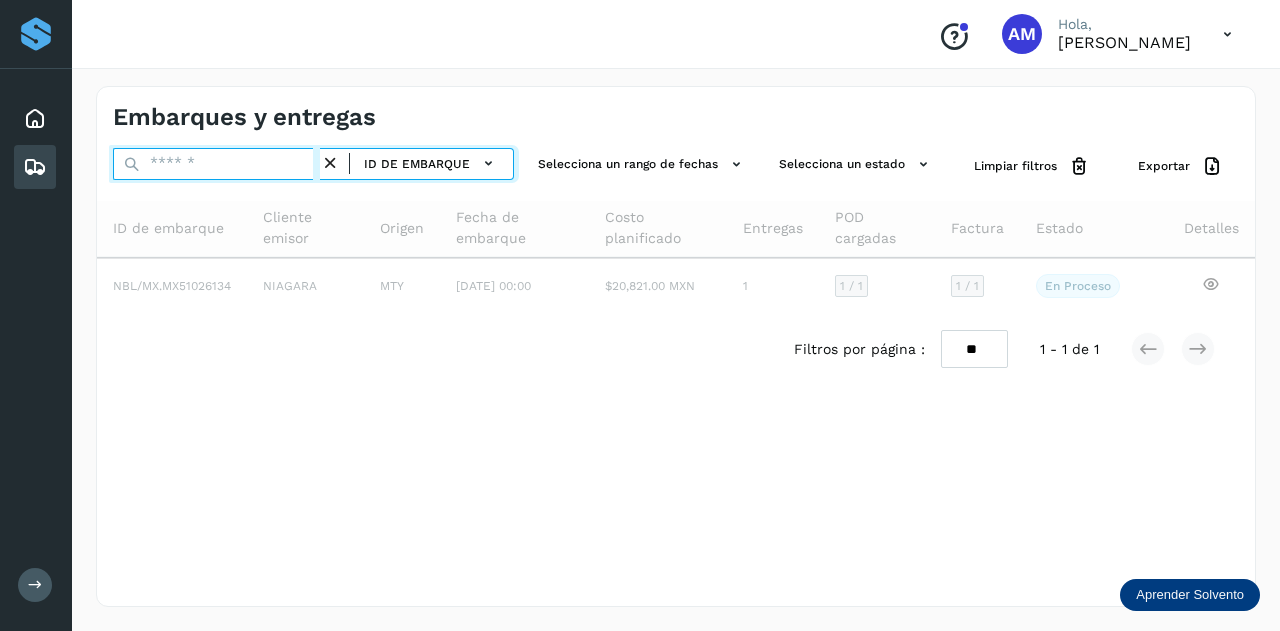 paste on "**********" 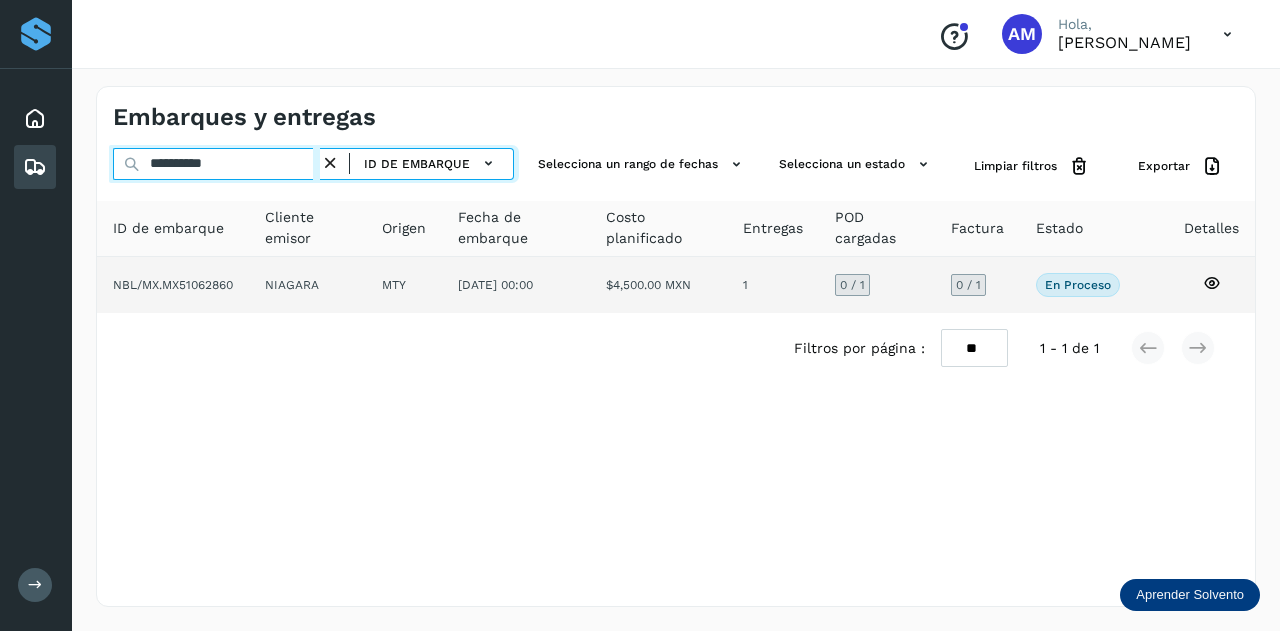 type on "**********" 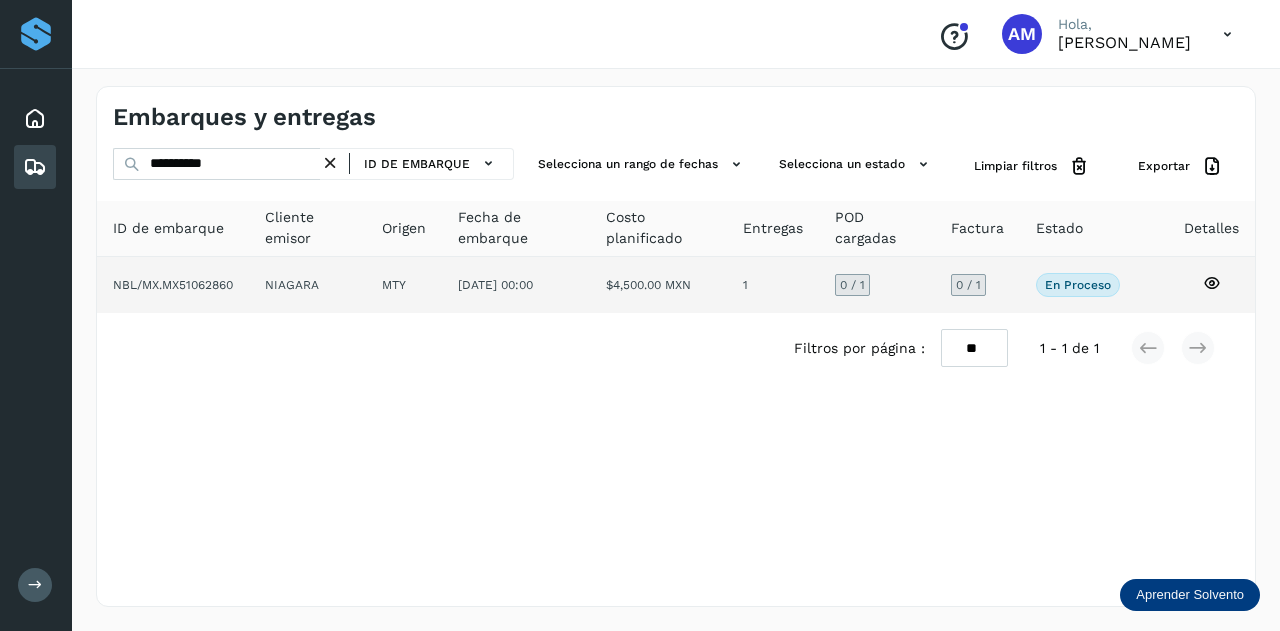 click on "MTY" 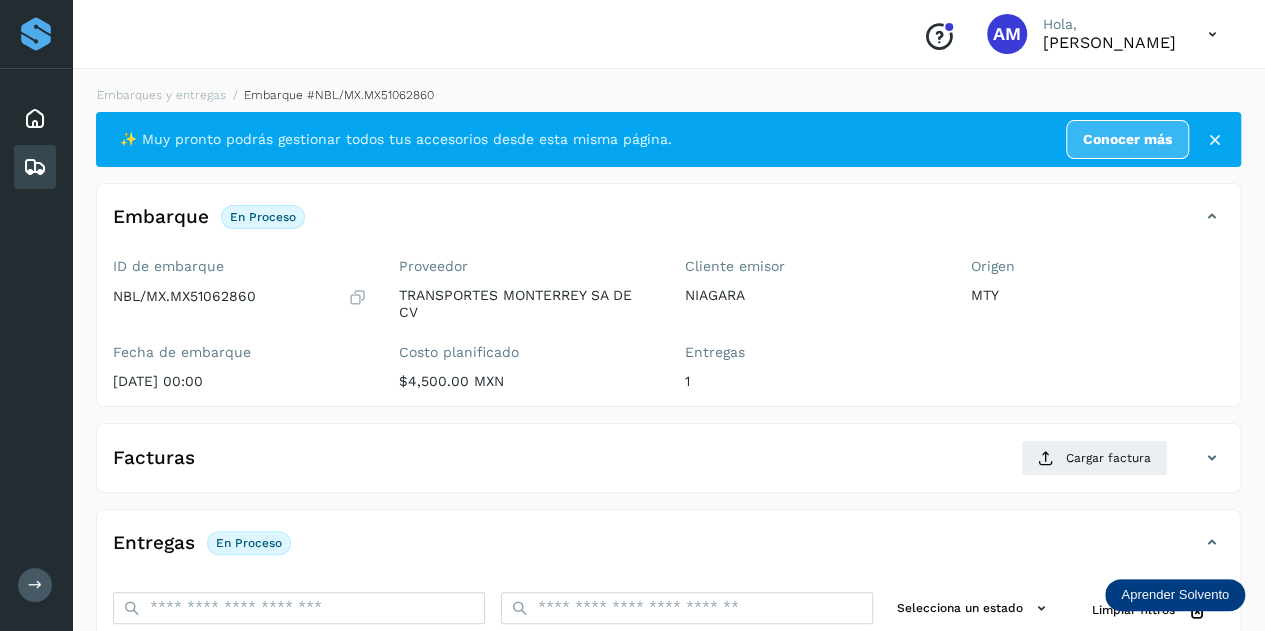 scroll, scrollTop: 200, scrollLeft: 0, axis: vertical 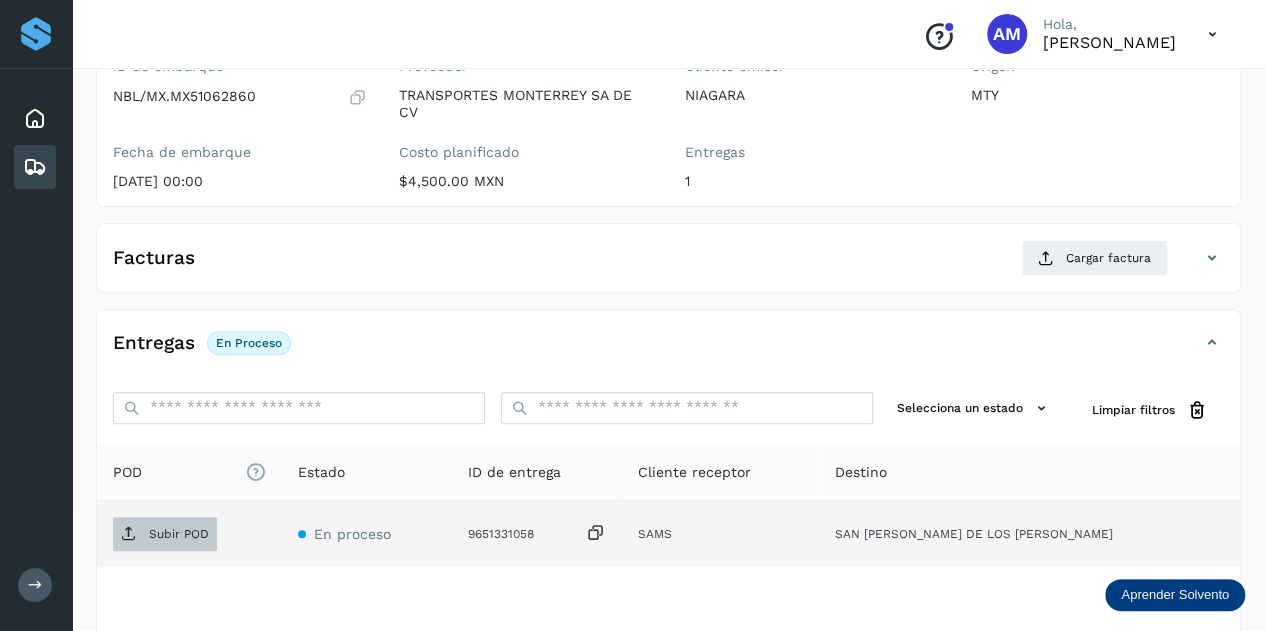 click on "Subir POD" at bounding box center (179, 534) 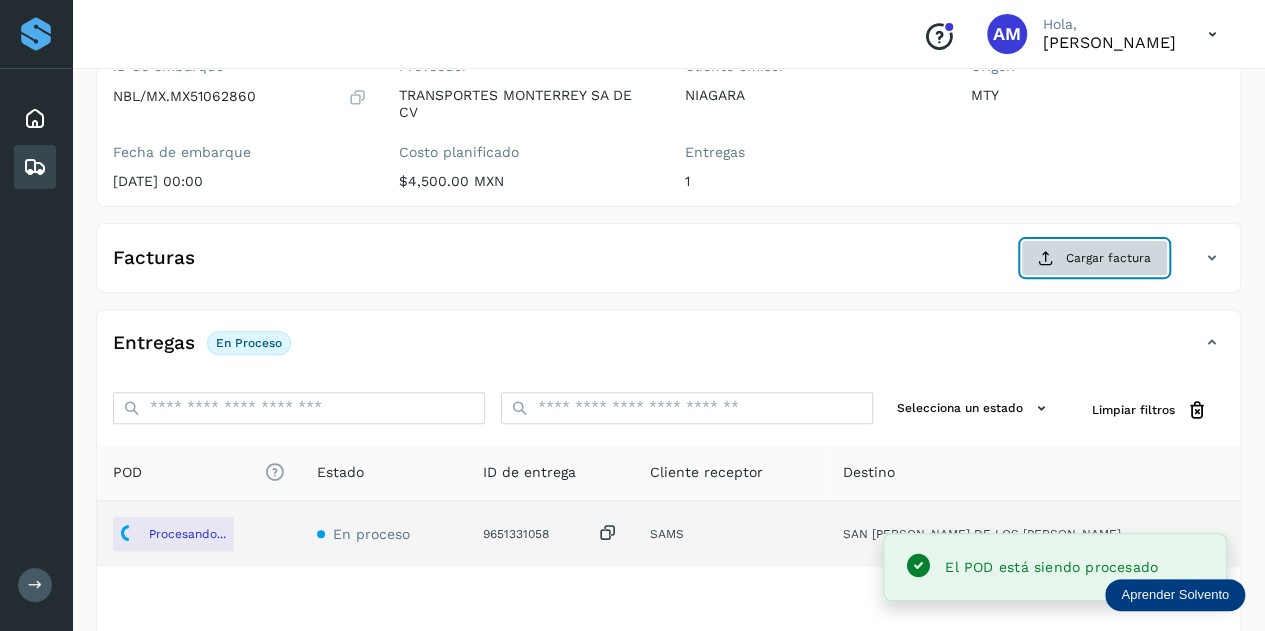 click on "Cargar factura" 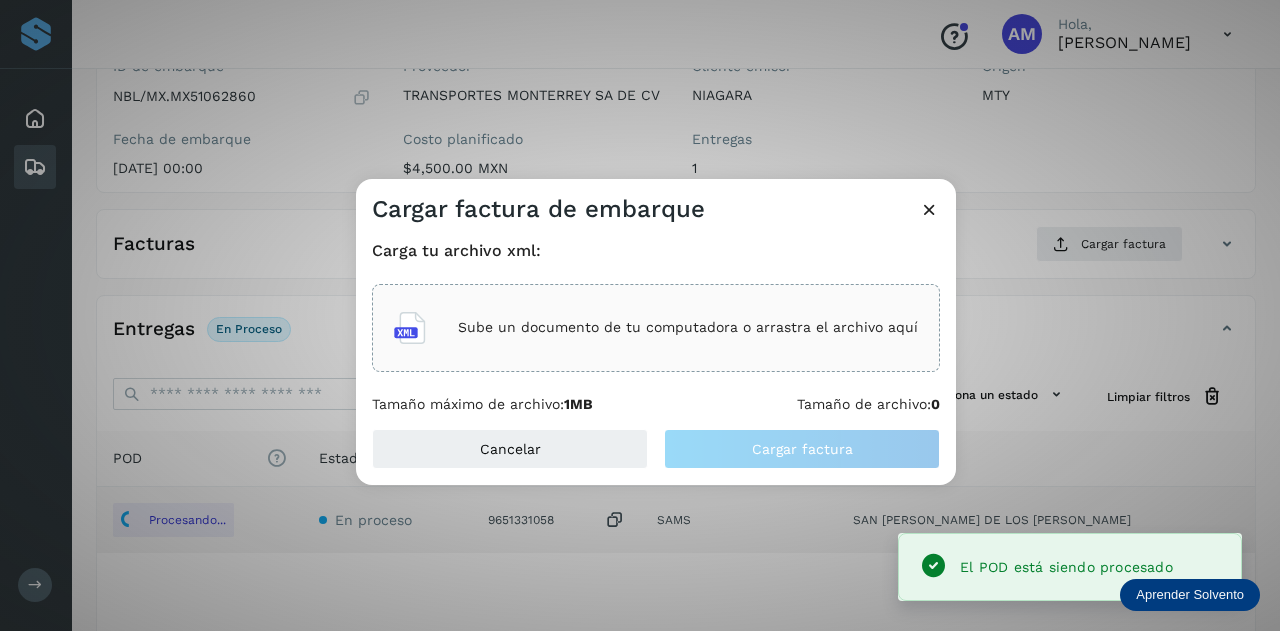 click on "Sube un documento de tu computadora o arrastra el archivo aquí" 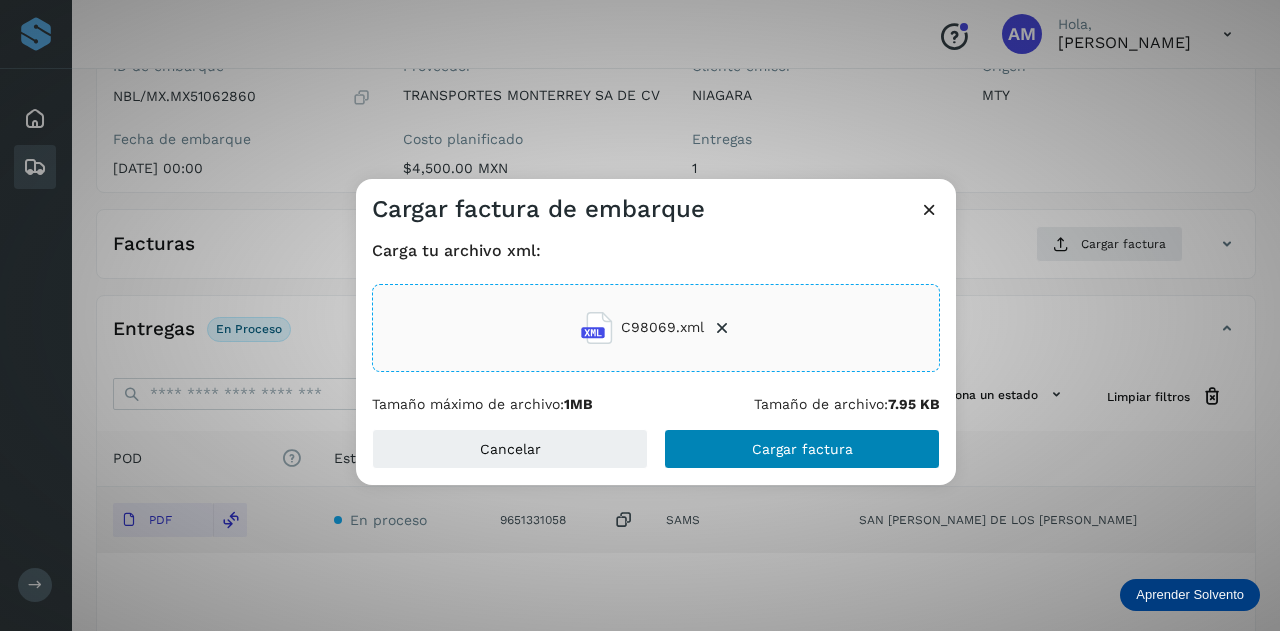 click on "Cancelar Cargar factura" at bounding box center (656, 457) 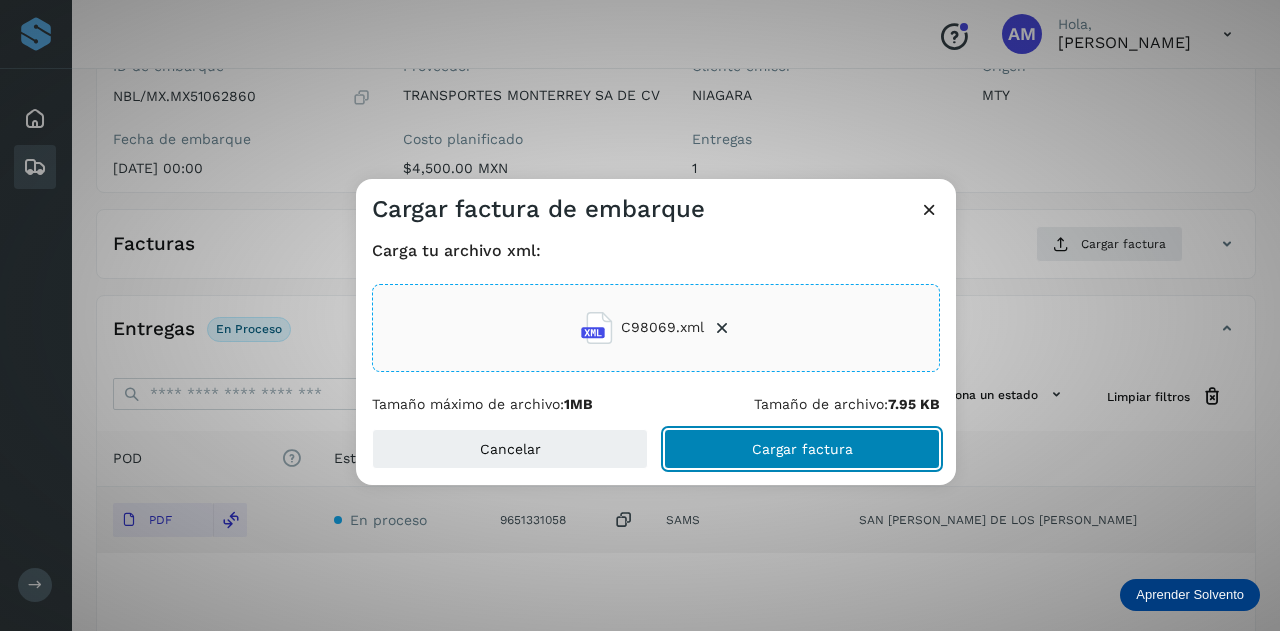 click on "Cargar factura" 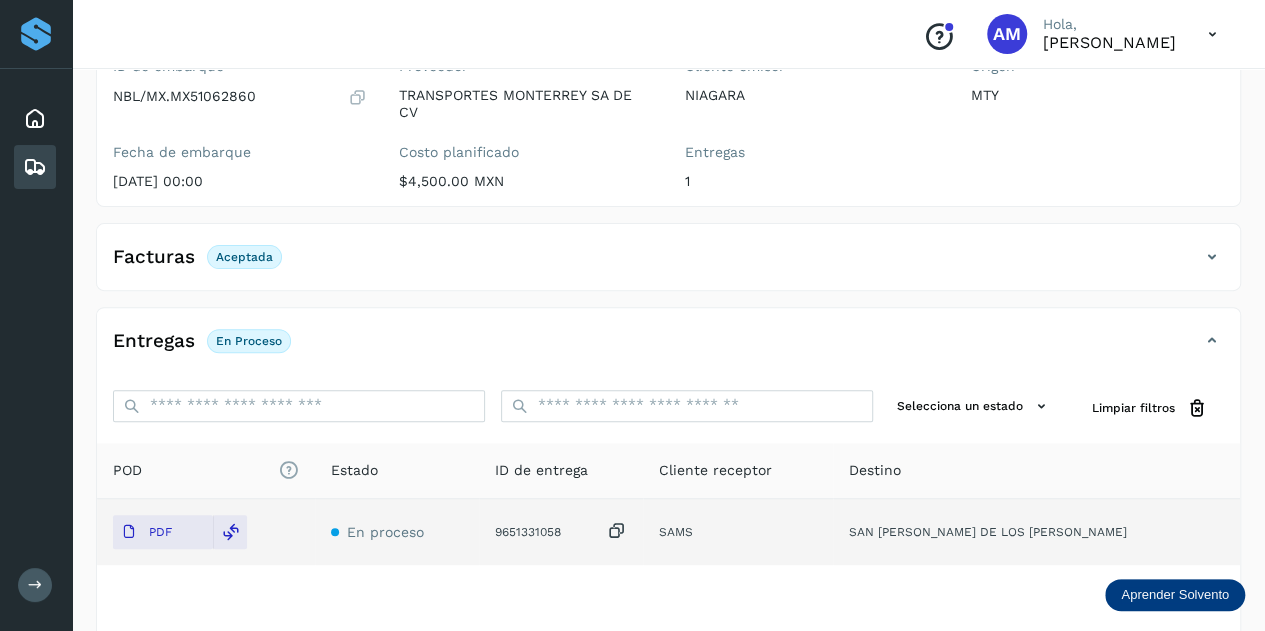 scroll, scrollTop: 0, scrollLeft: 0, axis: both 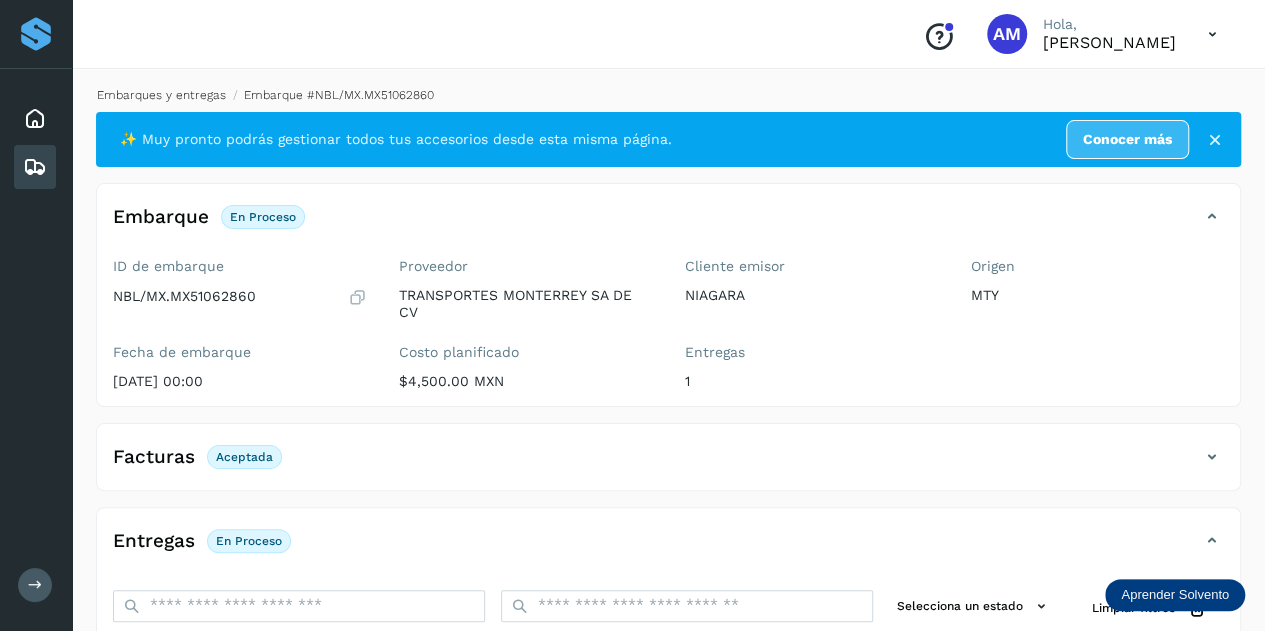 click on "Embarques y entregas" at bounding box center (161, 95) 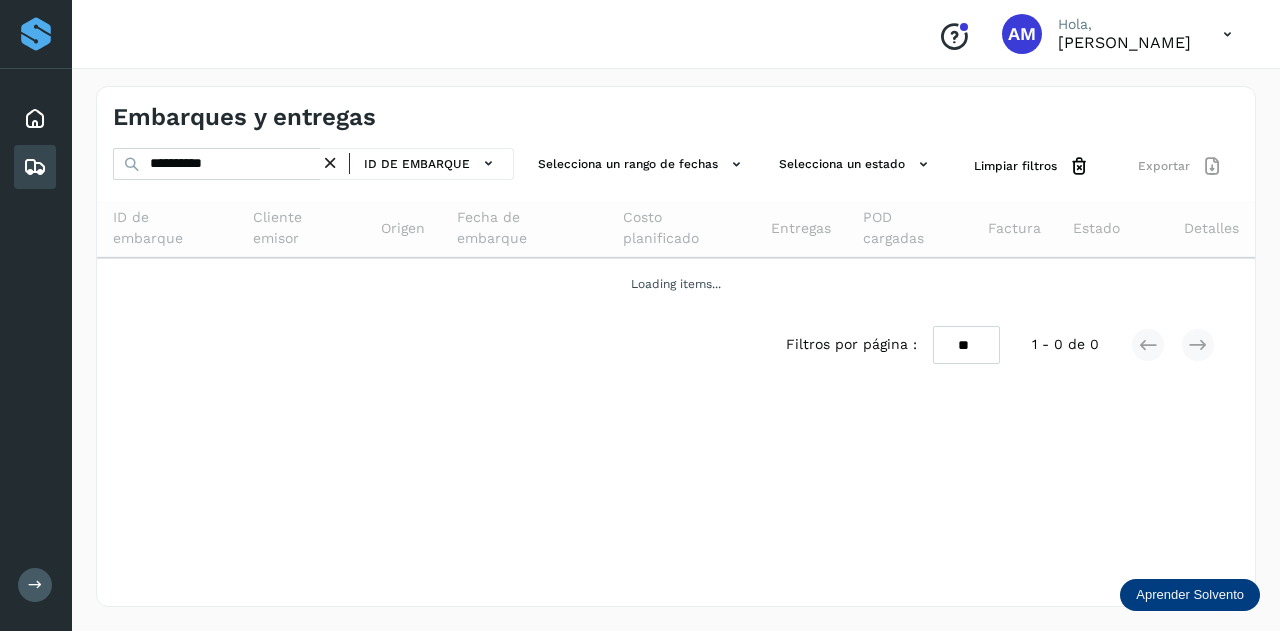 click at bounding box center [330, 163] 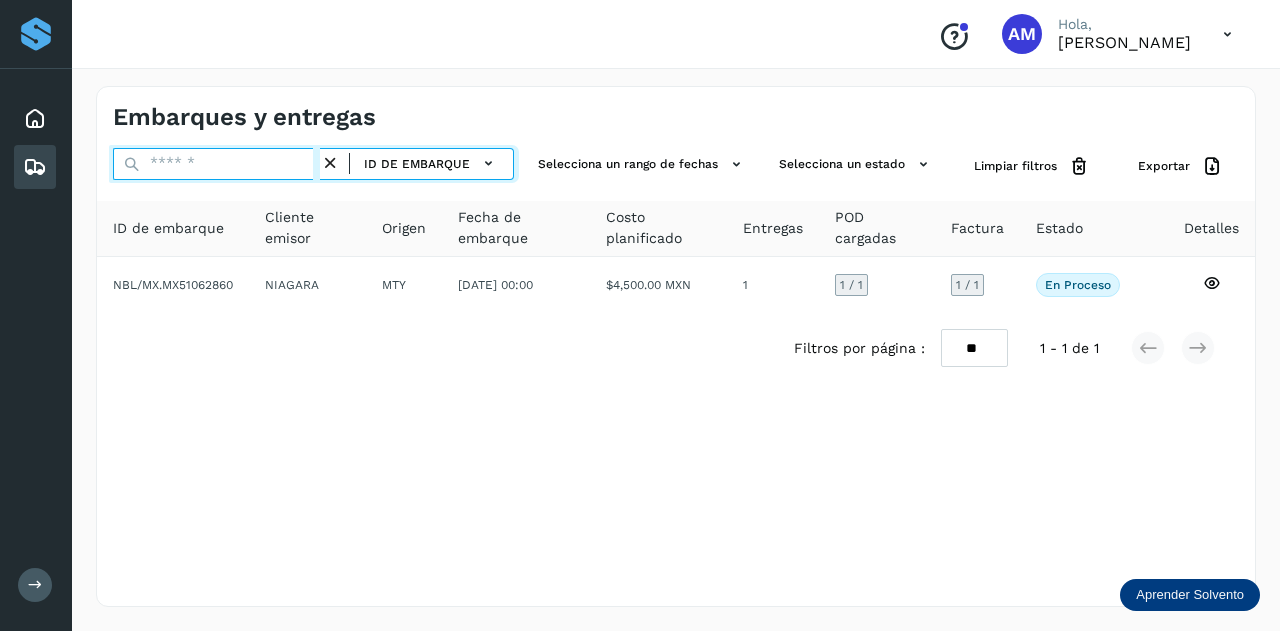 click at bounding box center (216, 164) 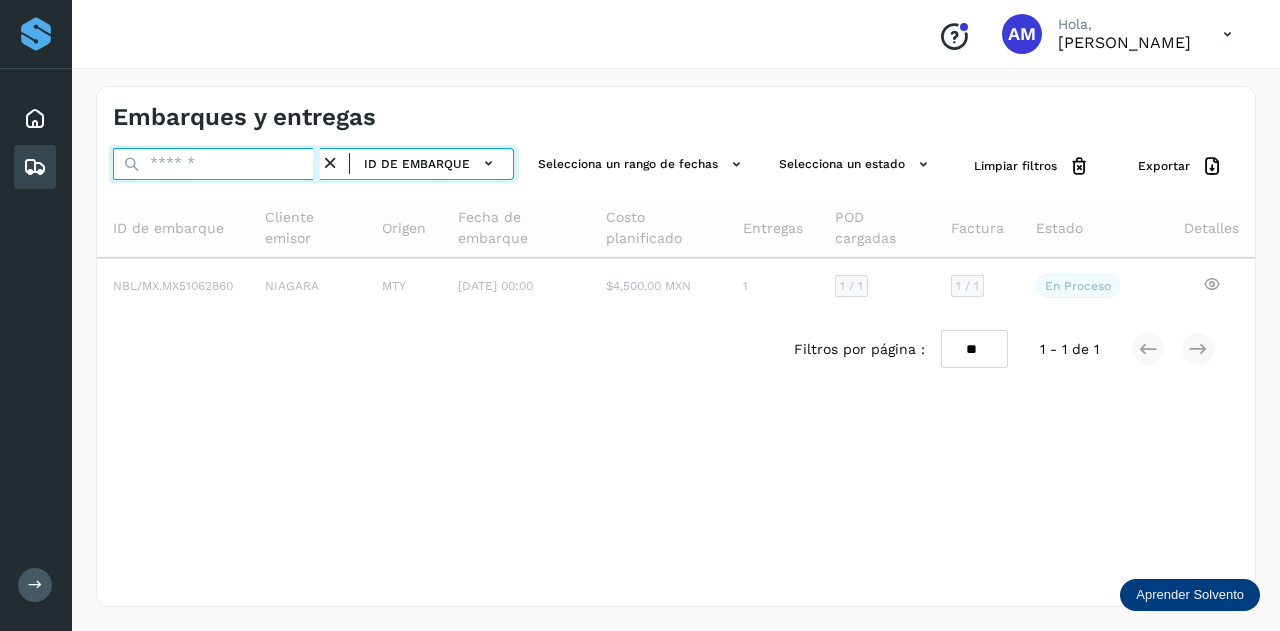 paste on "**********" 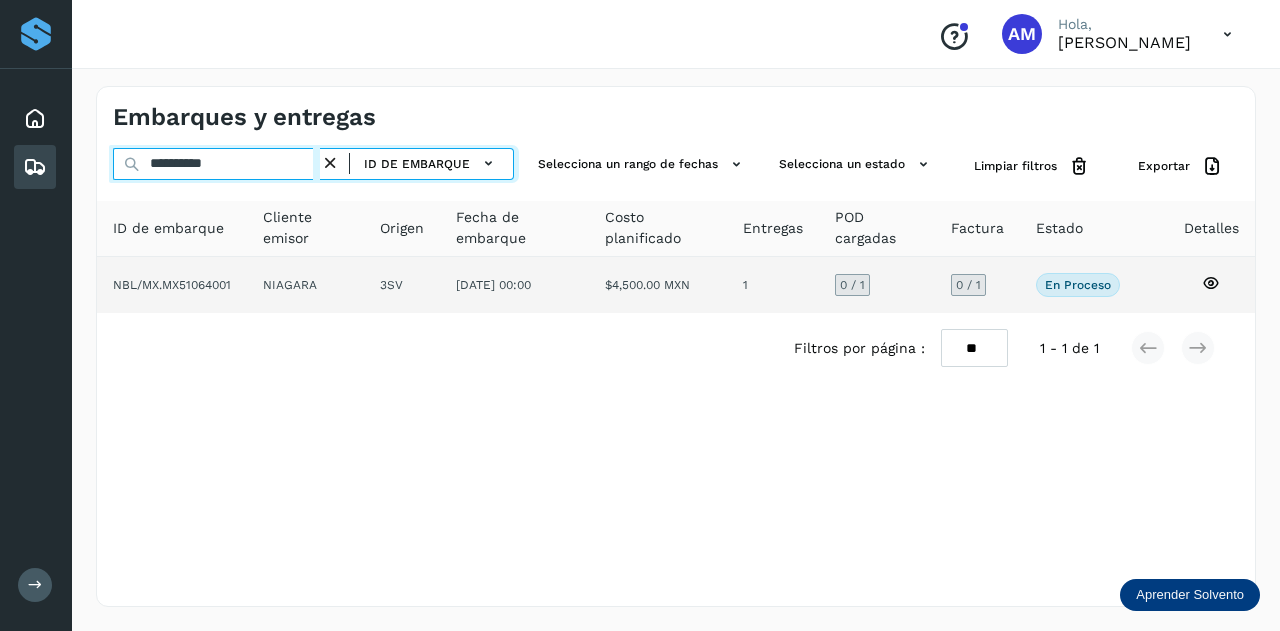 type on "**********" 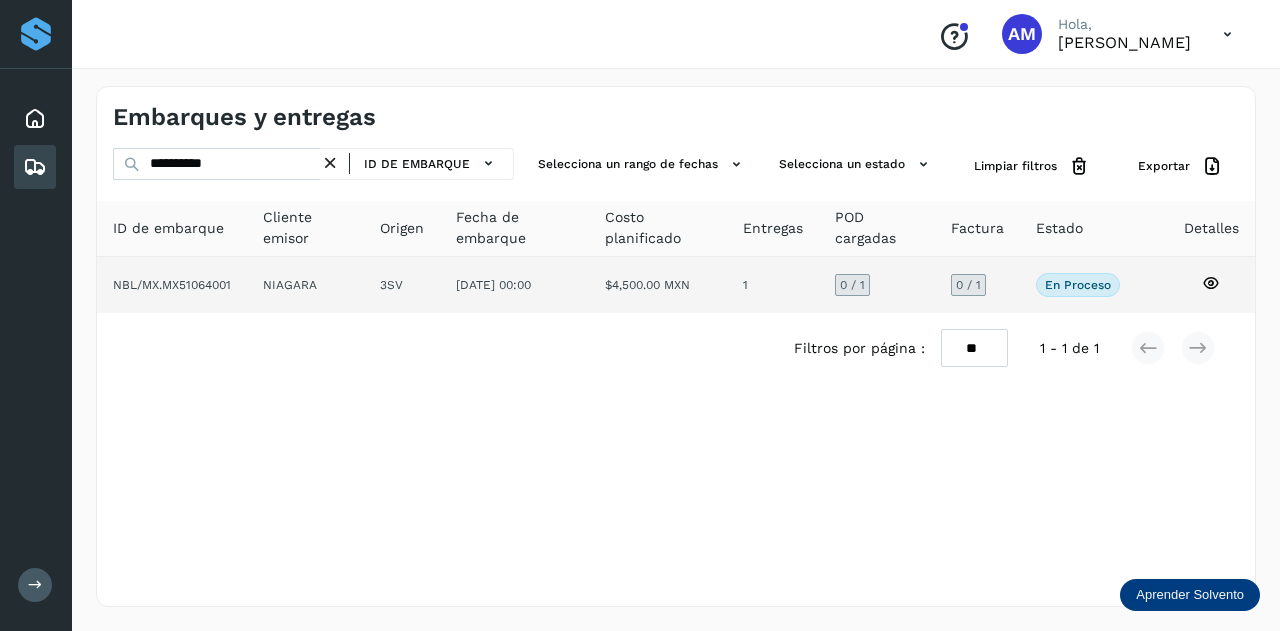 click on "3SV" 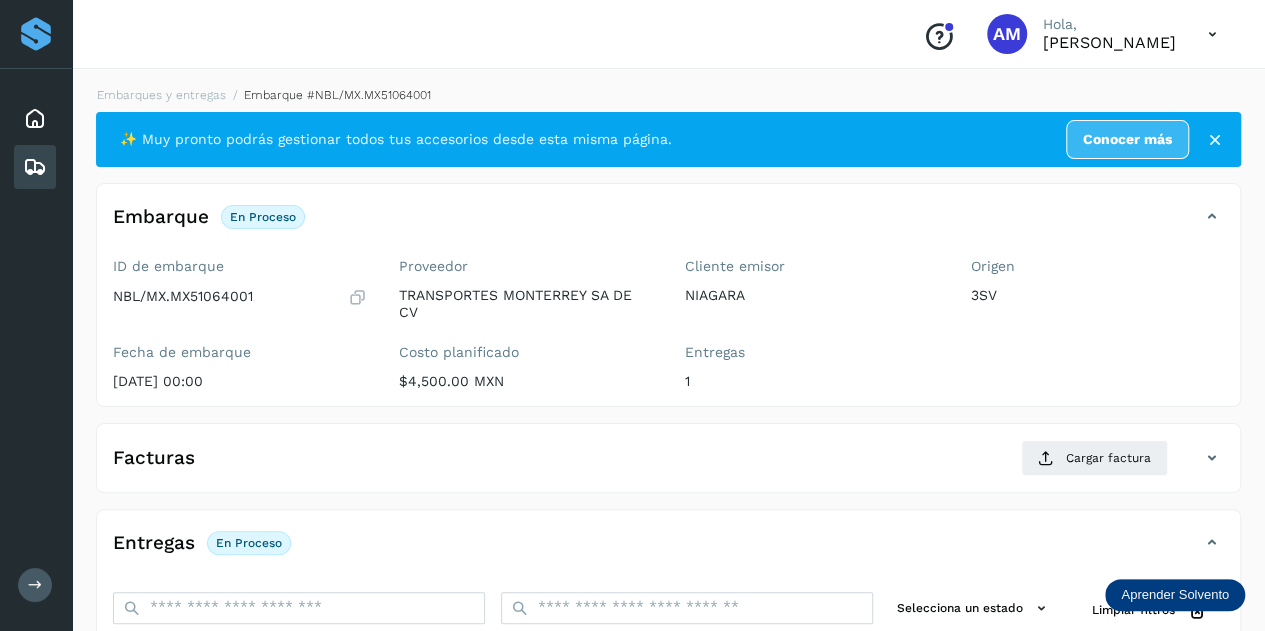 scroll, scrollTop: 300, scrollLeft: 0, axis: vertical 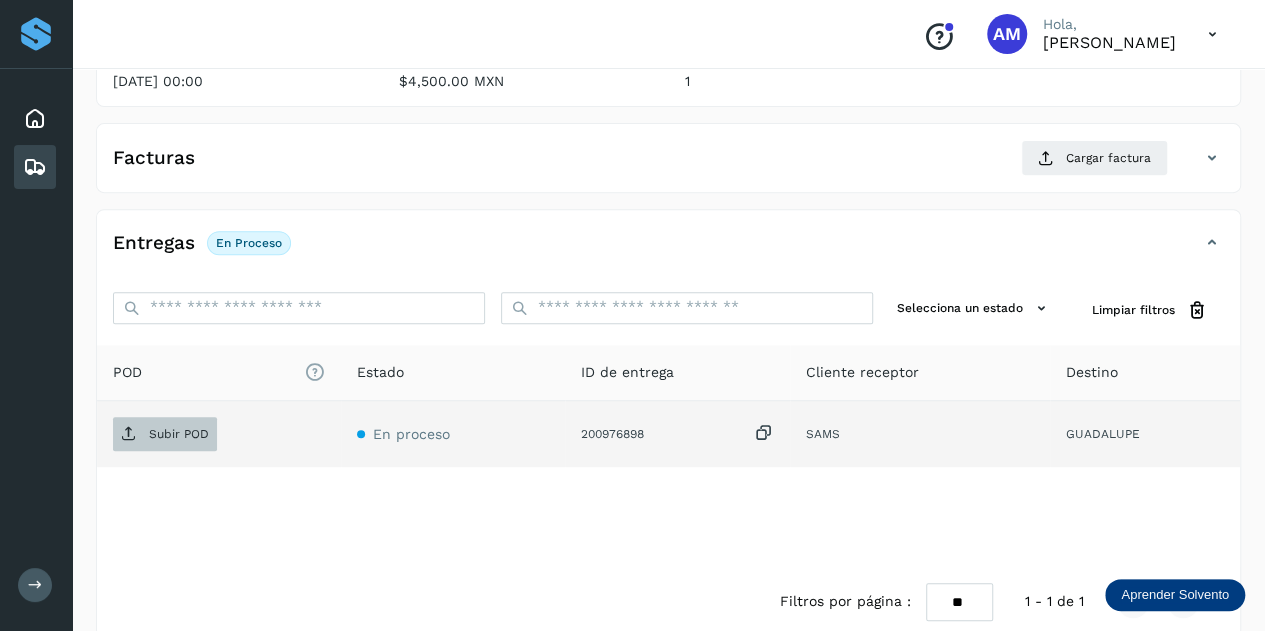 click on "Subir POD" at bounding box center (179, 434) 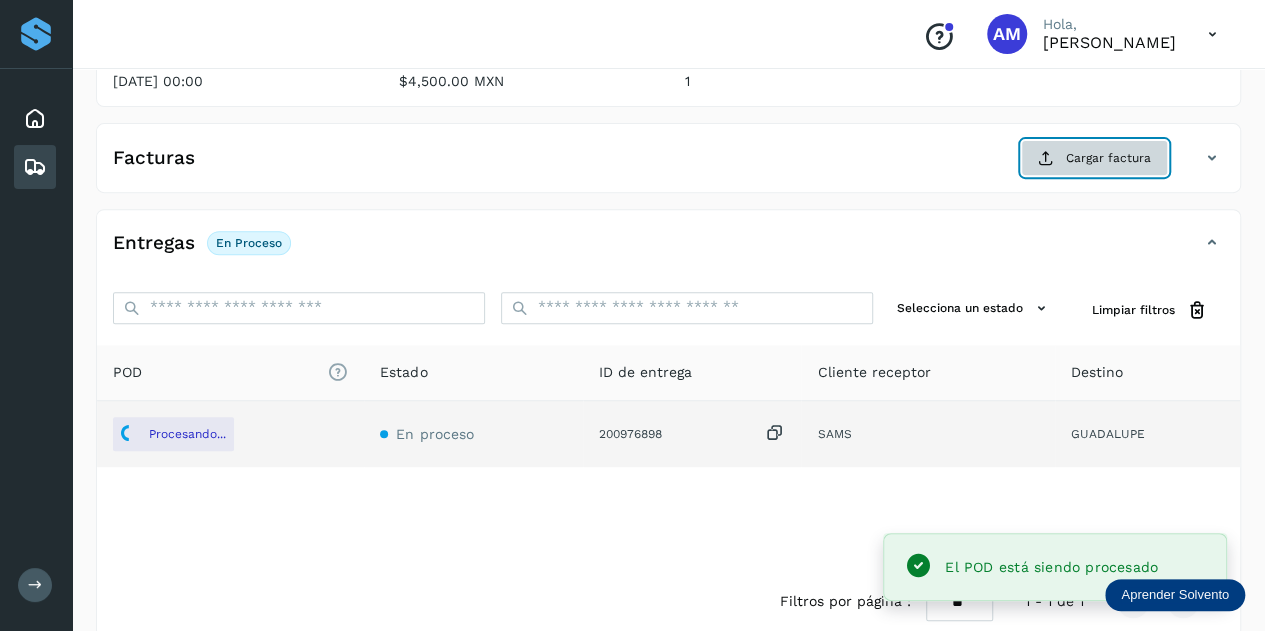 click on "Cargar factura" 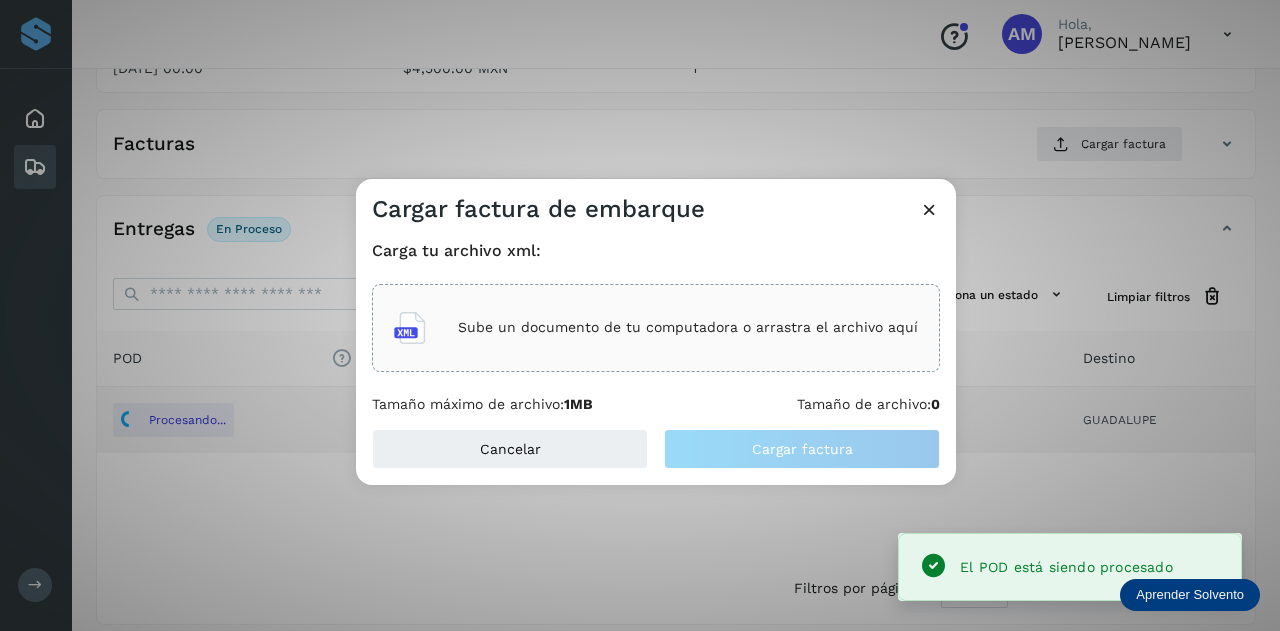 click on "Sube un documento de tu computadora o arrastra el archivo aquí" at bounding box center (656, 328) 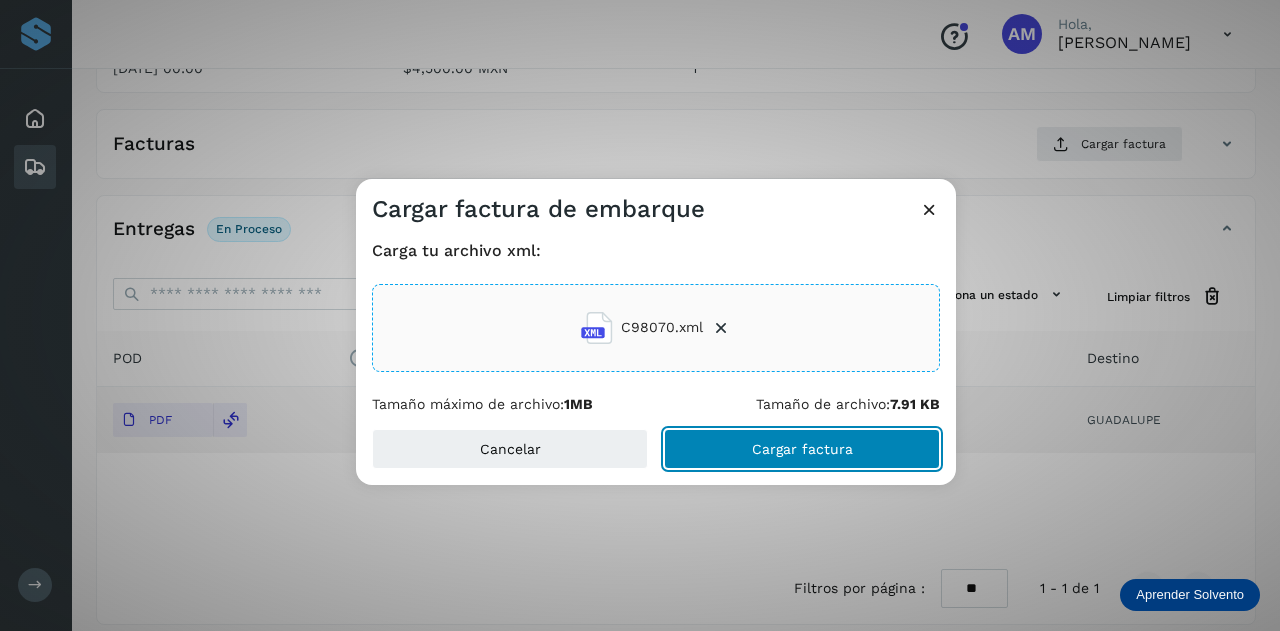 click on "Cargar factura" 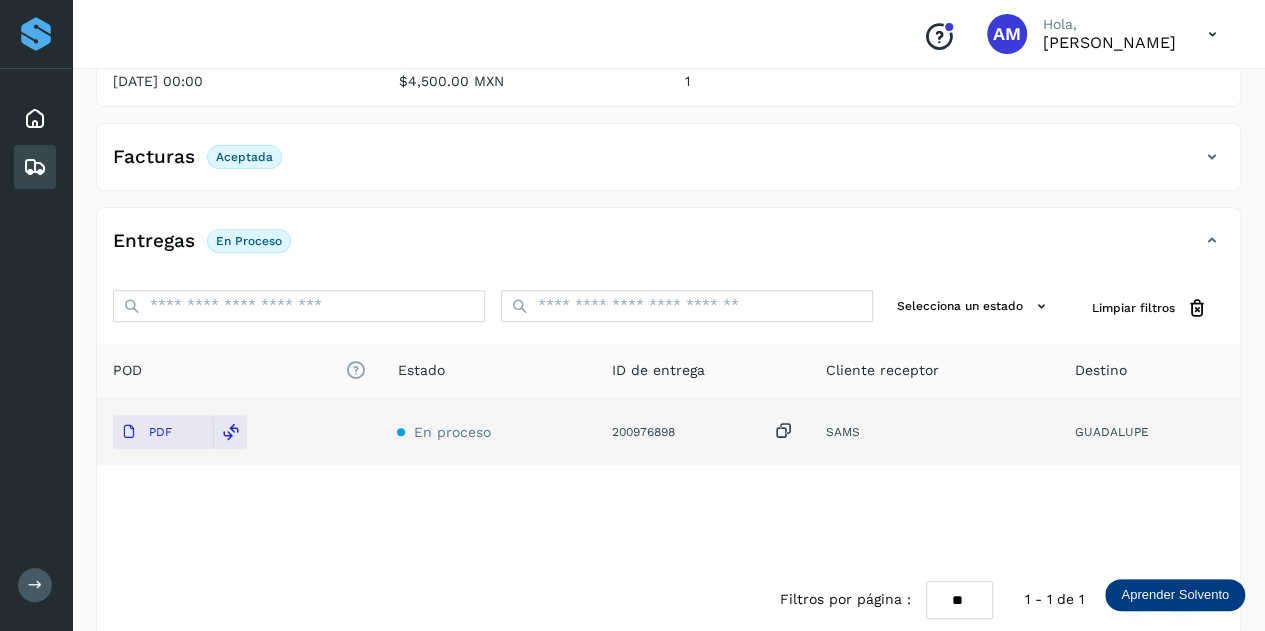 scroll, scrollTop: 0, scrollLeft: 0, axis: both 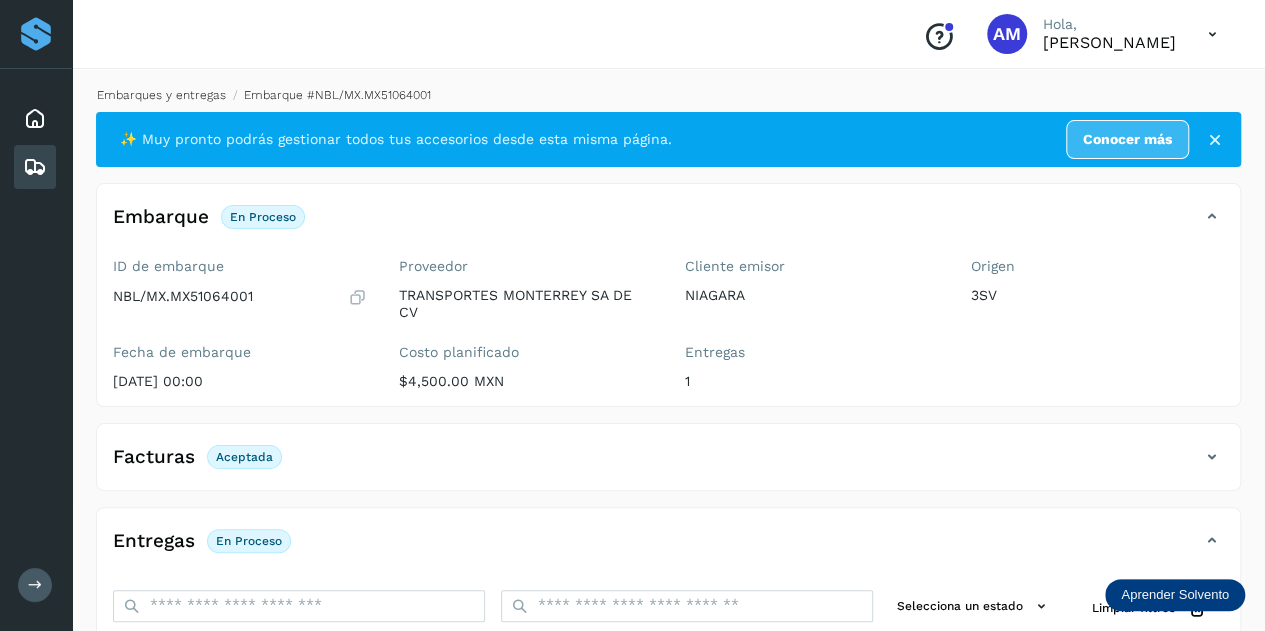 click on "Embarques y entregas" at bounding box center (161, 95) 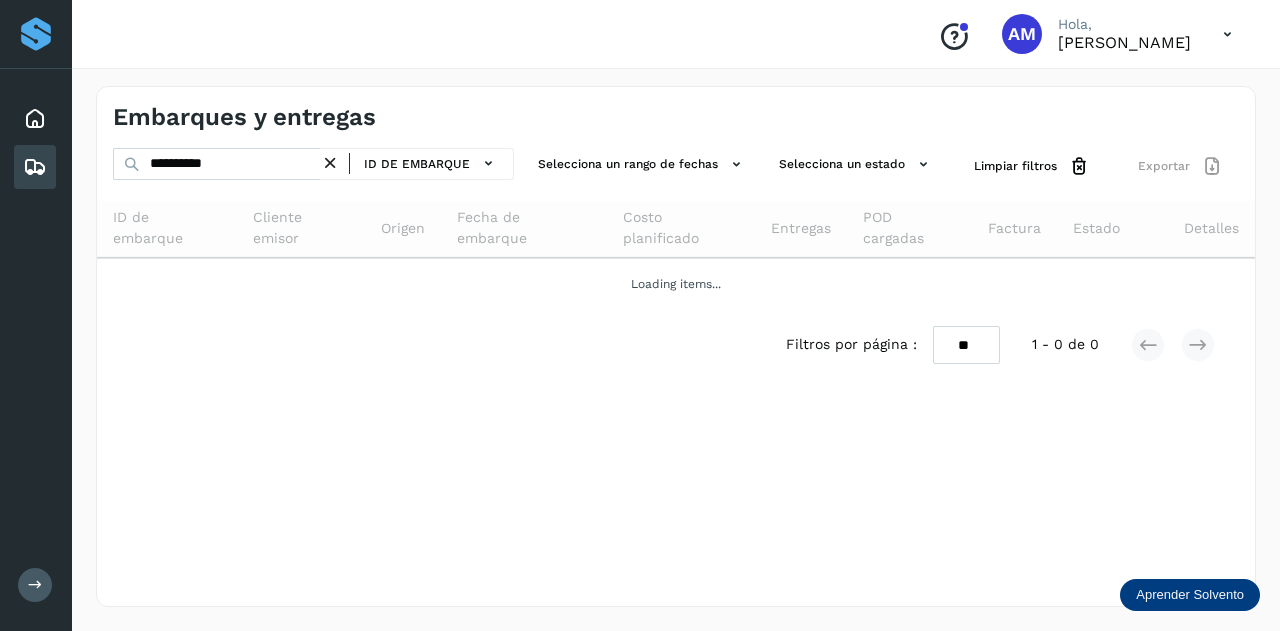 drag, startPoint x: 337, startPoint y: 155, endPoint x: 287, endPoint y: 164, distance: 50.803543 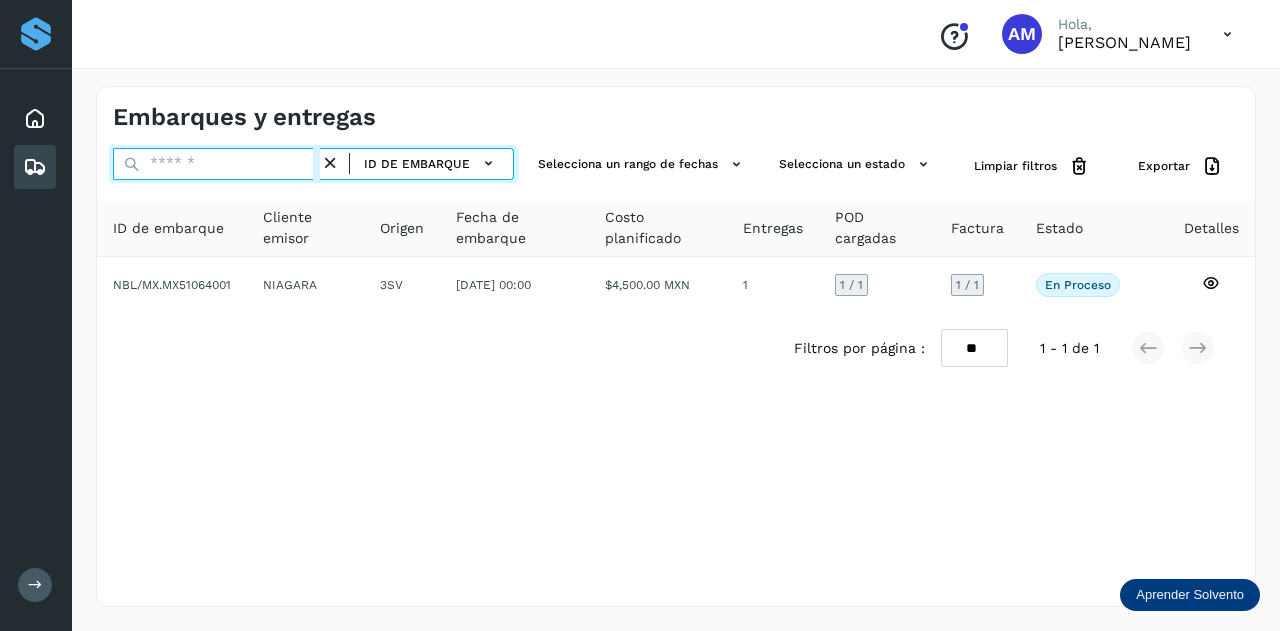 click at bounding box center (216, 164) 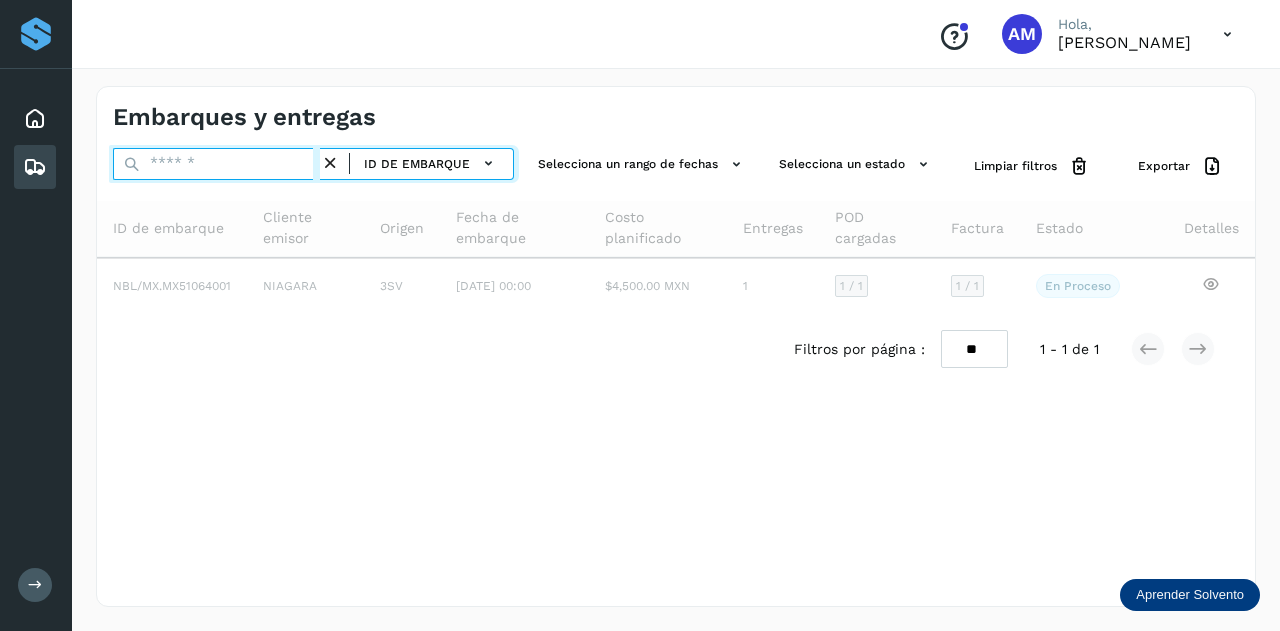 paste on "**********" 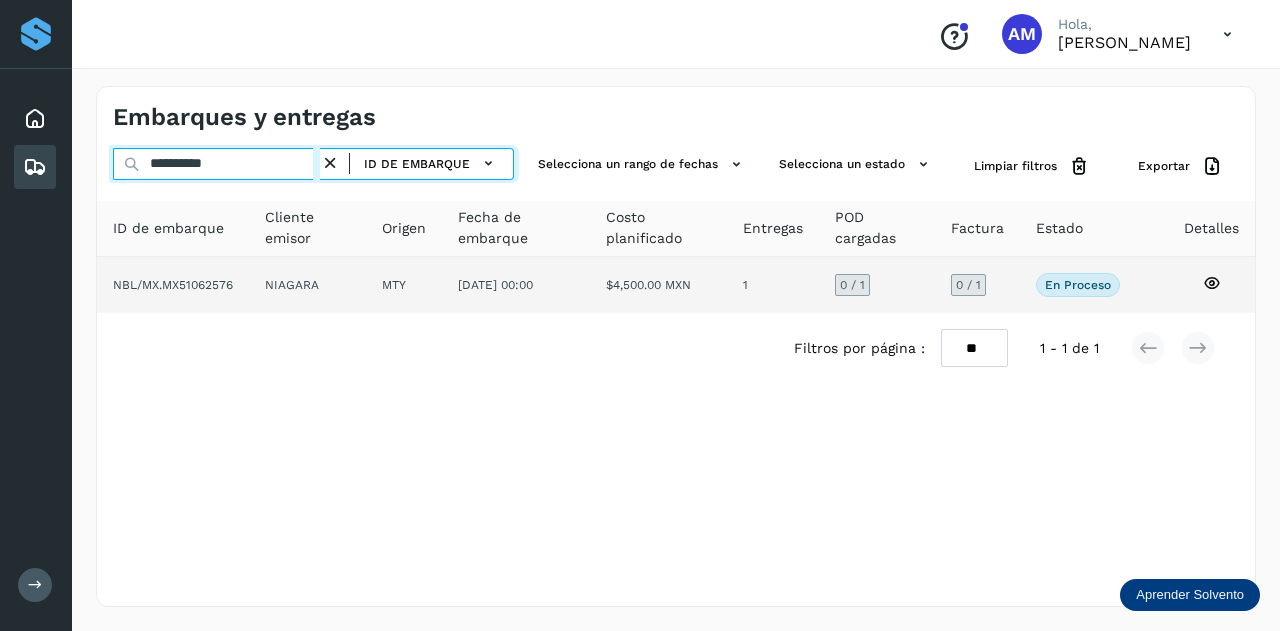 type on "**********" 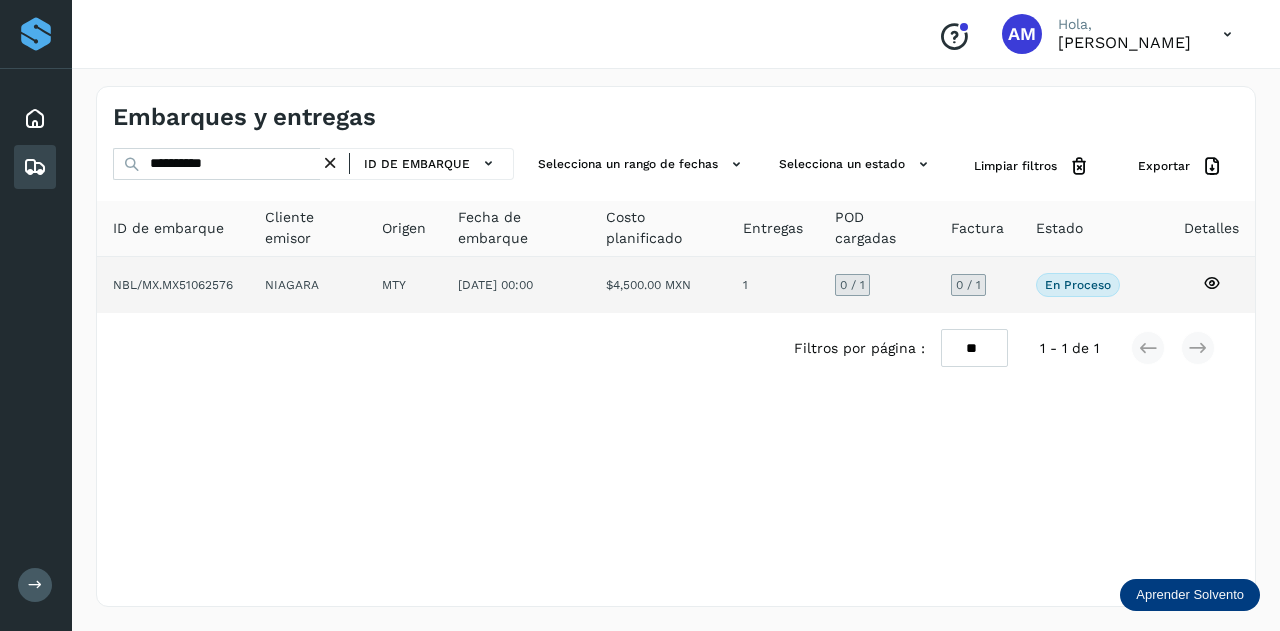 click on "MTY" 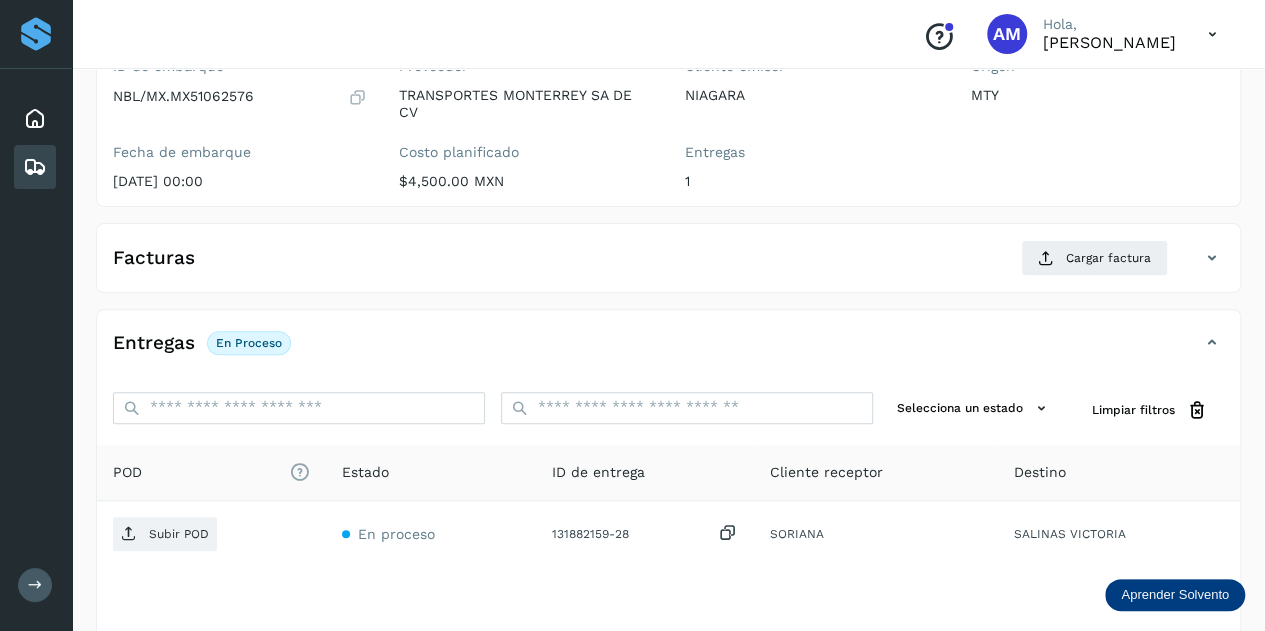 scroll, scrollTop: 300, scrollLeft: 0, axis: vertical 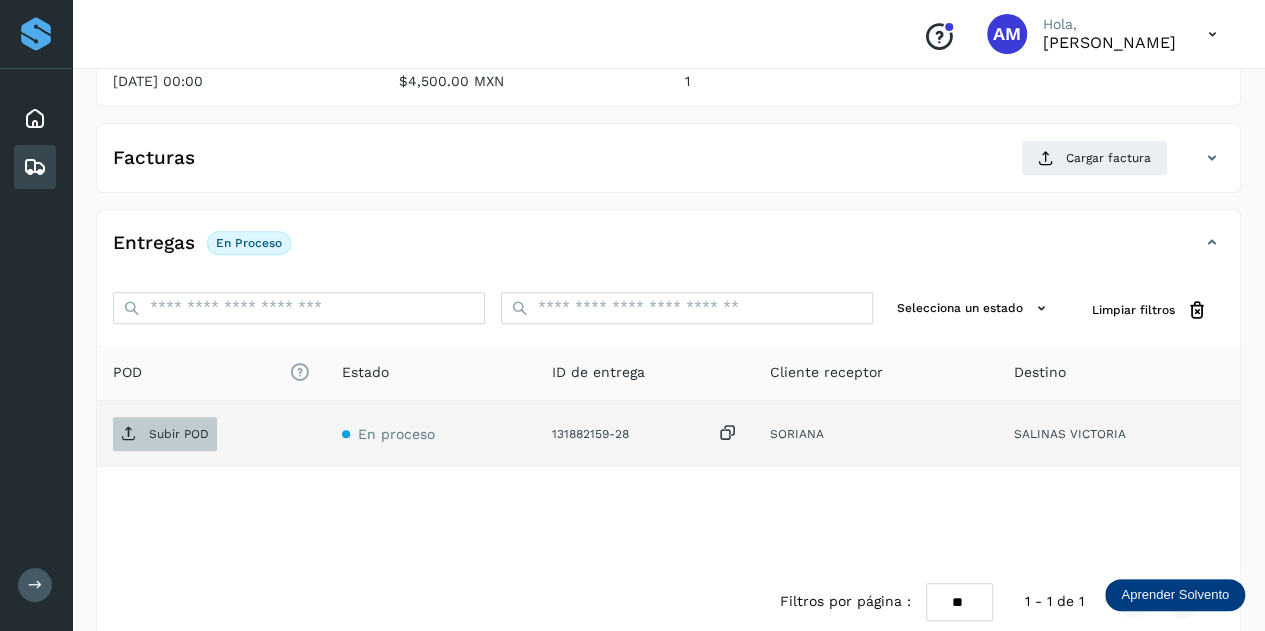 click on "Subir POD" at bounding box center [179, 434] 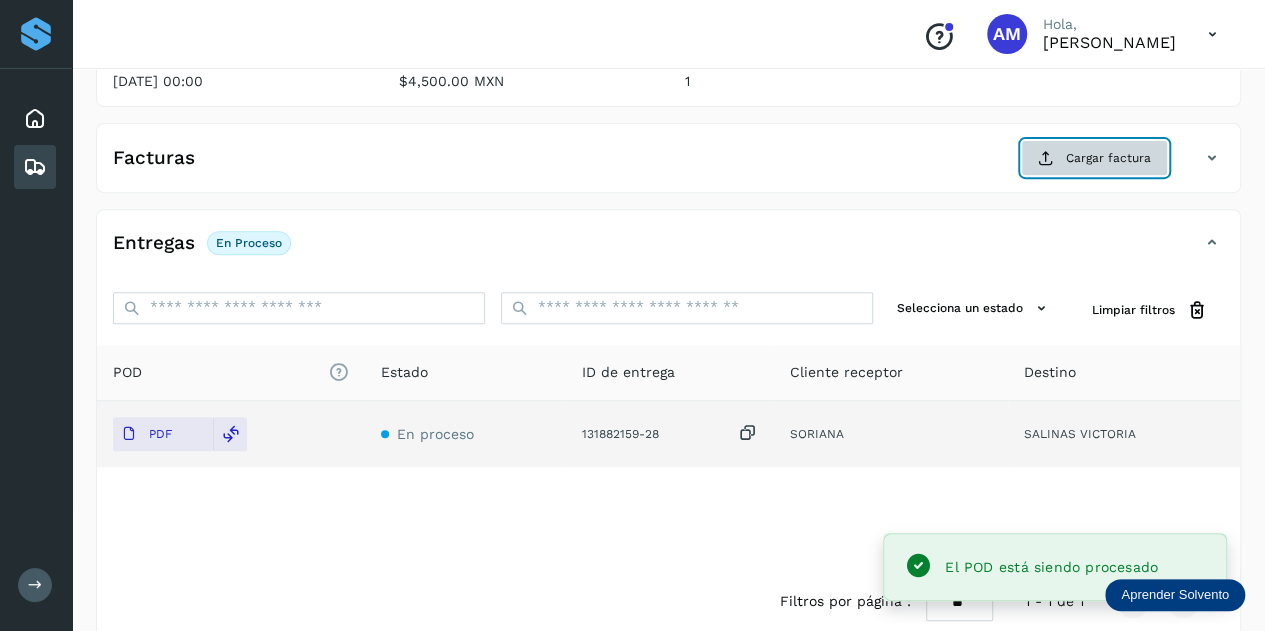 click on "Cargar factura" 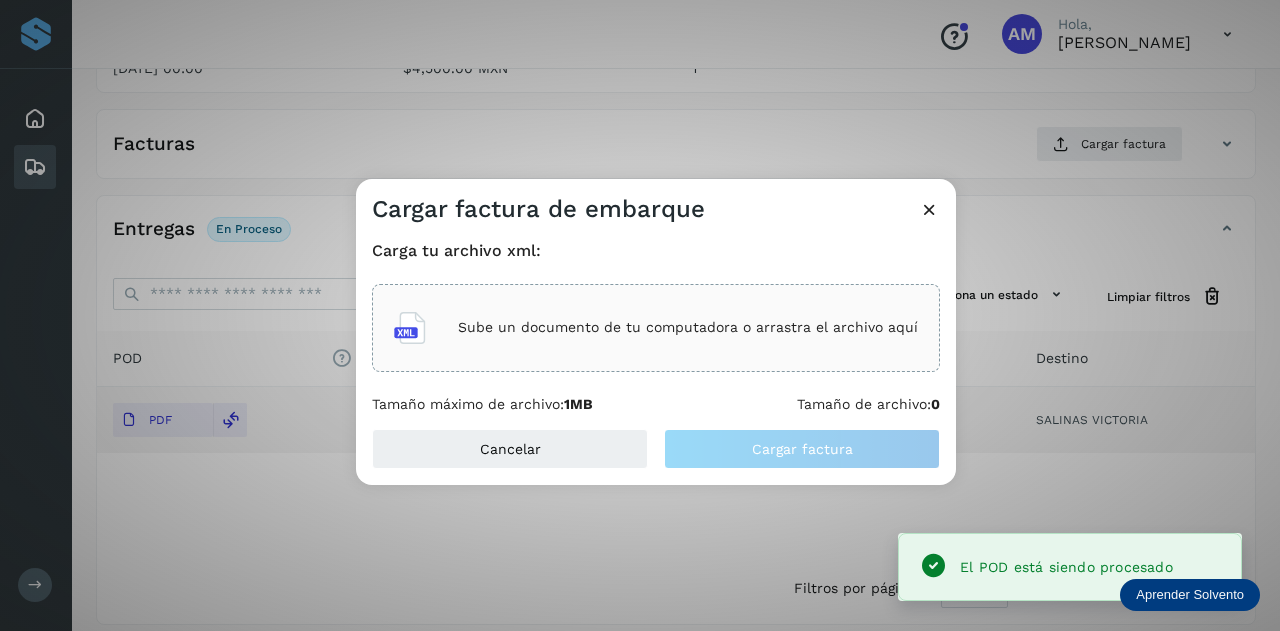 click on "Sube un documento de tu computadora o arrastra el archivo aquí" 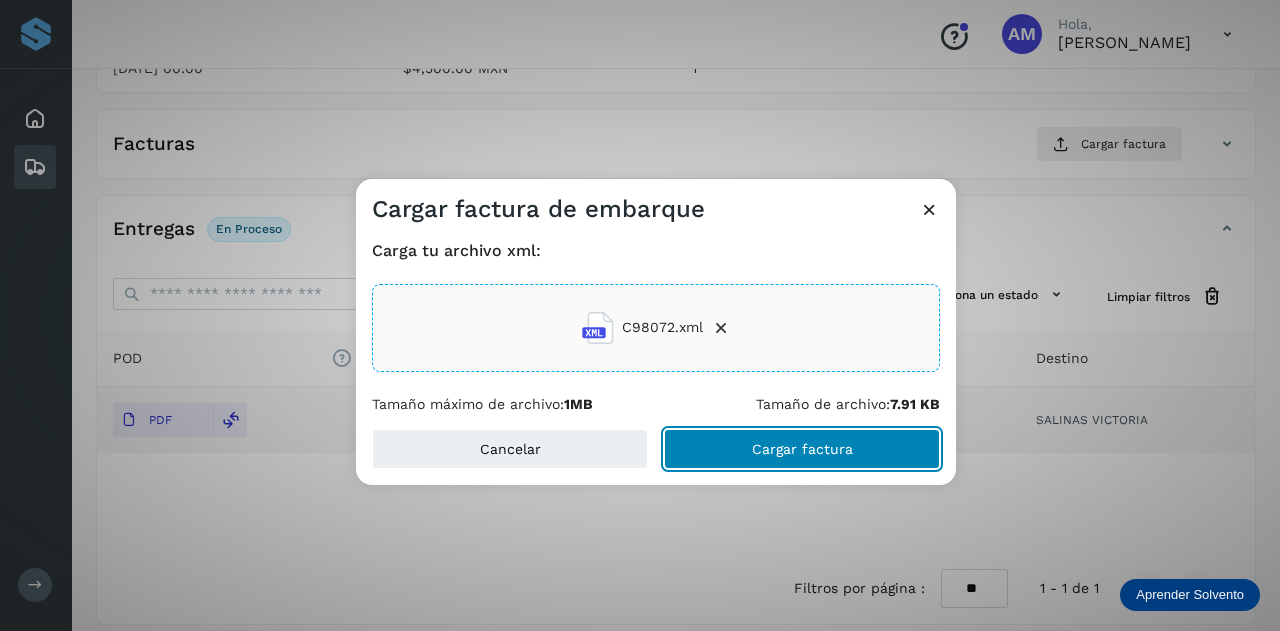 click on "Cargar factura" 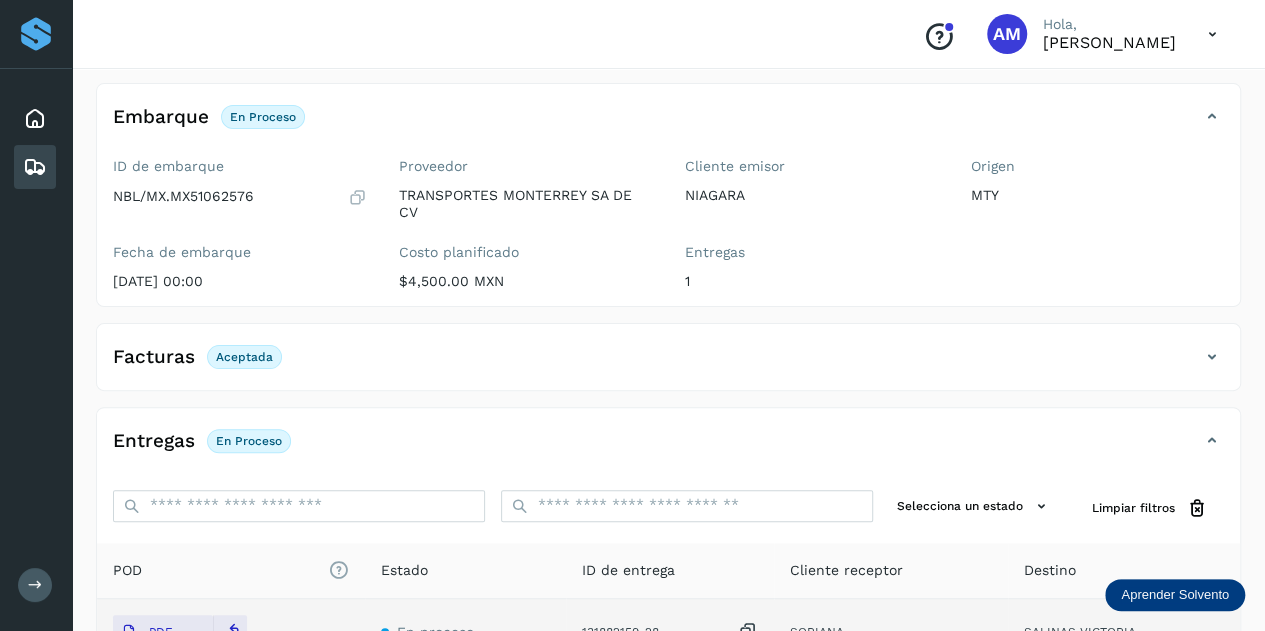scroll, scrollTop: 0, scrollLeft: 0, axis: both 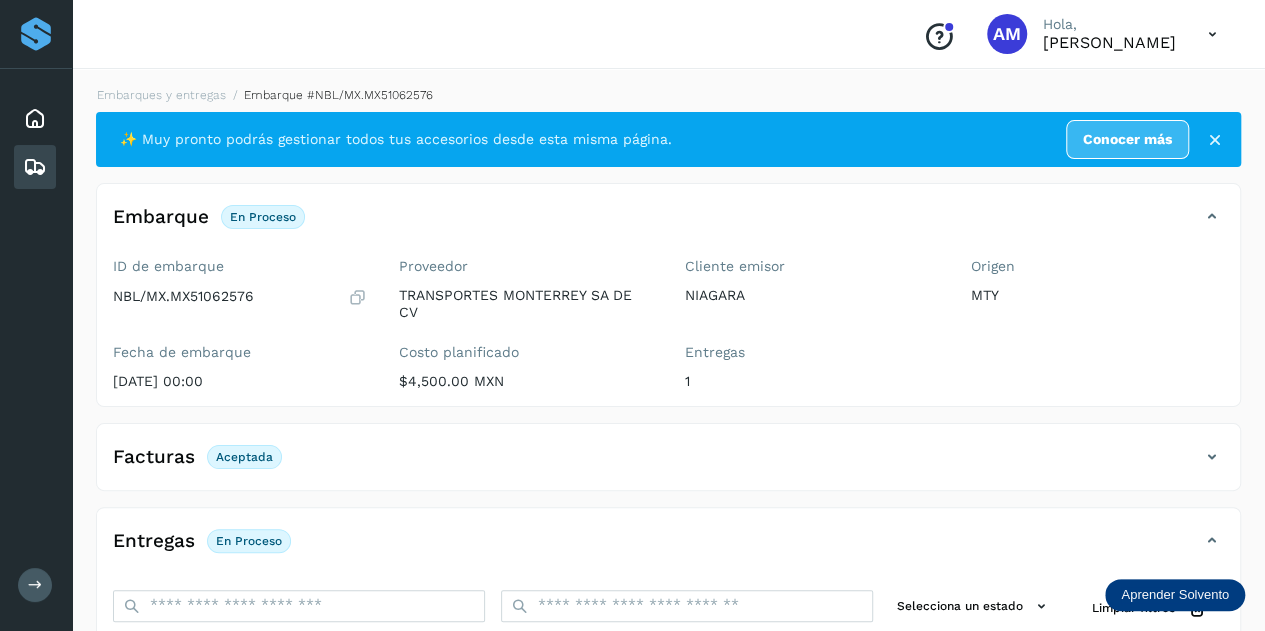 click on "Embarques y entregas" 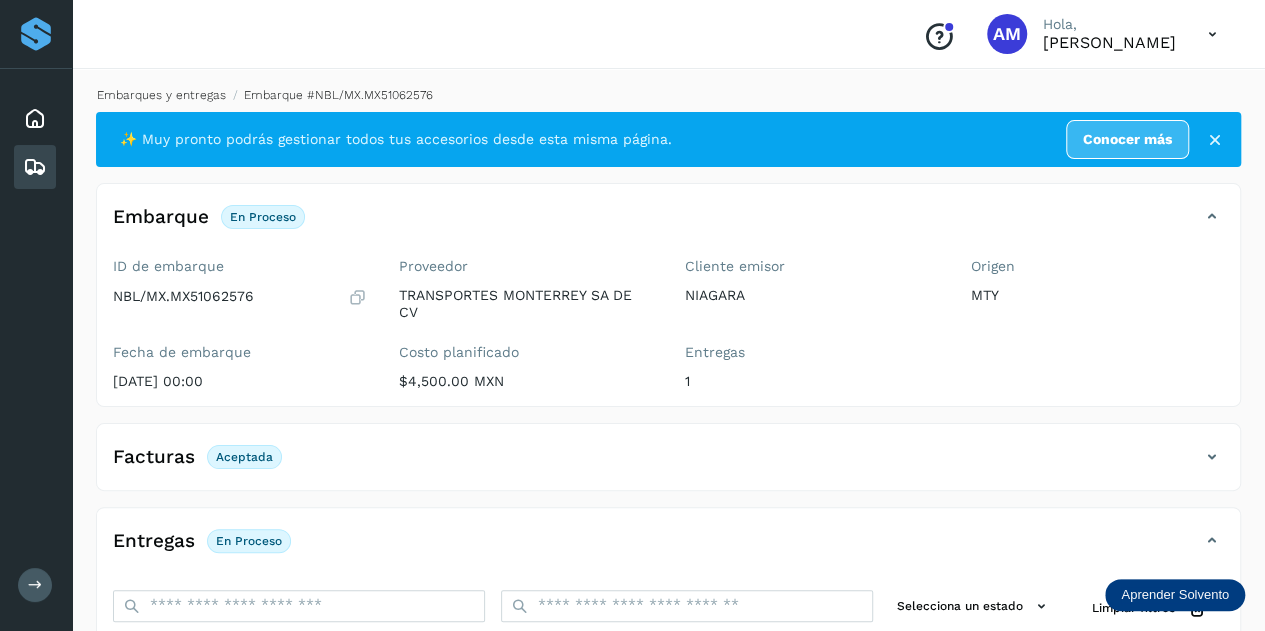click on "Embarques y entregas" at bounding box center (161, 95) 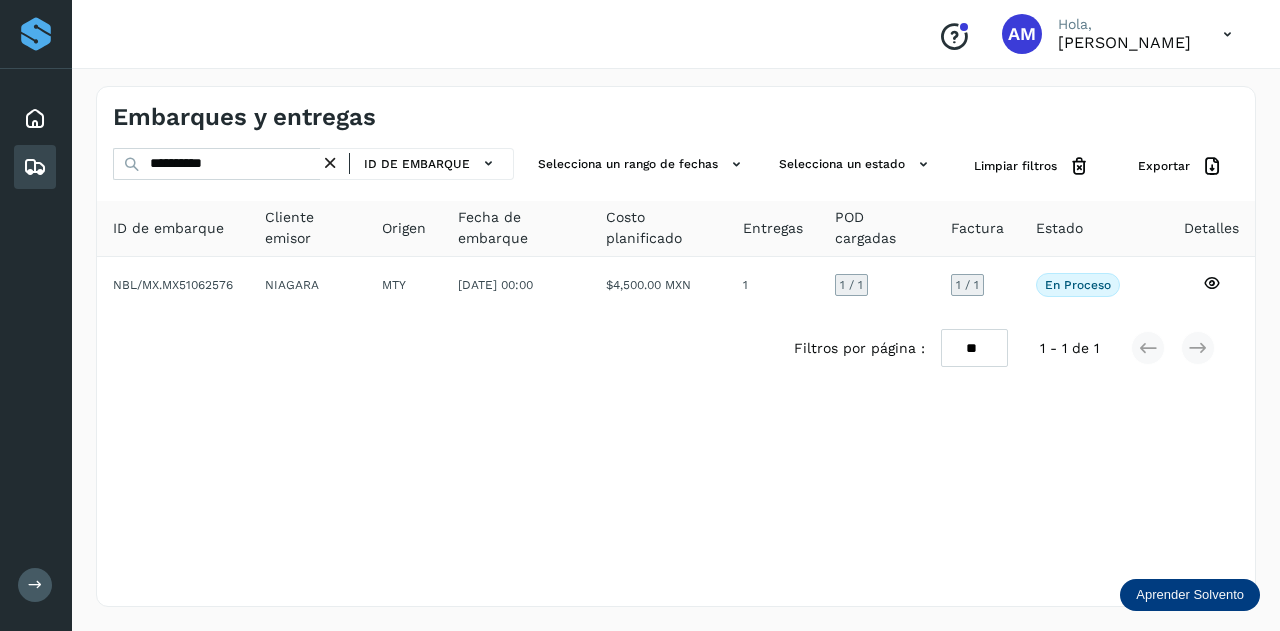 click at bounding box center [330, 163] 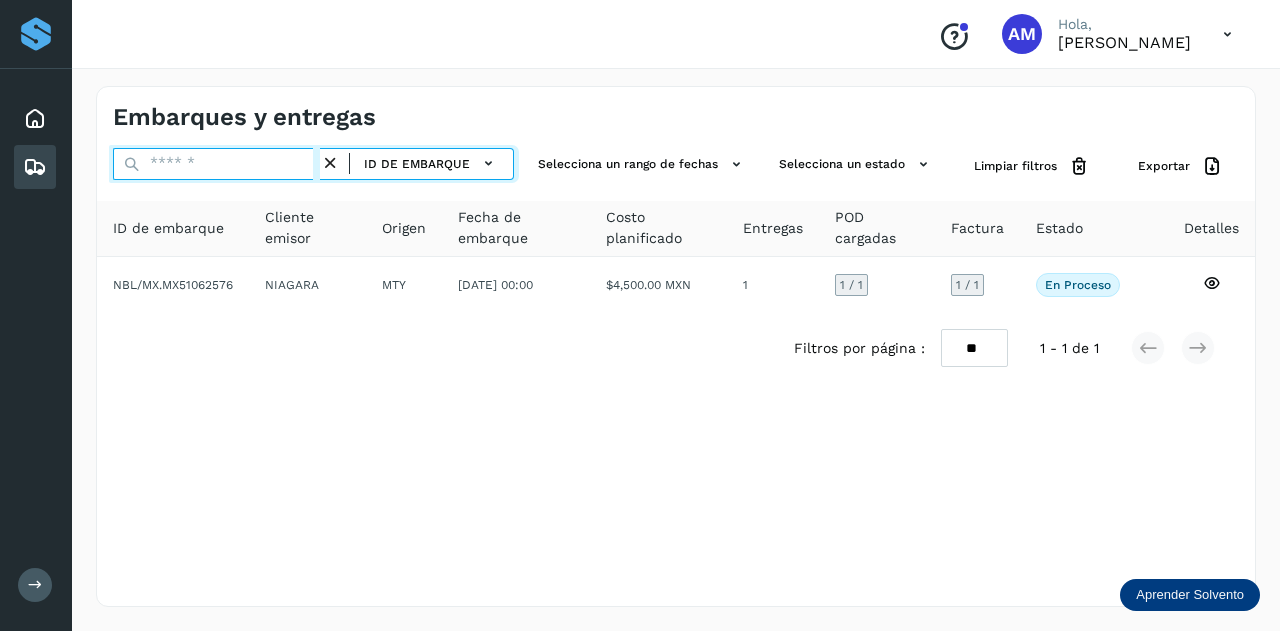 click at bounding box center [216, 164] 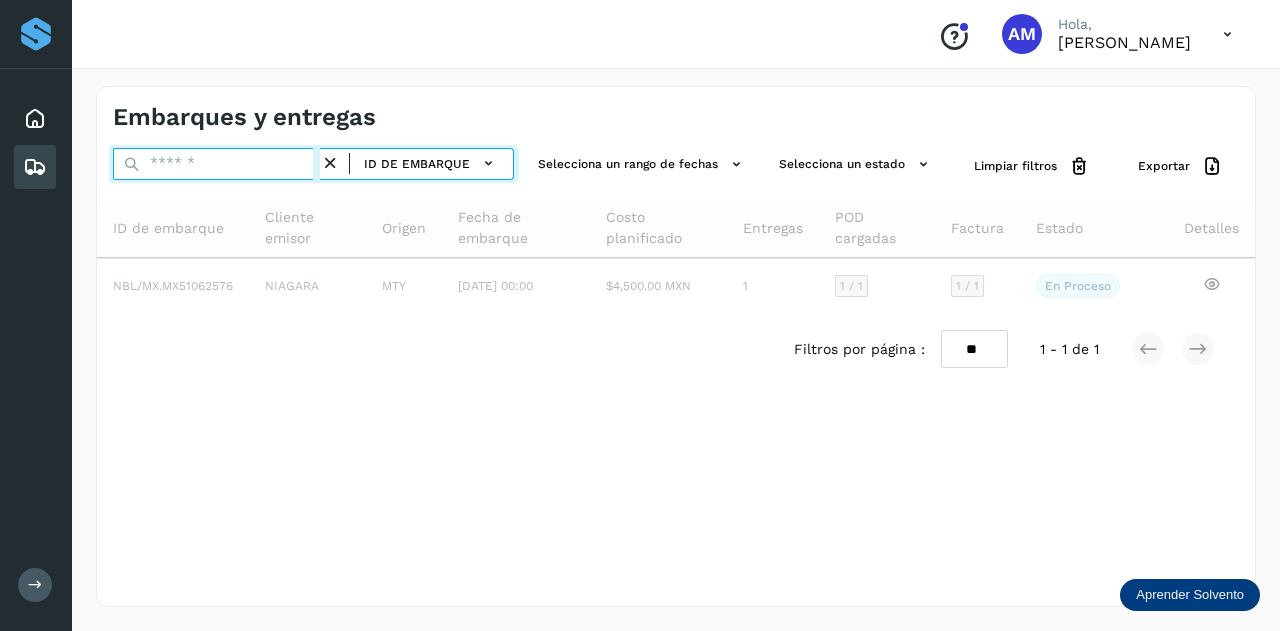 paste on "**********" 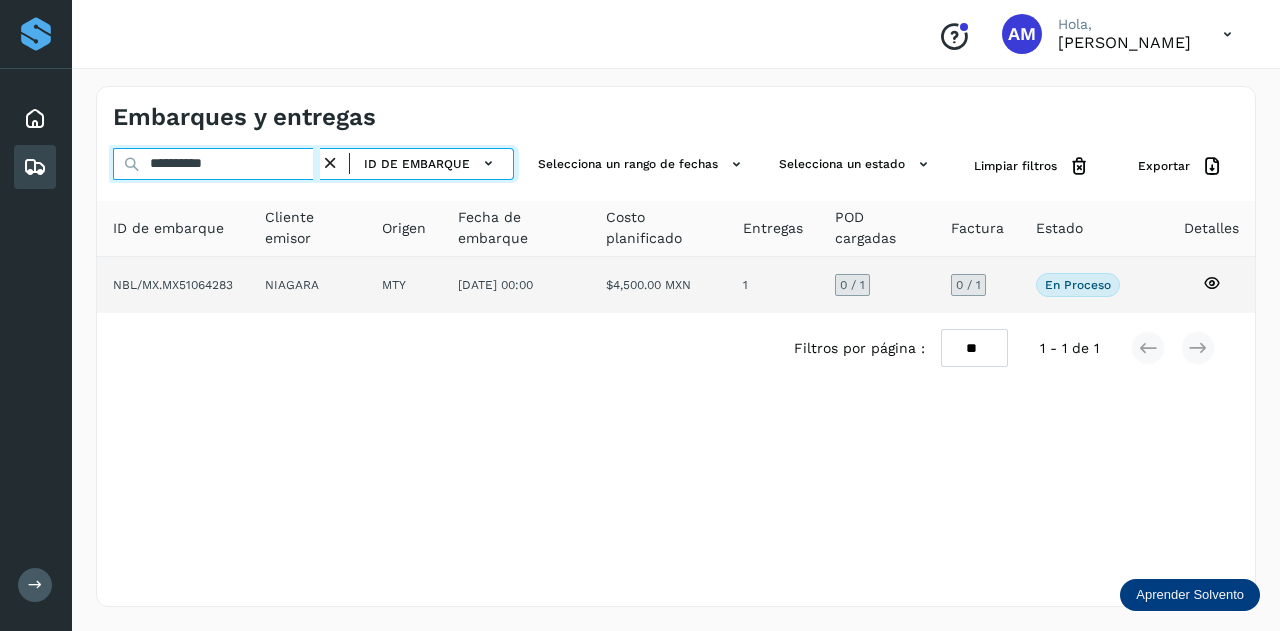 type on "**********" 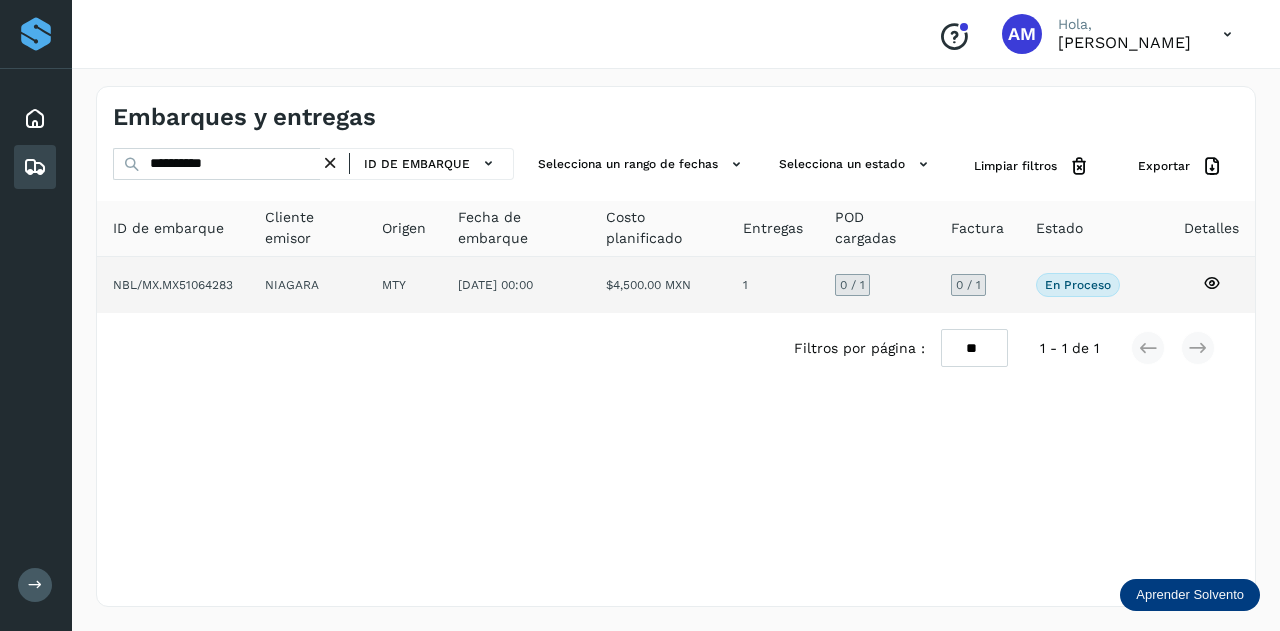 click on "MTY" 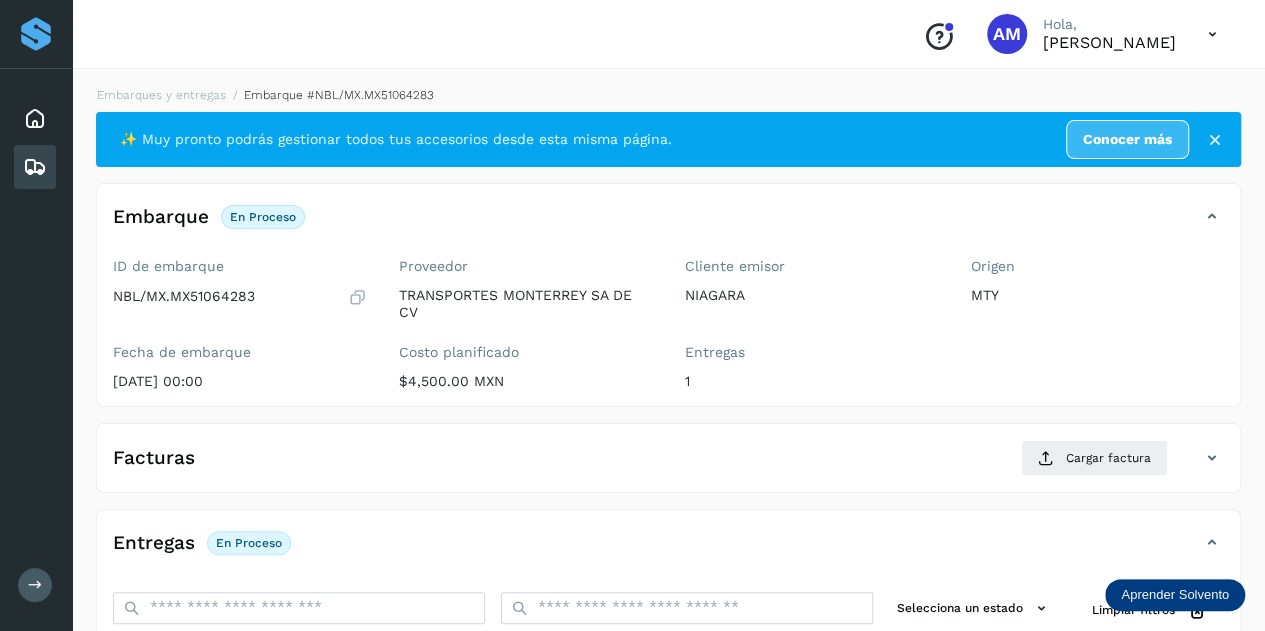 scroll, scrollTop: 200, scrollLeft: 0, axis: vertical 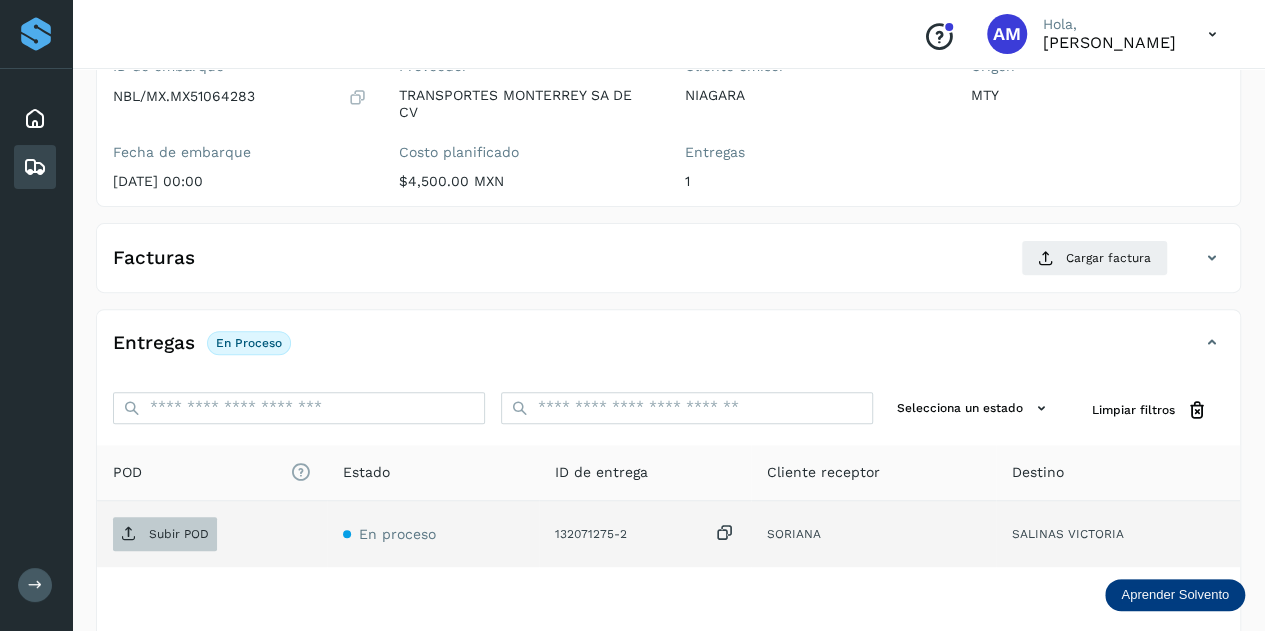 click on "Subir POD" at bounding box center (165, 534) 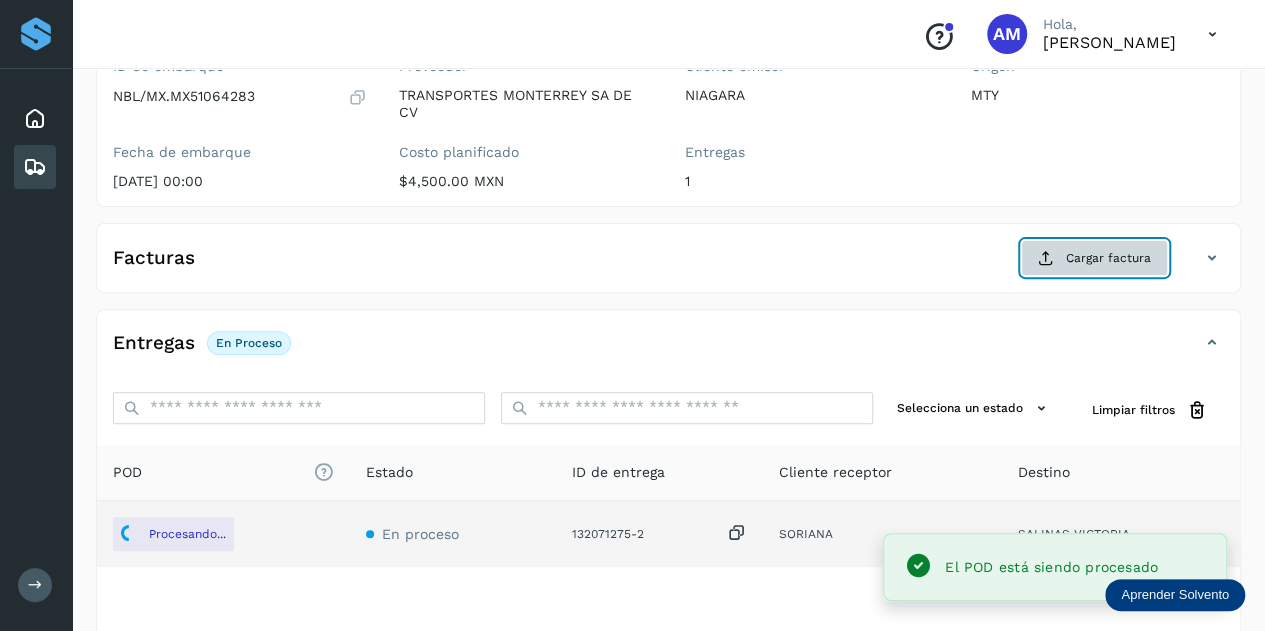 click on "Cargar factura" at bounding box center (1094, 258) 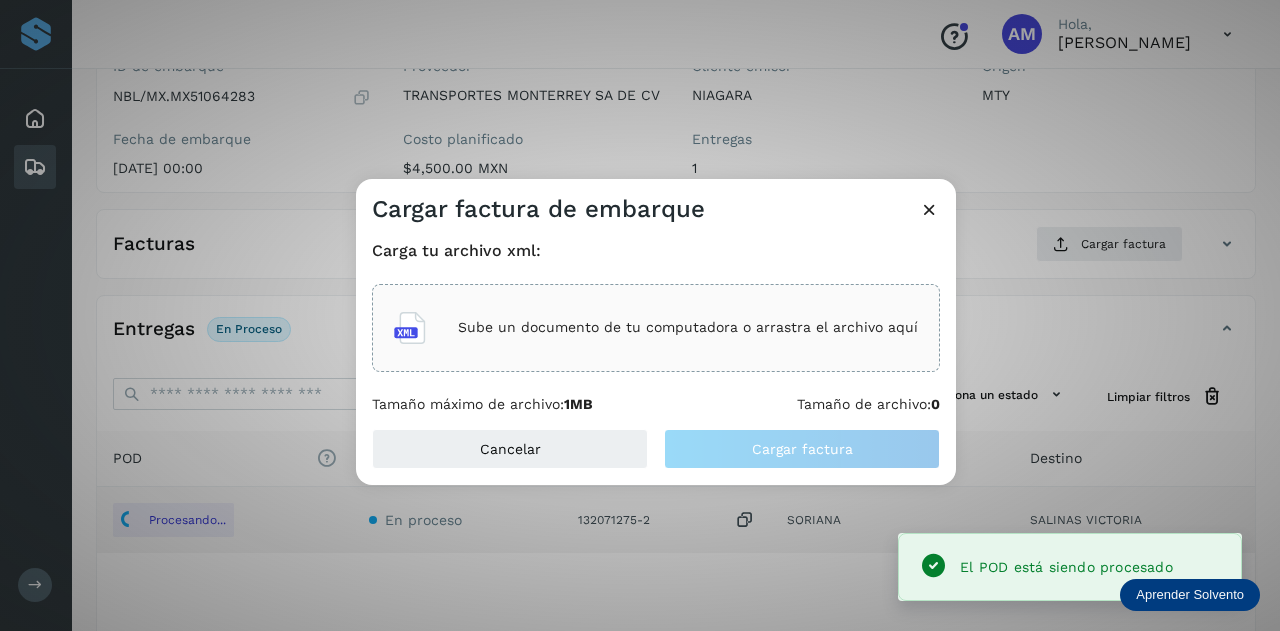 click on "Sube un documento de tu computadora o arrastra el archivo aquí" 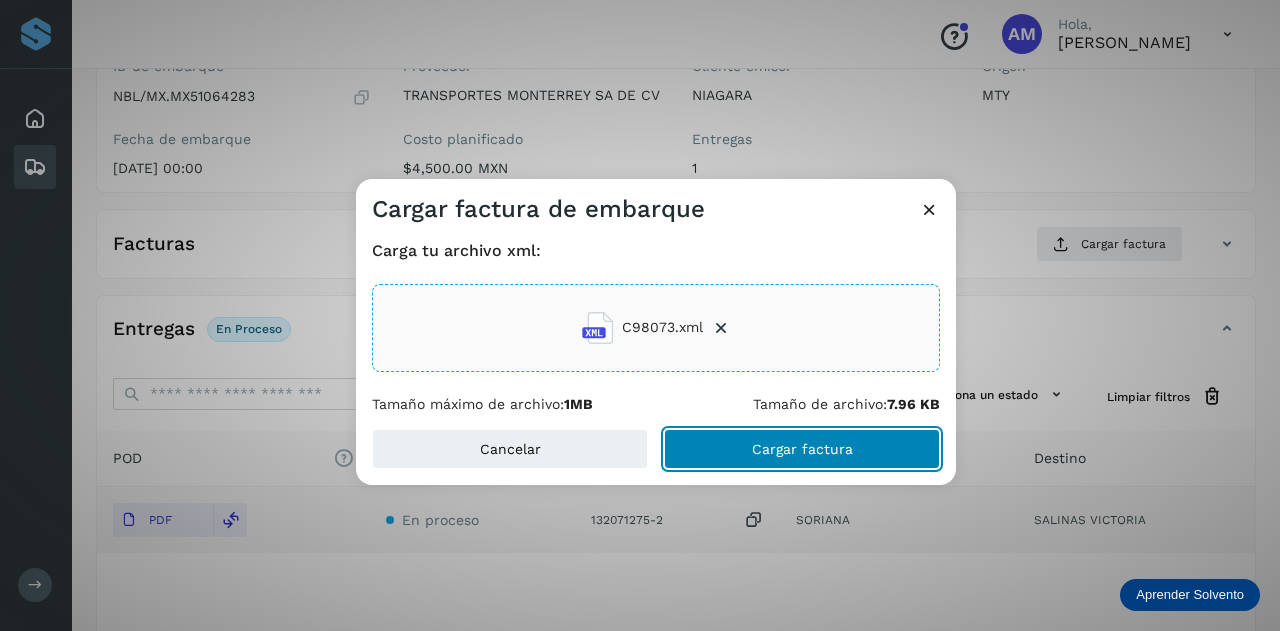 click on "Cargar factura" 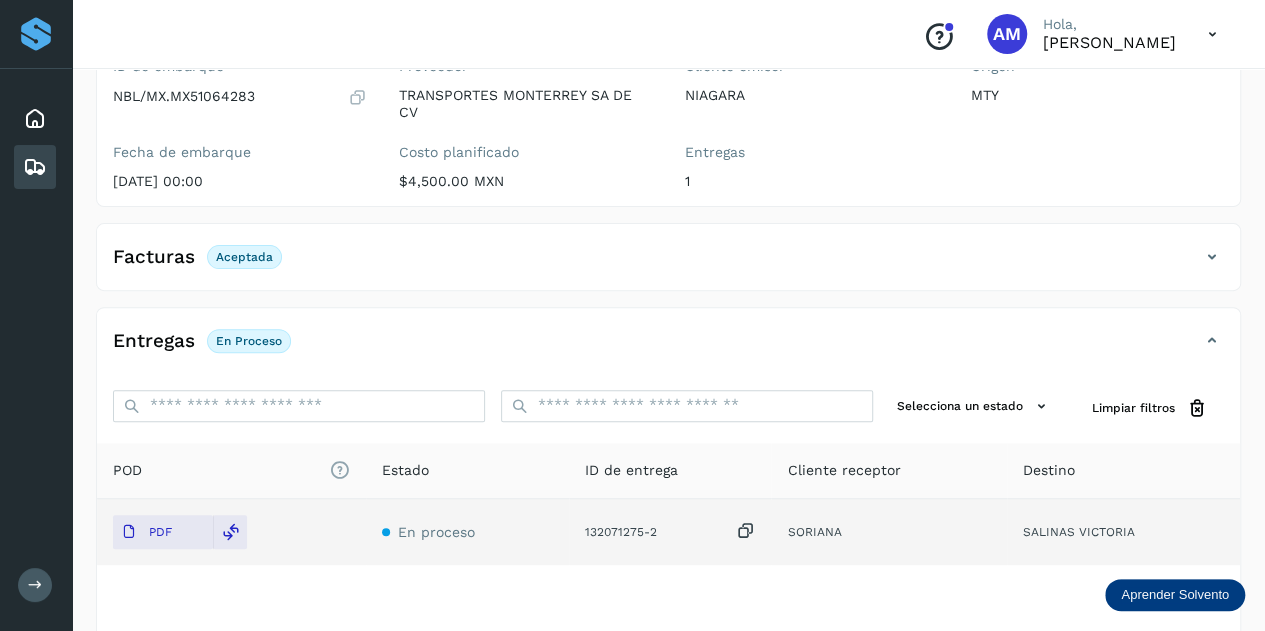 scroll, scrollTop: 0, scrollLeft: 0, axis: both 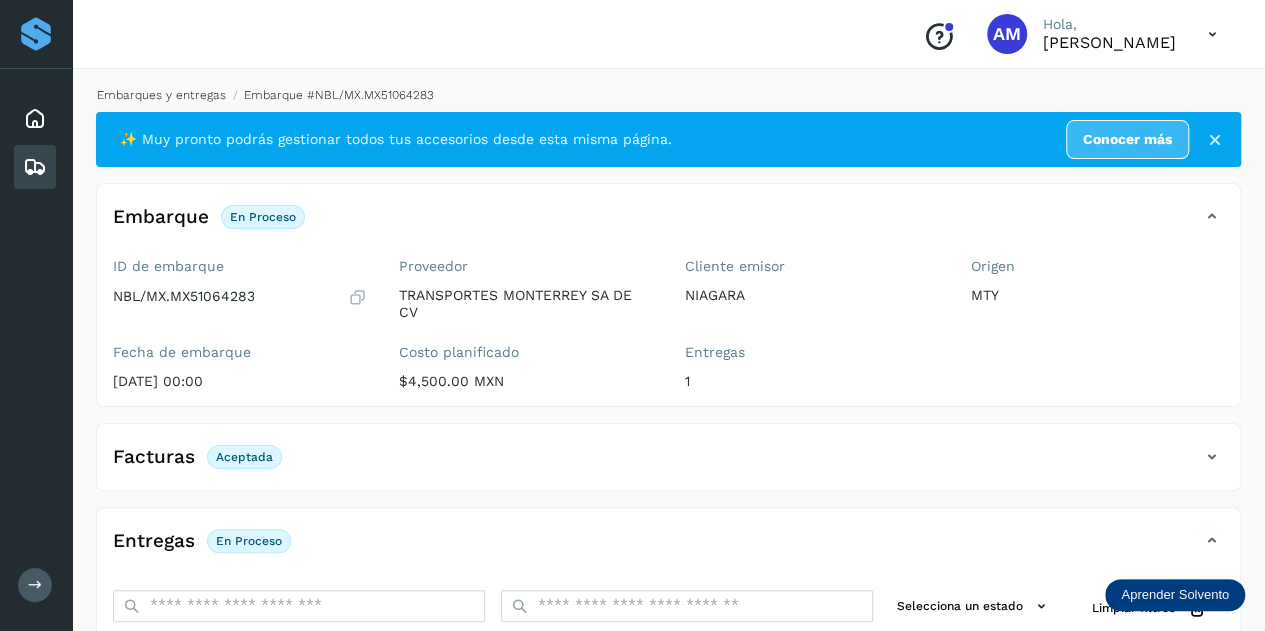 click on "Embarques y entregas" at bounding box center (161, 95) 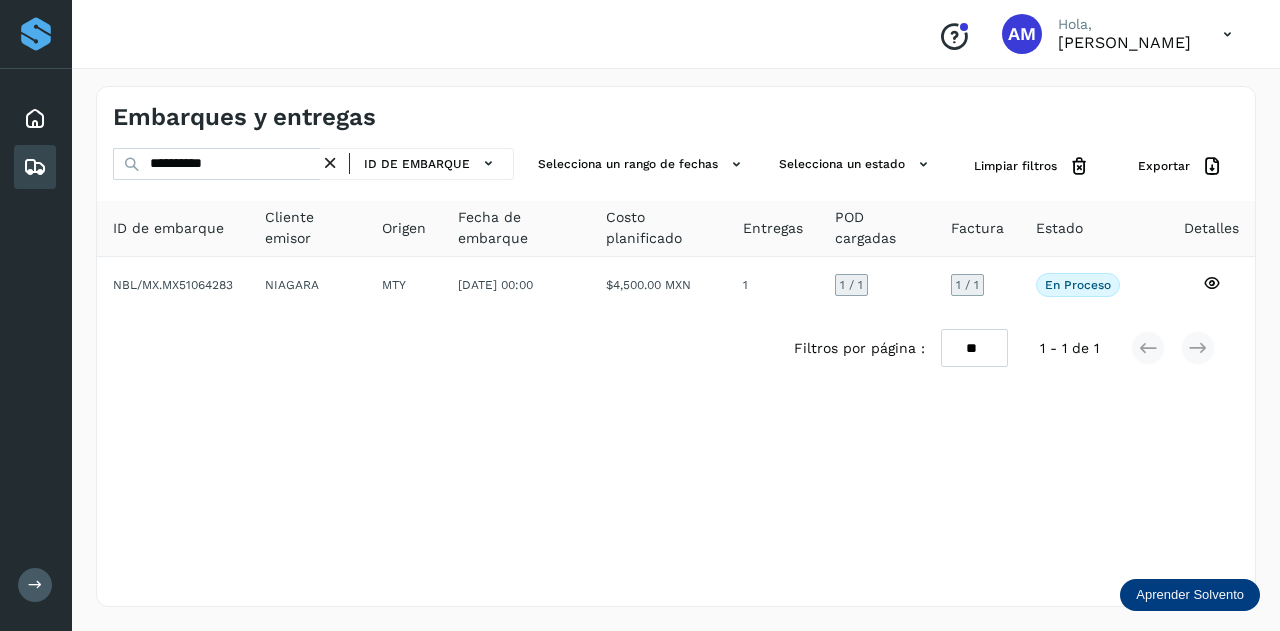 click at bounding box center [330, 163] 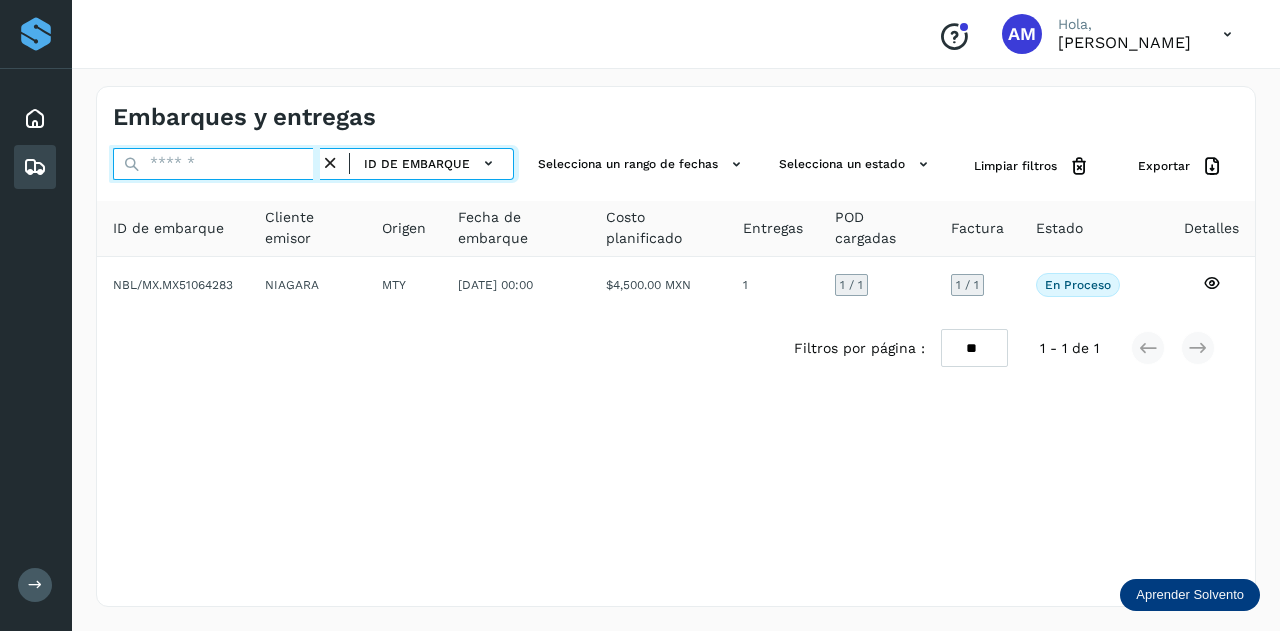click at bounding box center [216, 164] 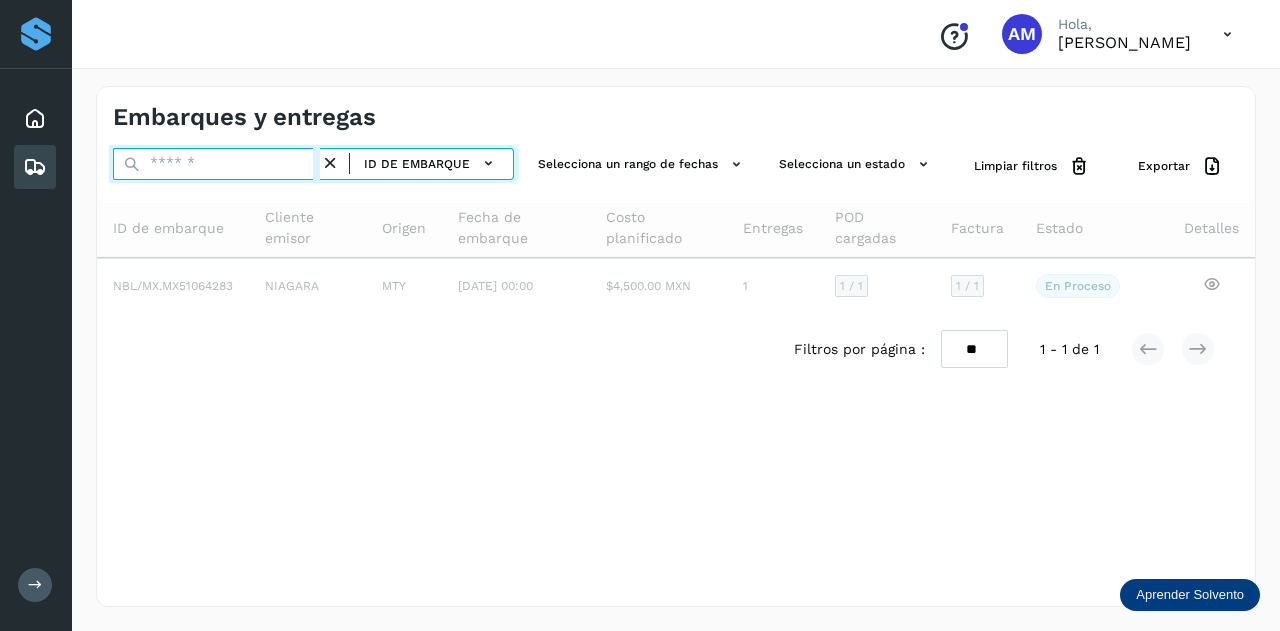 paste on "**********" 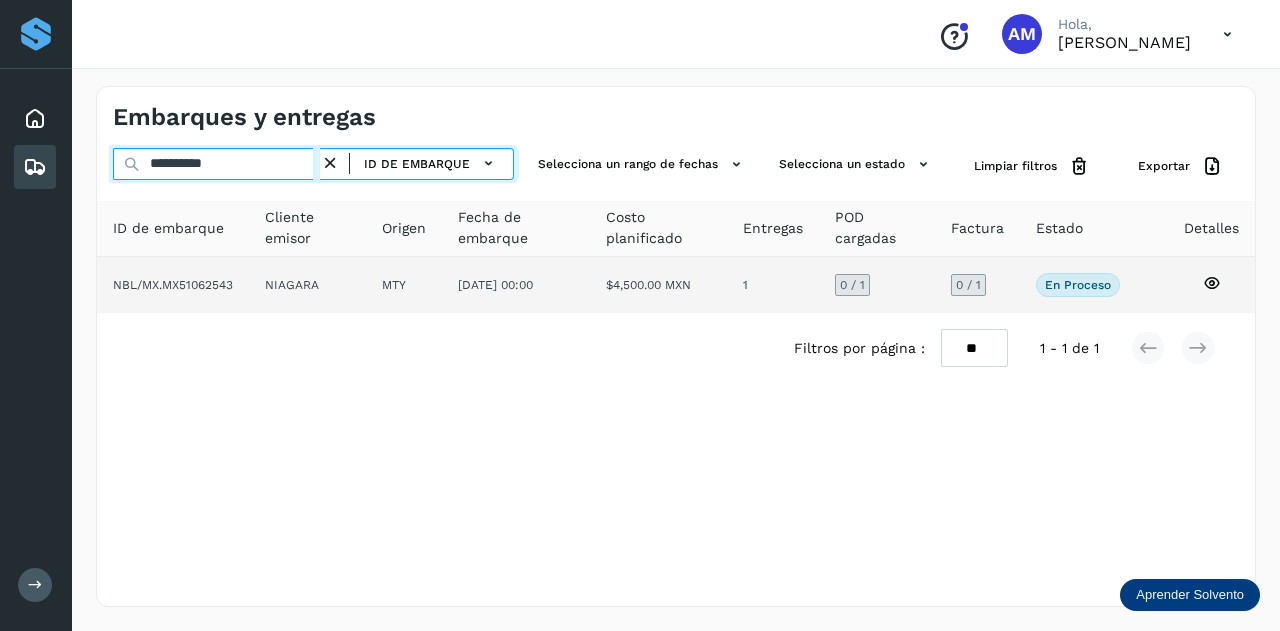 type on "**********" 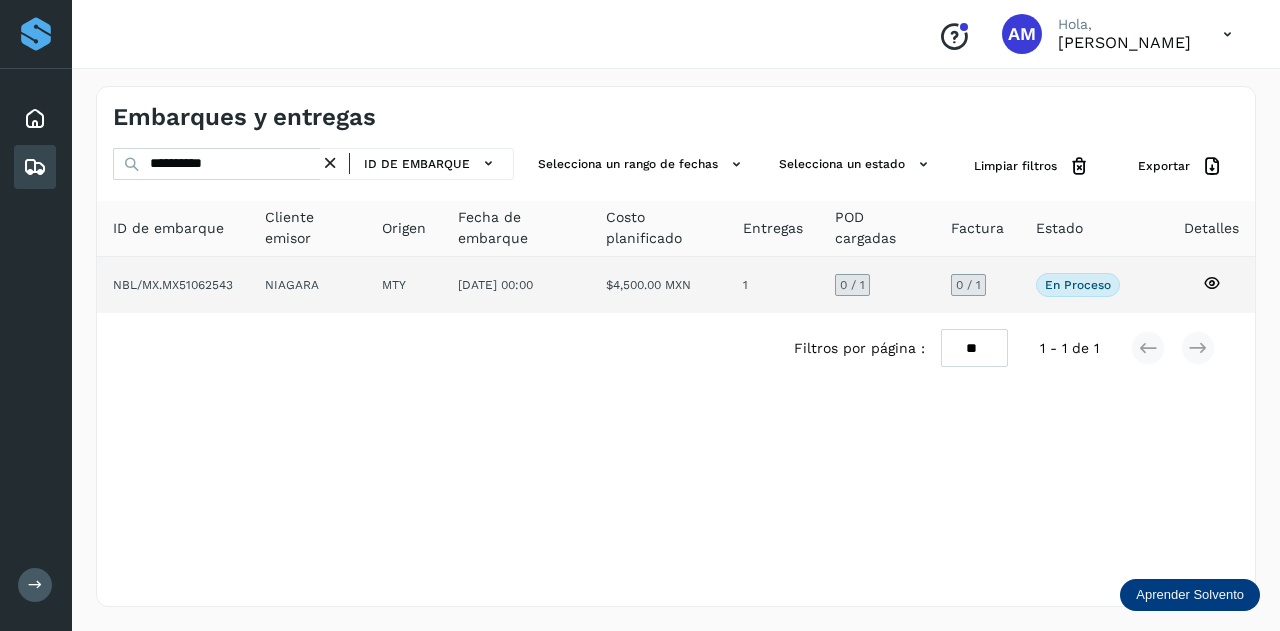 click on "MTY" 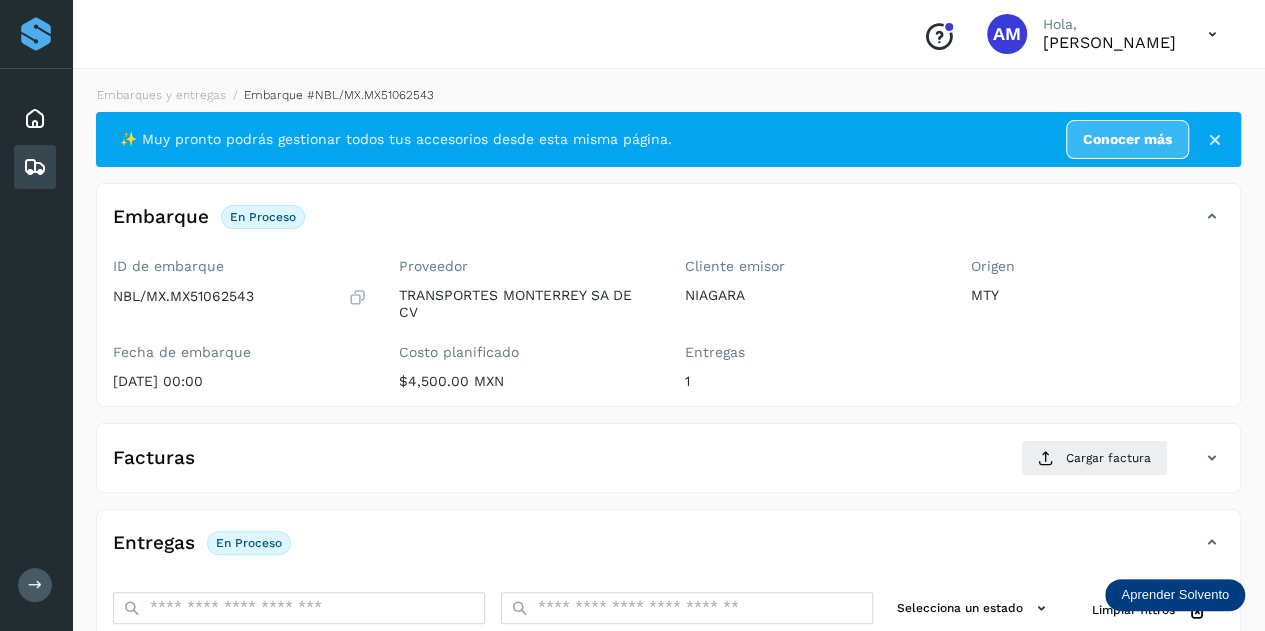 scroll, scrollTop: 200, scrollLeft: 0, axis: vertical 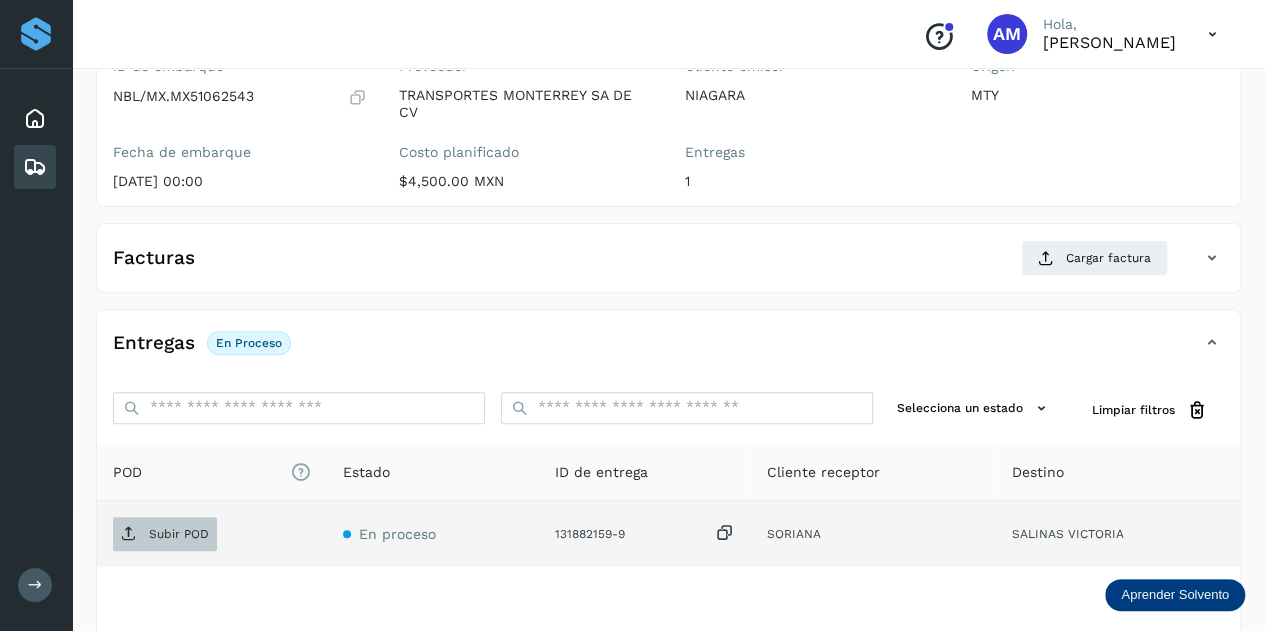 click on "Subir POD" at bounding box center (165, 534) 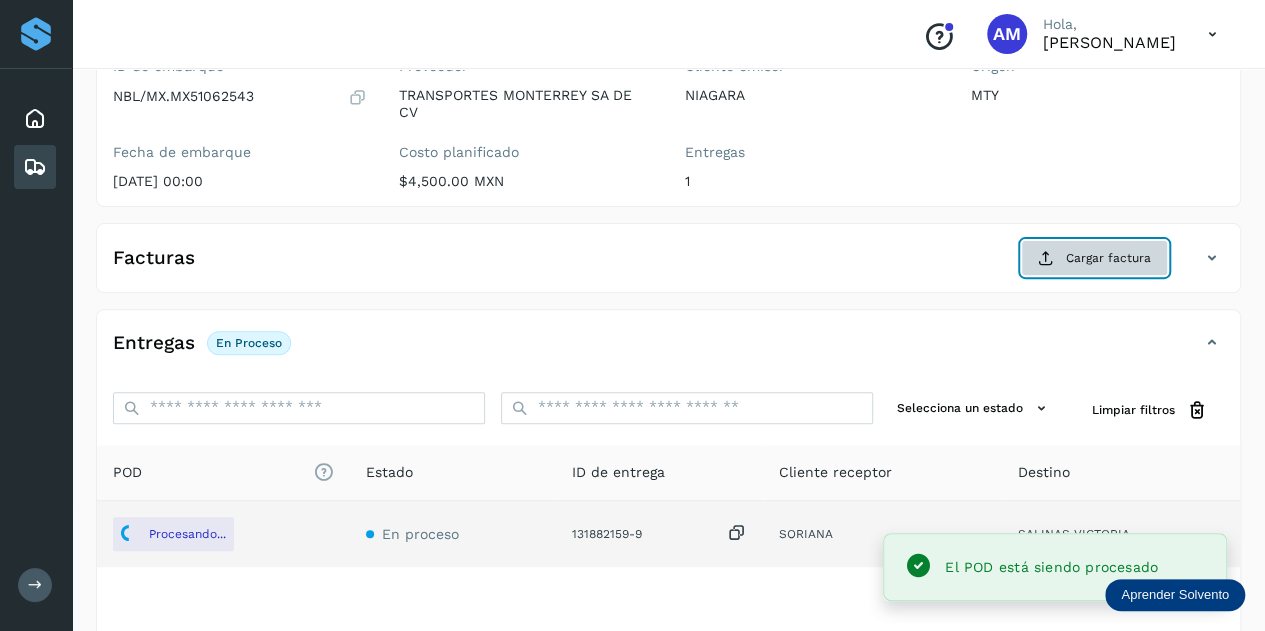 click on "Cargar factura" at bounding box center [1094, 258] 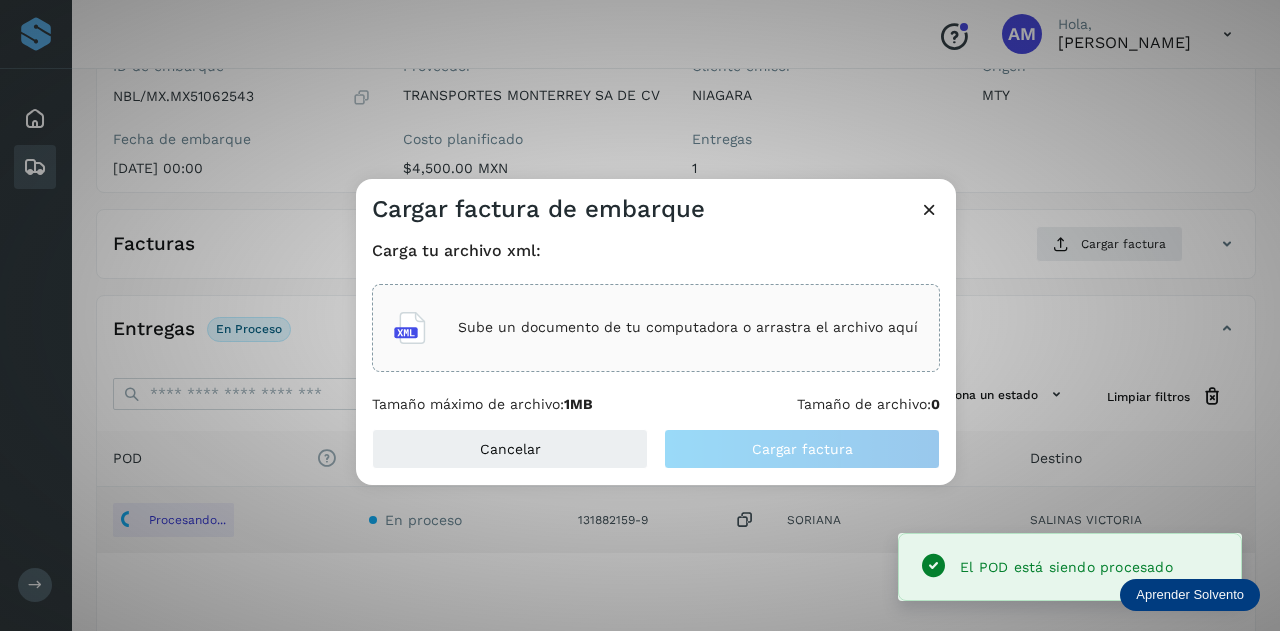 click on "Sube un documento de tu computadora o arrastra el archivo aquí" 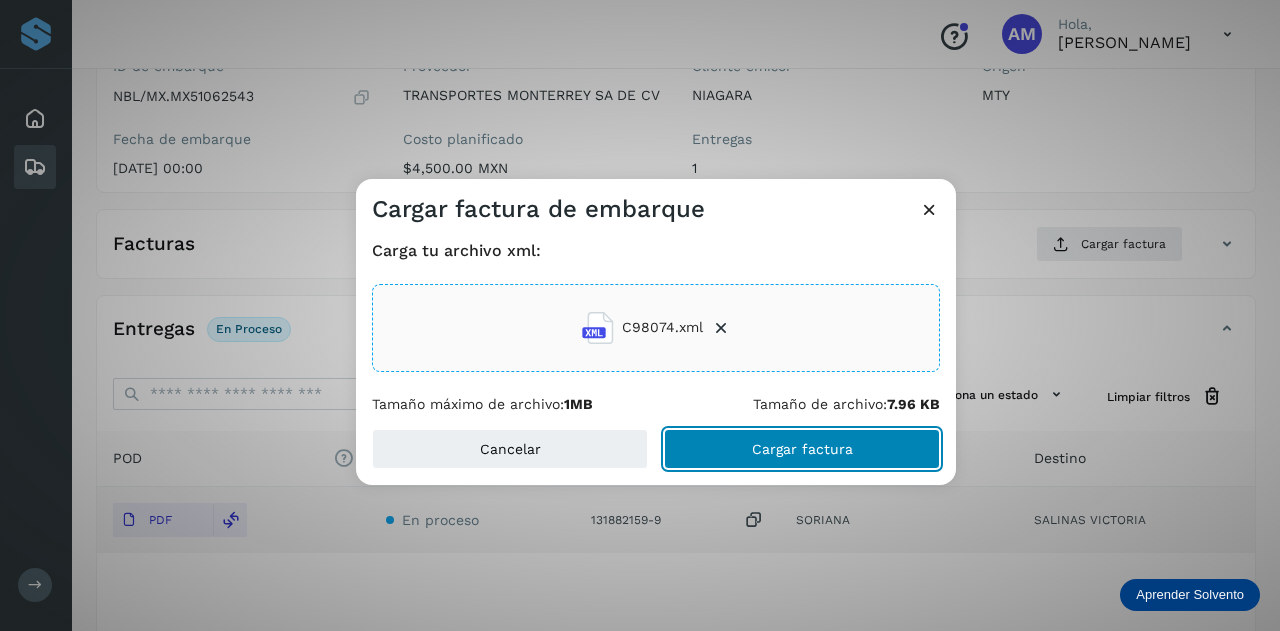 click on "Cargar factura" 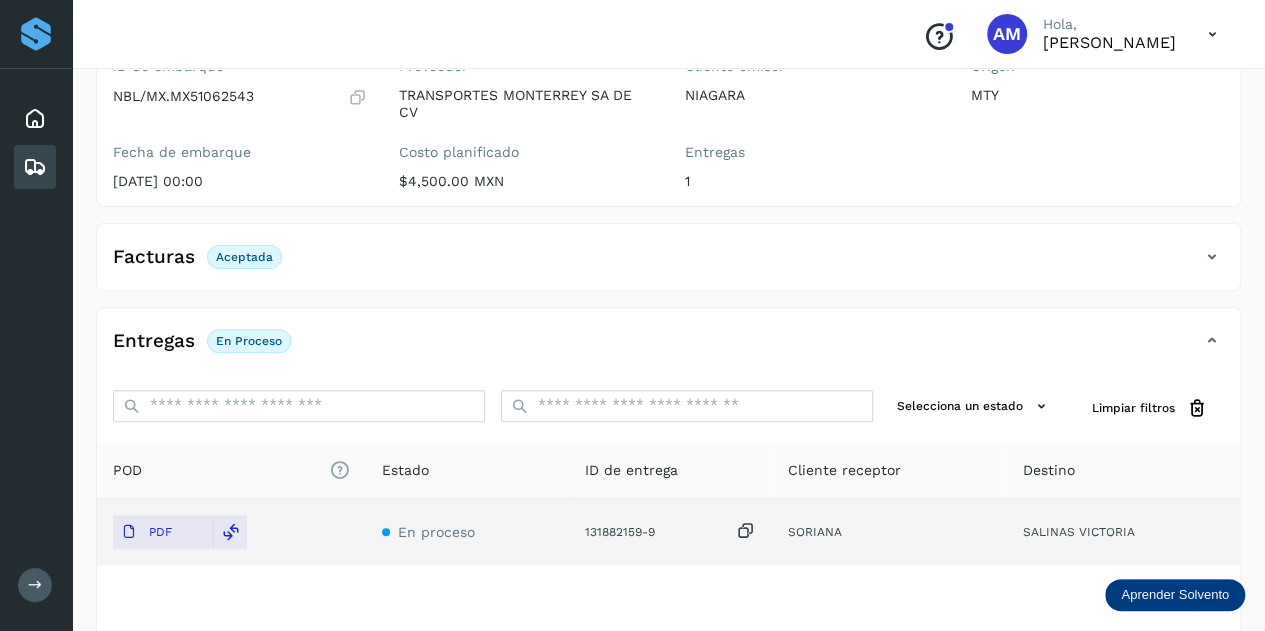 scroll, scrollTop: 0, scrollLeft: 0, axis: both 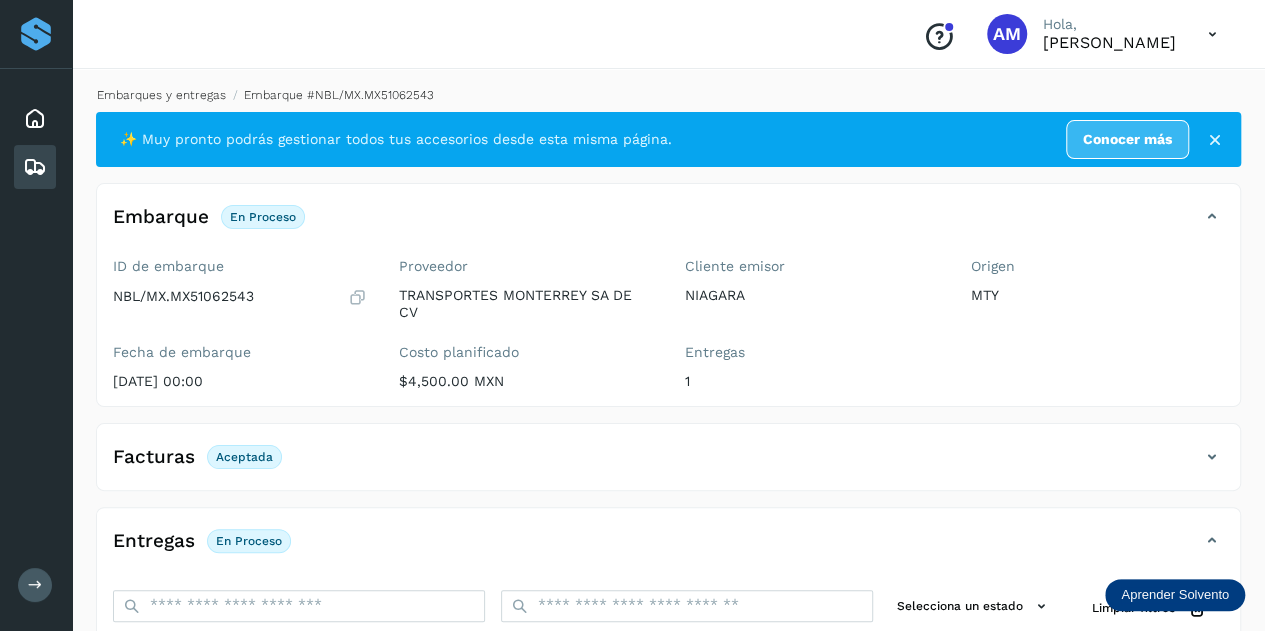 click on "Embarques y entregas" at bounding box center [161, 95] 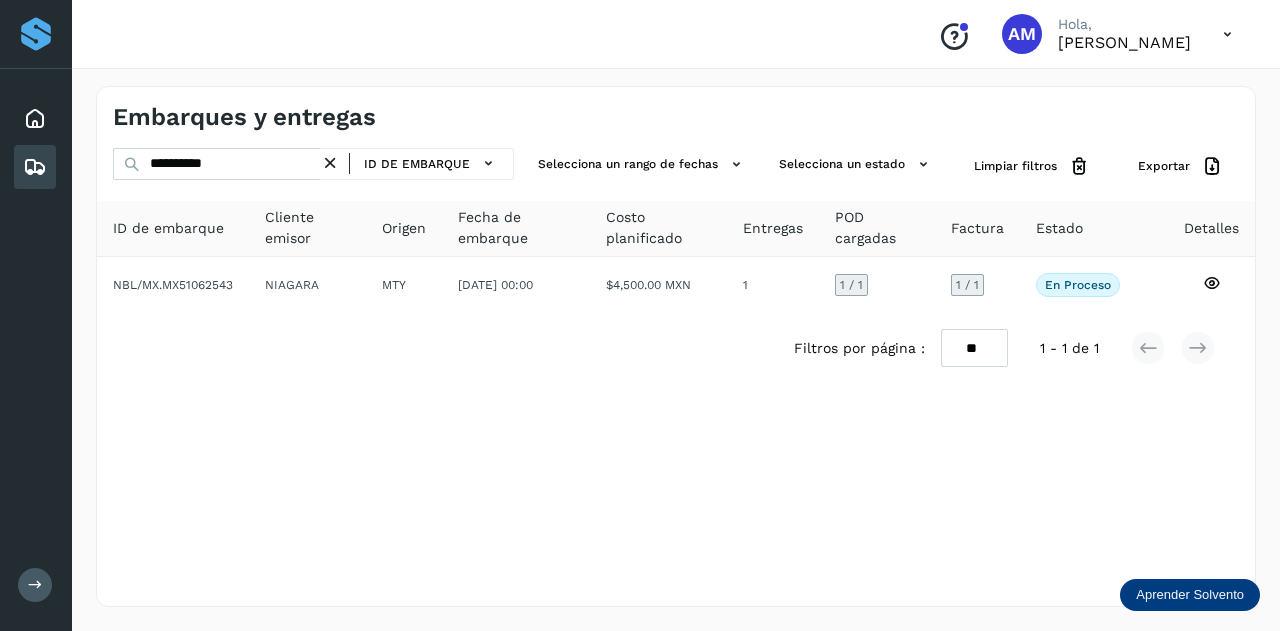 drag, startPoint x: 334, startPoint y: 165, endPoint x: 278, endPoint y: 167, distance: 56.0357 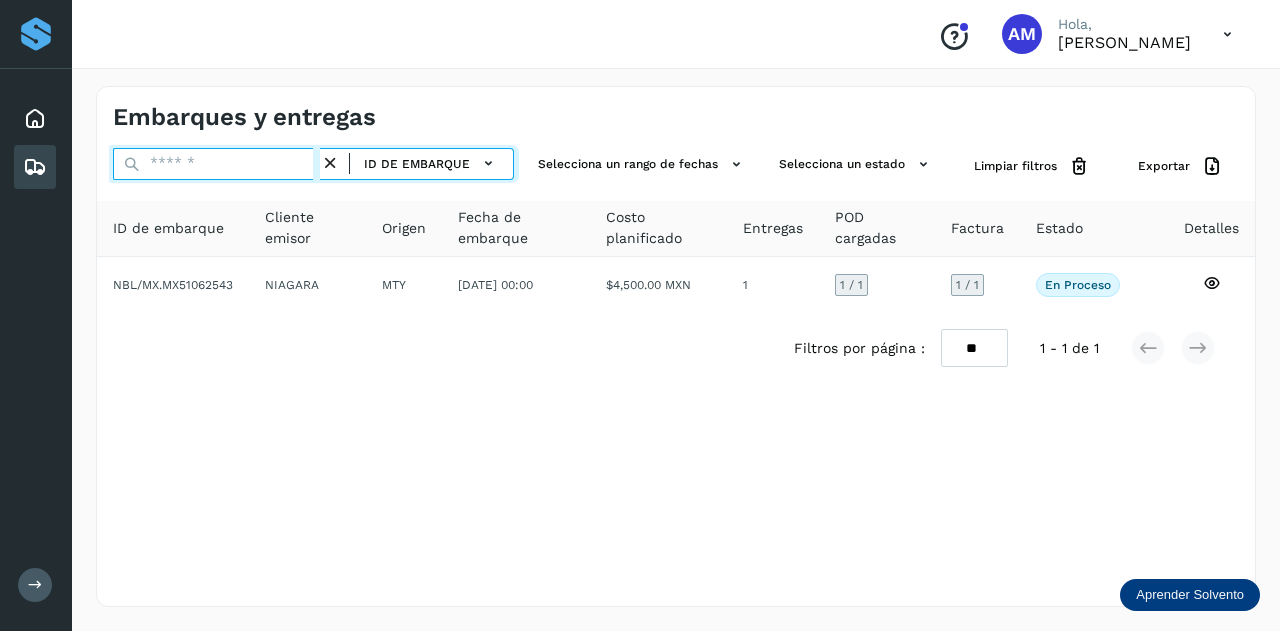 click at bounding box center [216, 164] 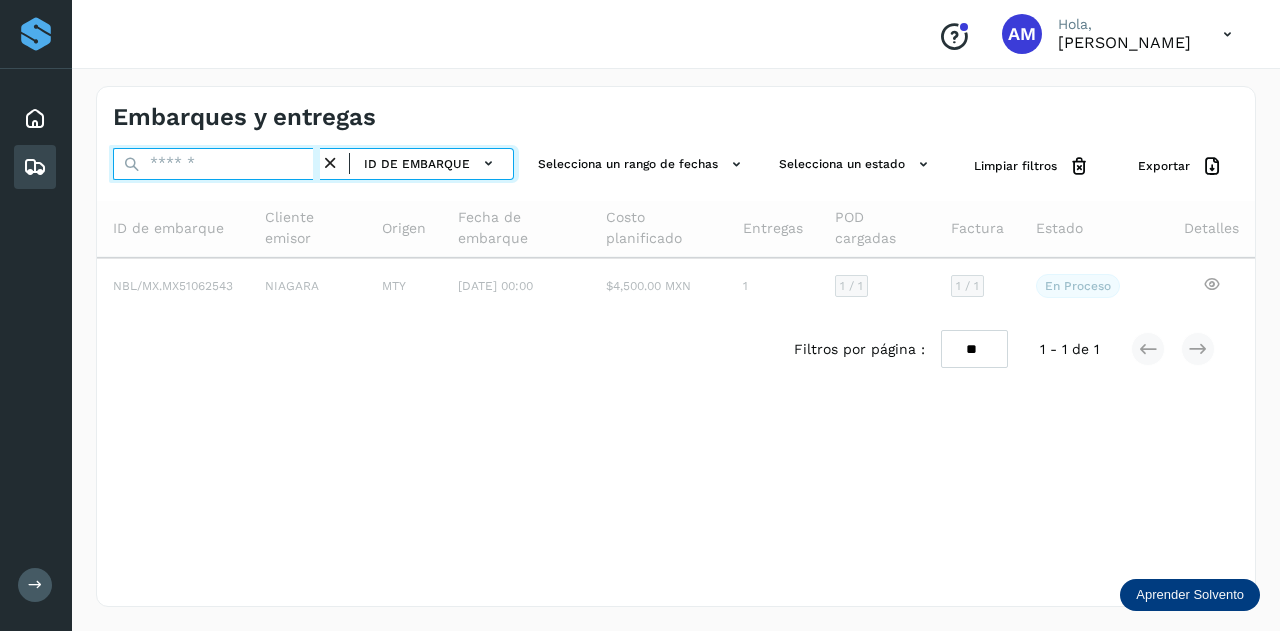 paste on "**********" 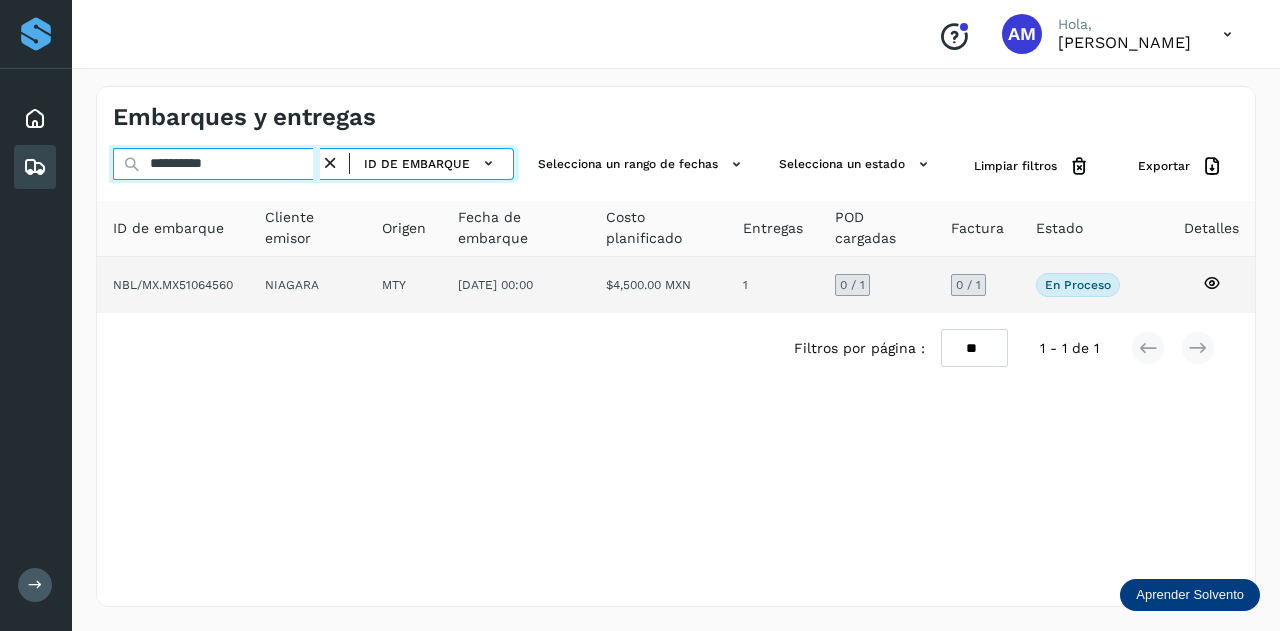 type on "**********" 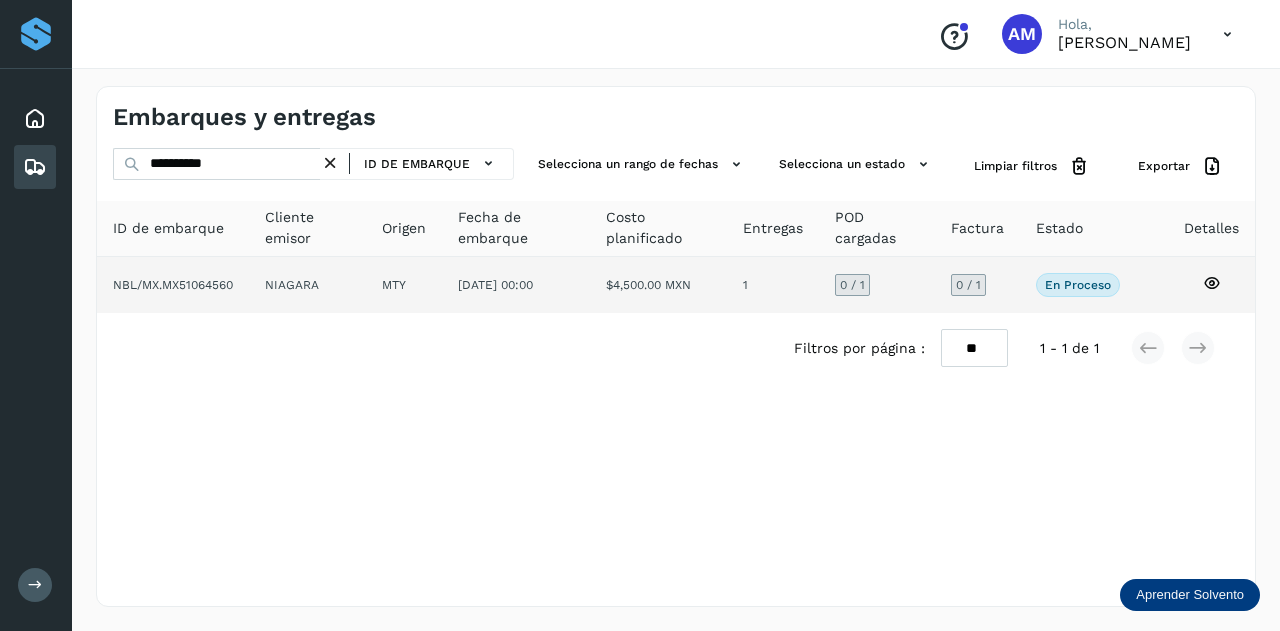 click on "NIAGARA" 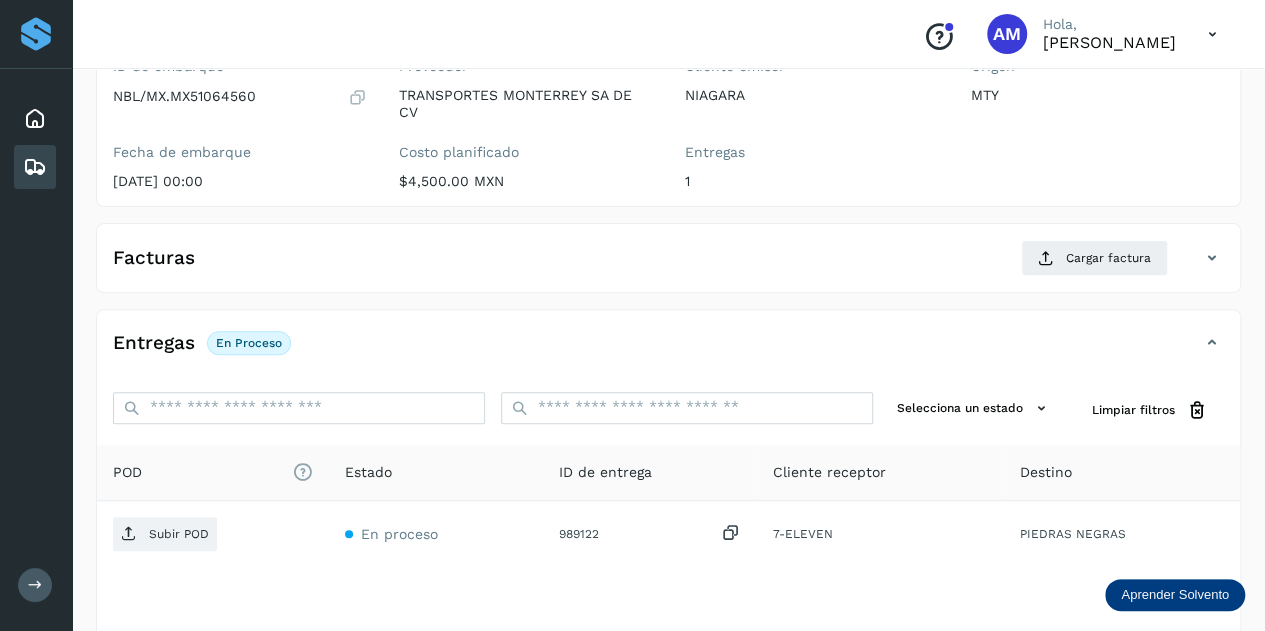 scroll, scrollTop: 300, scrollLeft: 0, axis: vertical 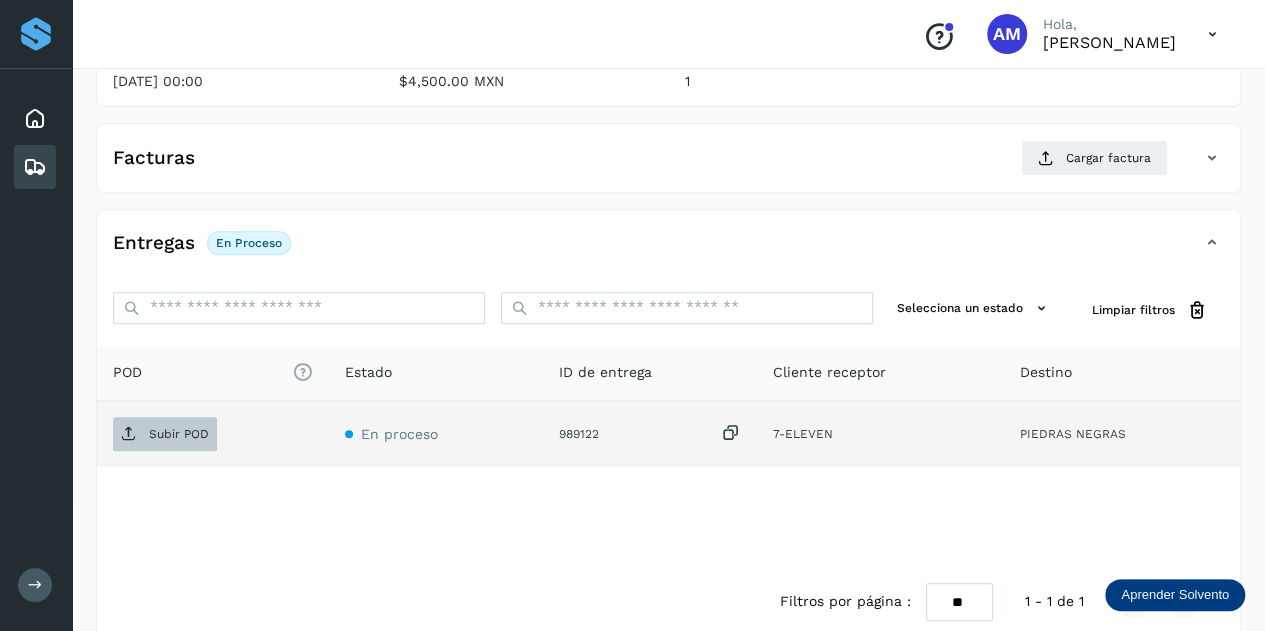 click on "Subir POD" at bounding box center [165, 434] 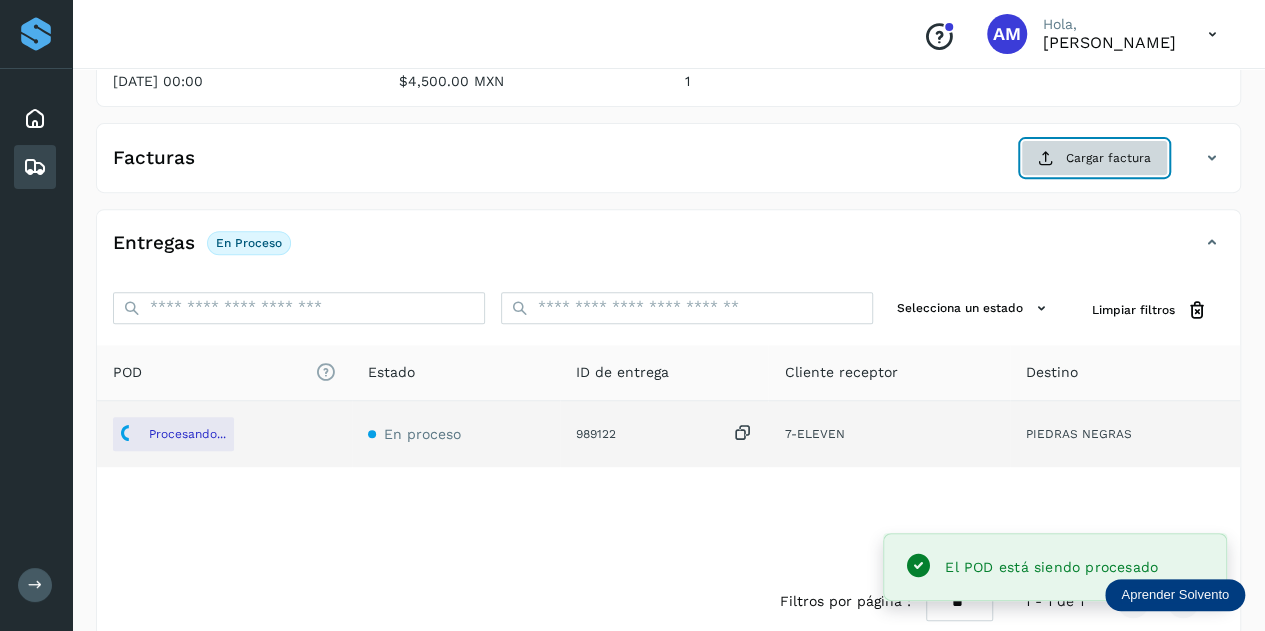 click on "Cargar factura" at bounding box center (1094, 158) 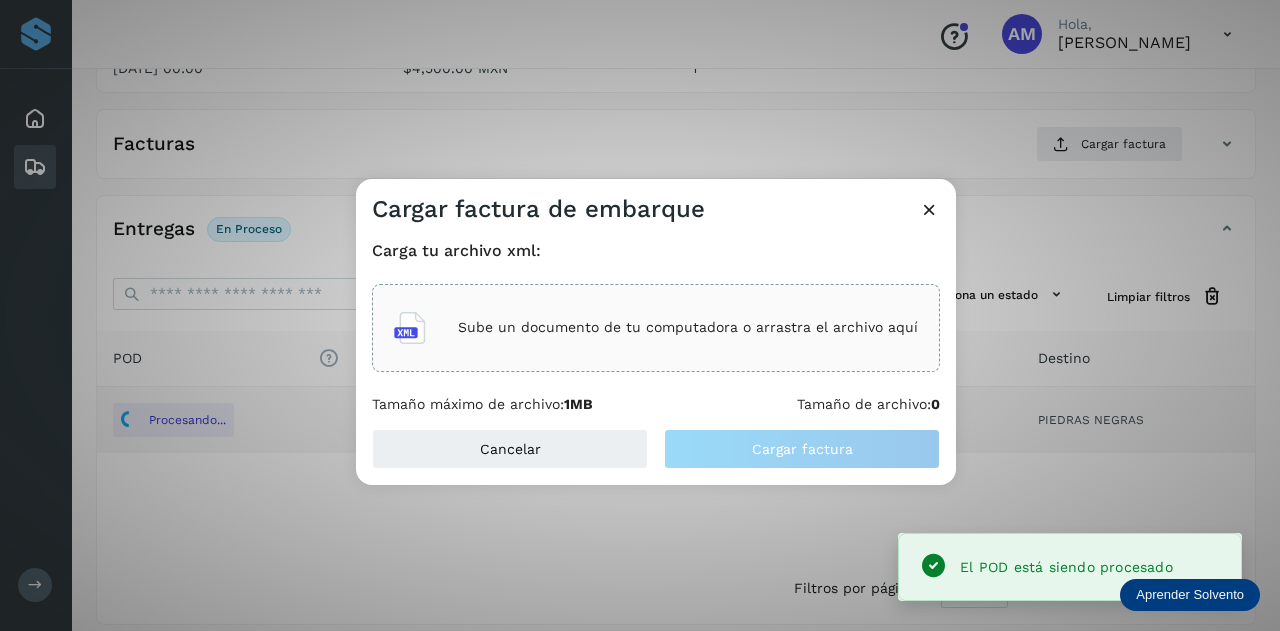 click on "Sube un documento de tu computadora o arrastra el archivo aquí" 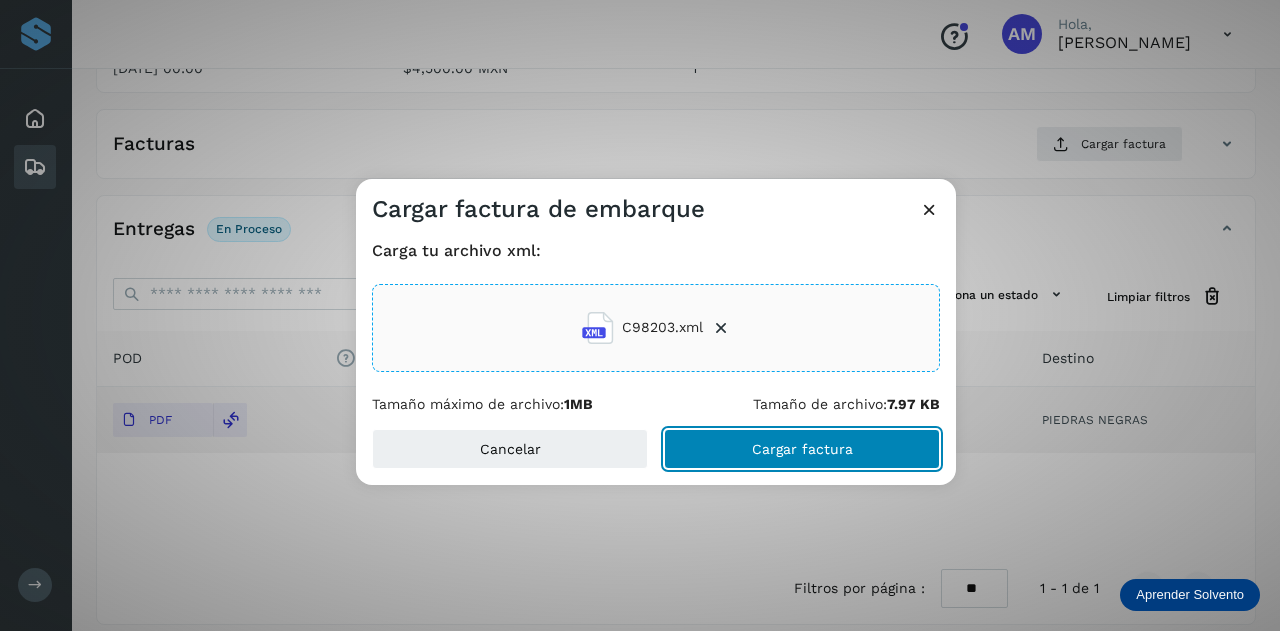 click on "Cargar factura" 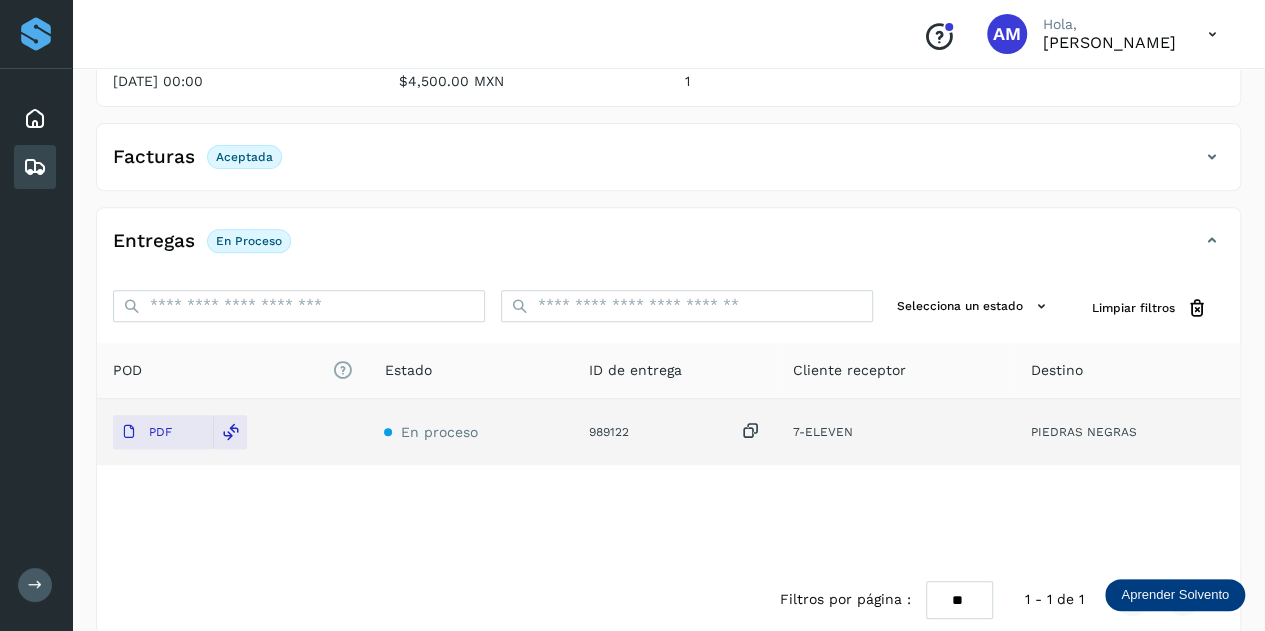 scroll, scrollTop: 0, scrollLeft: 0, axis: both 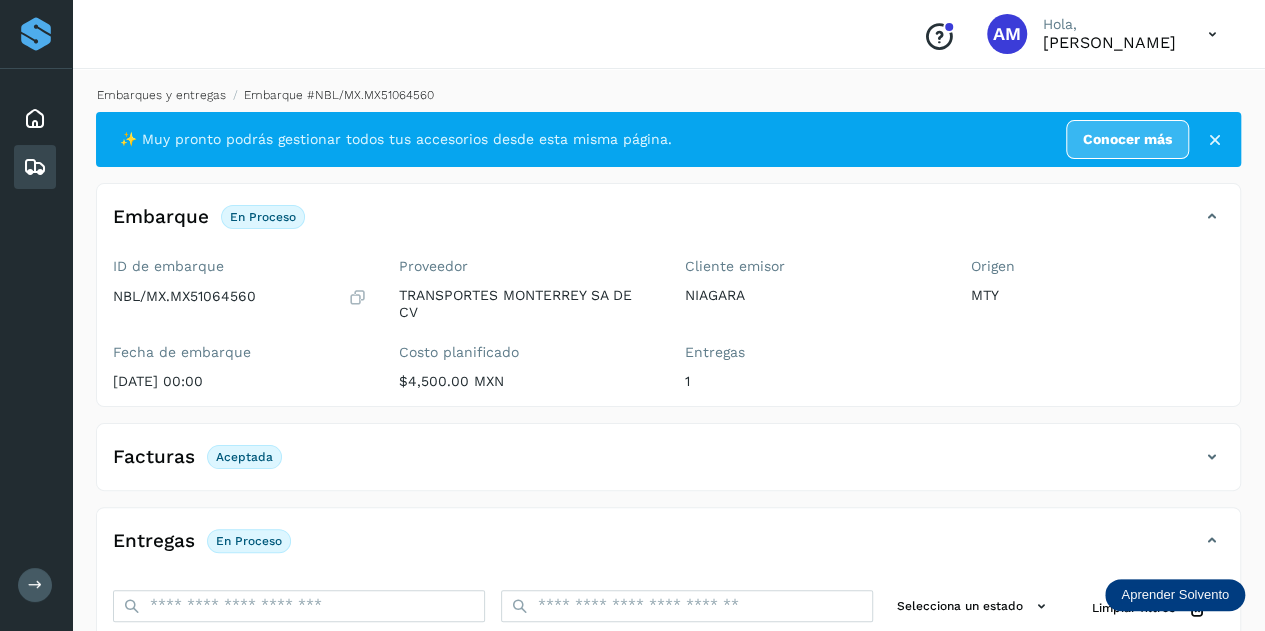 click on "Embarques y entregas" at bounding box center (161, 95) 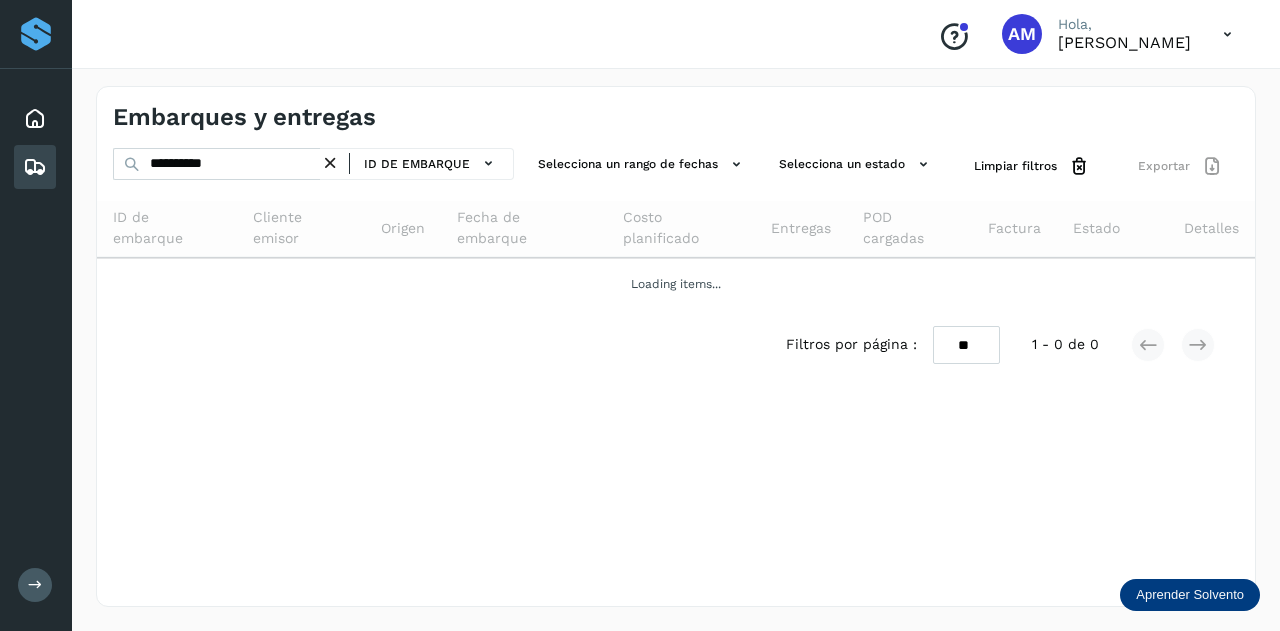 click at bounding box center (330, 163) 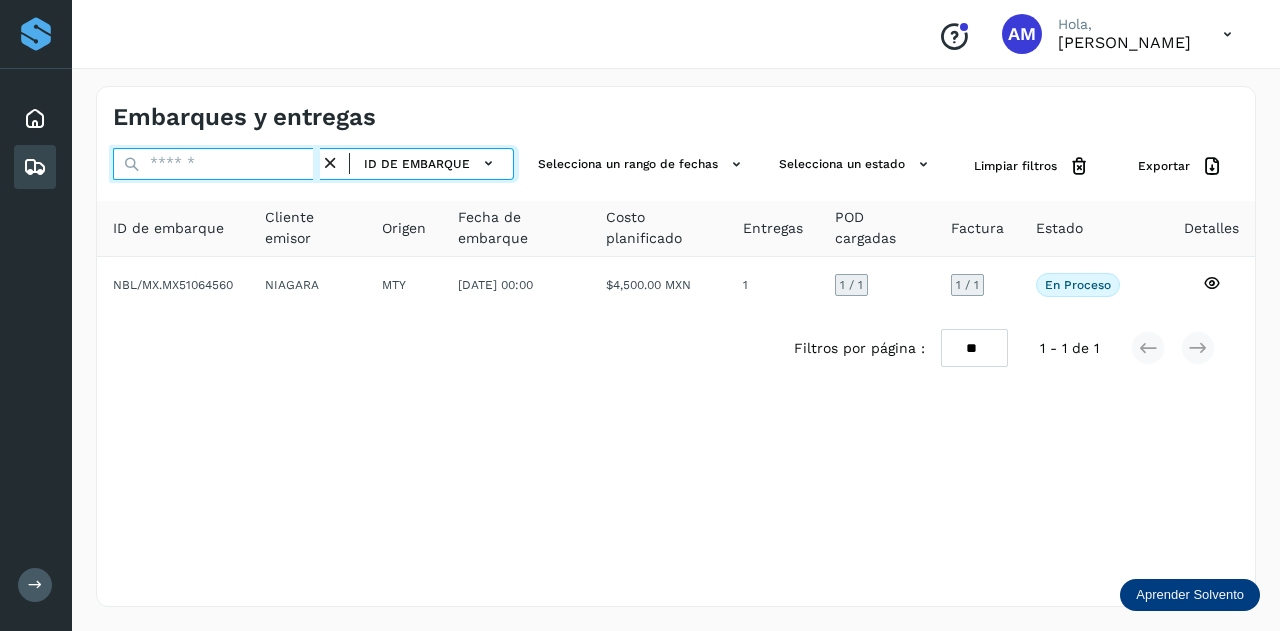 click at bounding box center [216, 164] 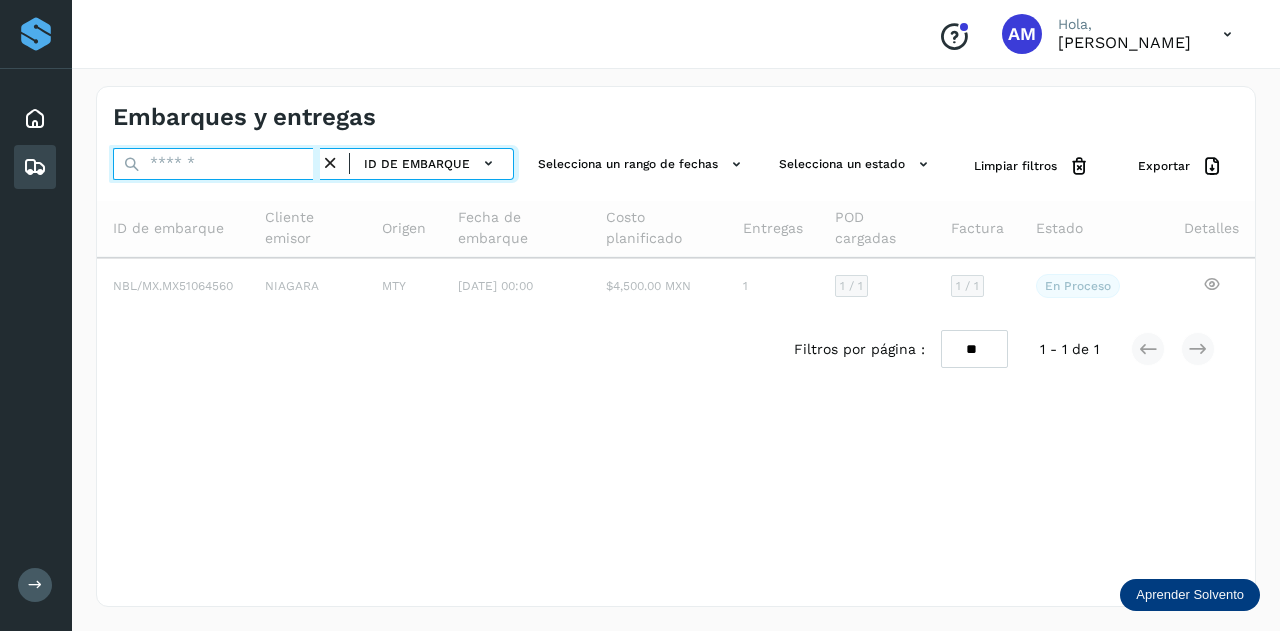 paste on "**********" 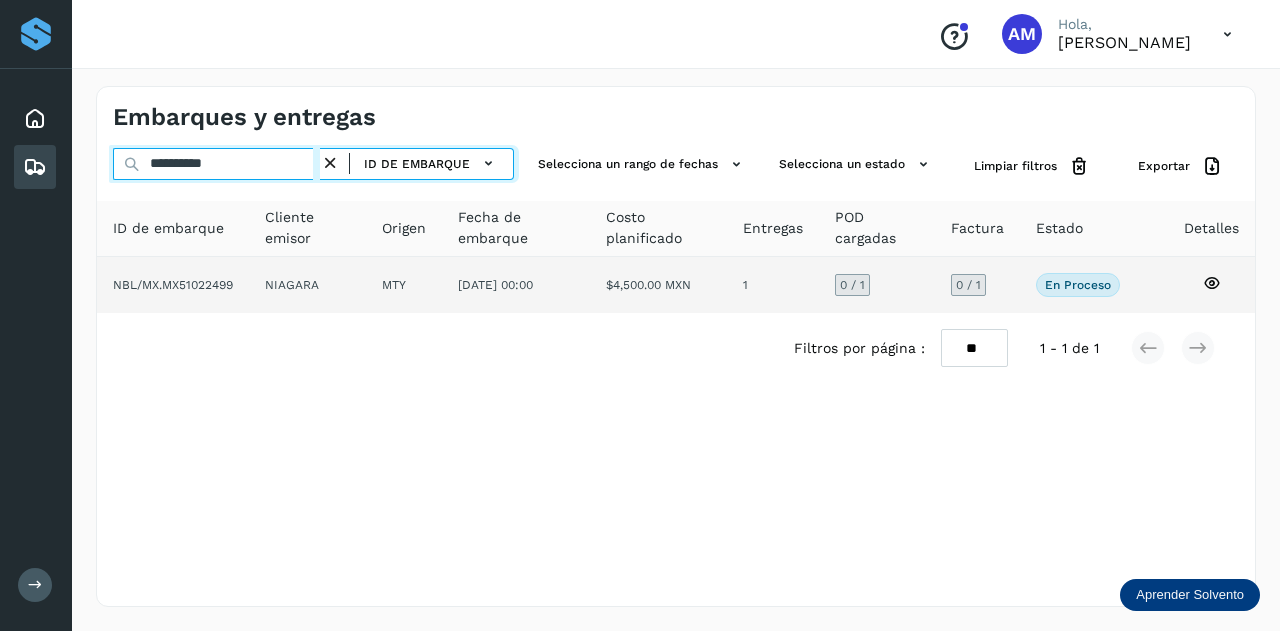 type on "**********" 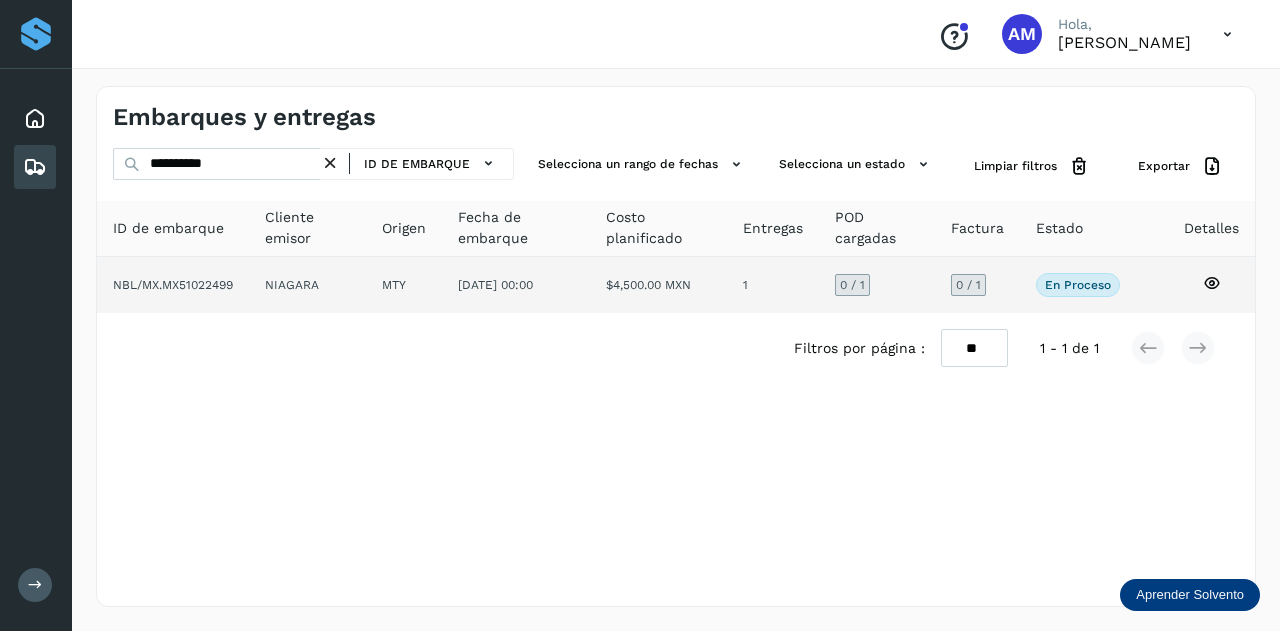 click on "NBL/MX.MX51022499" 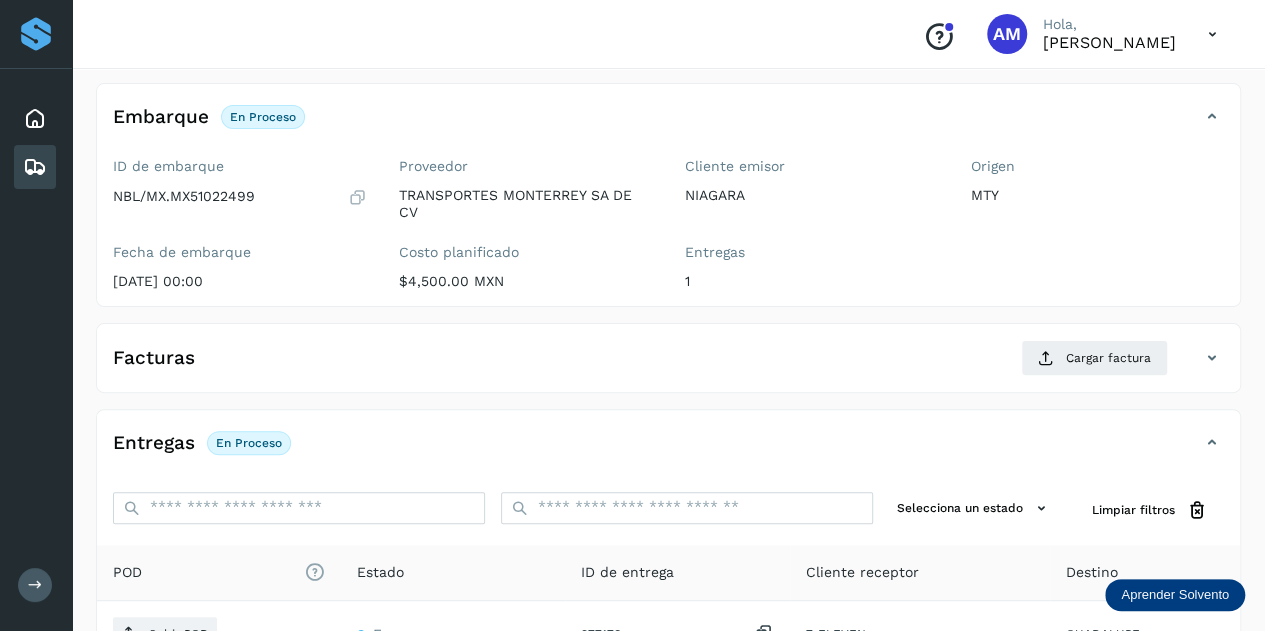scroll, scrollTop: 200, scrollLeft: 0, axis: vertical 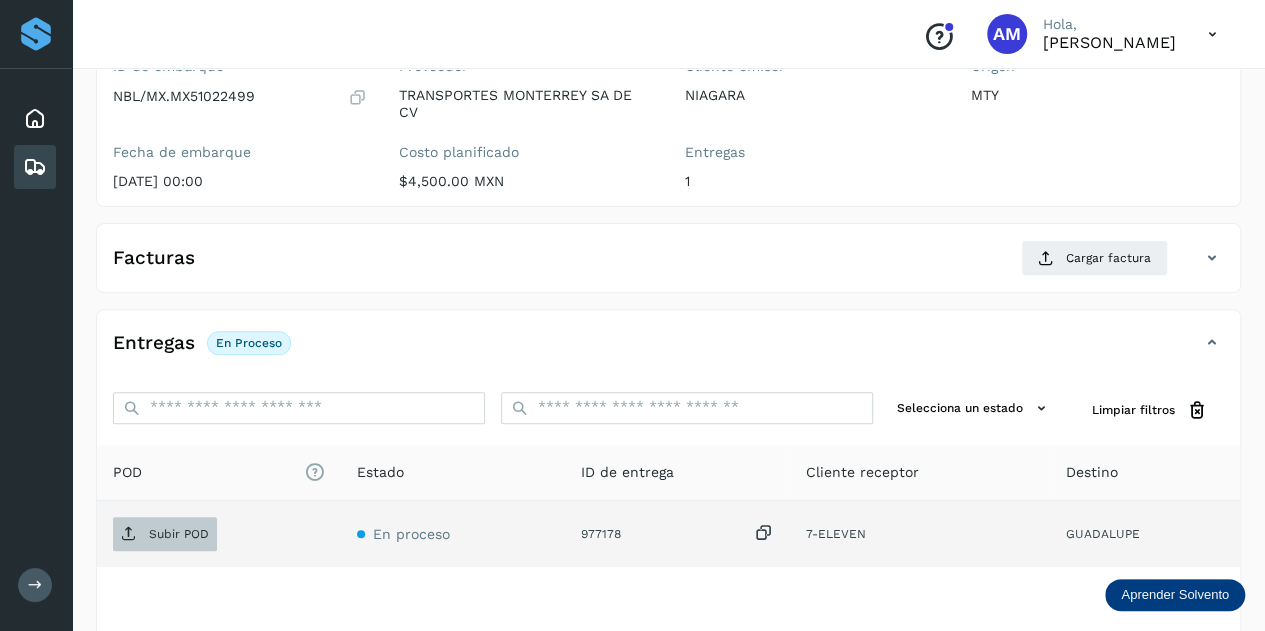 click on "Subir POD" at bounding box center [179, 534] 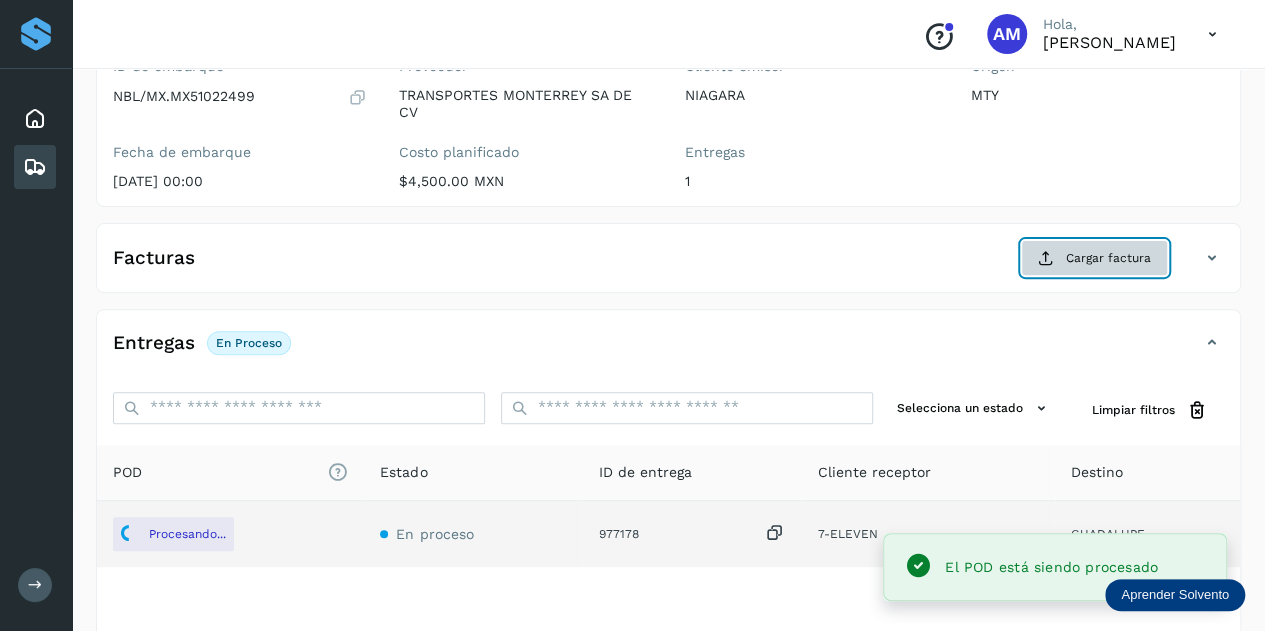 click on "Cargar factura" at bounding box center (1094, 258) 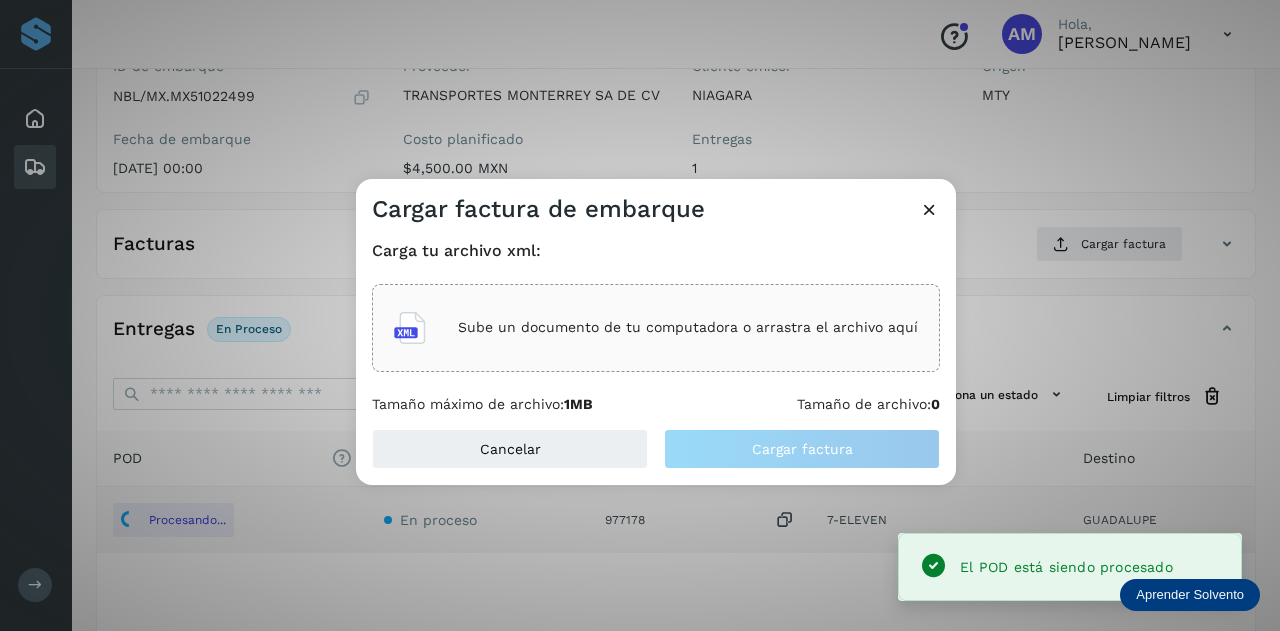 click on "Sube un documento de tu computadora o arrastra el archivo aquí" 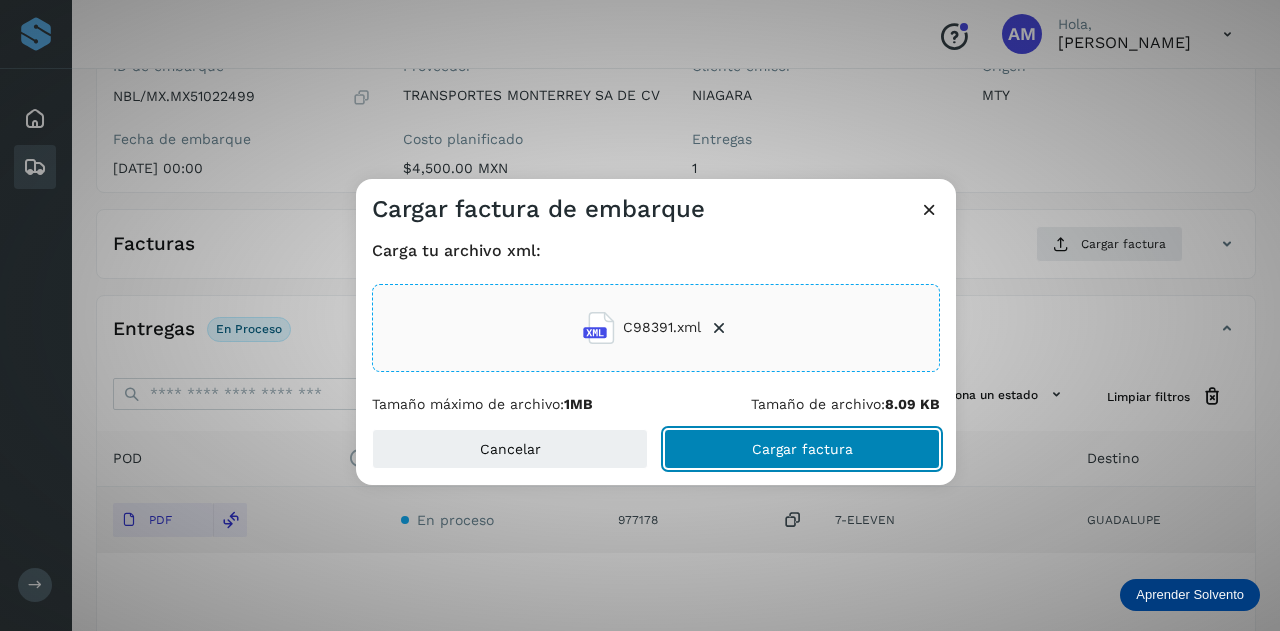 click on "Cargar factura" 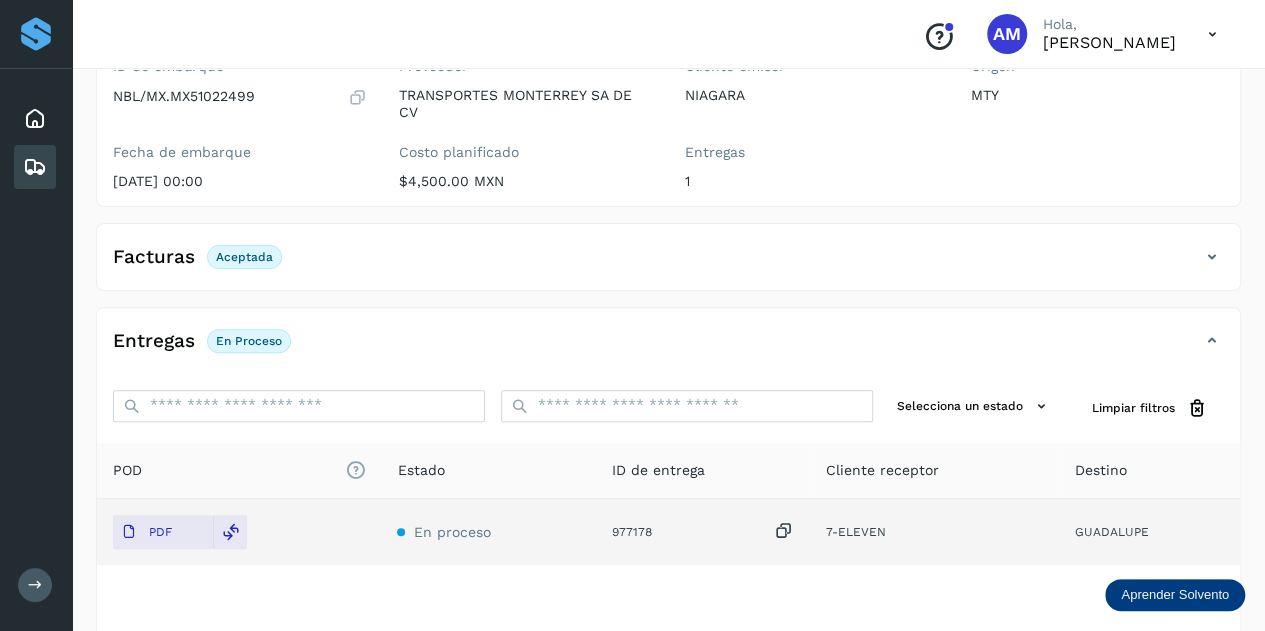 scroll, scrollTop: 0, scrollLeft: 0, axis: both 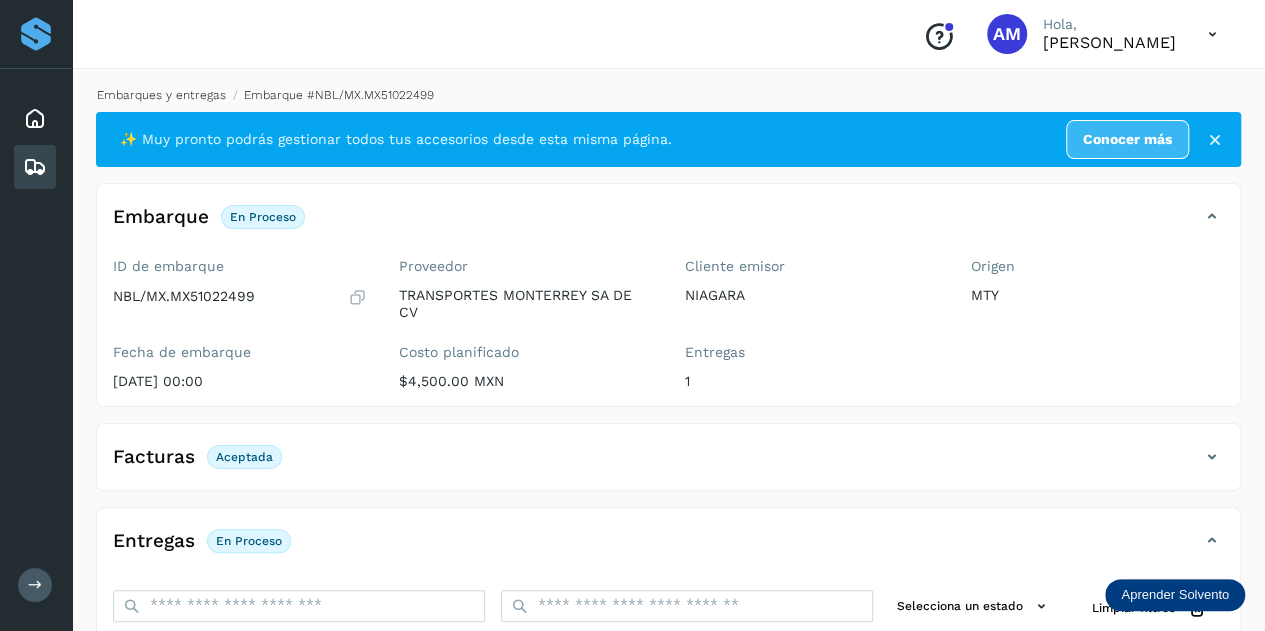 click on "Embarques y entregas" at bounding box center (161, 95) 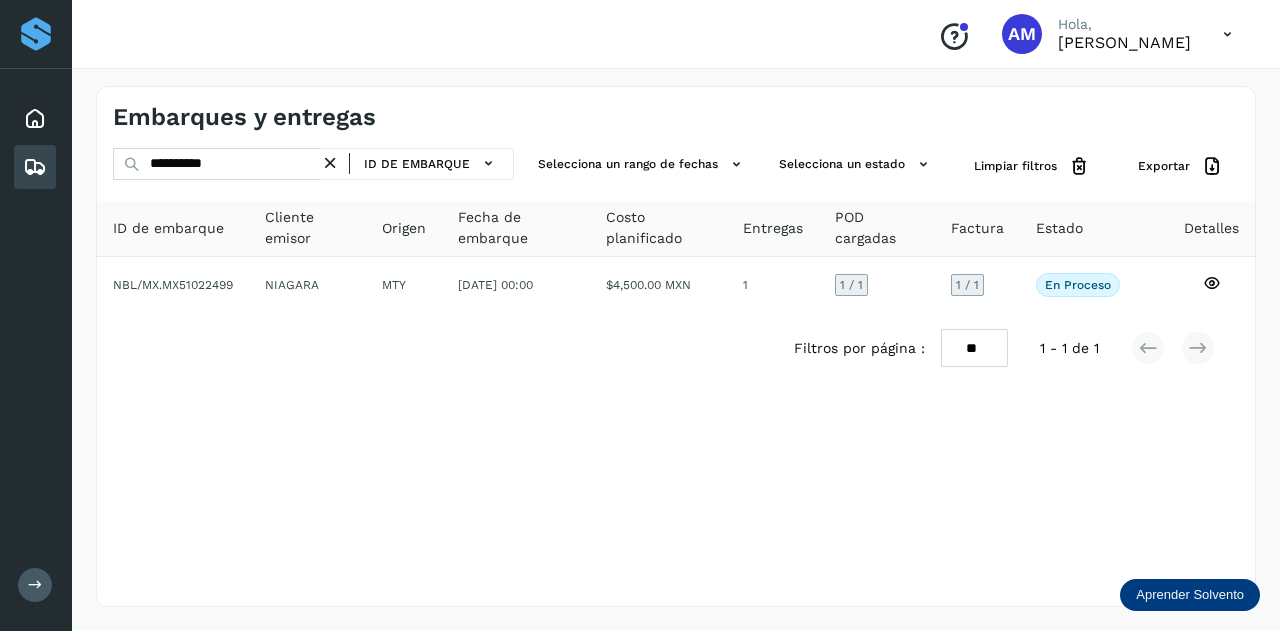 click at bounding box center [330, 163] 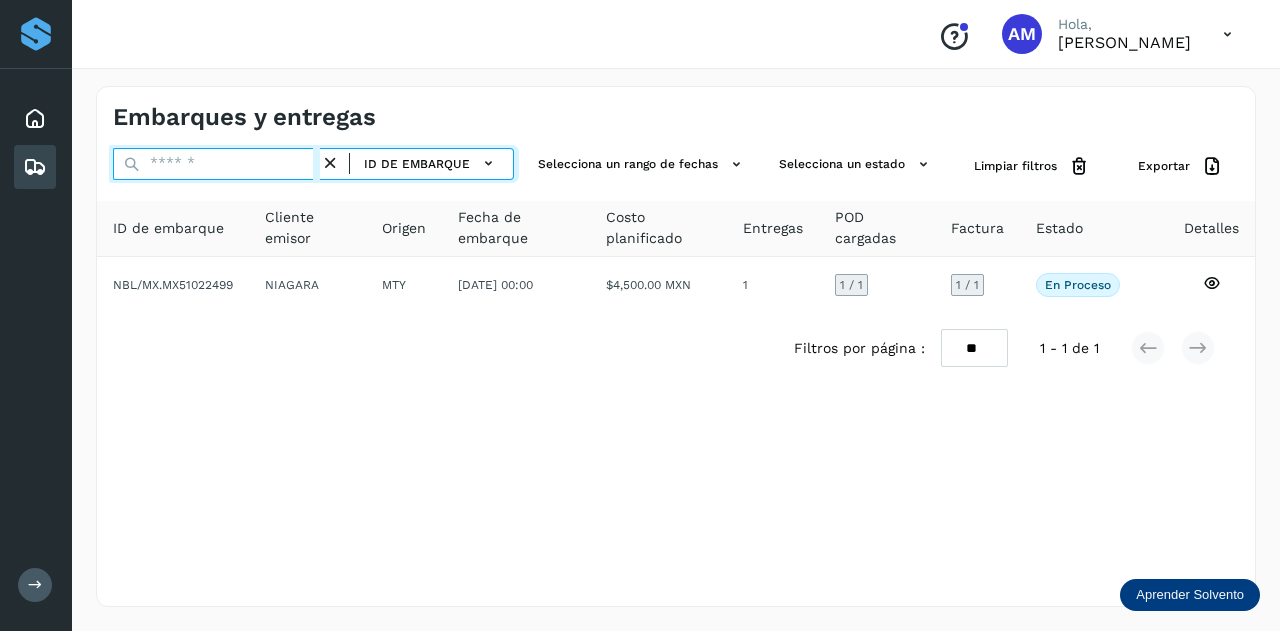 click at bounding box center (216, 164) 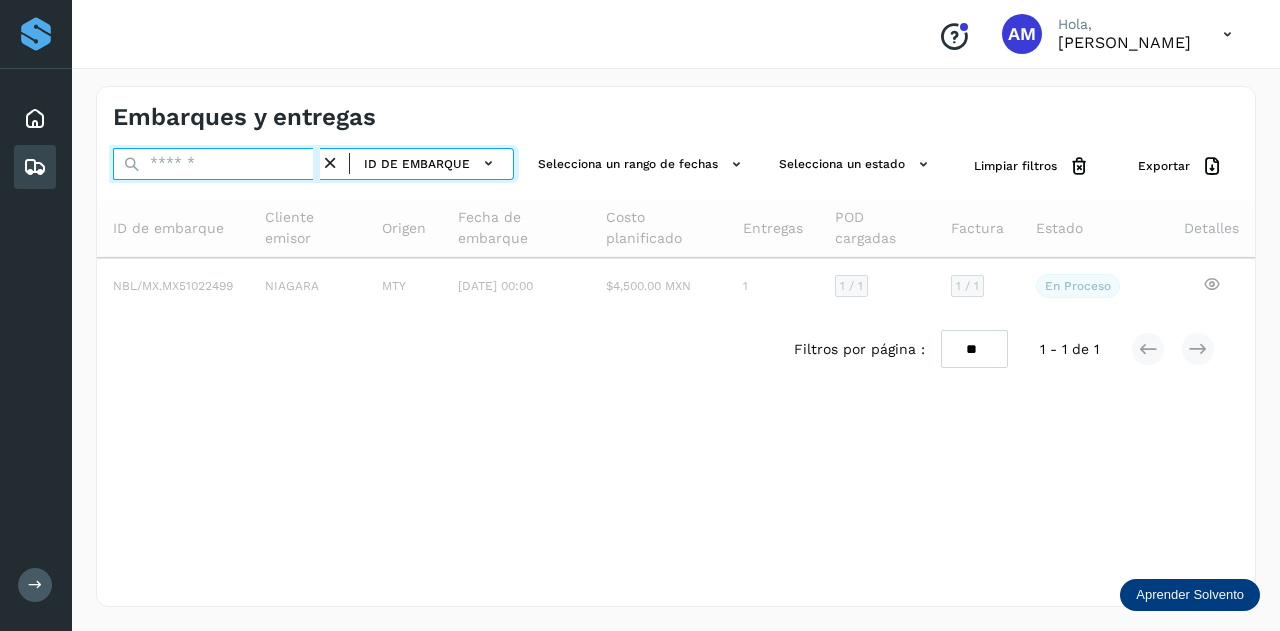paste on "**********" 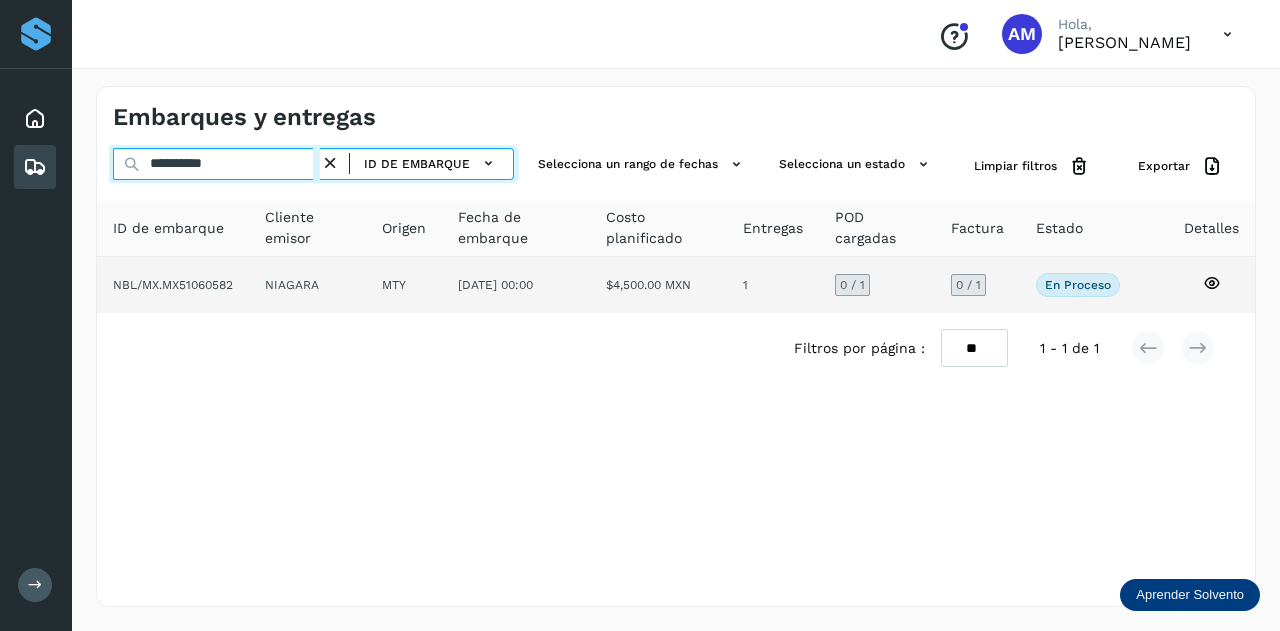 type on "**********" 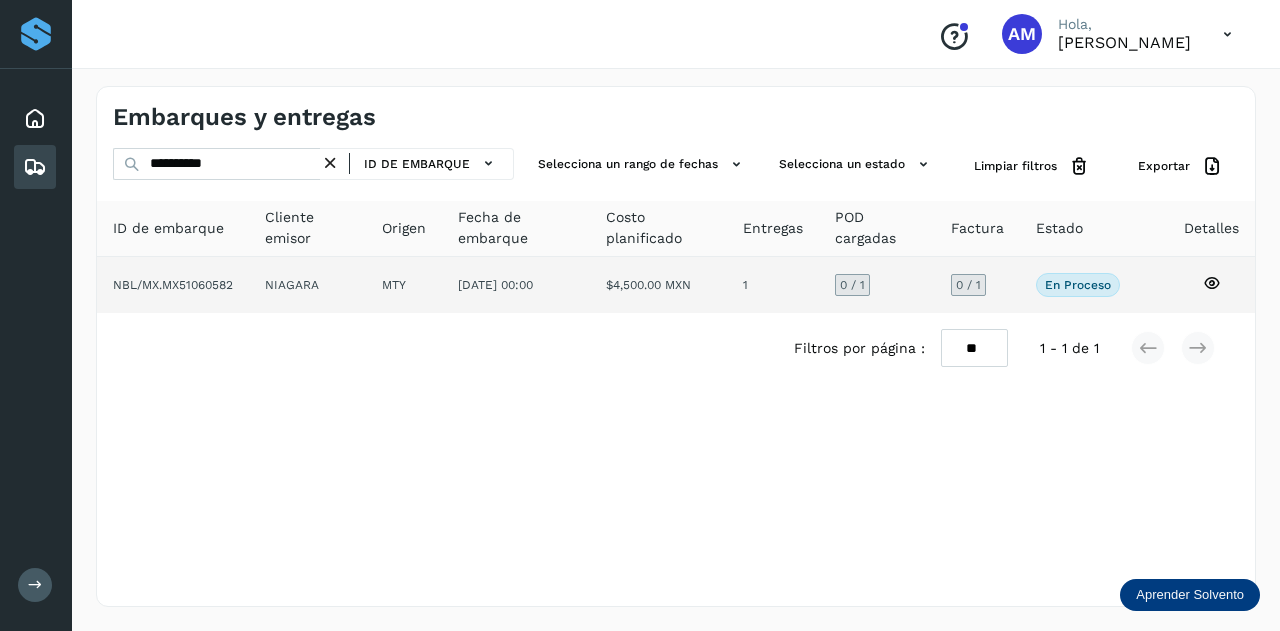 click on "NIAGARA" 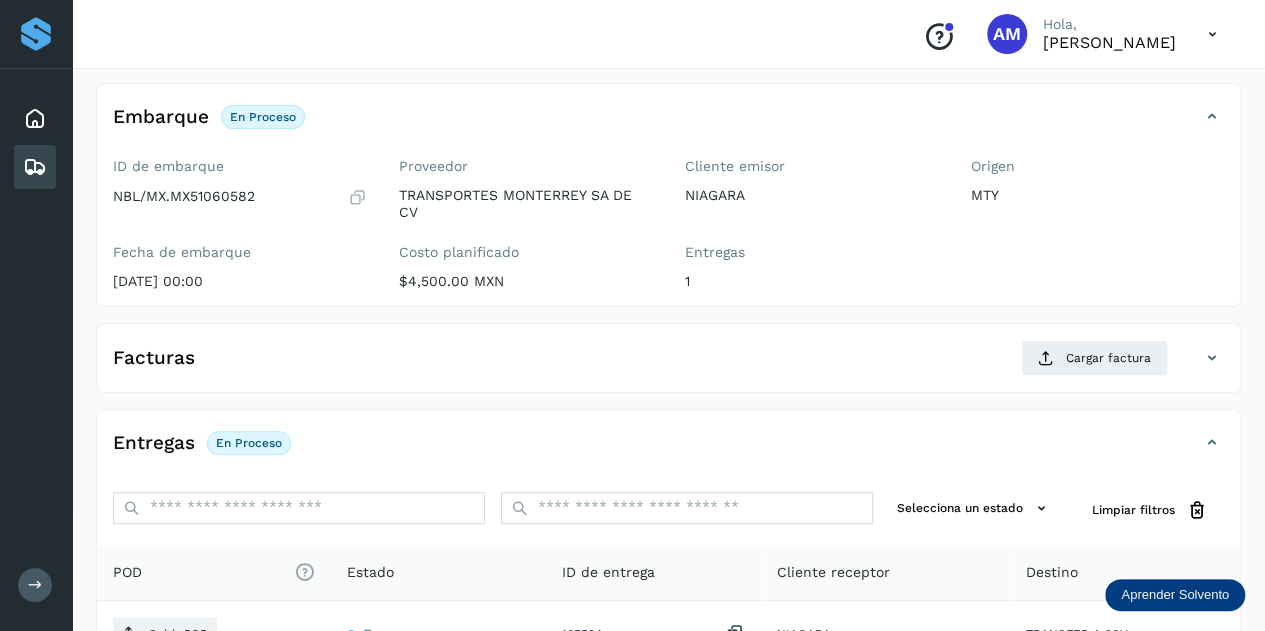scroll, scrollTop: 200, scrollLeft: 0, axis: vertical 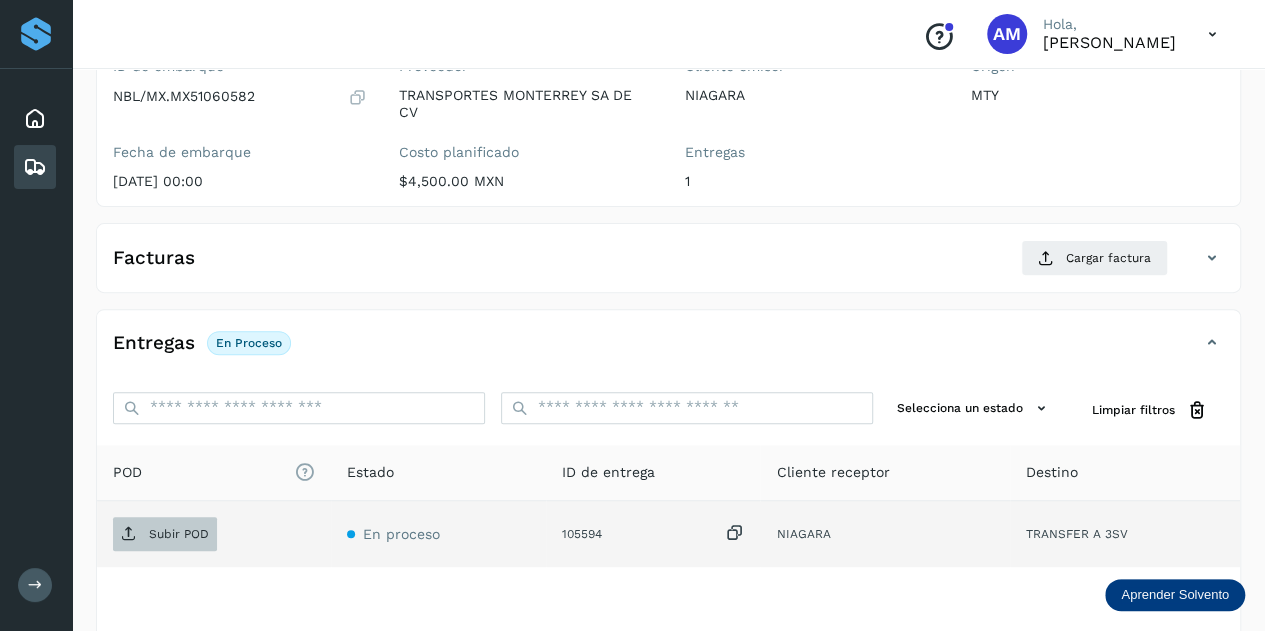 click on "Subir POD" at bounding box center (165, 534) 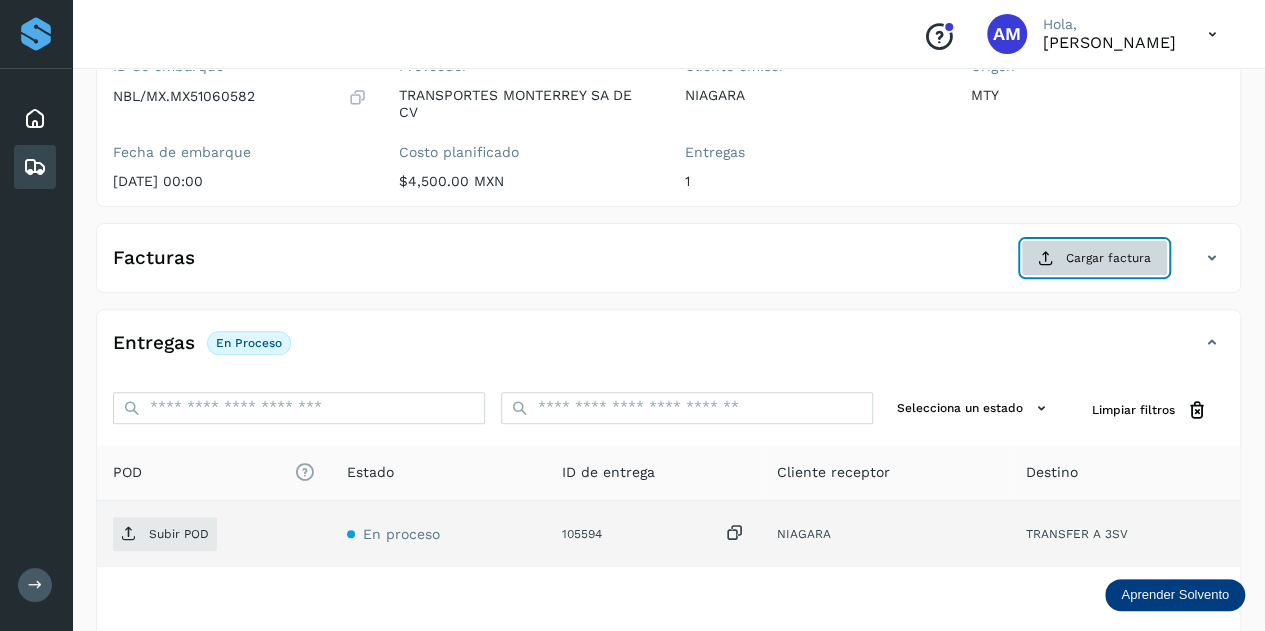 click on "Cargar factura" 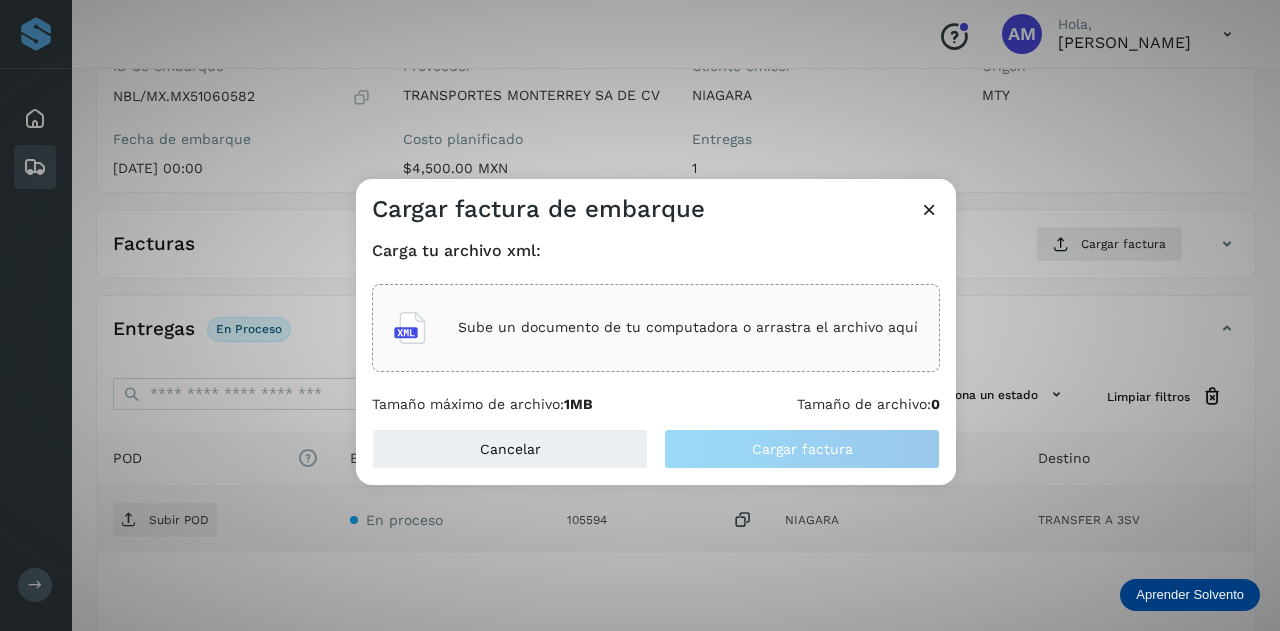 click on "Sube un documento de tu computadora o arrastra el archivo aquí" at bounding box center [688, 327] 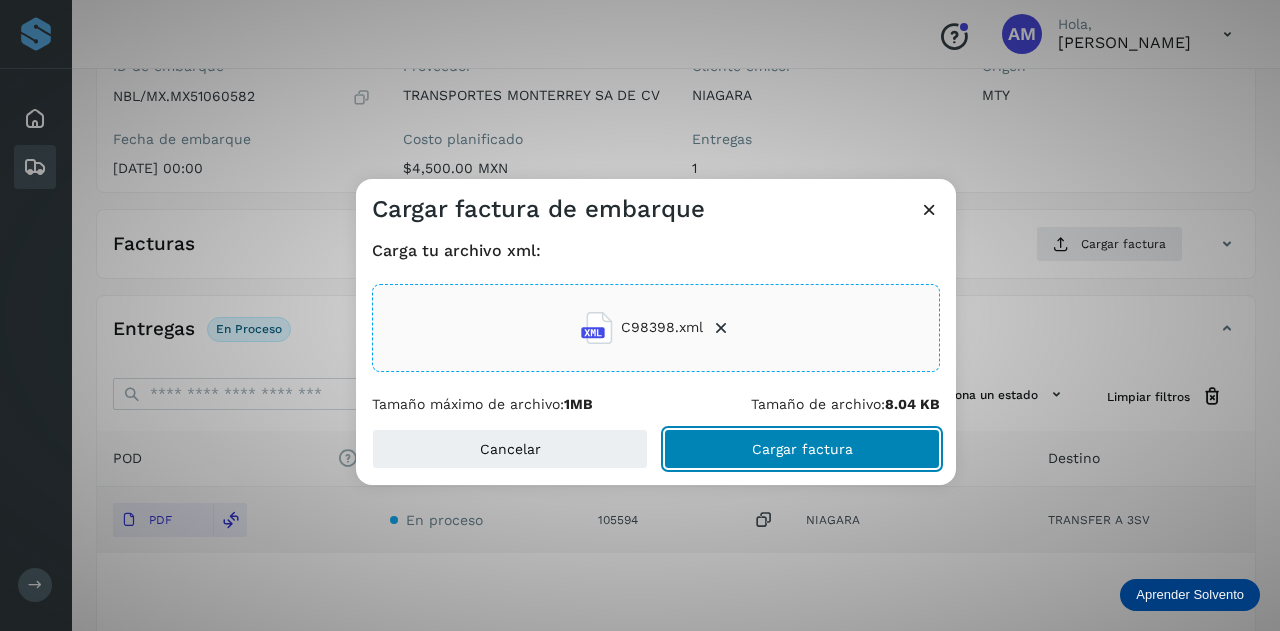 drag, startPoint x: 775, startPoint y: 451, endPoint x: 765, endPoint y: 454, distance: 10.440307 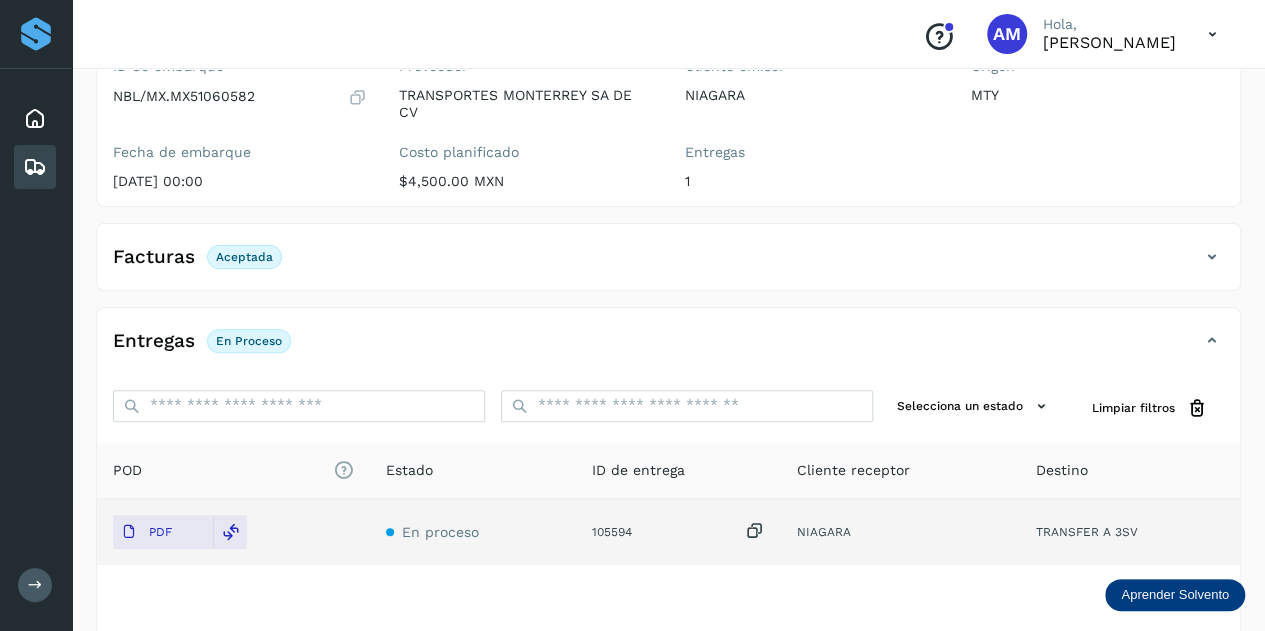scroll, scrollTop: 0, scrollLeft: 0, axis: both 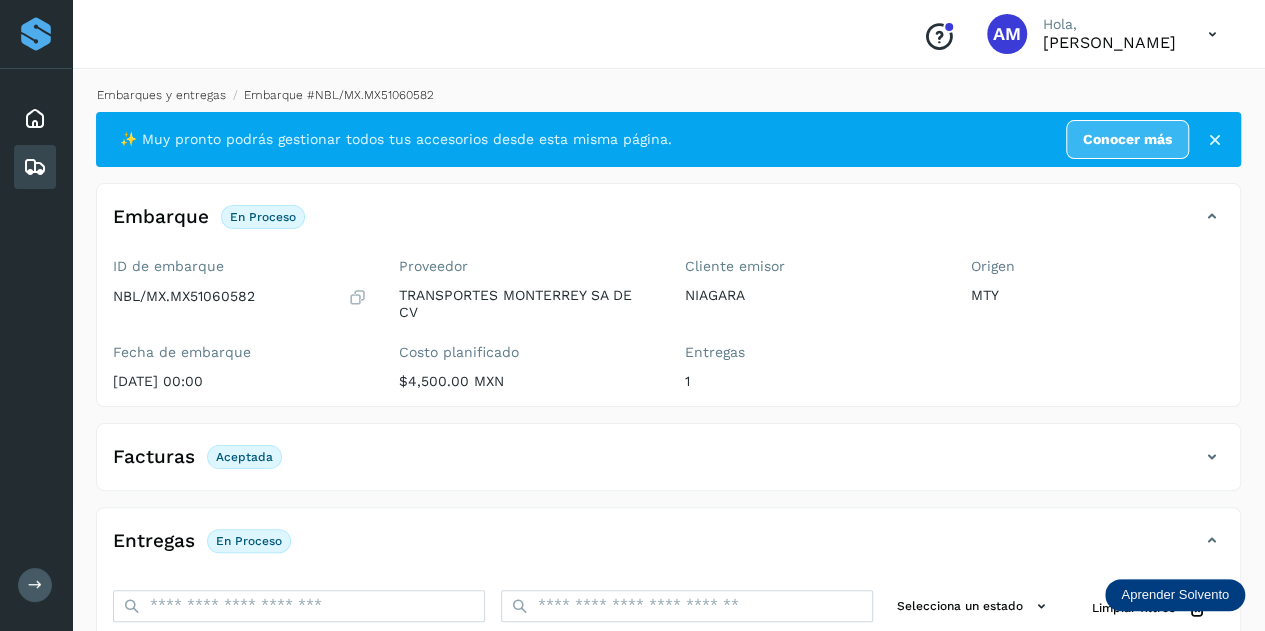click on "Embarques y entregas" at bounding box center [161, 95] 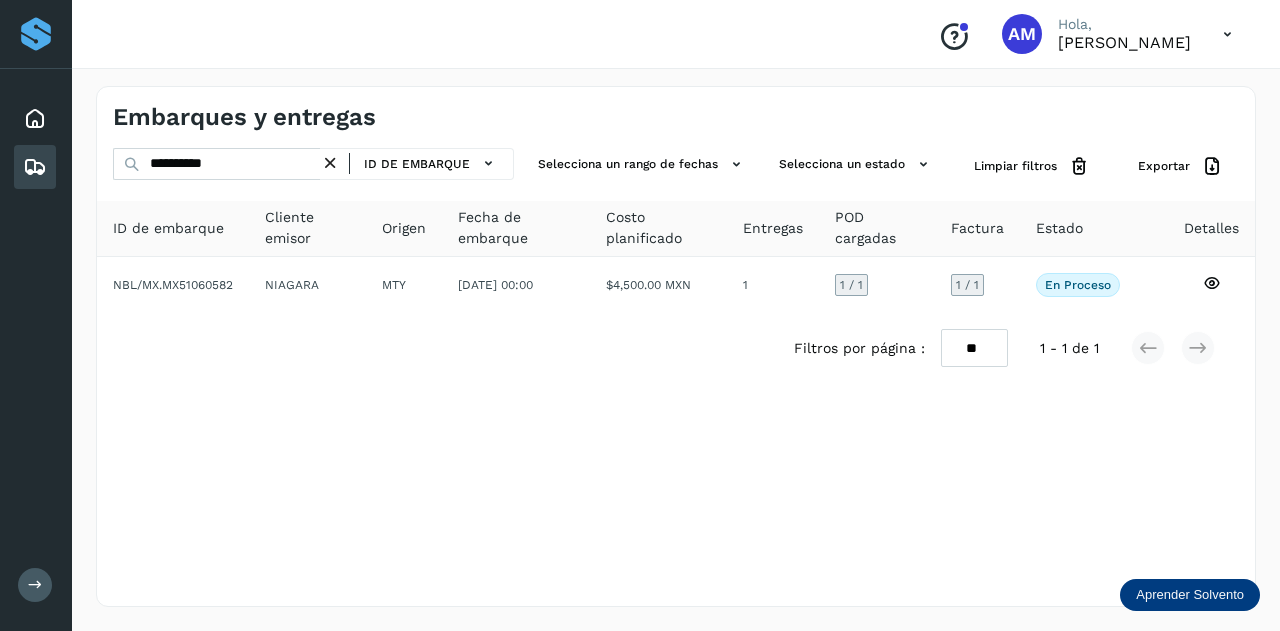 click at bounding box center [330, 163] 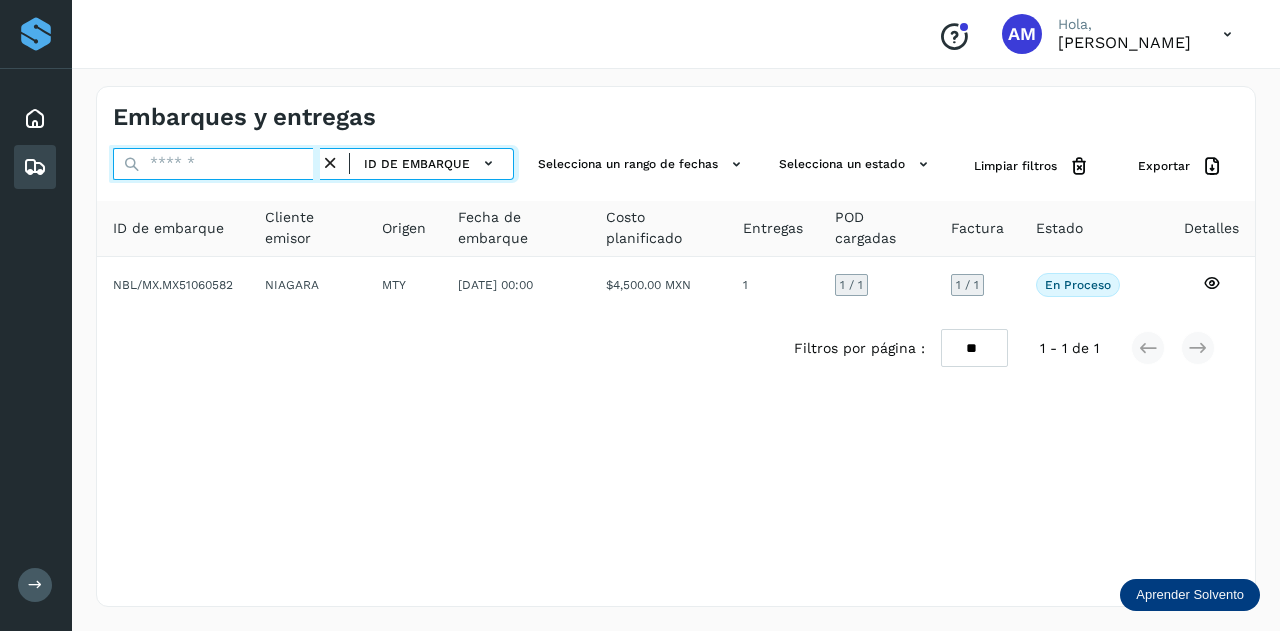 click at bounding box center (216, 164) 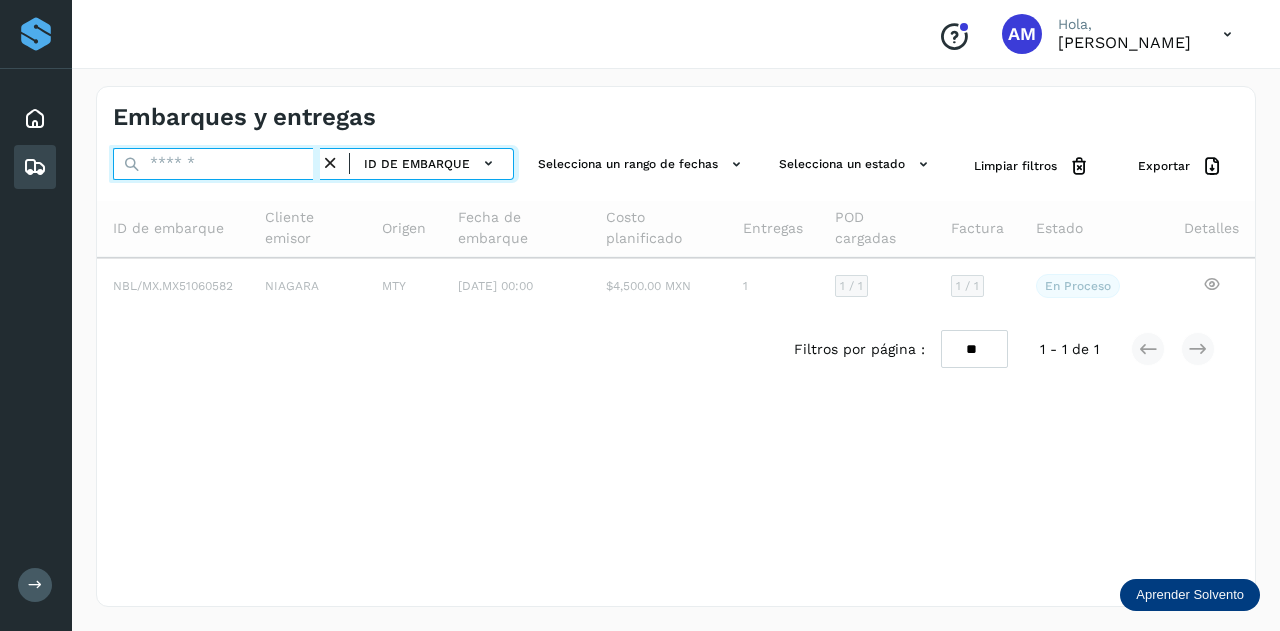 paste on "**********" 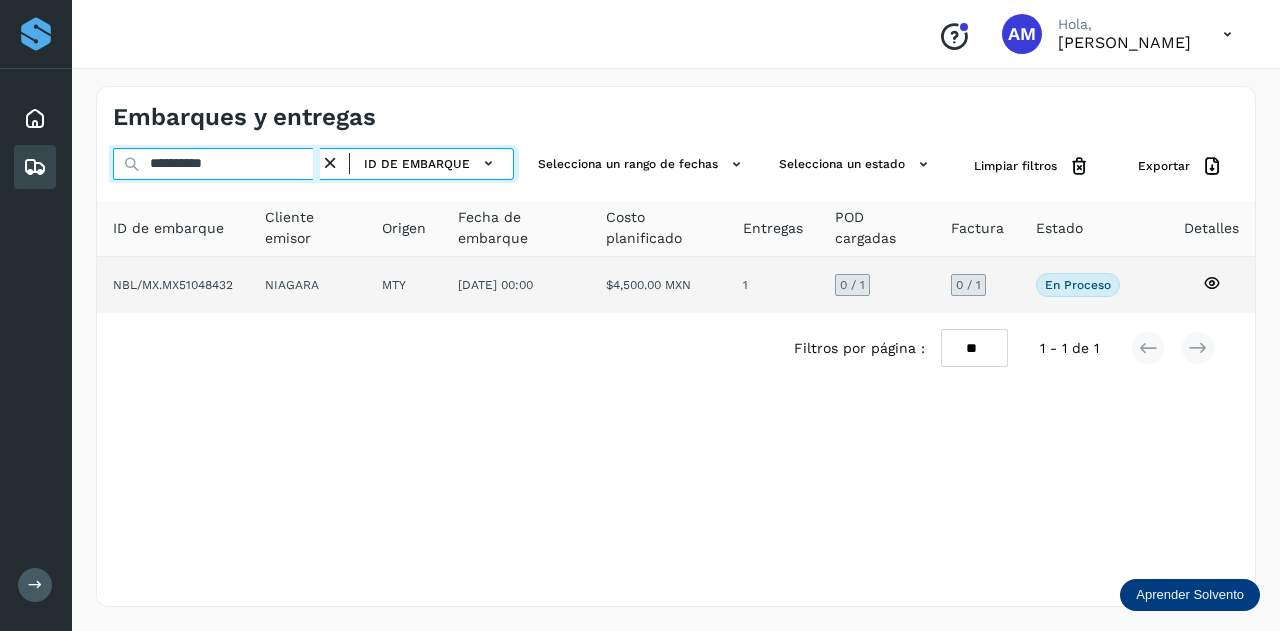 type on "**********" 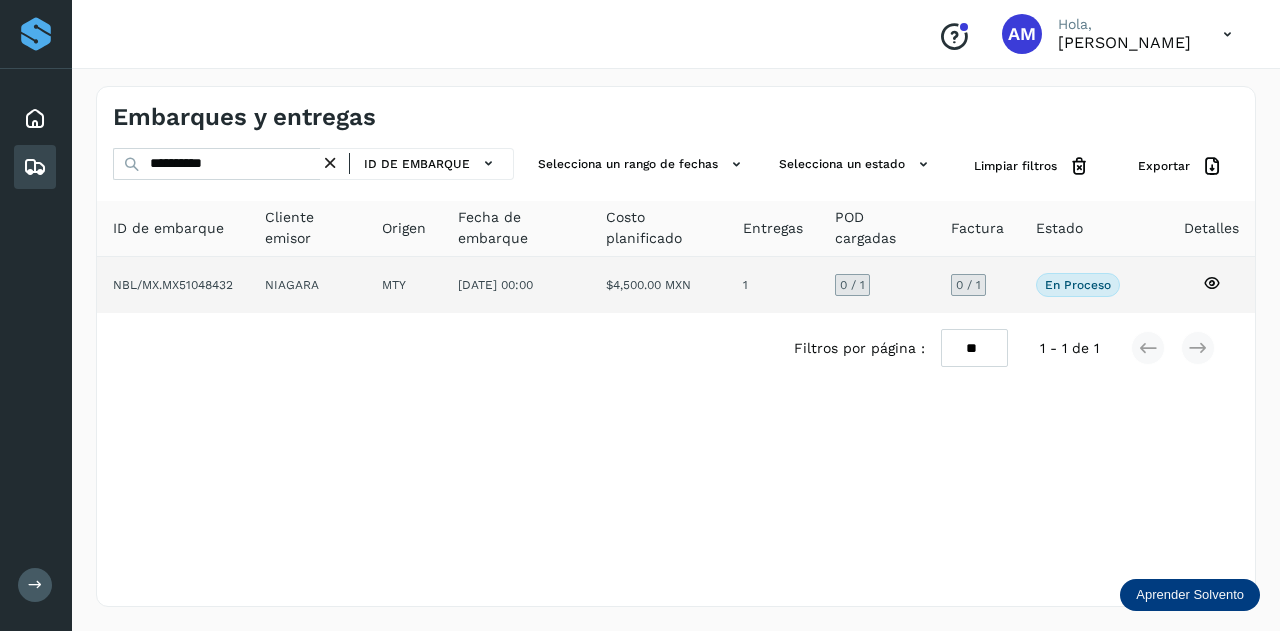click on "MTY" 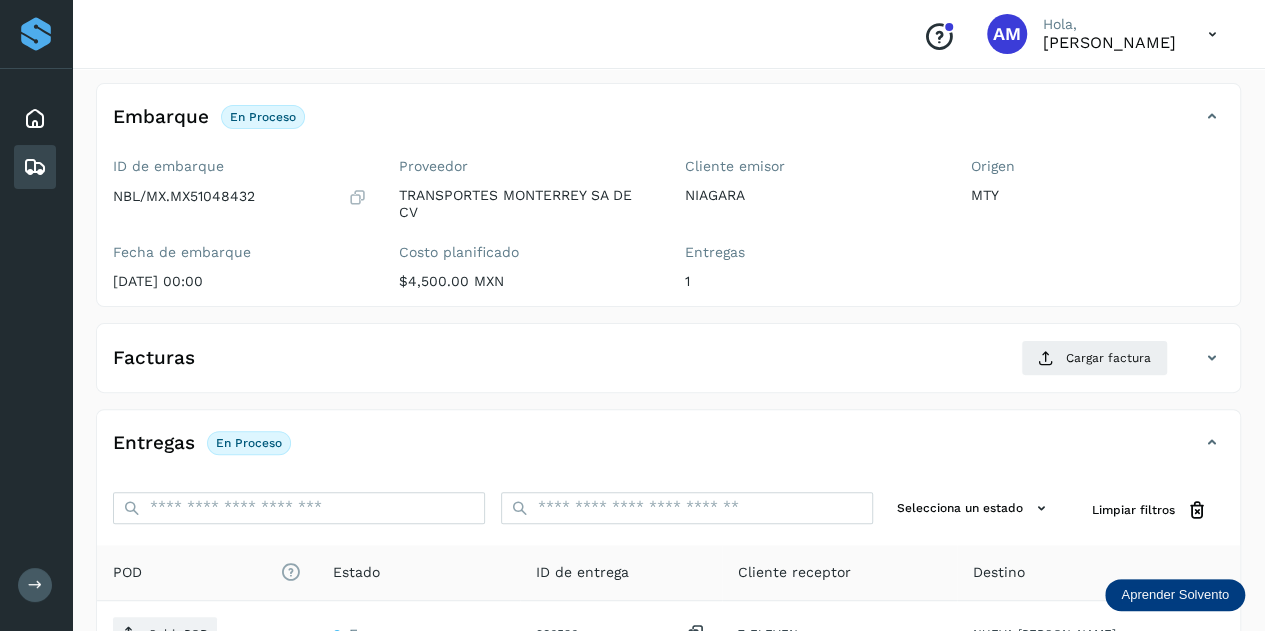 scroll, scrollTop: 200, scrollLeft: 0, axis: vertical 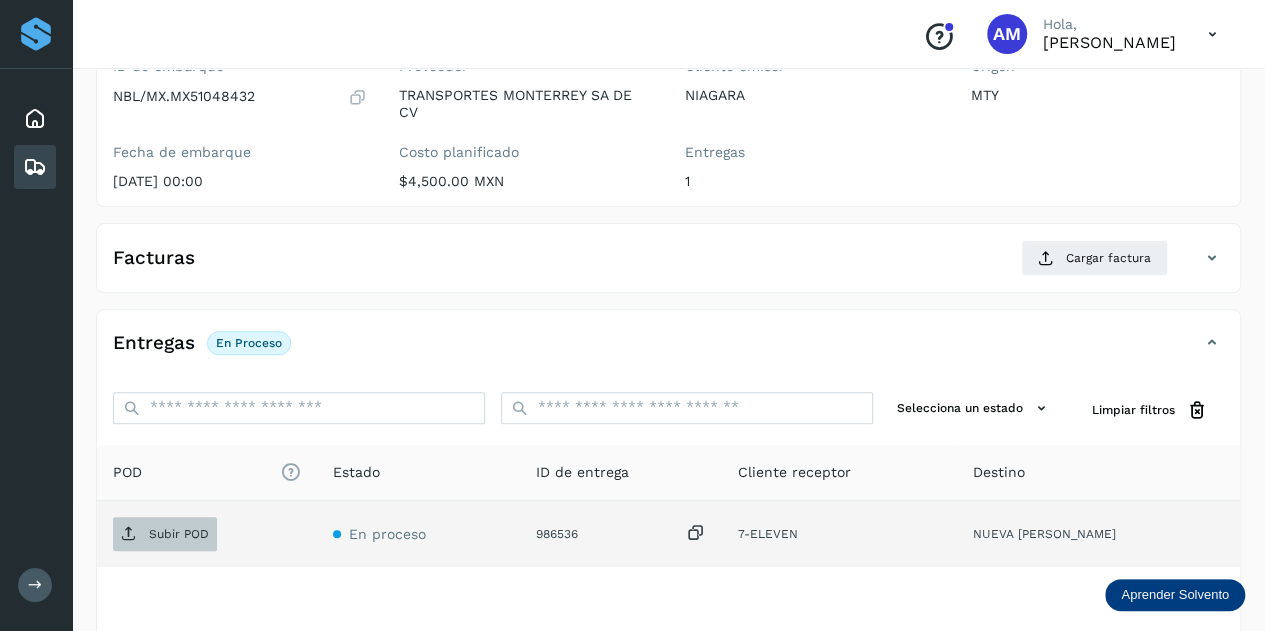 click on "Subir POD" at bounding box center [165, 534] 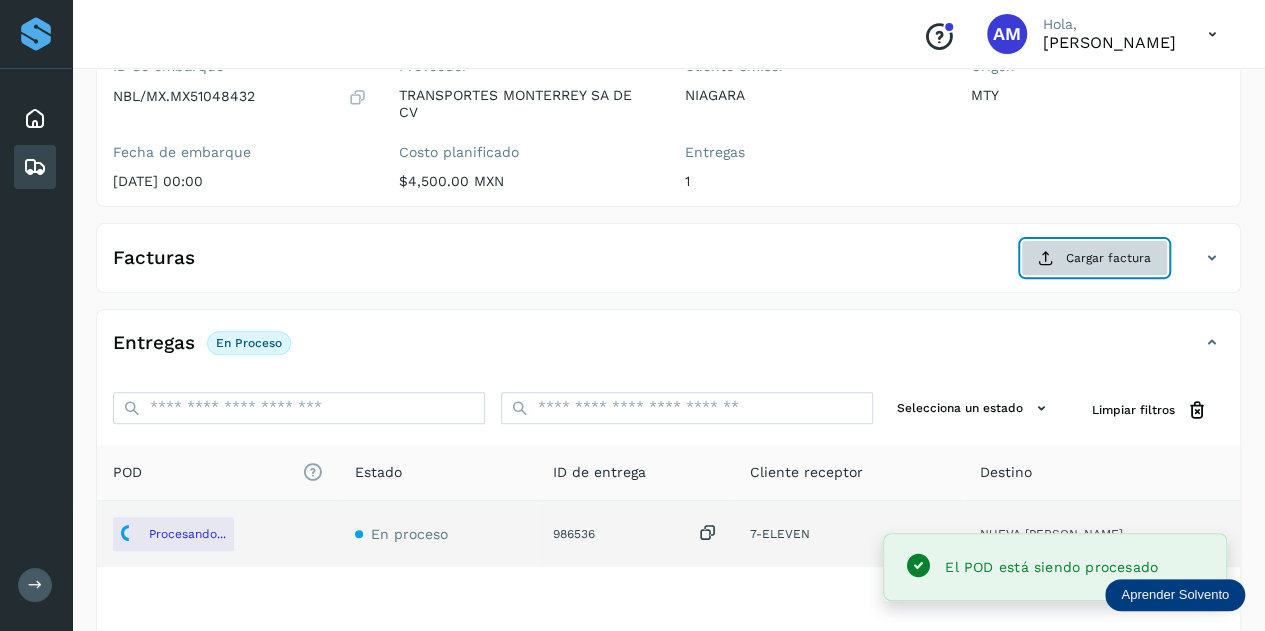 click on "Cargar factura" 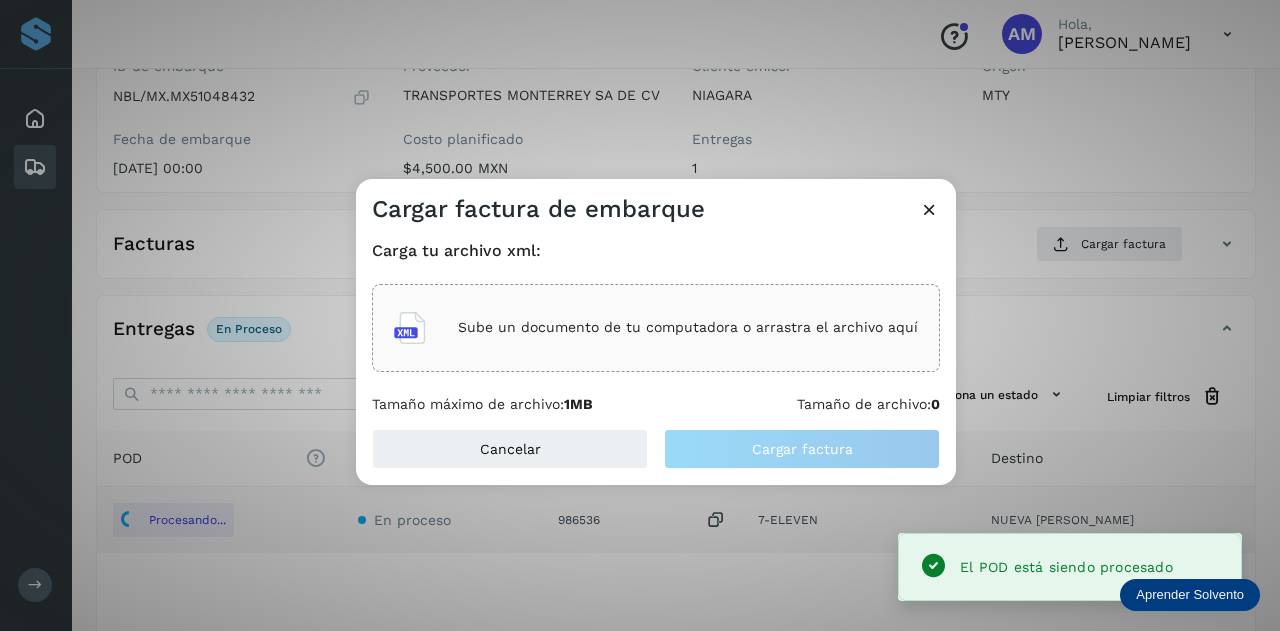 click on "Sube un documento de tu computadora o arrastra el archivo aquí" at bounding box center (656, 328) 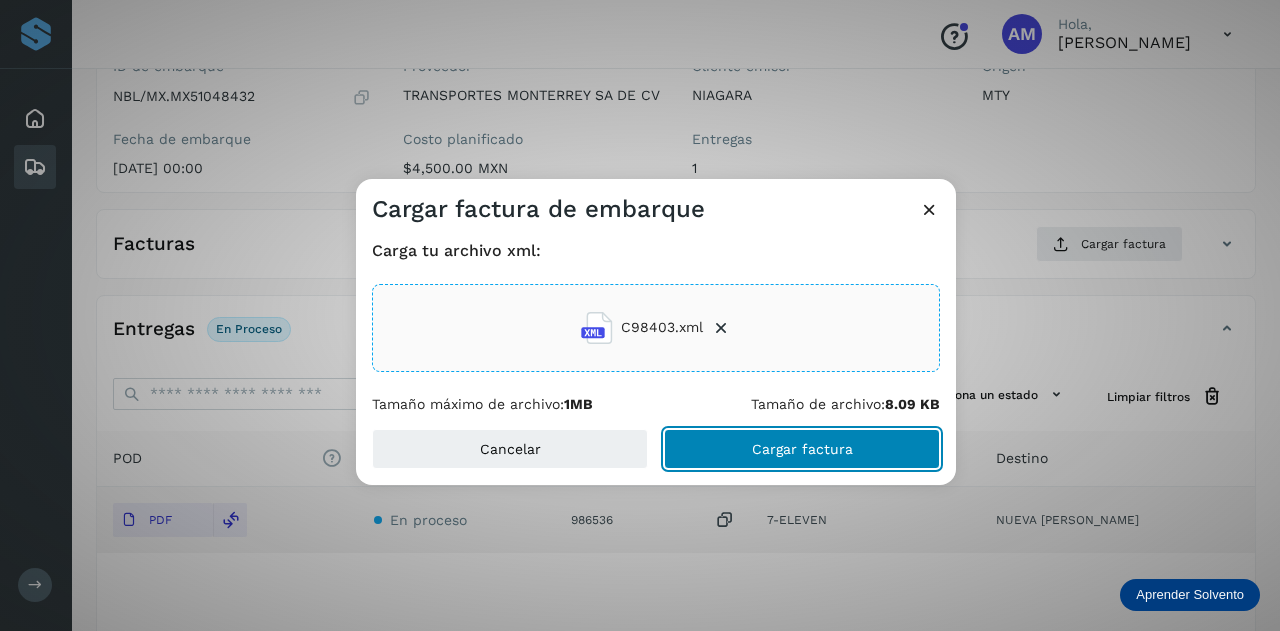 click on "Cargar factura" 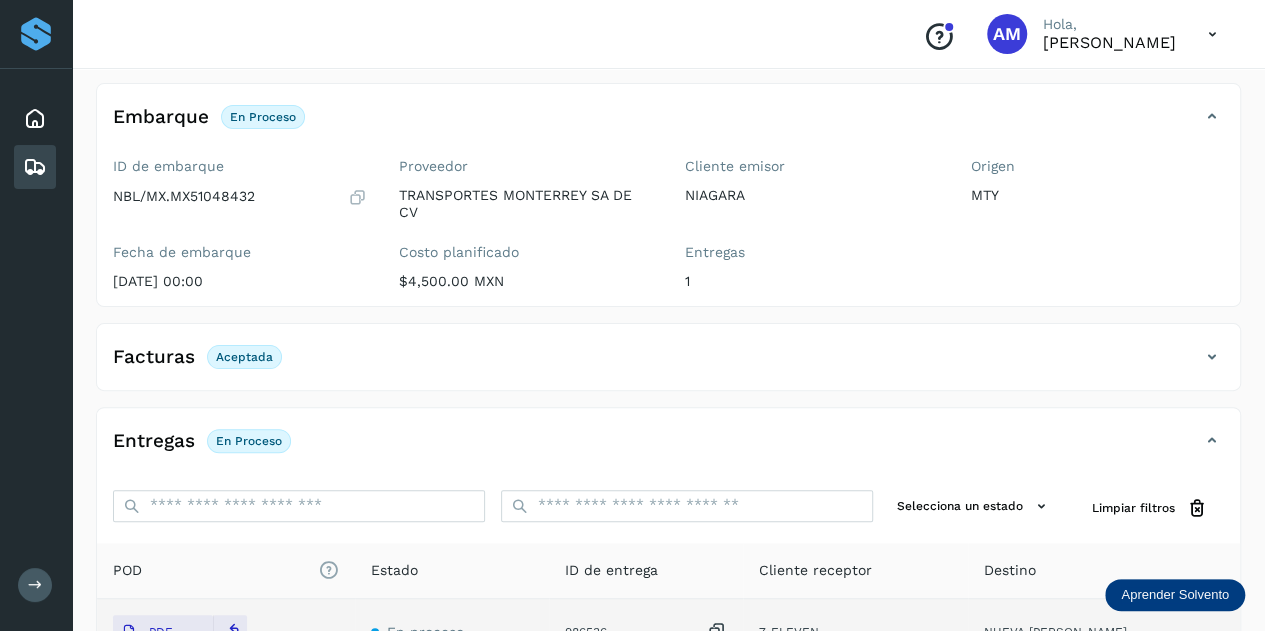 scroll, scrollTop: 0, scrollLeft: 0, axis: both 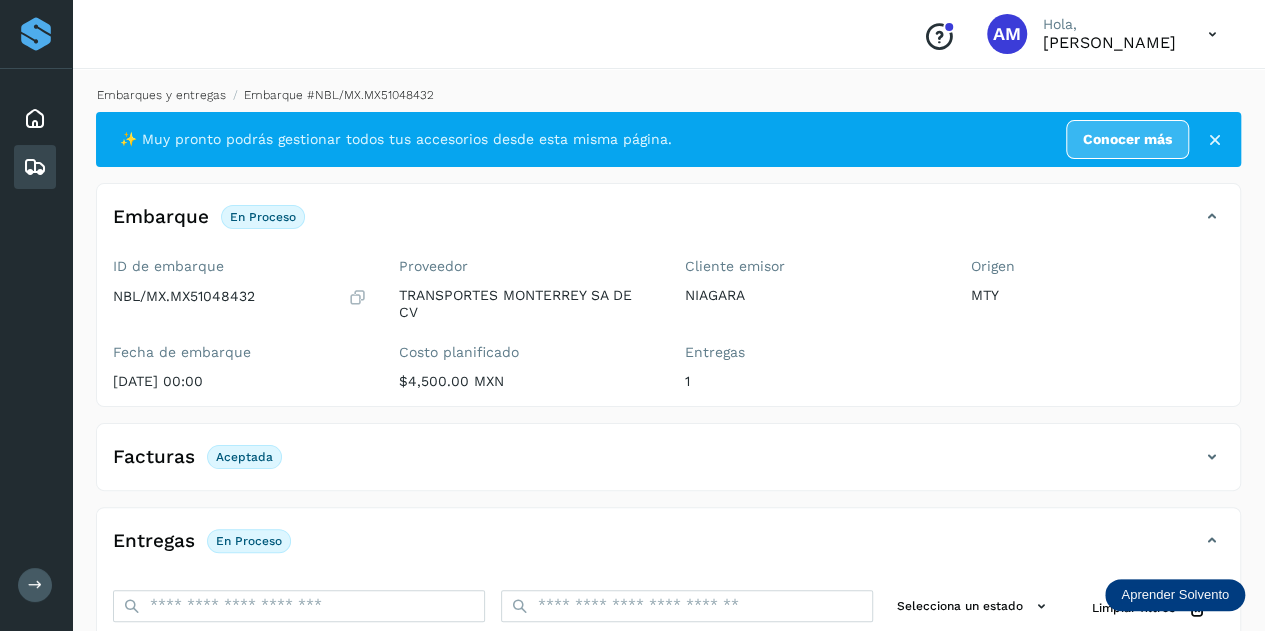 click on "Embarques y entregas" at bounding box center [161, 95] 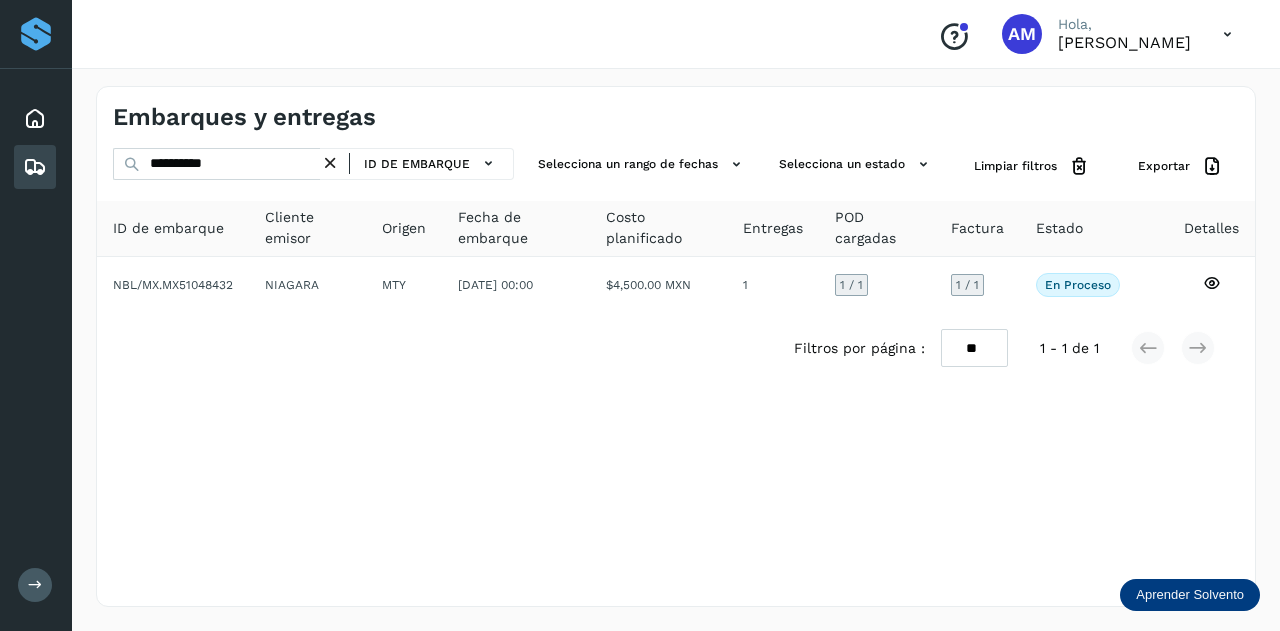 click at bounding box center (330, 163) 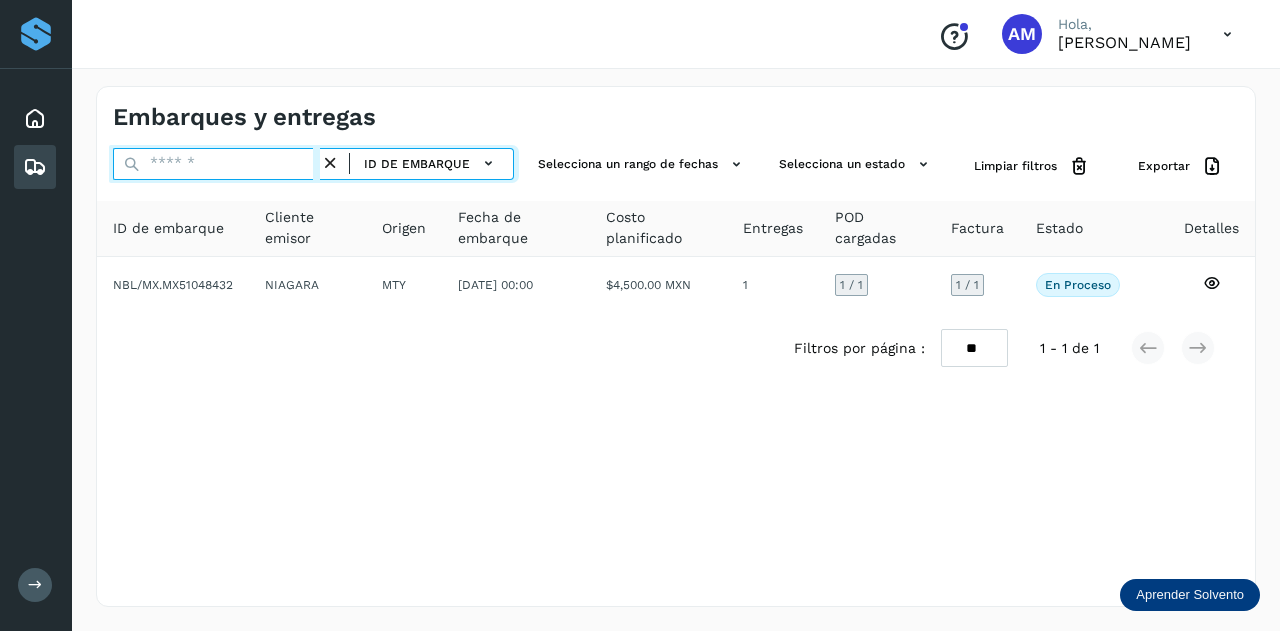 click at bounding box center (216, 164) 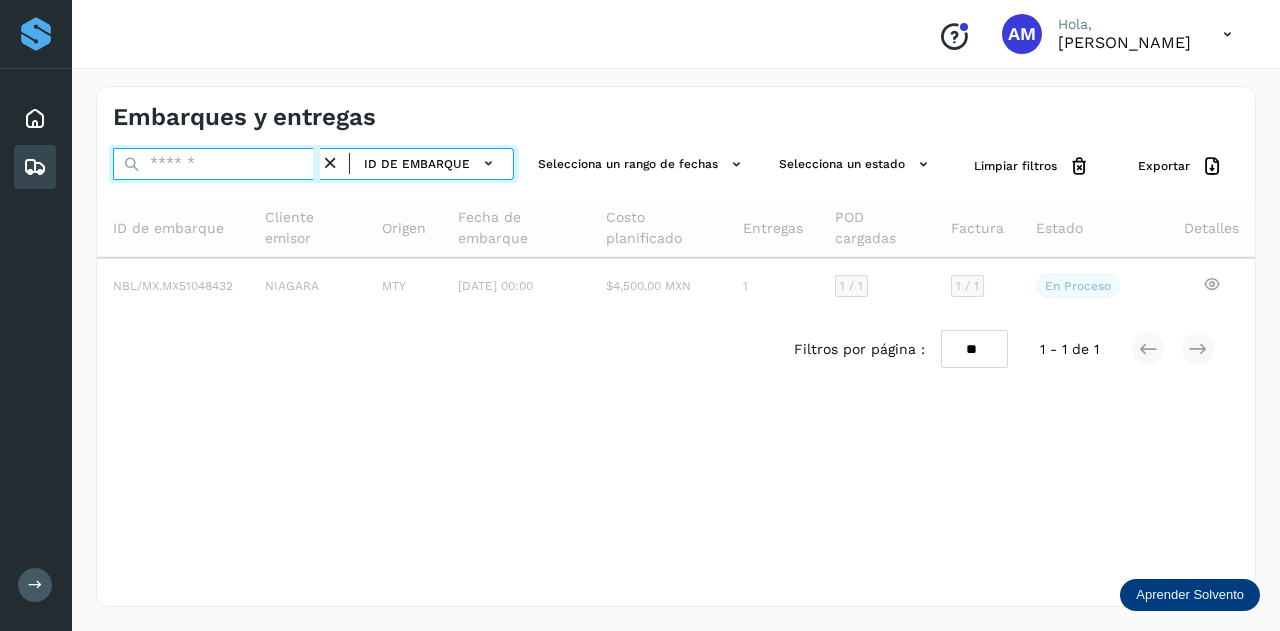 paste on "**********" 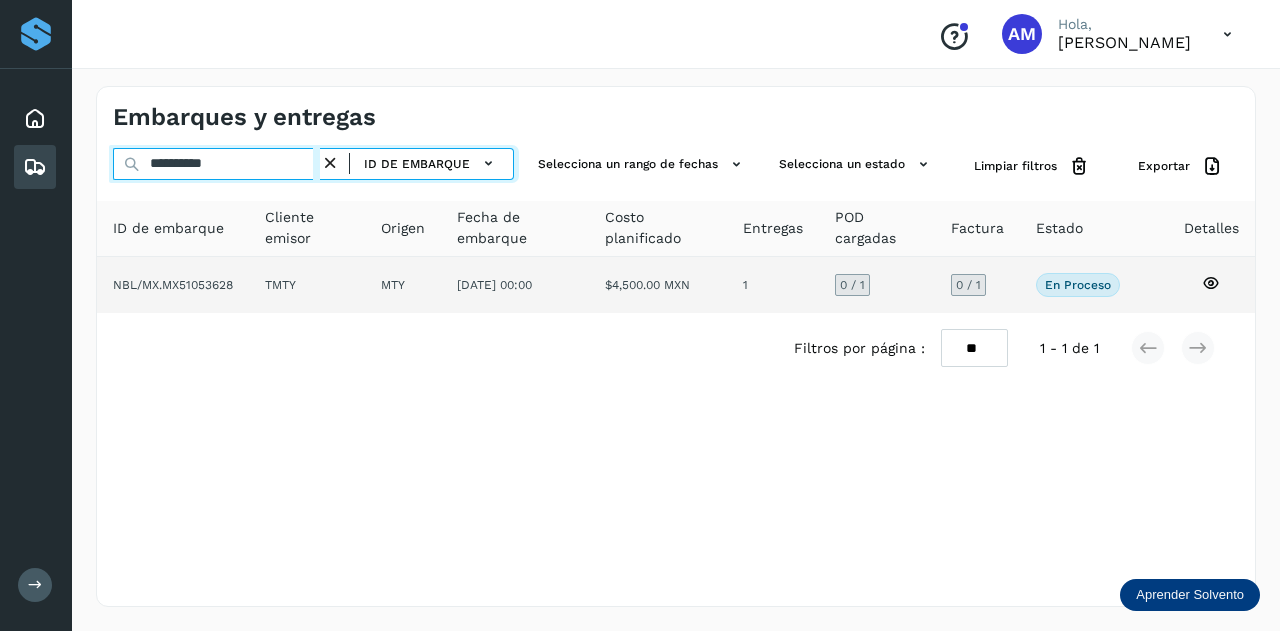 type on "**********" 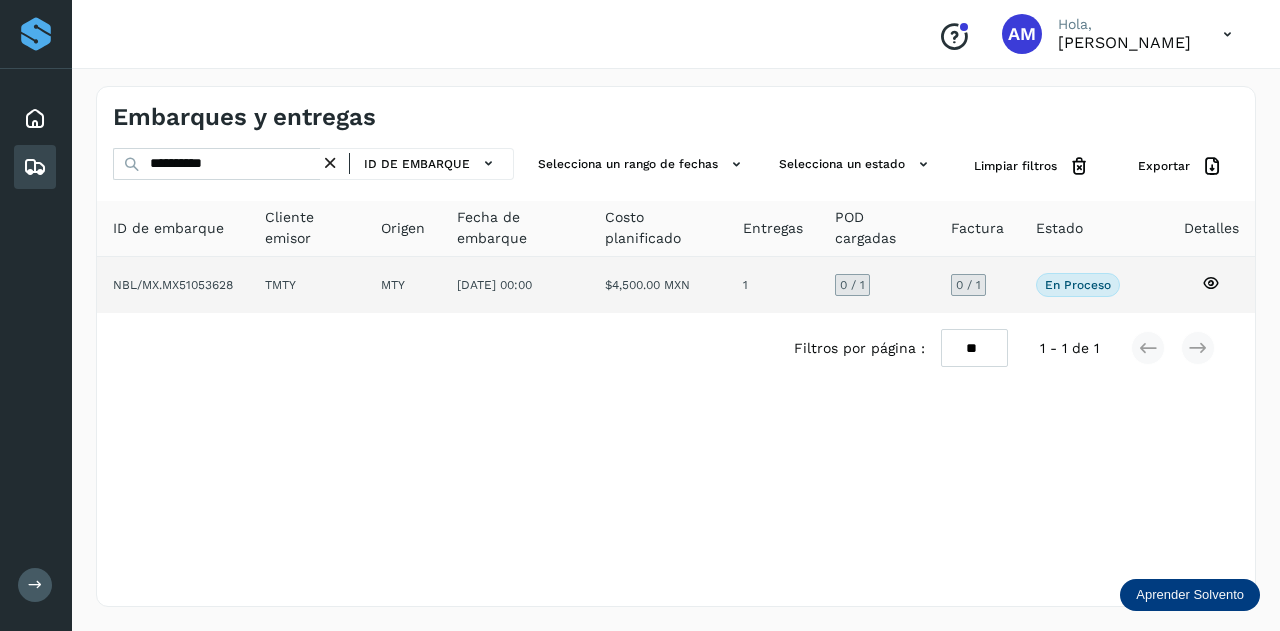 click on "TMTY" 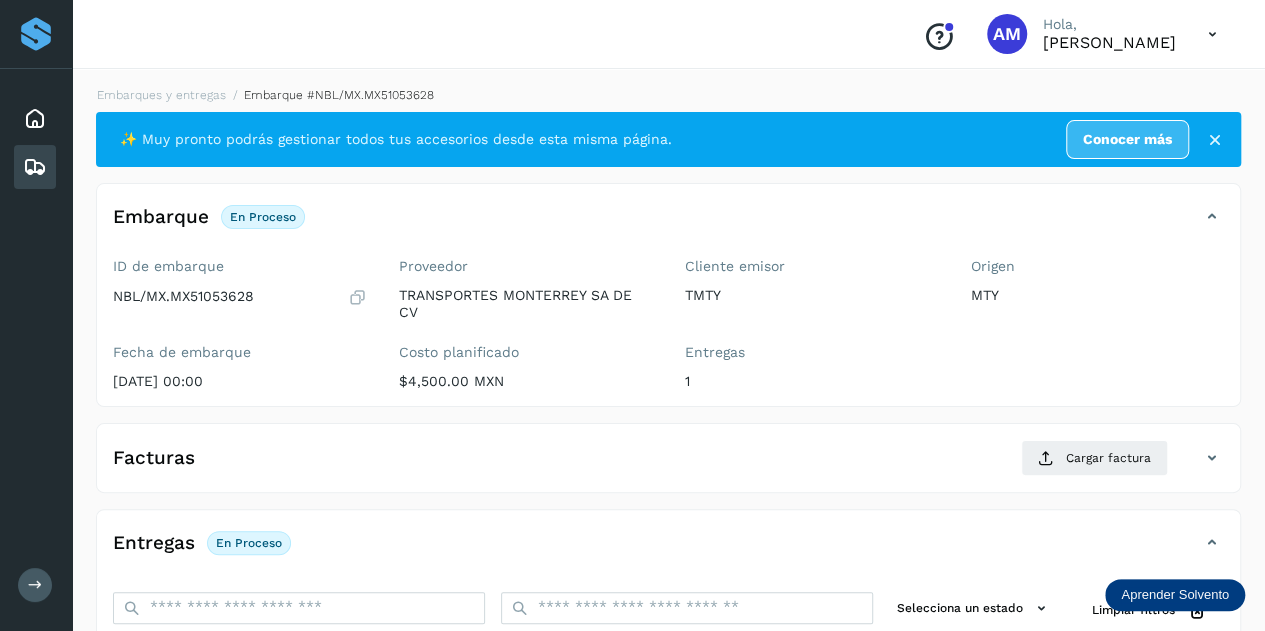 scroll, scrollTop: 200, scrollLeft: 0, axis: vertical 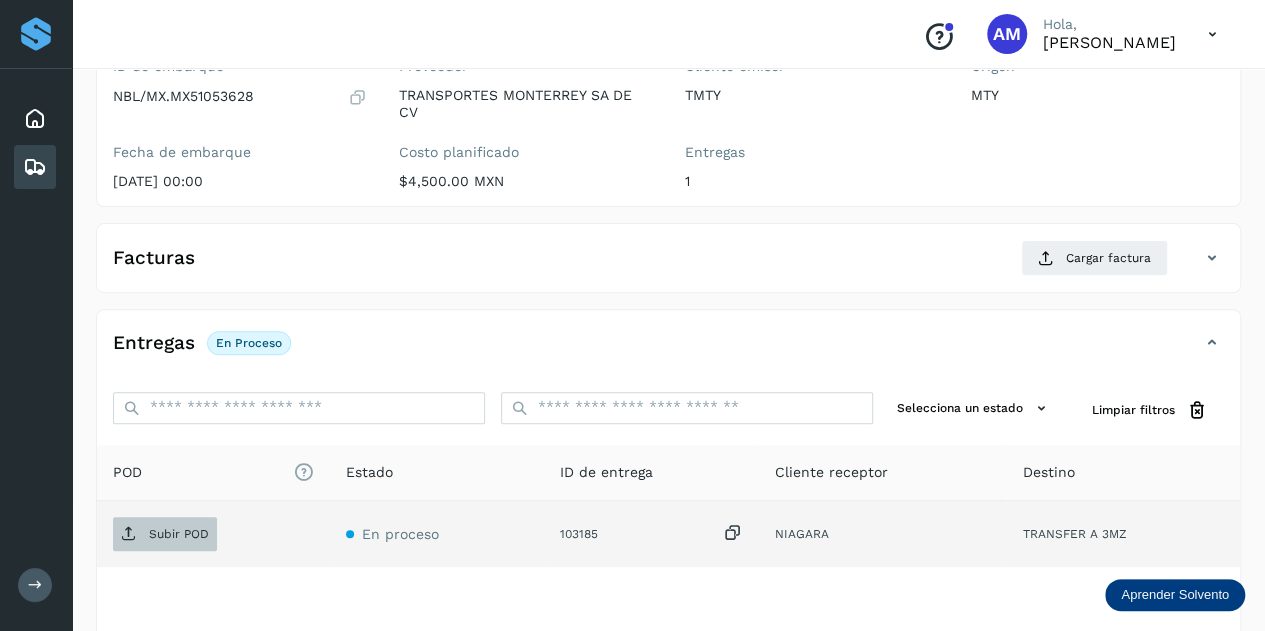 click on "Subir POD" at bounding box center [165, 534] 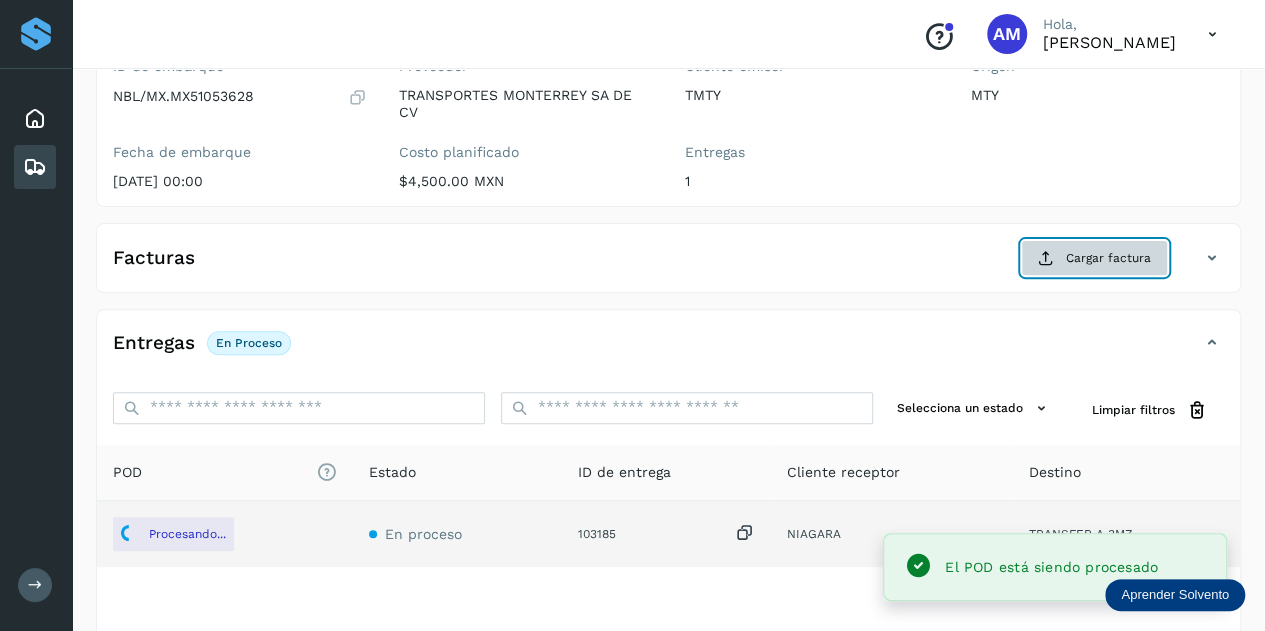 click on "Cargar factura" at bounding box center (1094, 258) 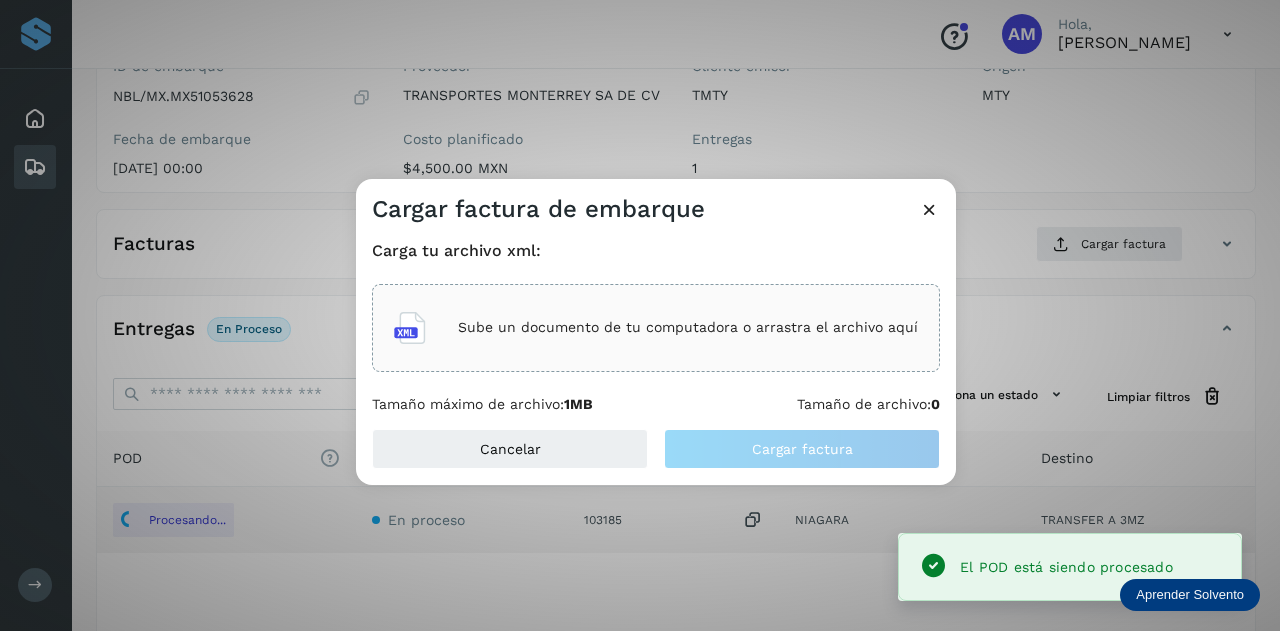 click on "Sube un documento de tu computadora o arrastra el archivo aquí" at bounding box center (688, 327) 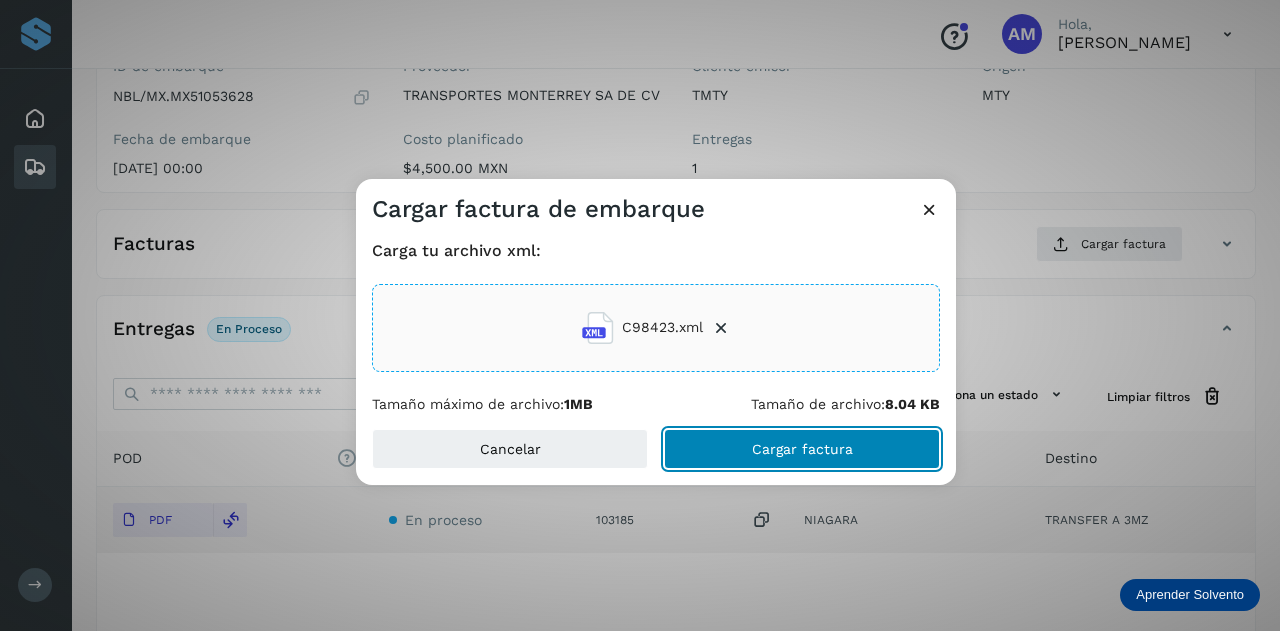 click on "Cargar factura" 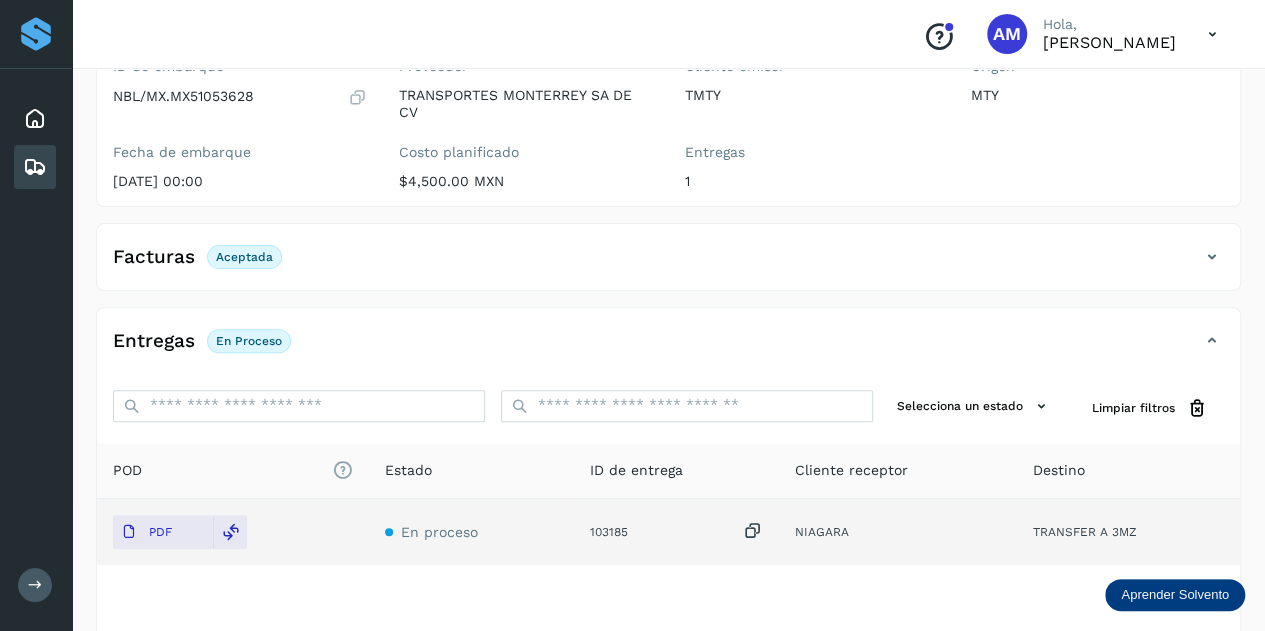scroll, scrollTop: 0, scrollLeft: 0, axis: both 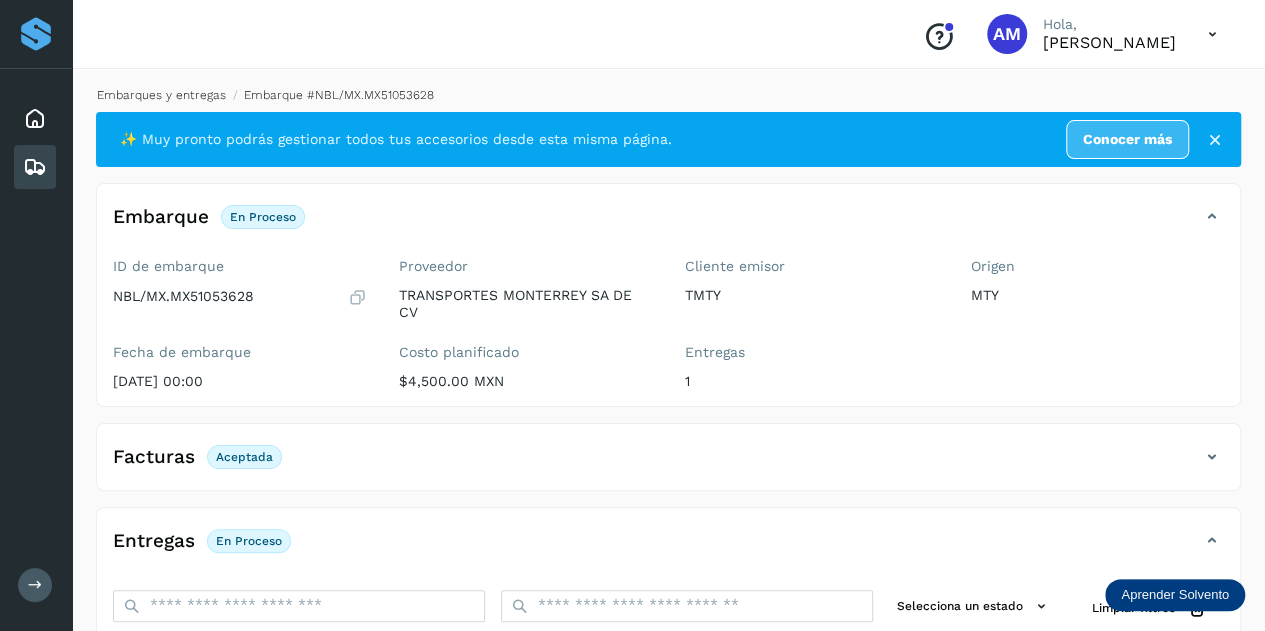 click on "Embarques y entregas" at bounding box center (161, 95) 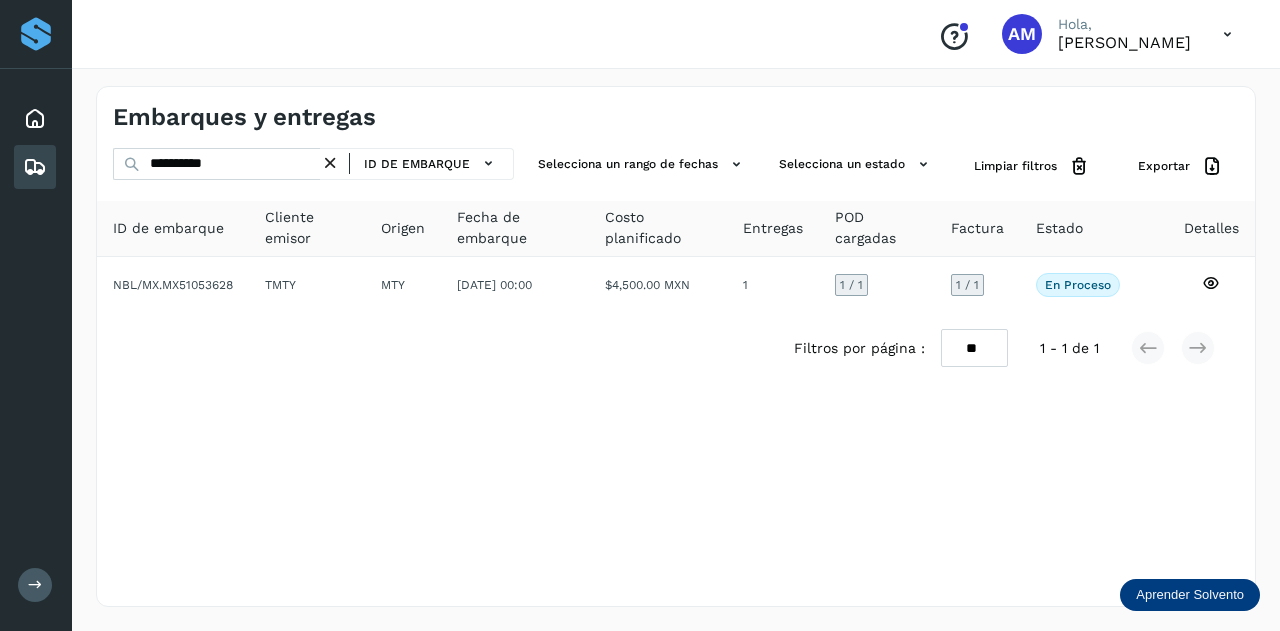 drag, startPoint x: 338, startPoint y: 161, endPoint x: 282, endPoint y: 161, distance: 56 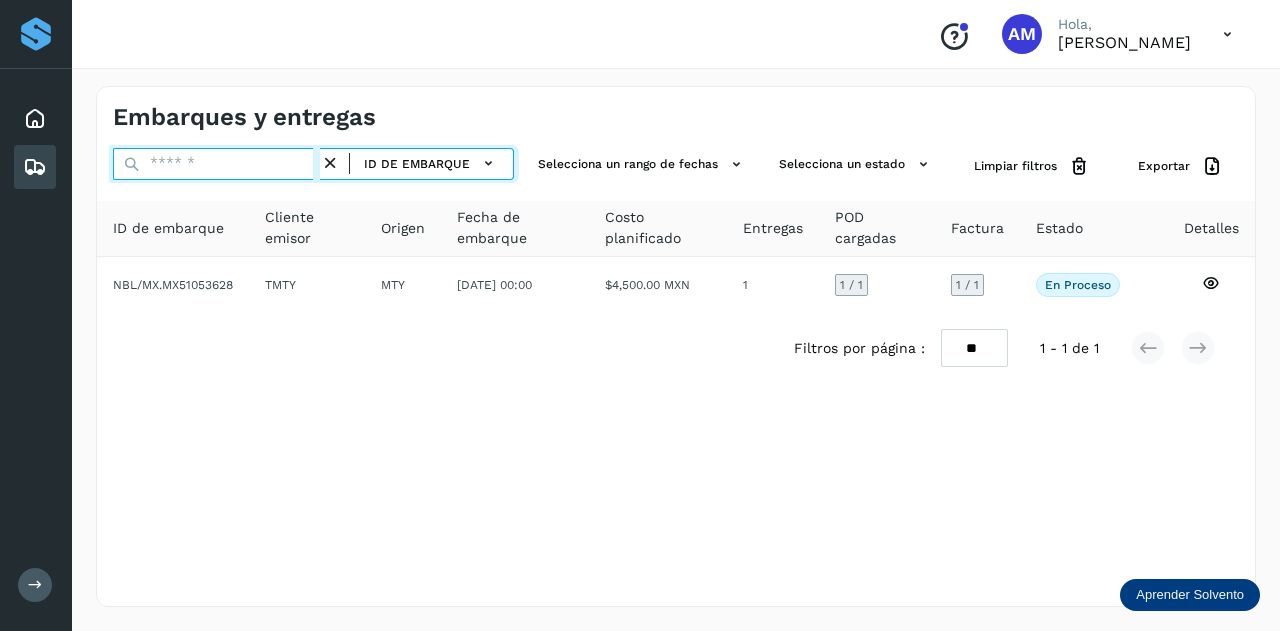 click at bounding box center (216, 164) 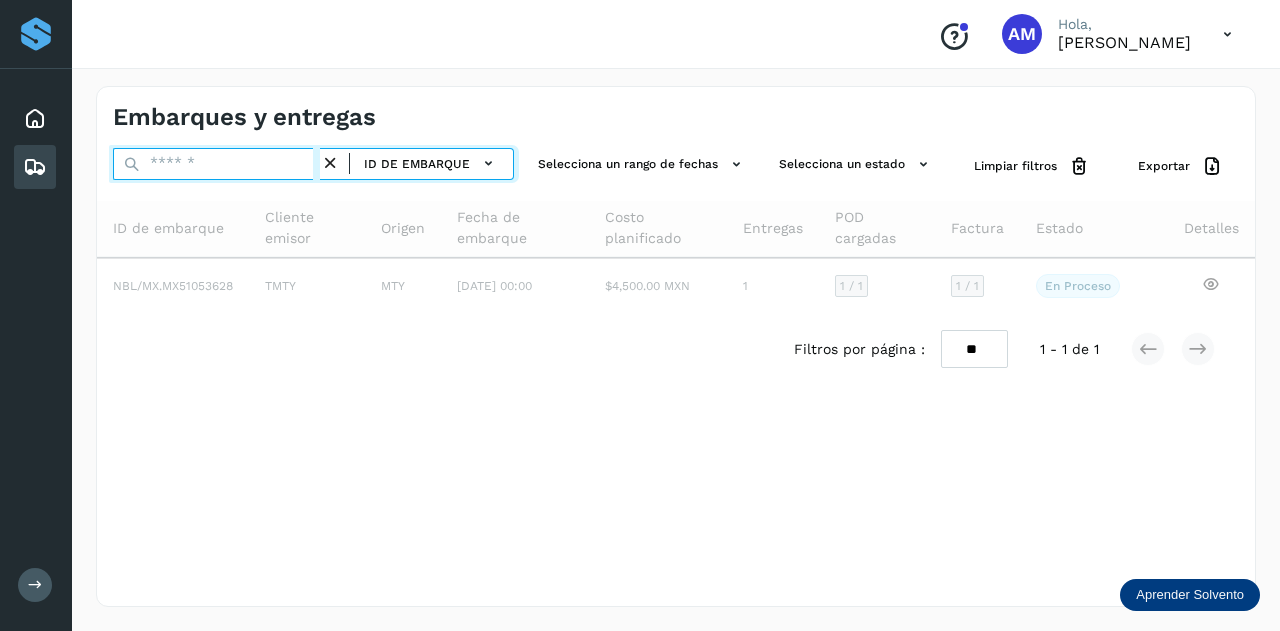 paste on "**********" 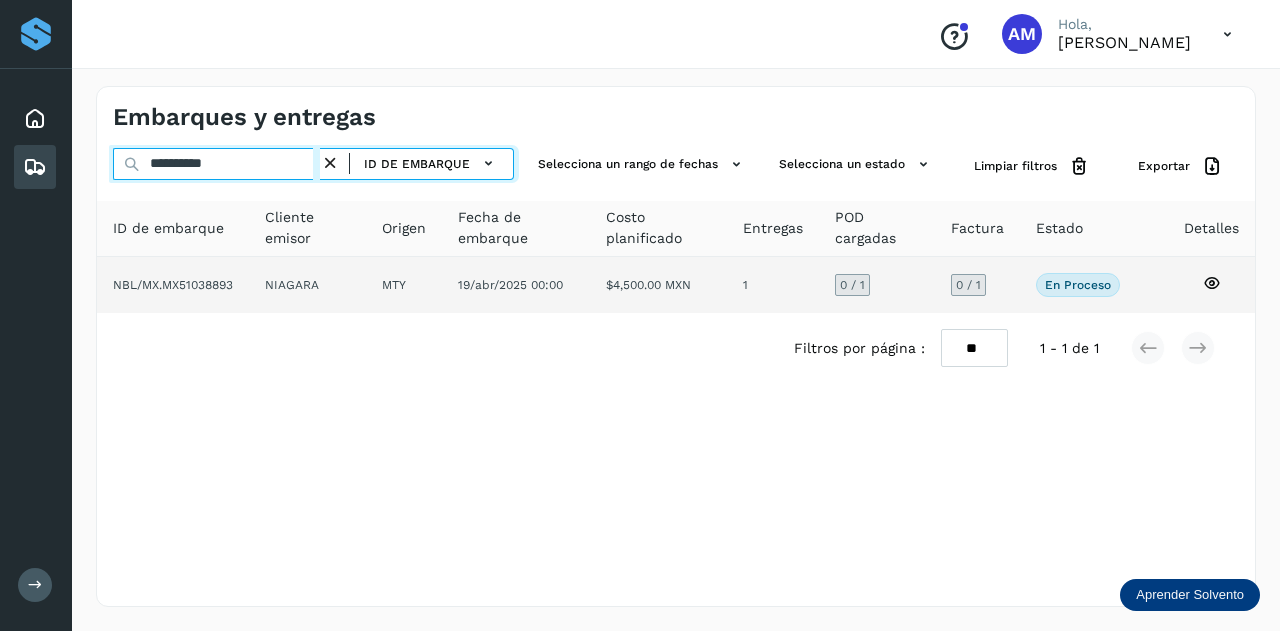 type on "**********" 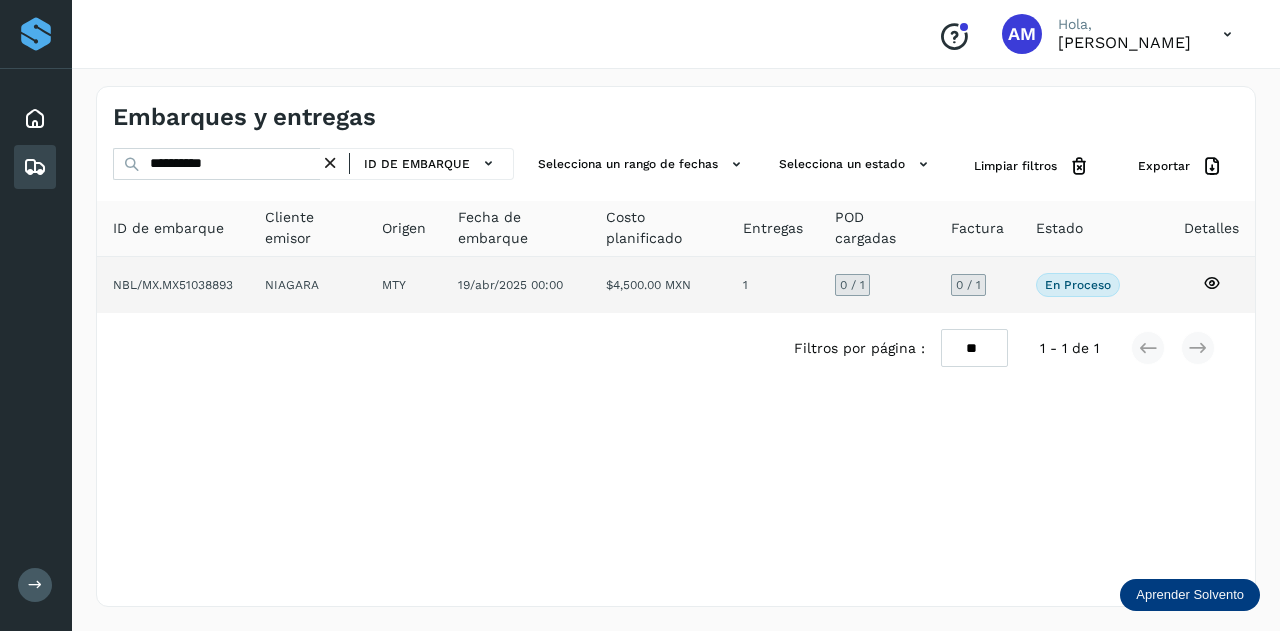 click on "NIAGARA" 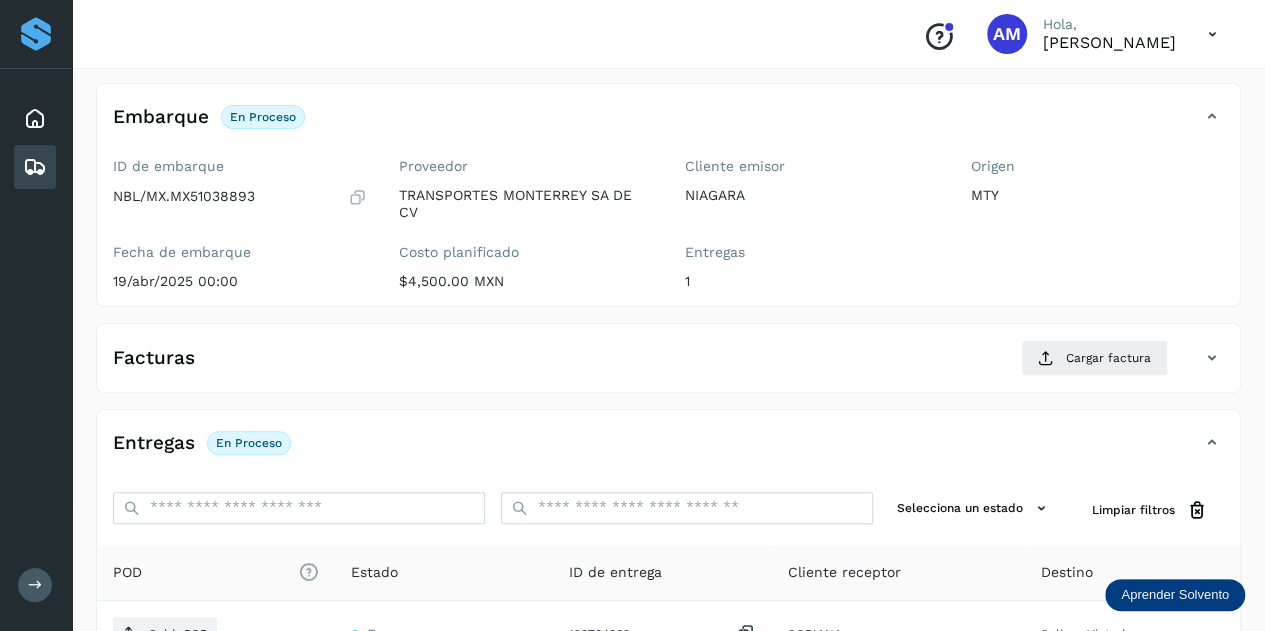 scroll, scrollTop: 200, scrollLeft: 0, axis: vertical 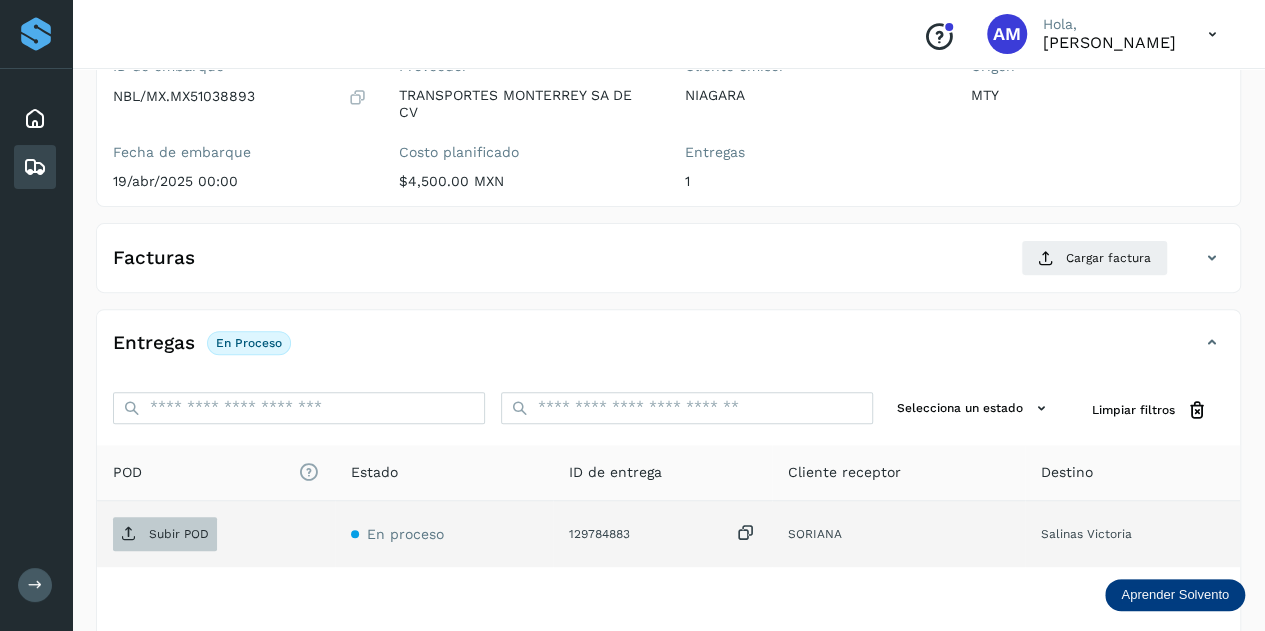 click on "Subir POD" at bounding box center (179, 534) 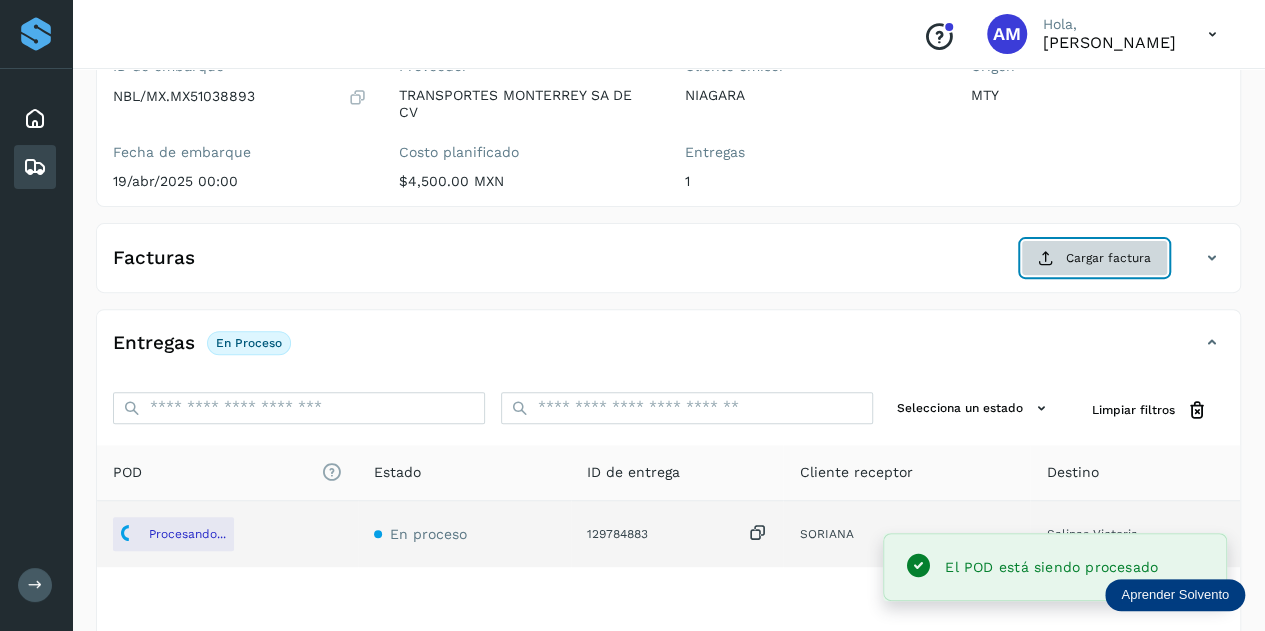 click on "Cargar factura" at bounding box center [1094, 258] 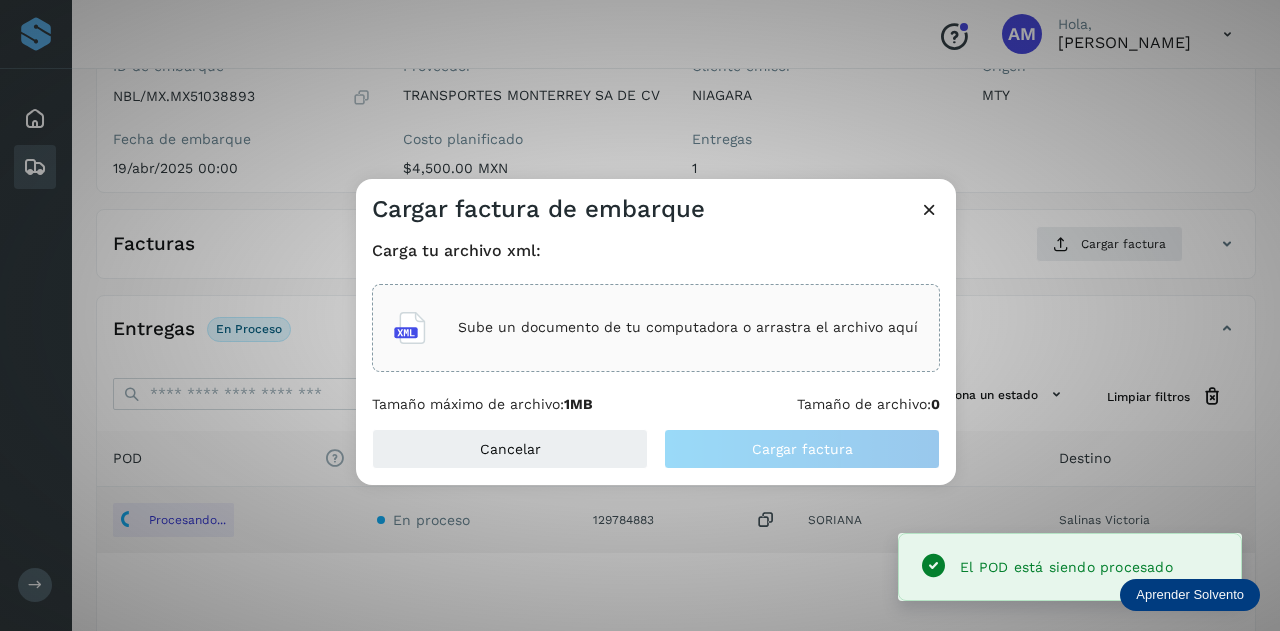 click on "Sube un documento de tu computadora o arrastra el archivo aquí" 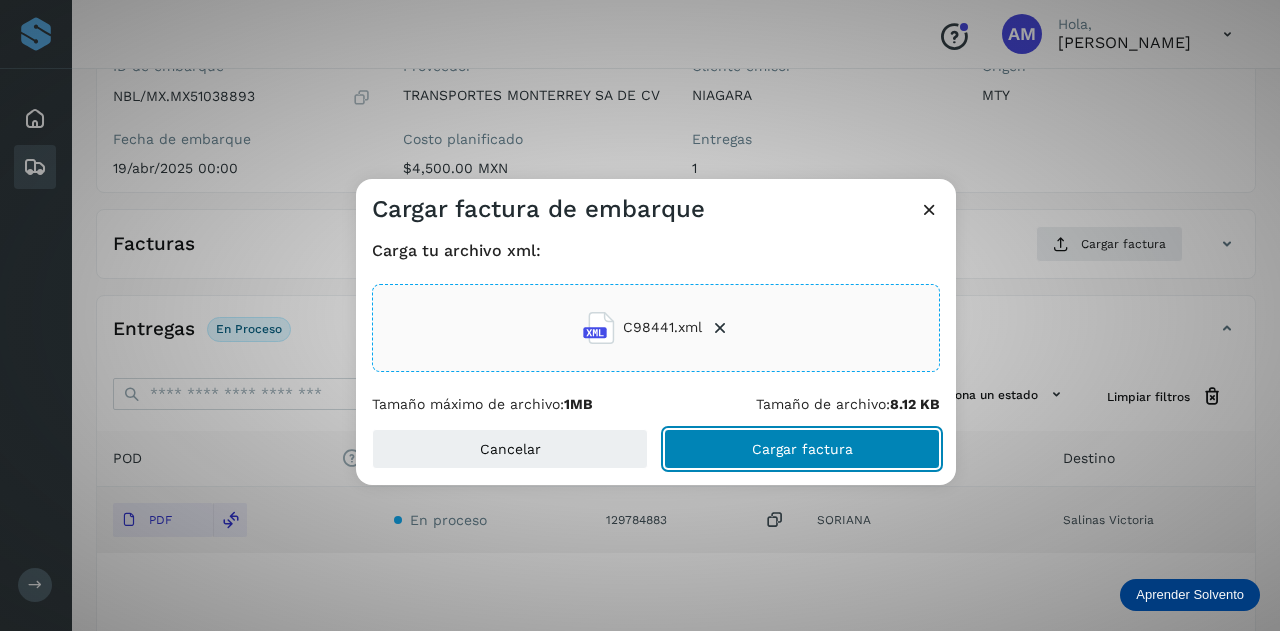 click on "Cargar factura" 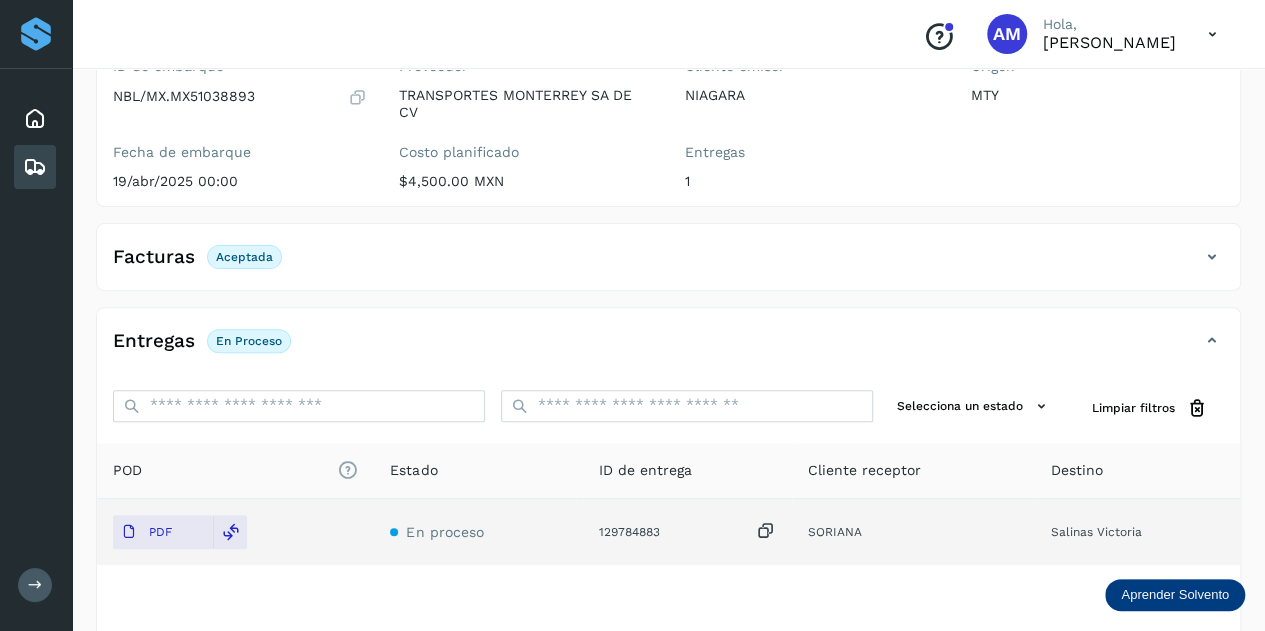scroll, scrollTop: 0, scrollLeft: 0, axis: both 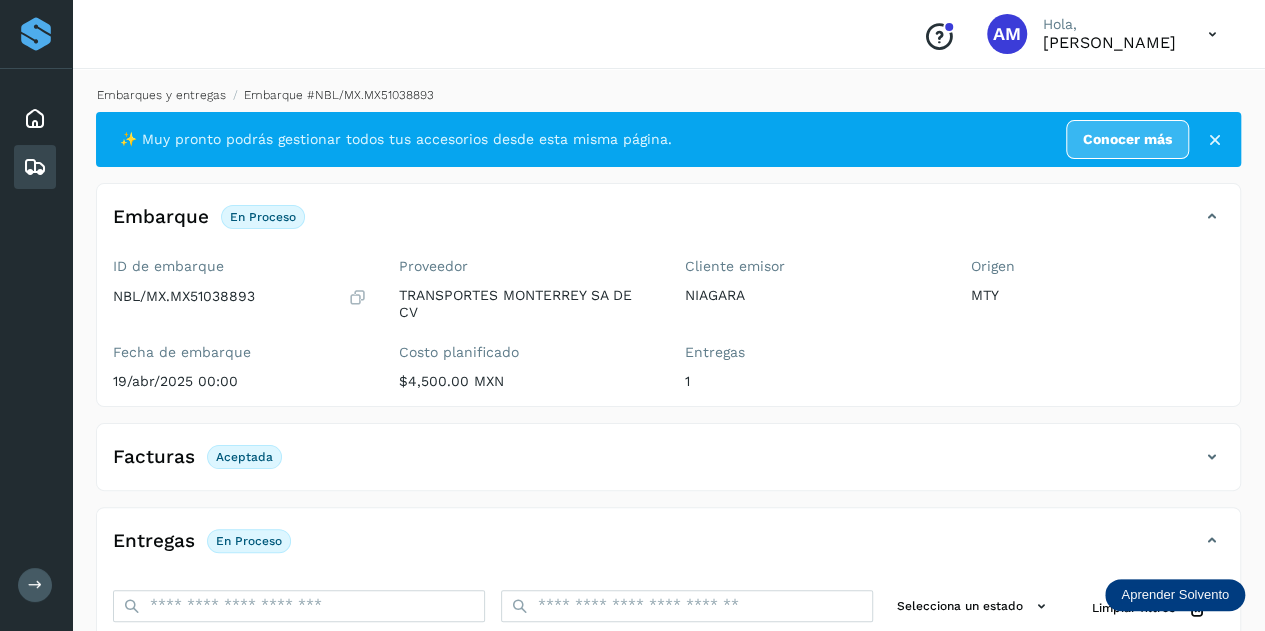 click on "Embarques y entregas" at bounding box center (161, 95) 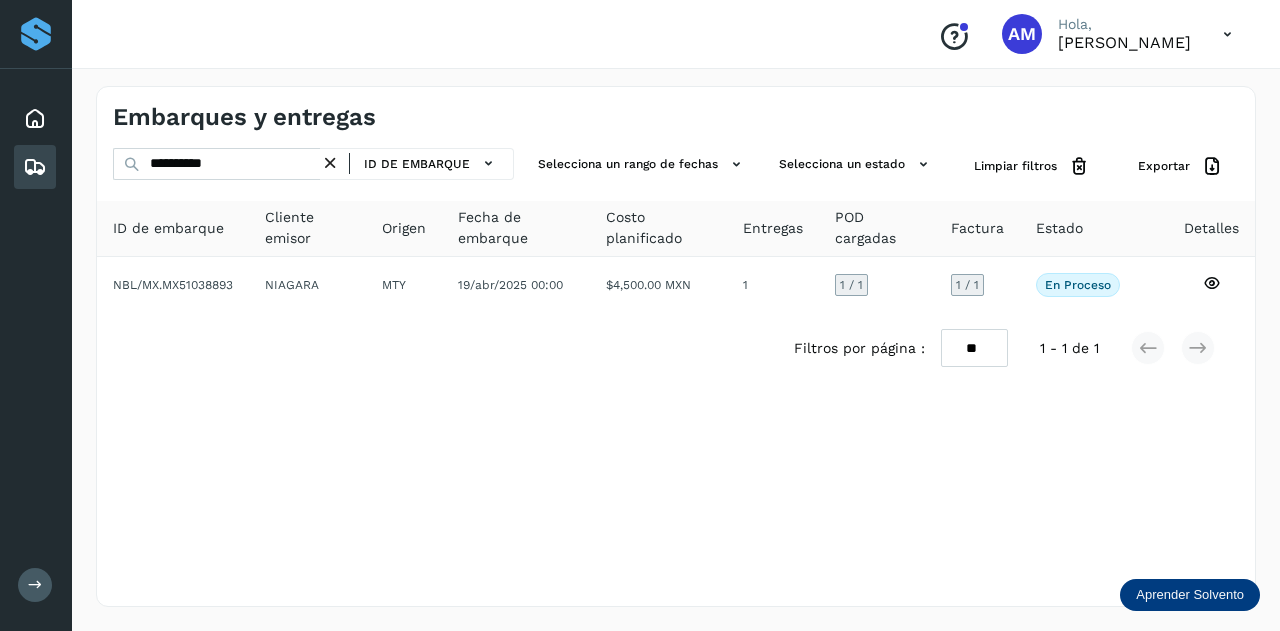 click at bounding box center (330, 163) 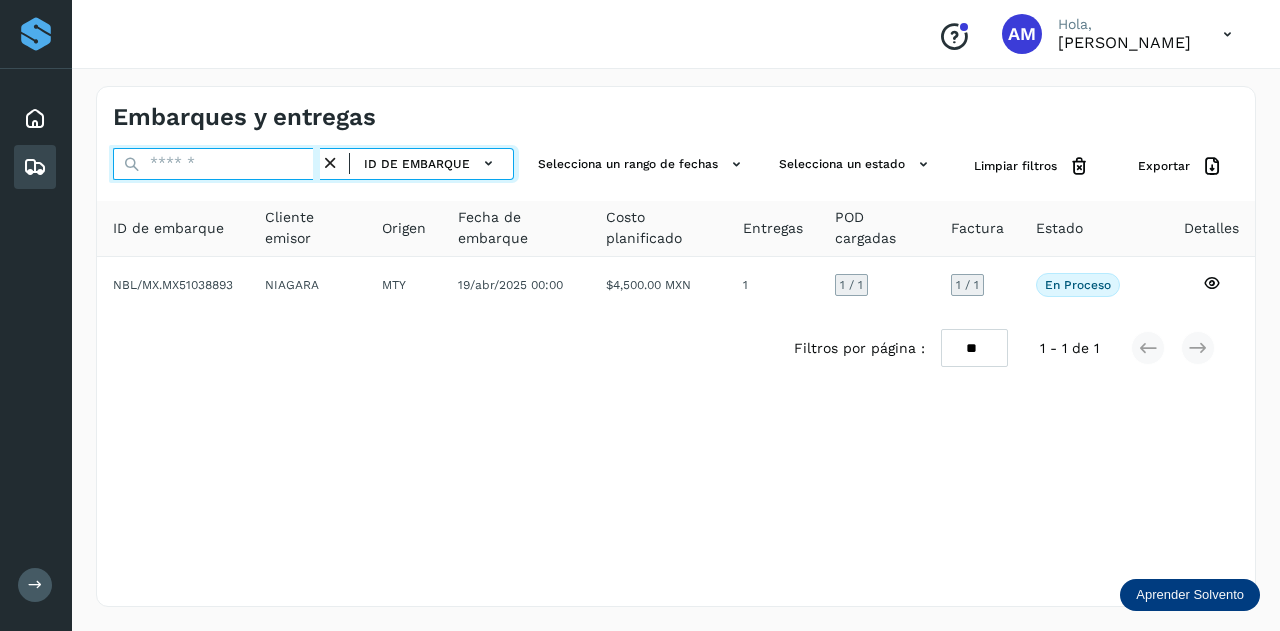 click at bounding box center [216, 164] 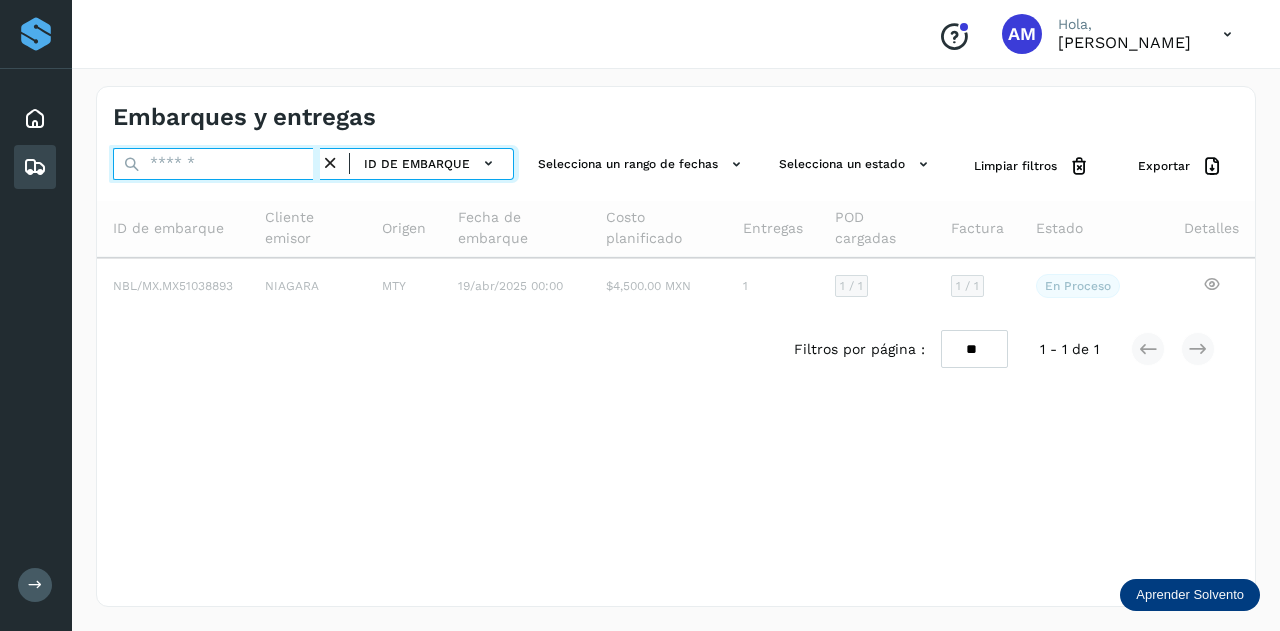 paste on "**********" 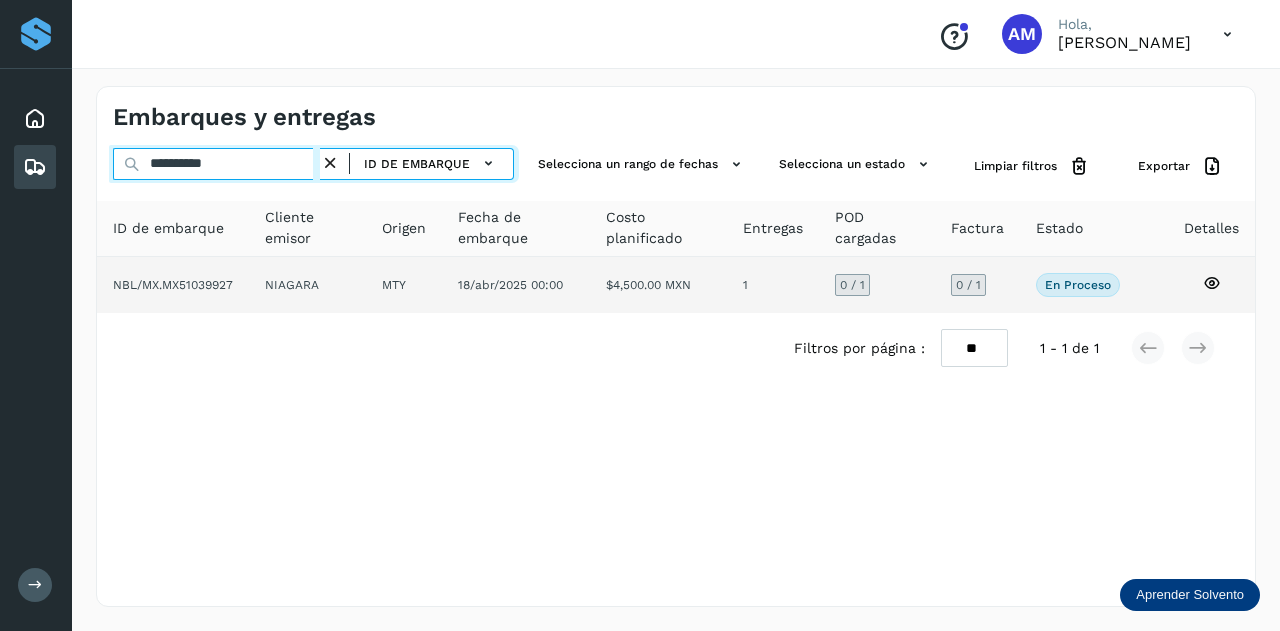 type on "**********" 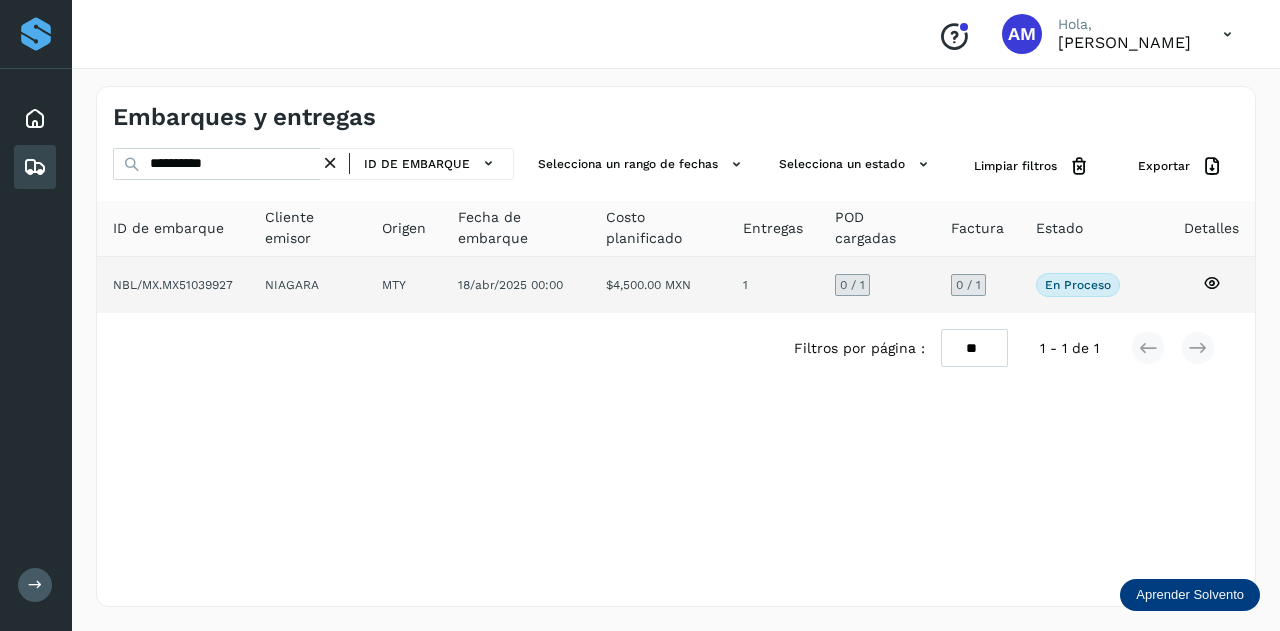 click on "MTY" 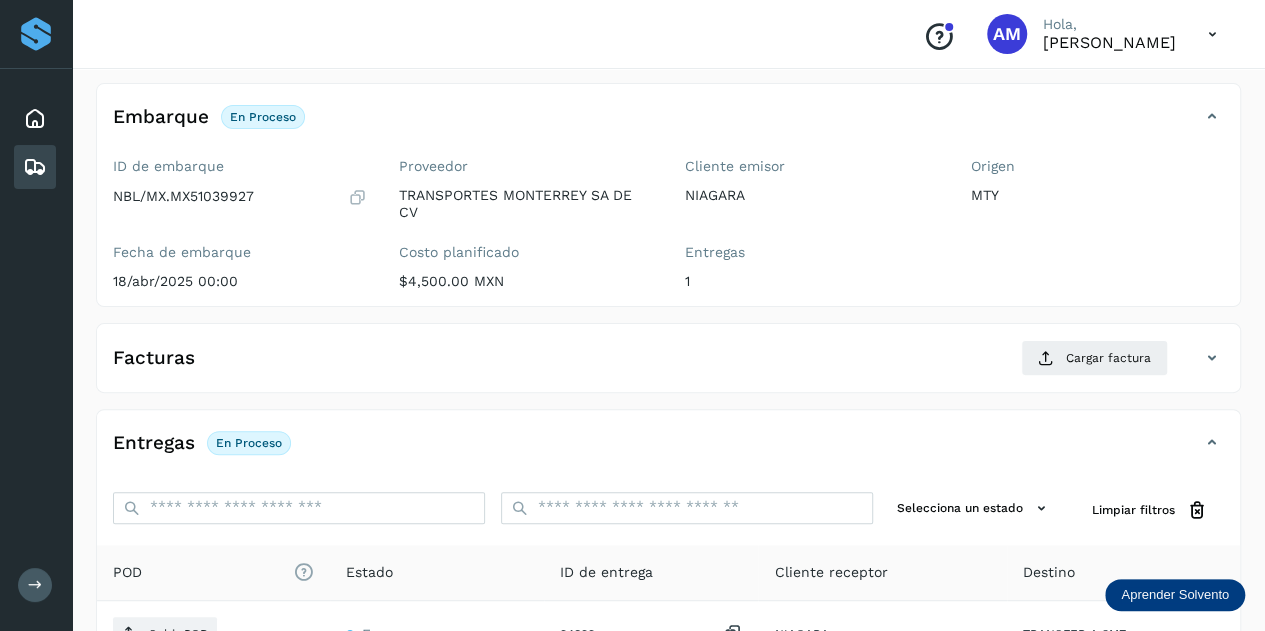 scroll, scrollTop: 200, scrollLeft: 0, axis: vertical 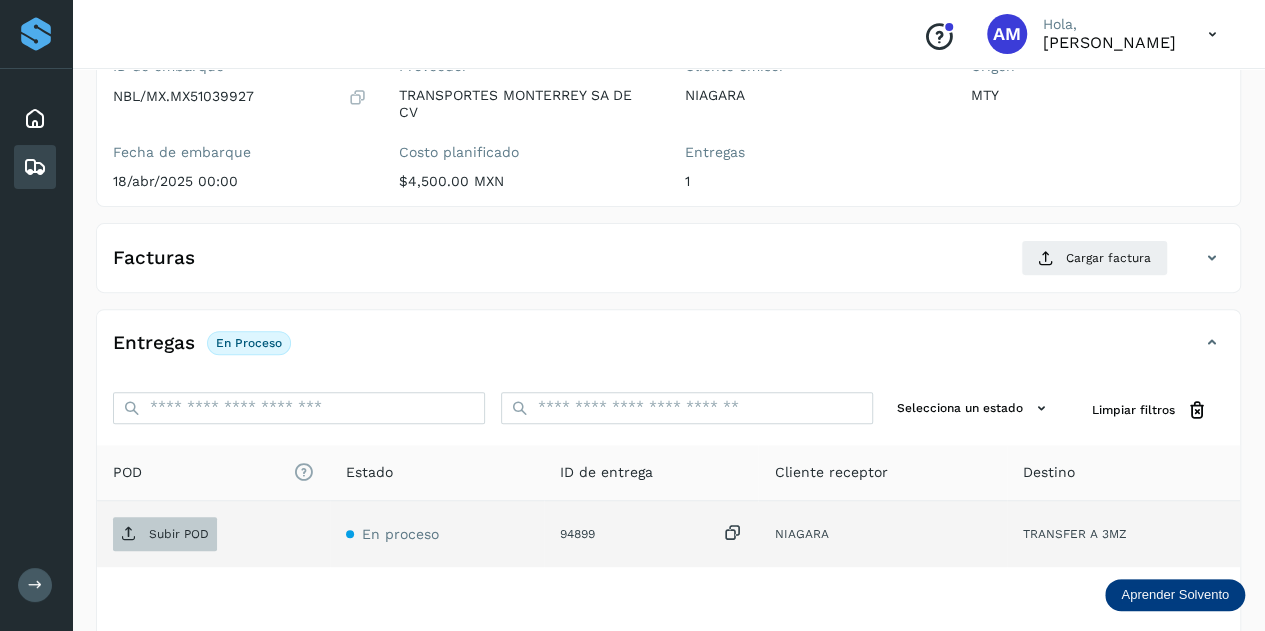 click on "Subir POD" at bounding box center [179, 534] 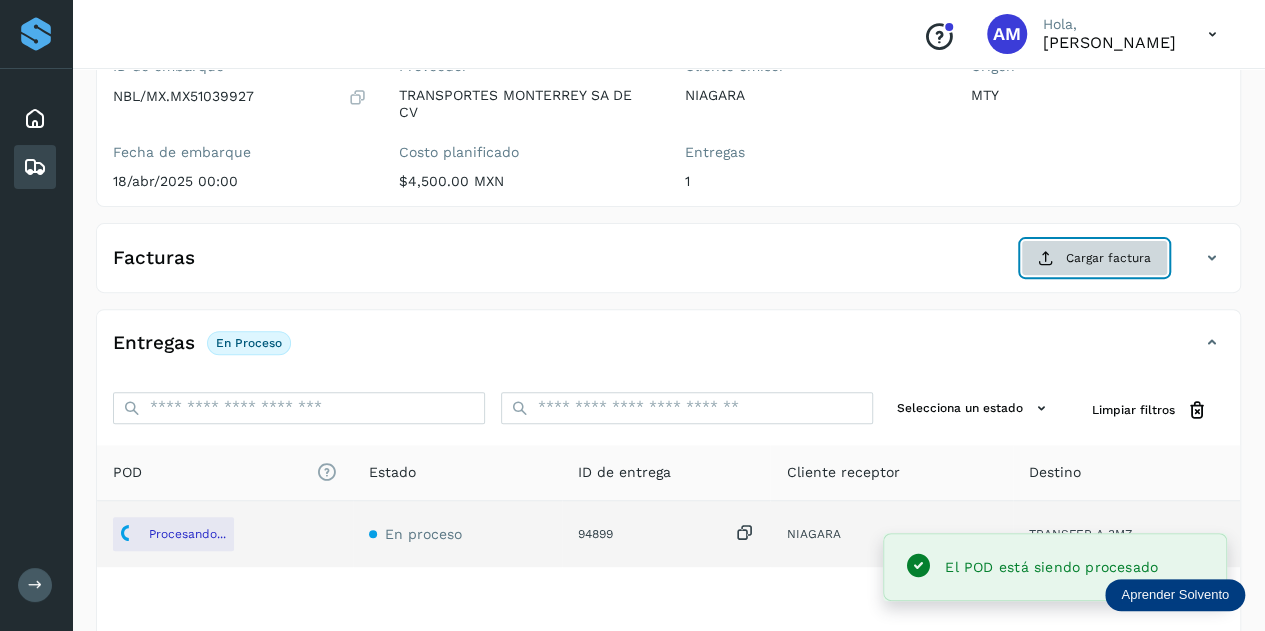click on "Cargar factura" at bounding box center [1094, 258] 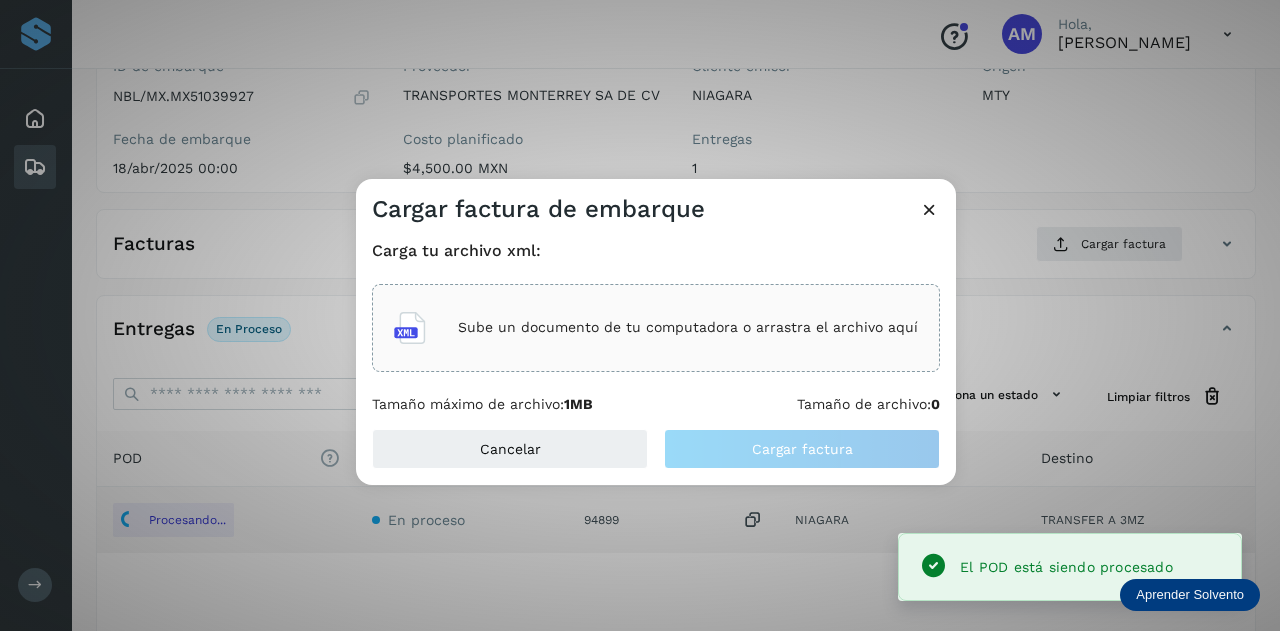 click on "Sube un documento de tu computadora o arrastra el archivo aquí" at bounding box center (688, 327) 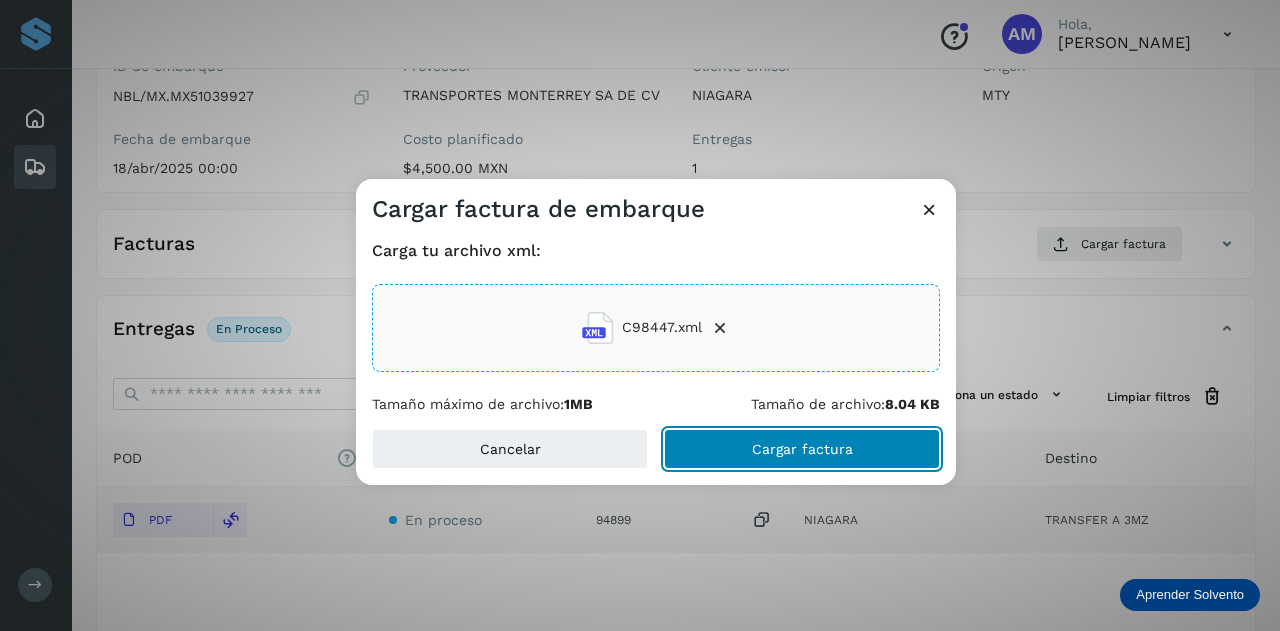 click on "Cargar factura" 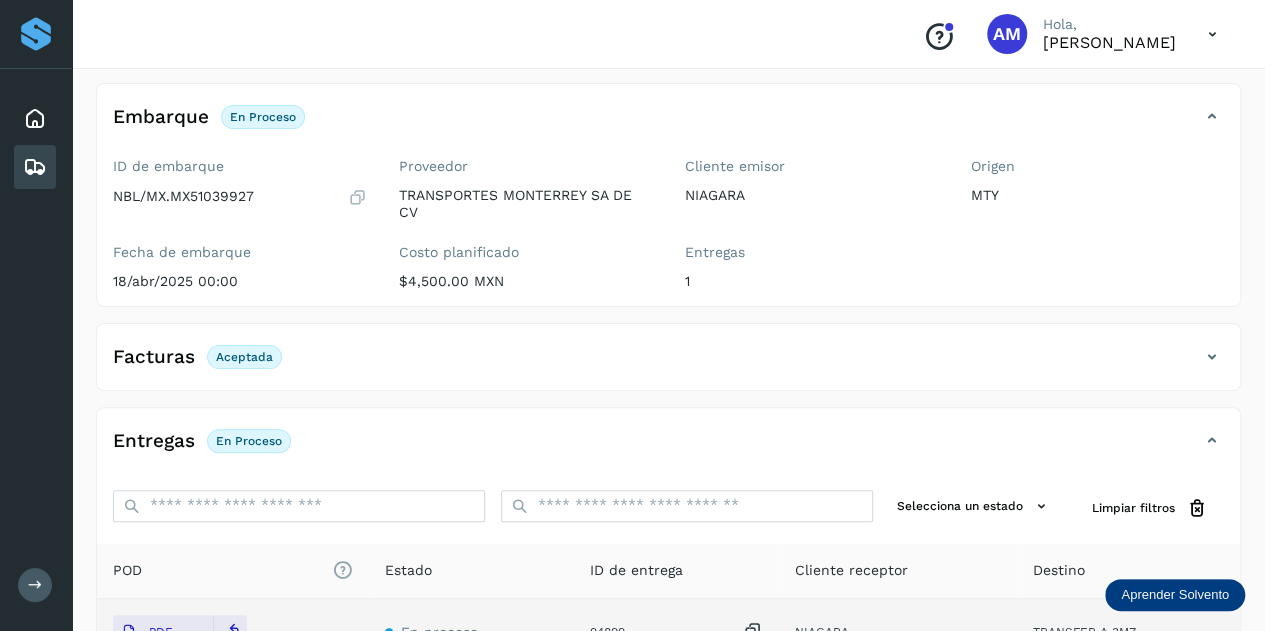 scroll, scrollTop: 0, scrollLeft: 0, axis: both 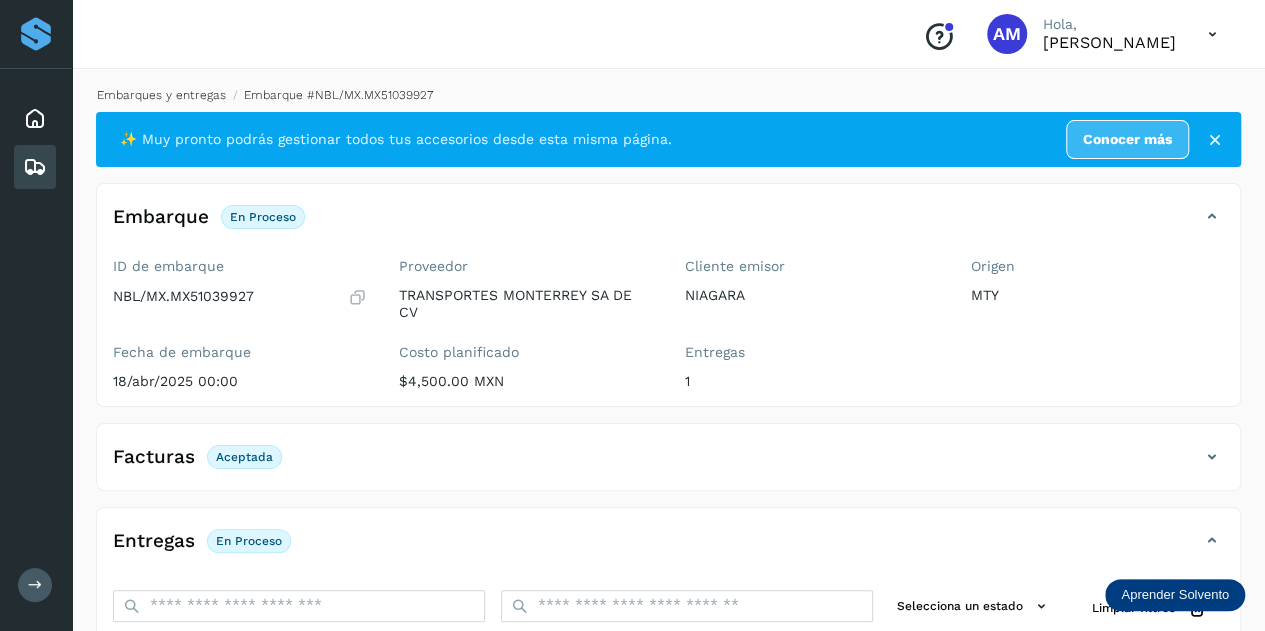 click on "Embarques y entregas" at bounding box center (161, 95) 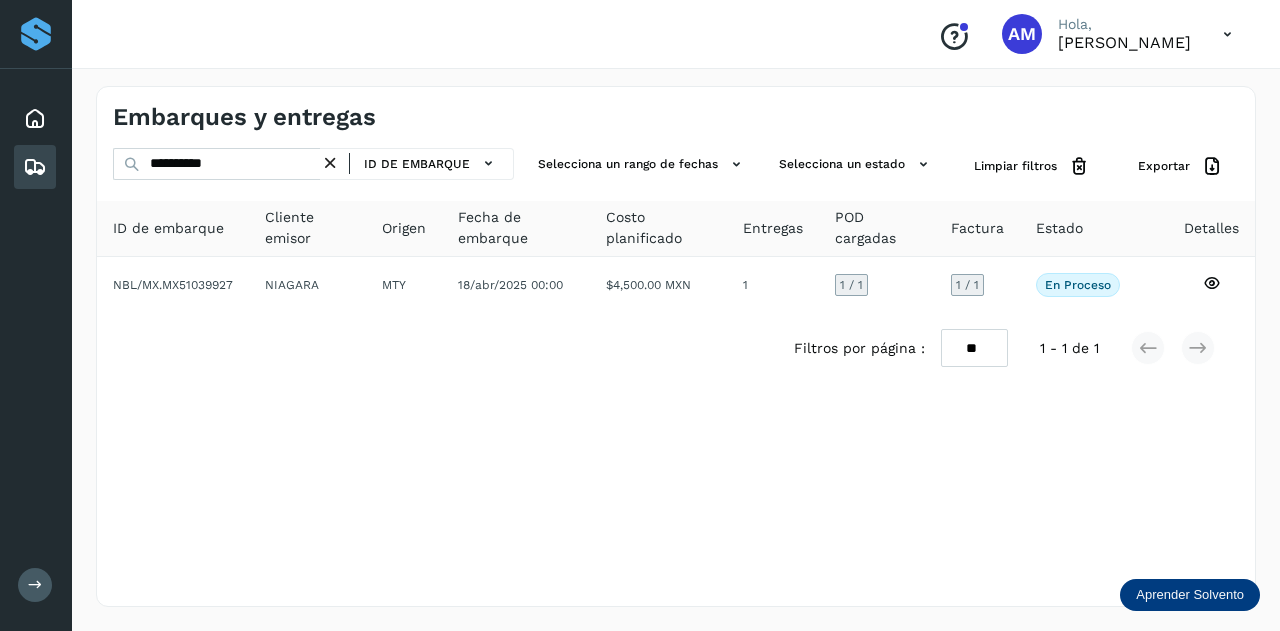 click at bounding box center (330, 163) 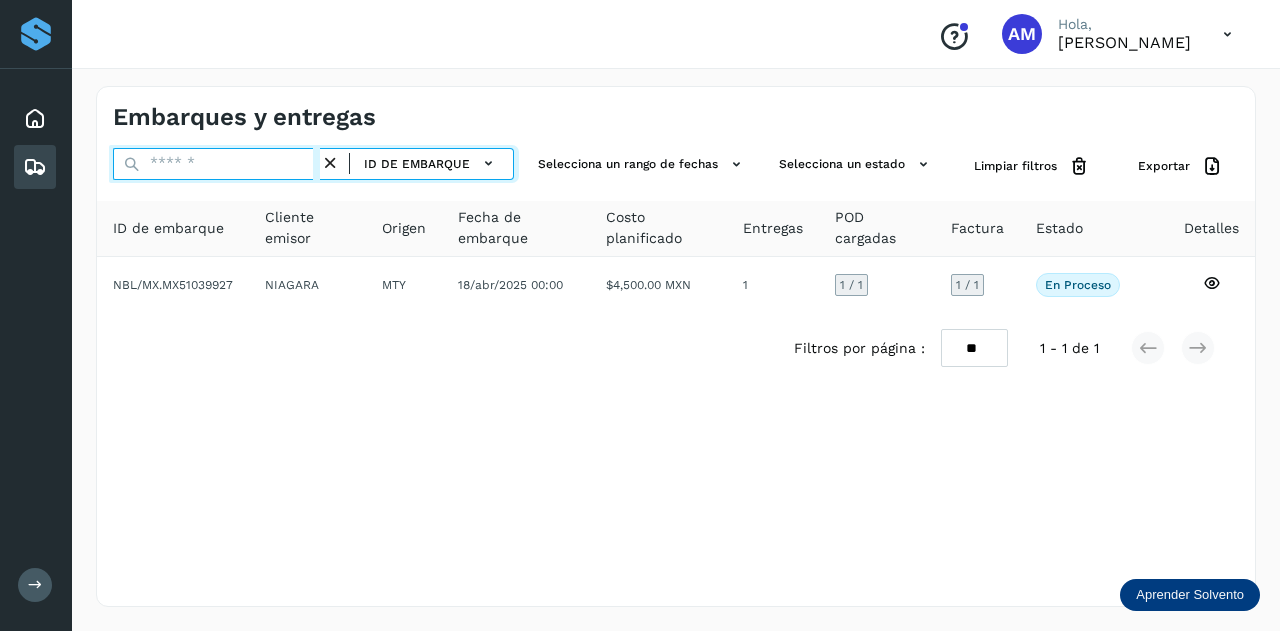 click at bounding box center [216, 164] 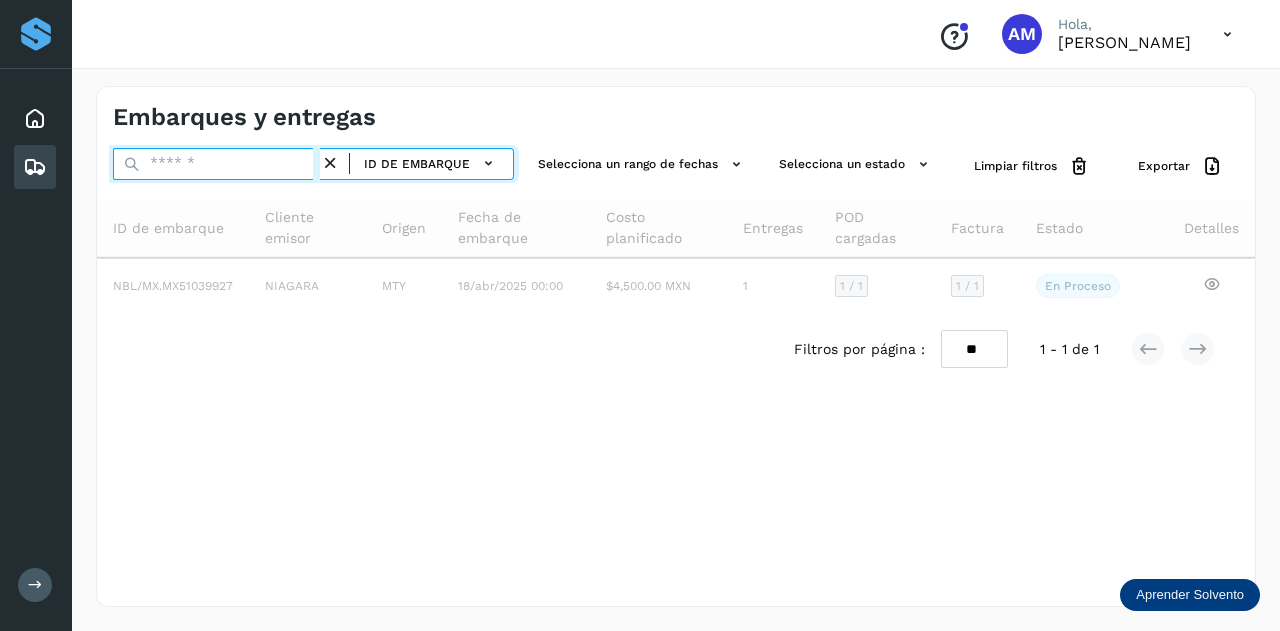 paste on "**********" 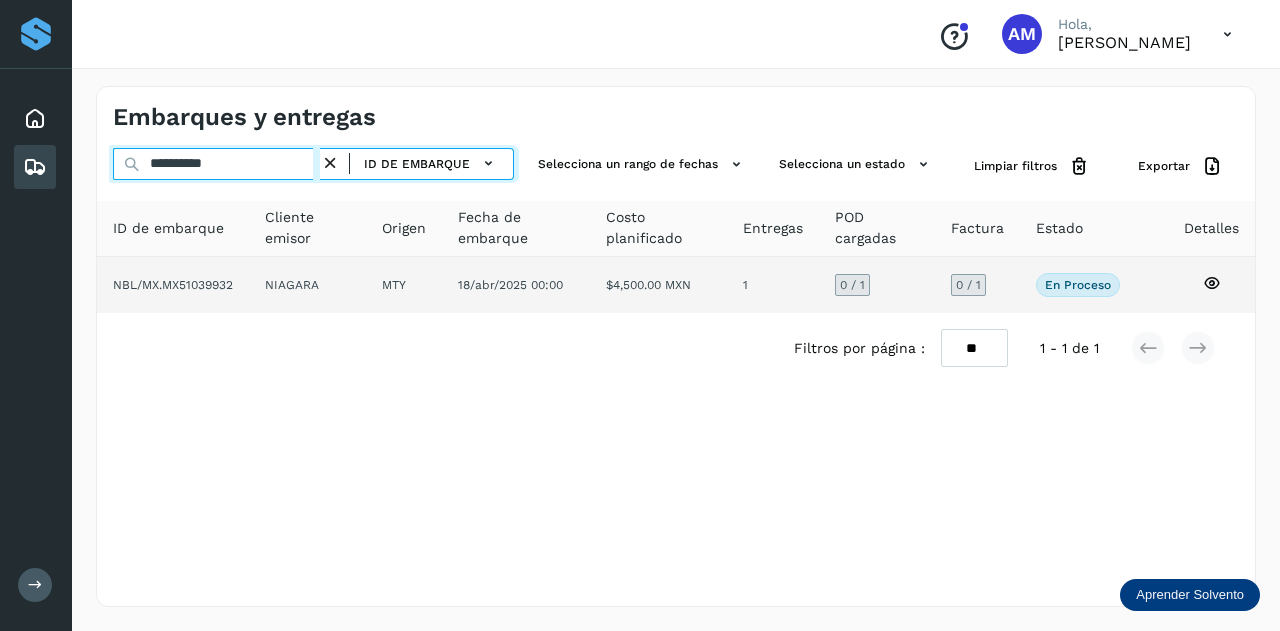 type on "**********" 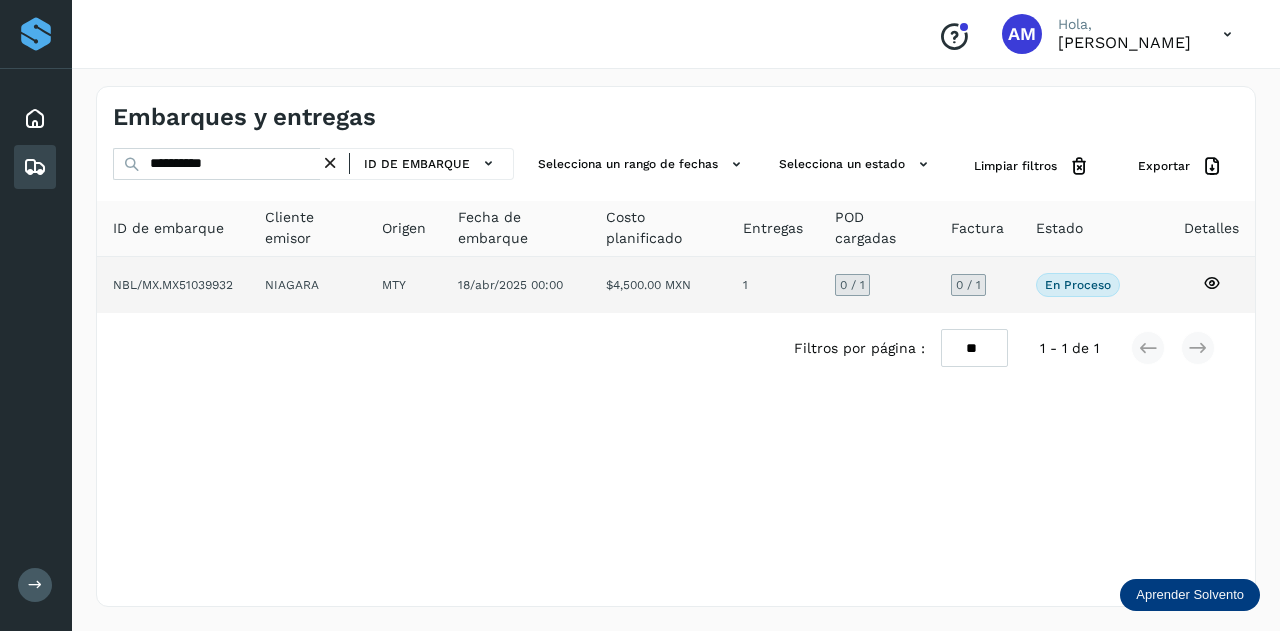 click on "MTY" 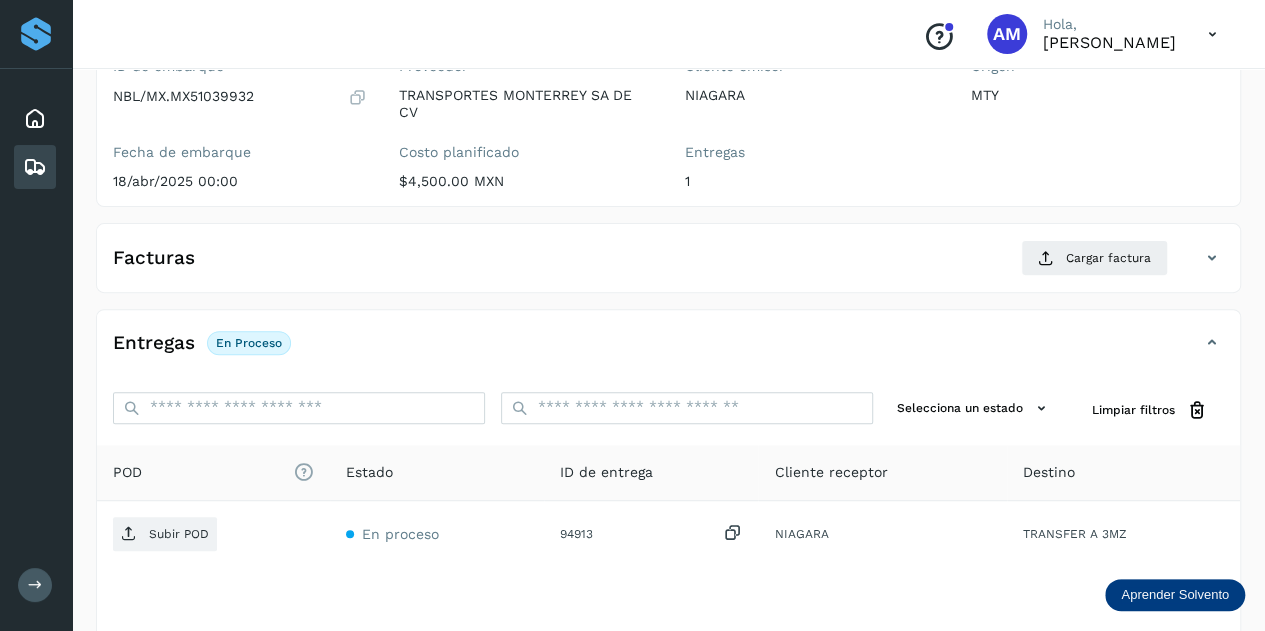 scroll, scrollTop: 300, scrollLeft: 0, axis: vertical 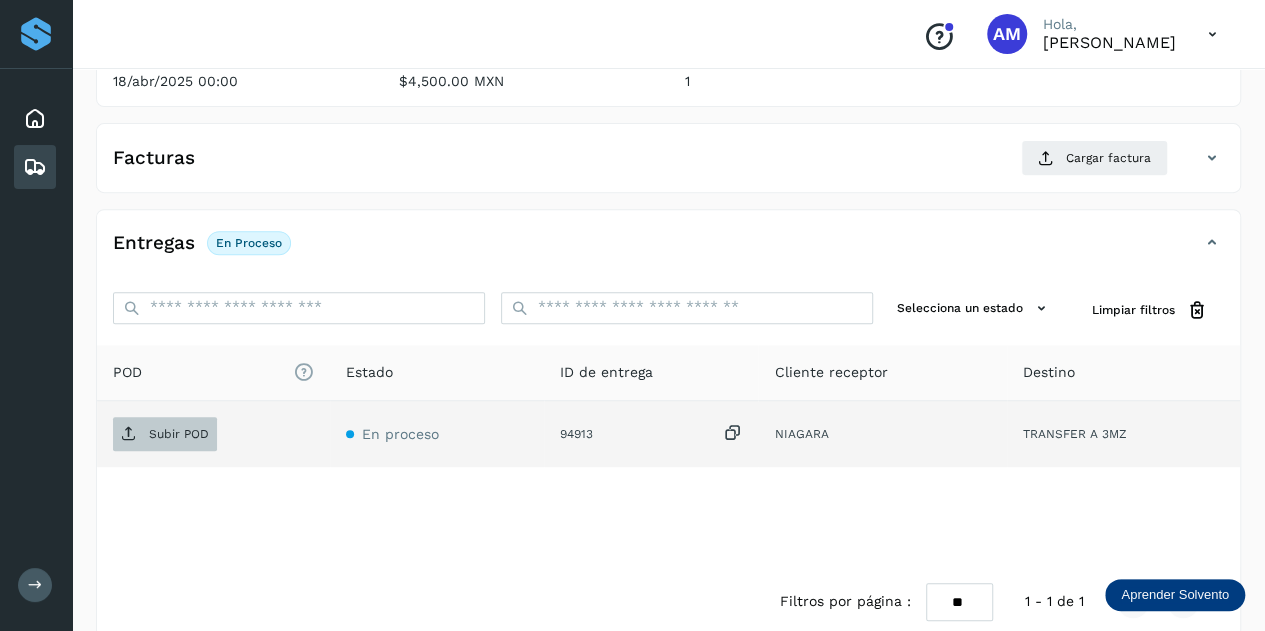 click on "Subir POD" at bounding box center (165, 434) 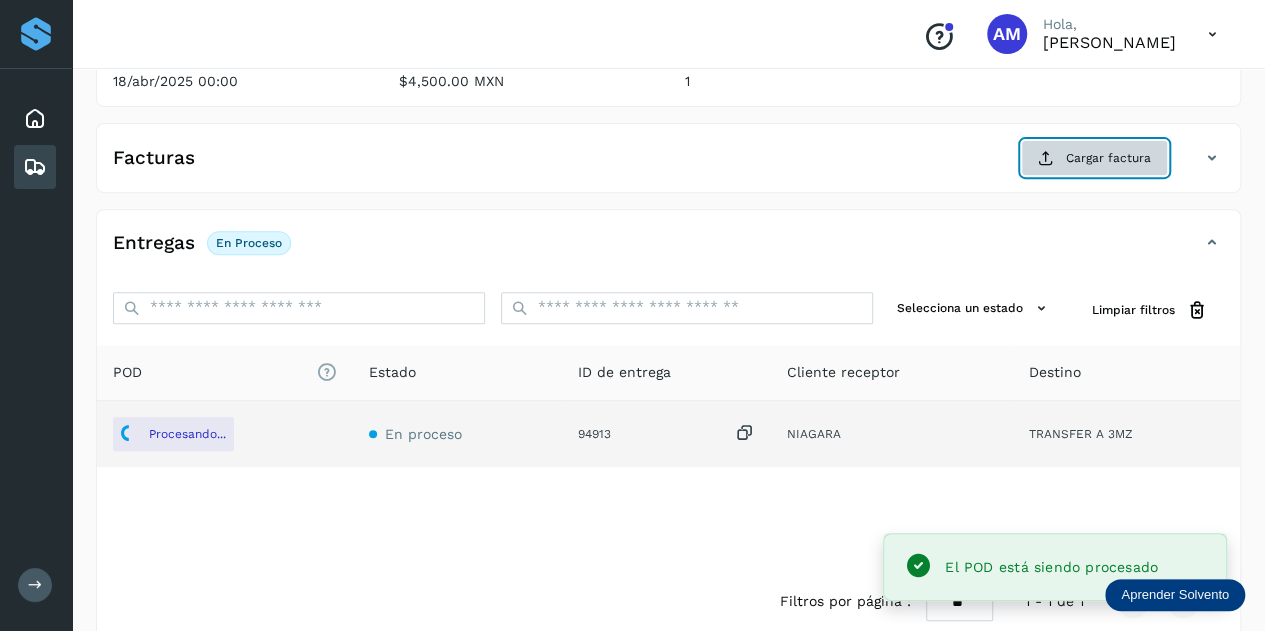 click on "Cargar factura" 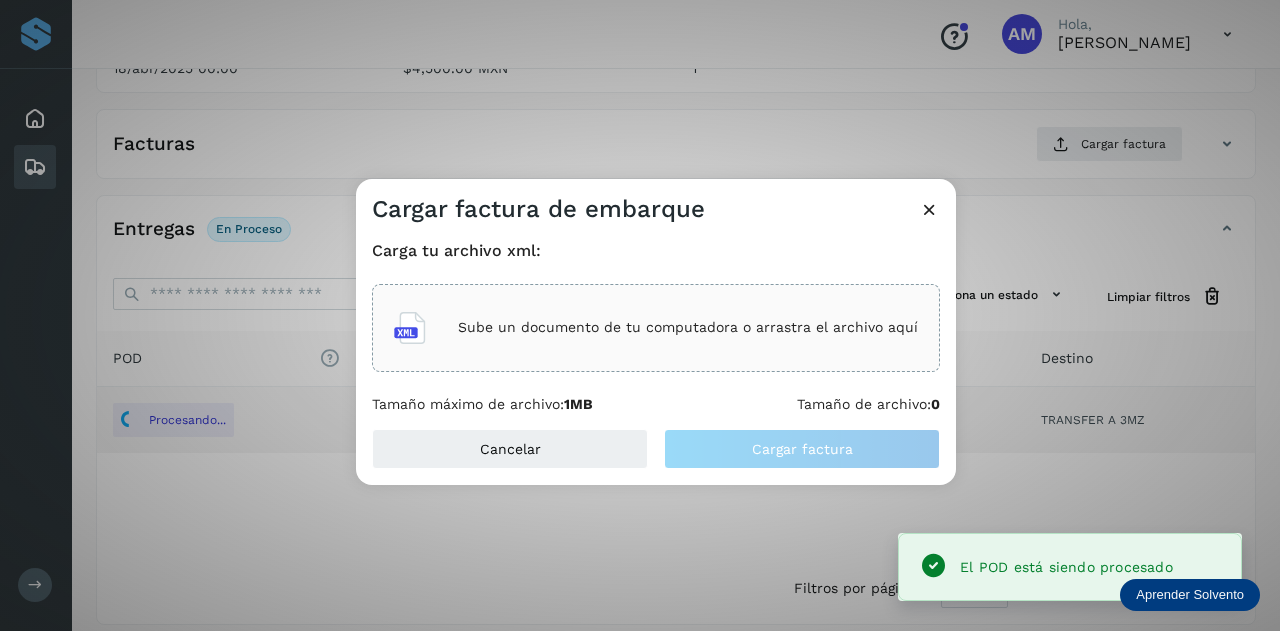 click on "Sube un documento de tu computadora o arrastra el archivo aquí" 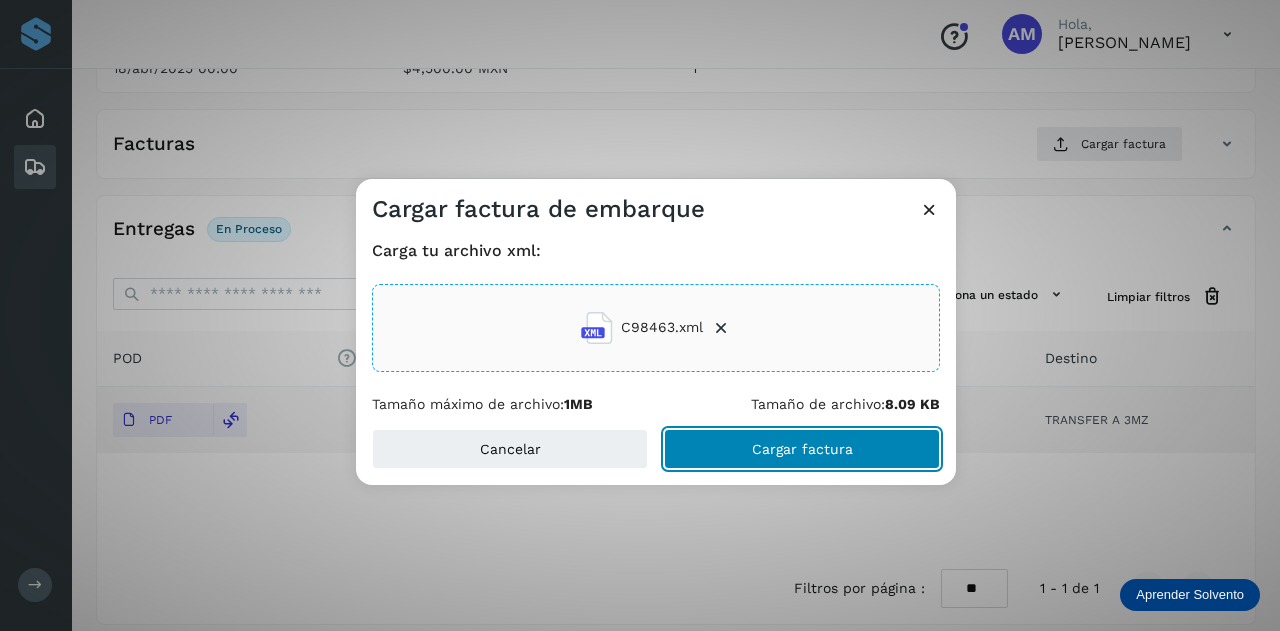 click on "Cargar factura" 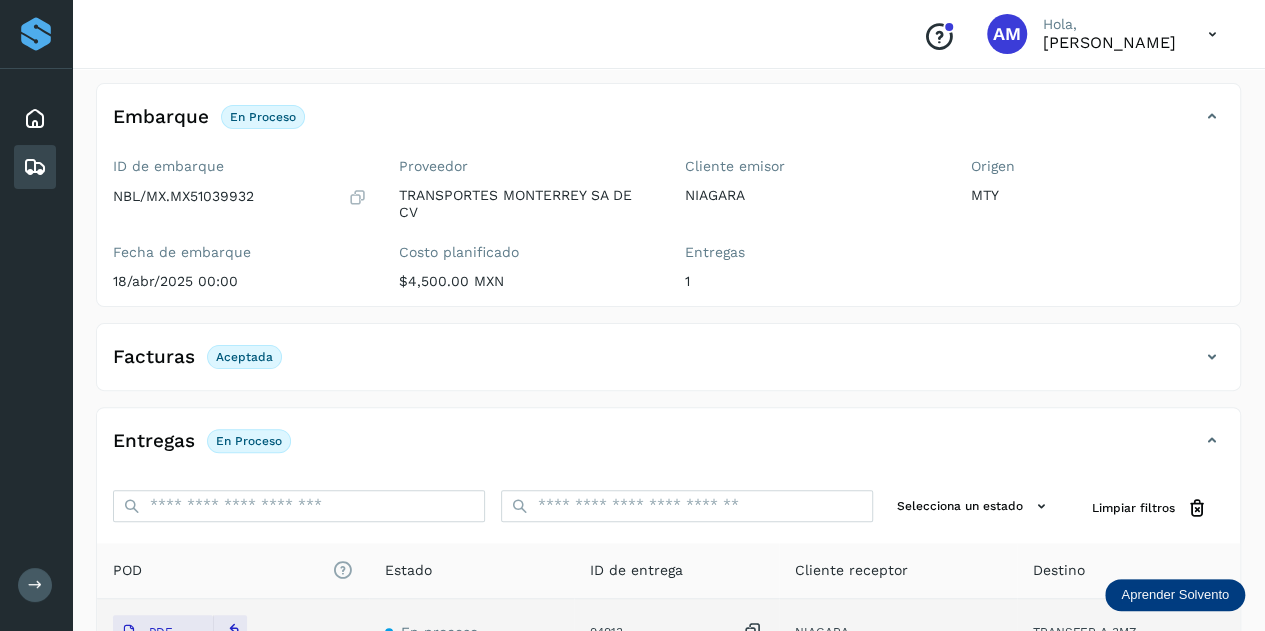 scroll, scrollTop: 0, scrollLeft: 0, axis: both 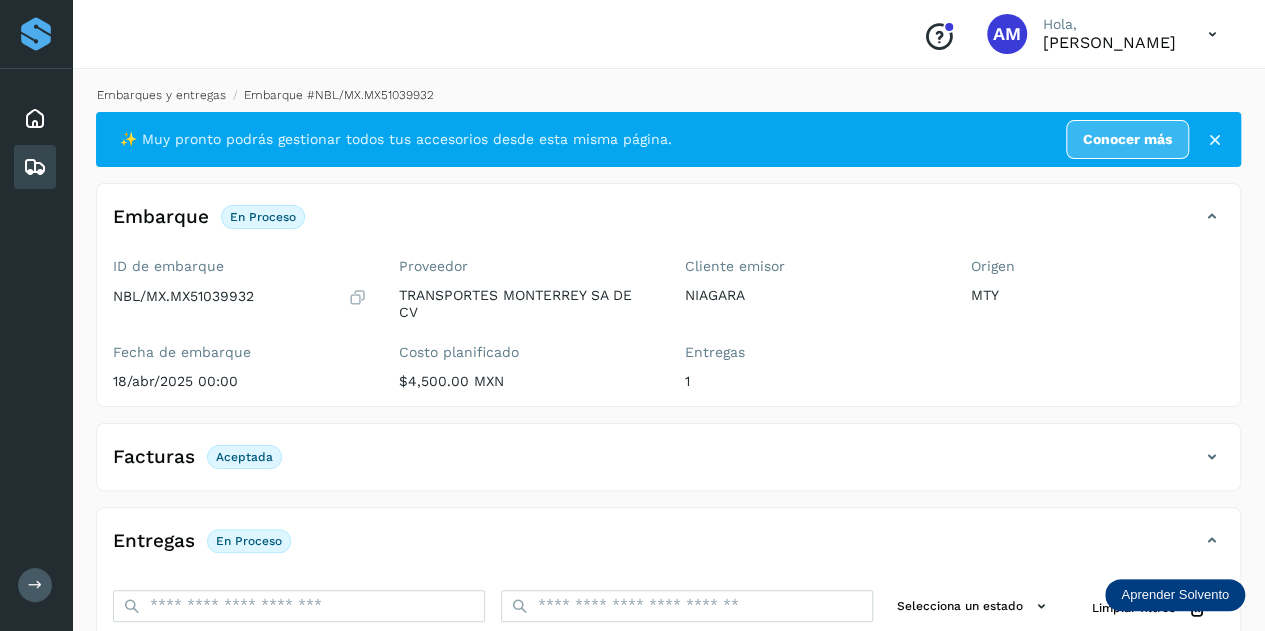 click on "Embarques y entregas" at bounding box center [161, 95] 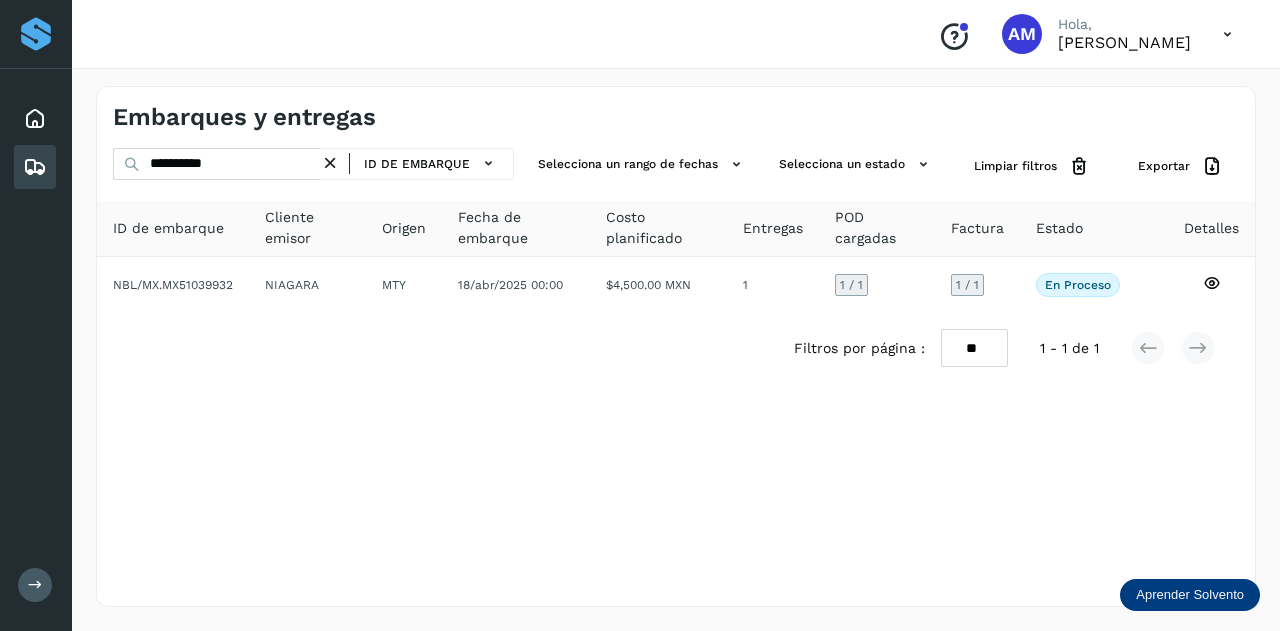 click at bounding box center [330, 163] 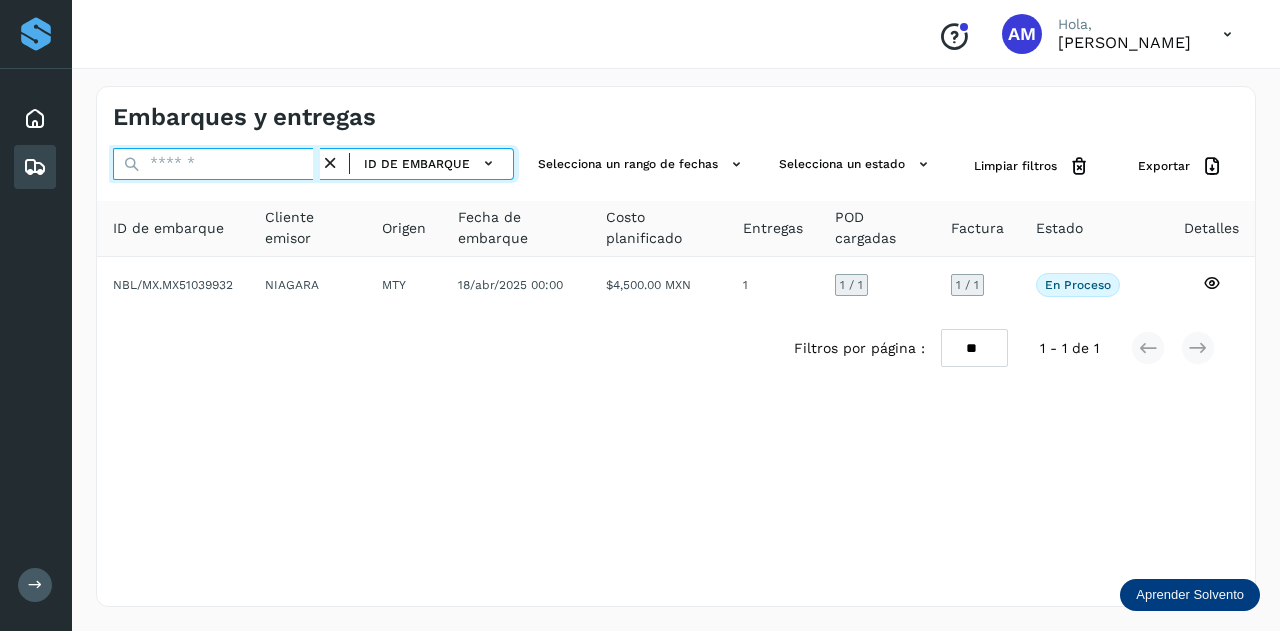 click at bounding box center [216, 164] 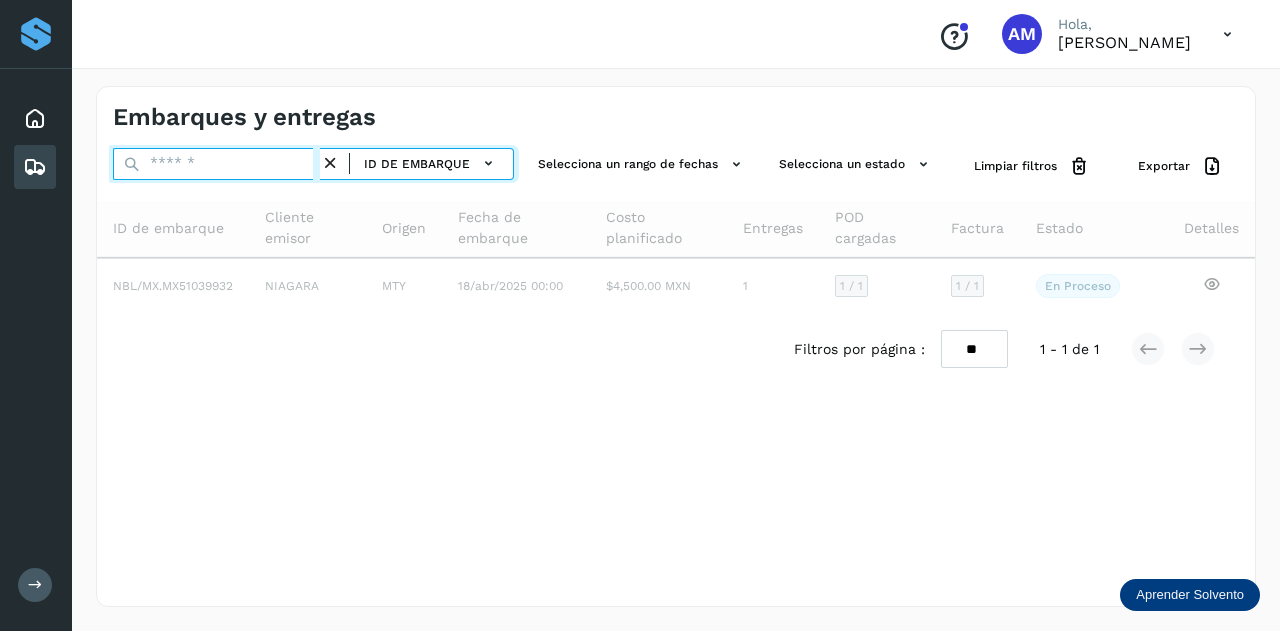 paste on "**********" 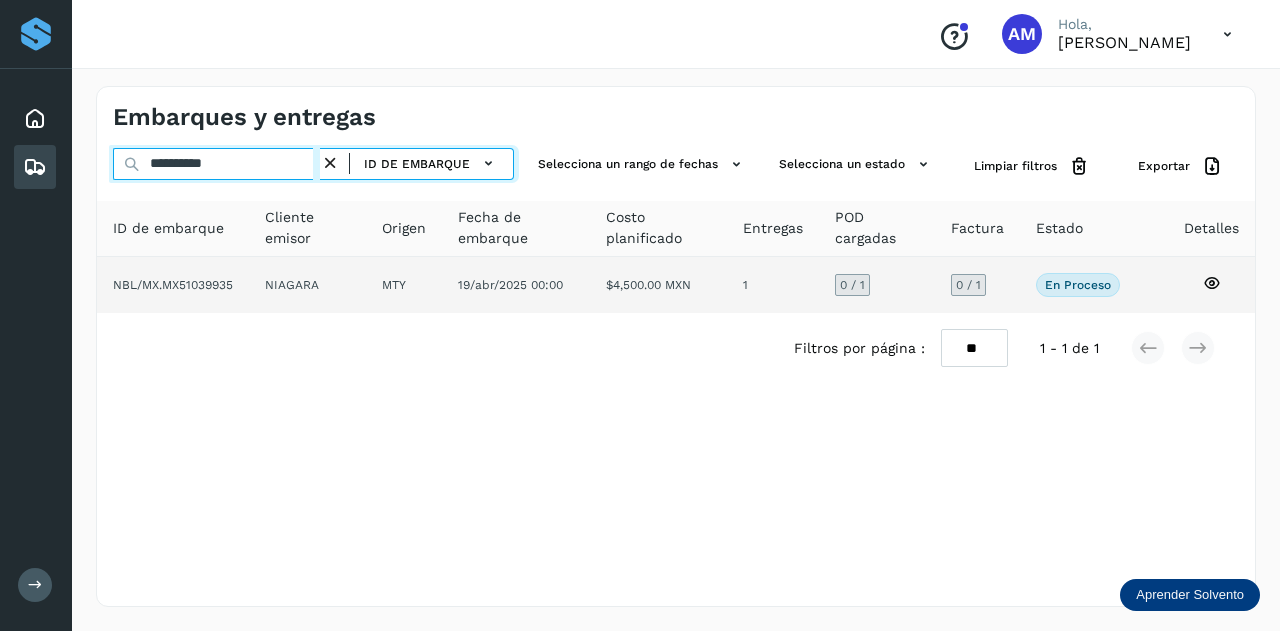 type on "**********" 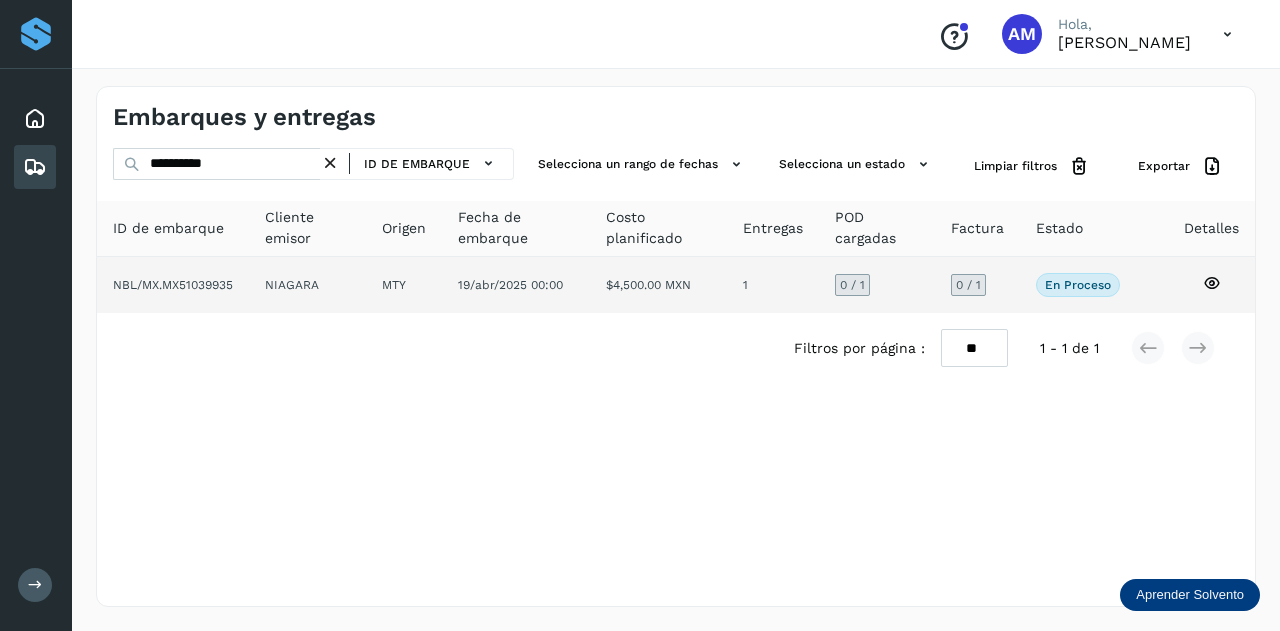 click on "NIAGARA" 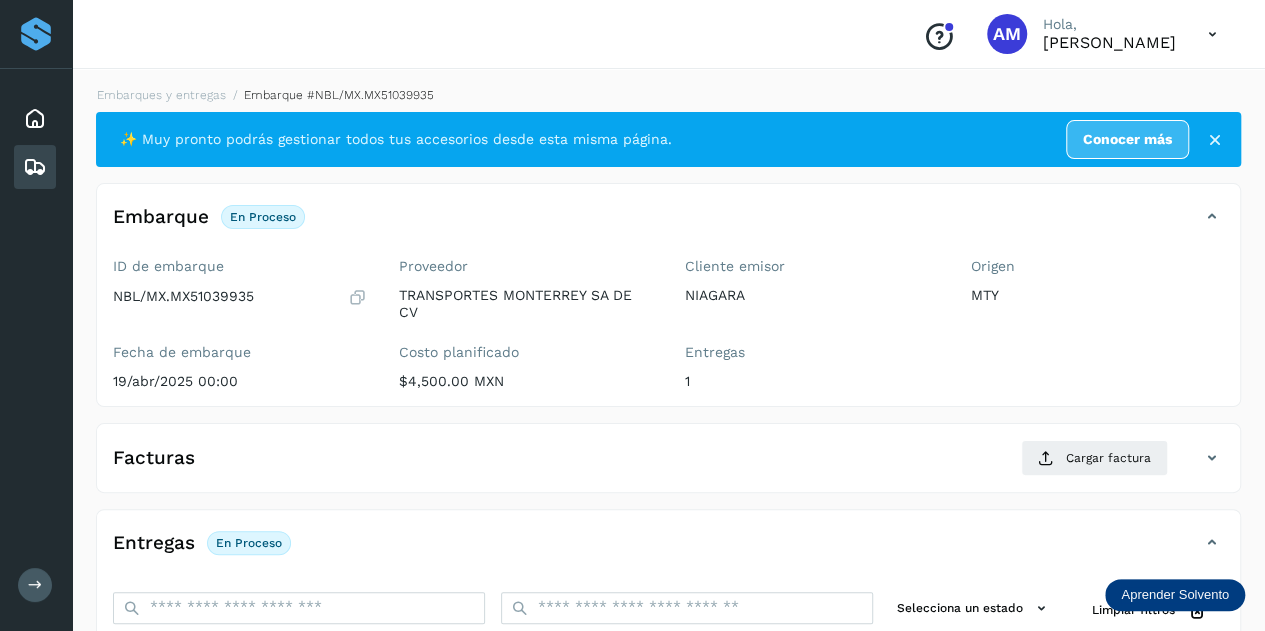 scroll, scrollTop: 300, scrollLeft: 0, axis: vertical 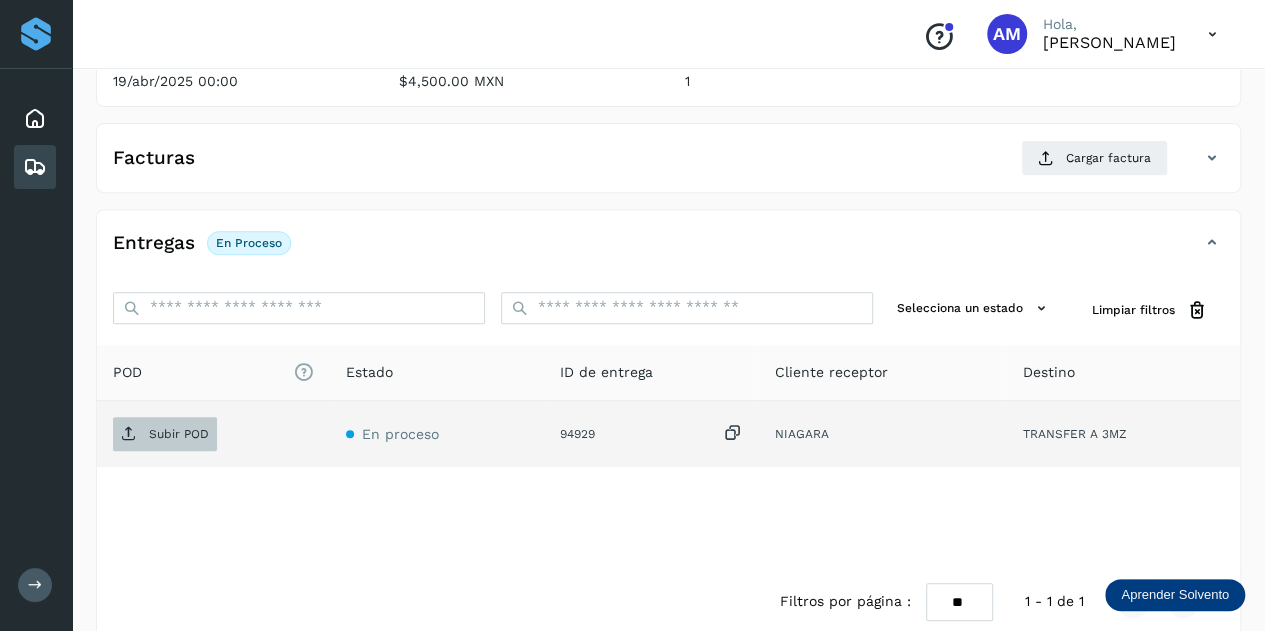 click on "Subir POD" at bounding box center (179, 434) 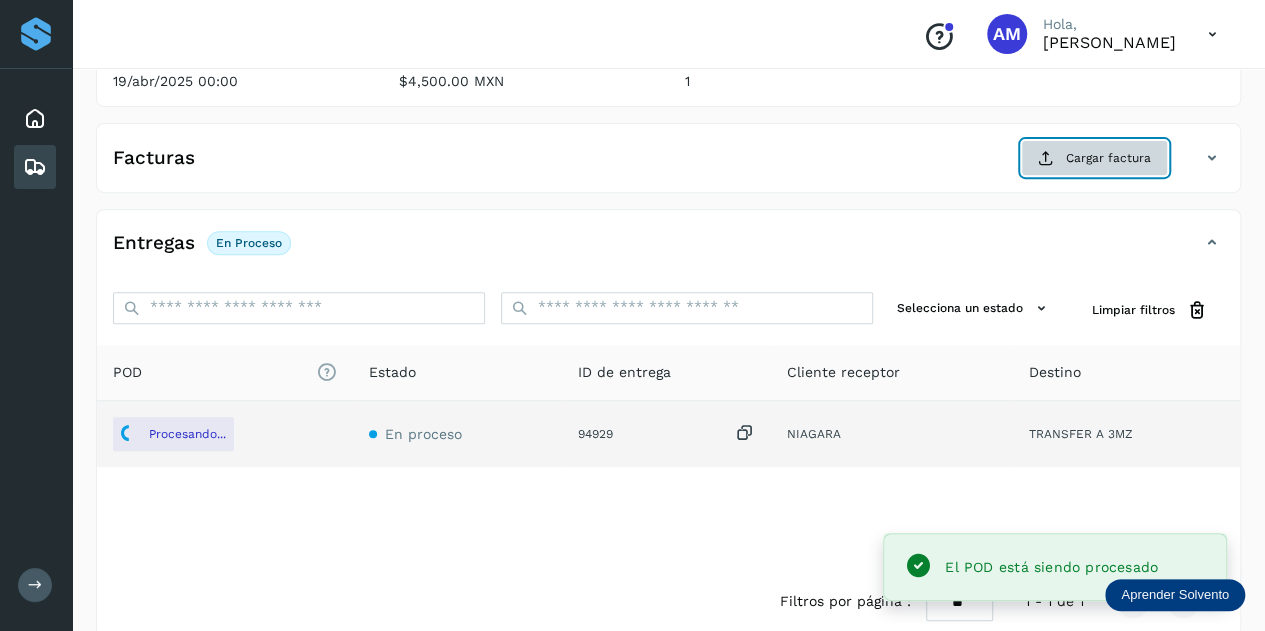 click on "Cargar factura" 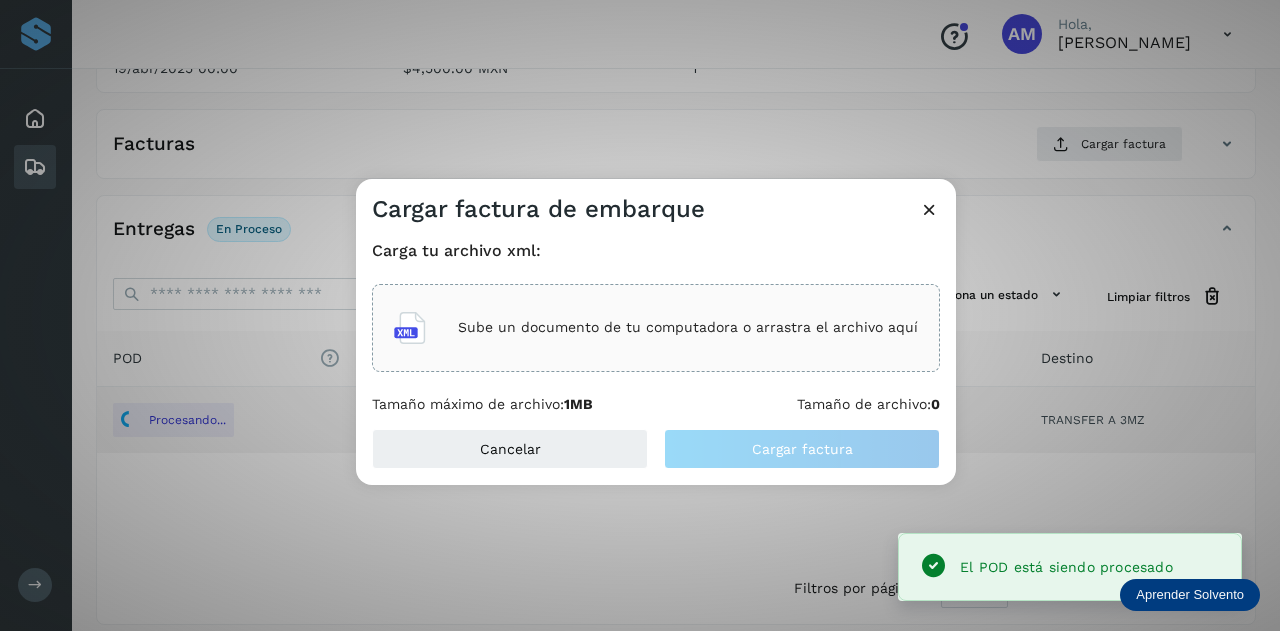 click on "Sube un documento de tu computadora o arrastra el archivo aquí" 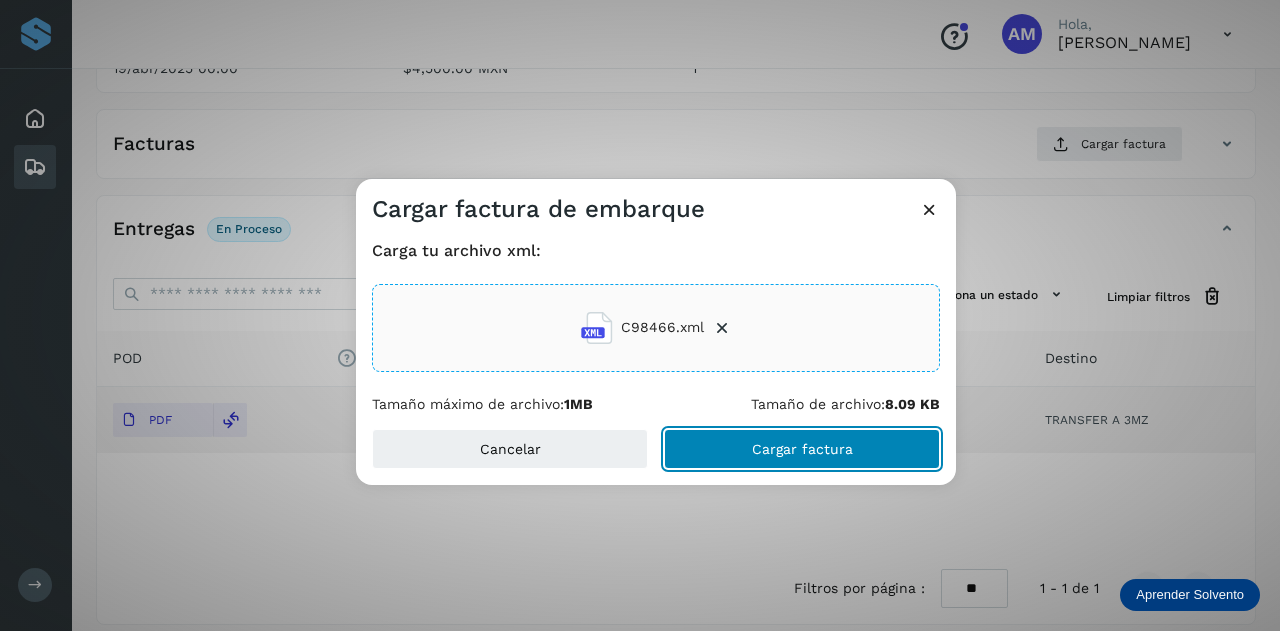 click on "Cargar factura" 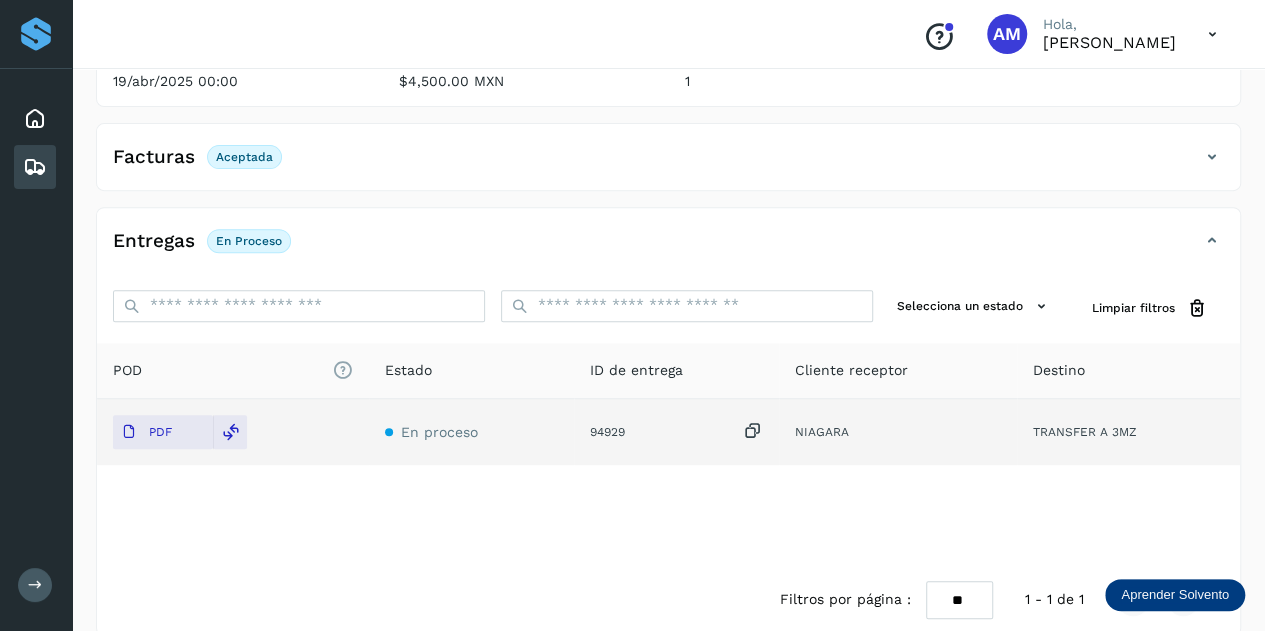 scroll, scrollTop: 0, scrollLeft: 0, axis: both 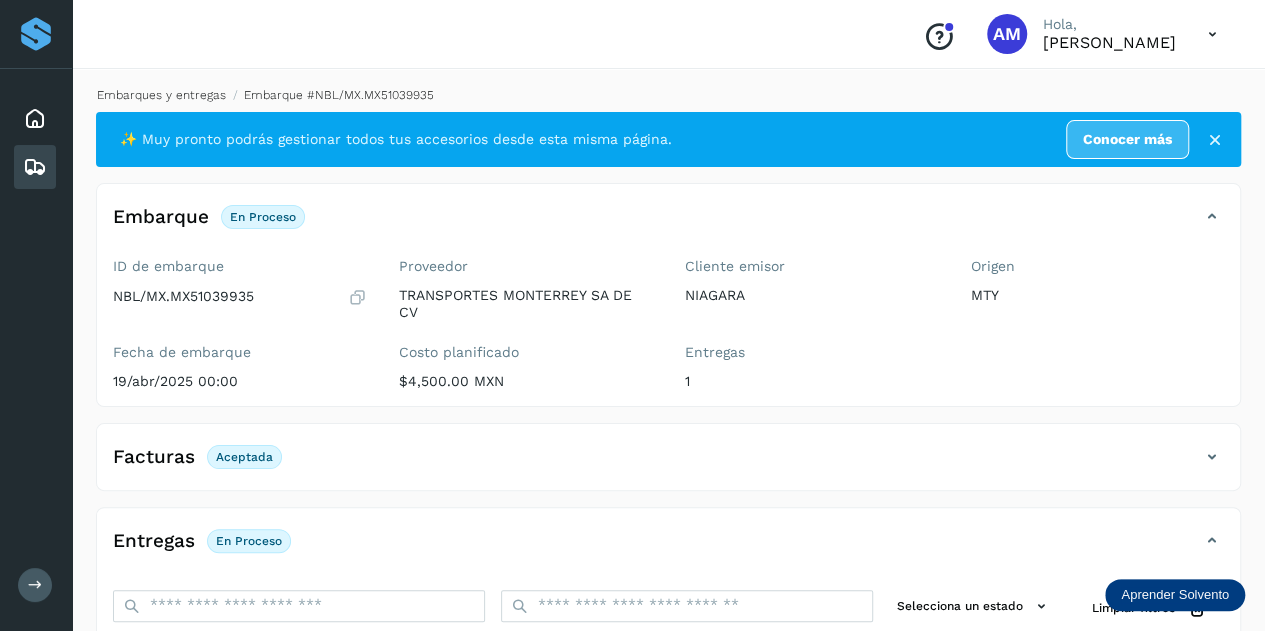 click on "Embarques y entregas" at bounding box center [161, 95] 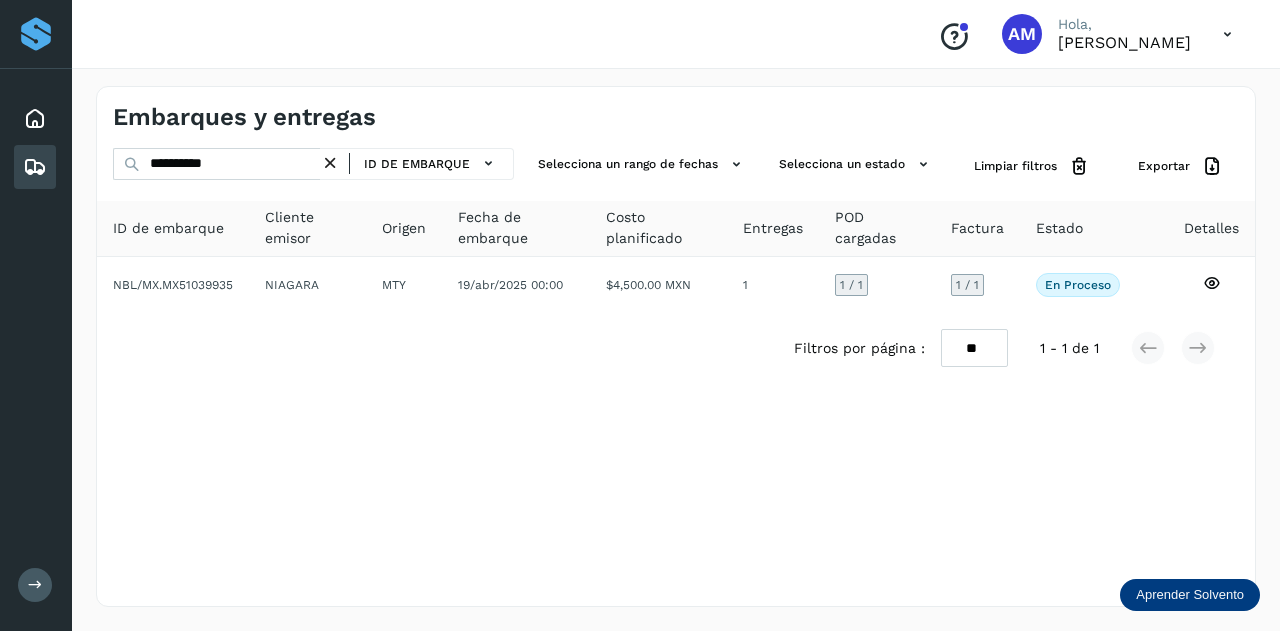 click at bounding box center (330, 163) 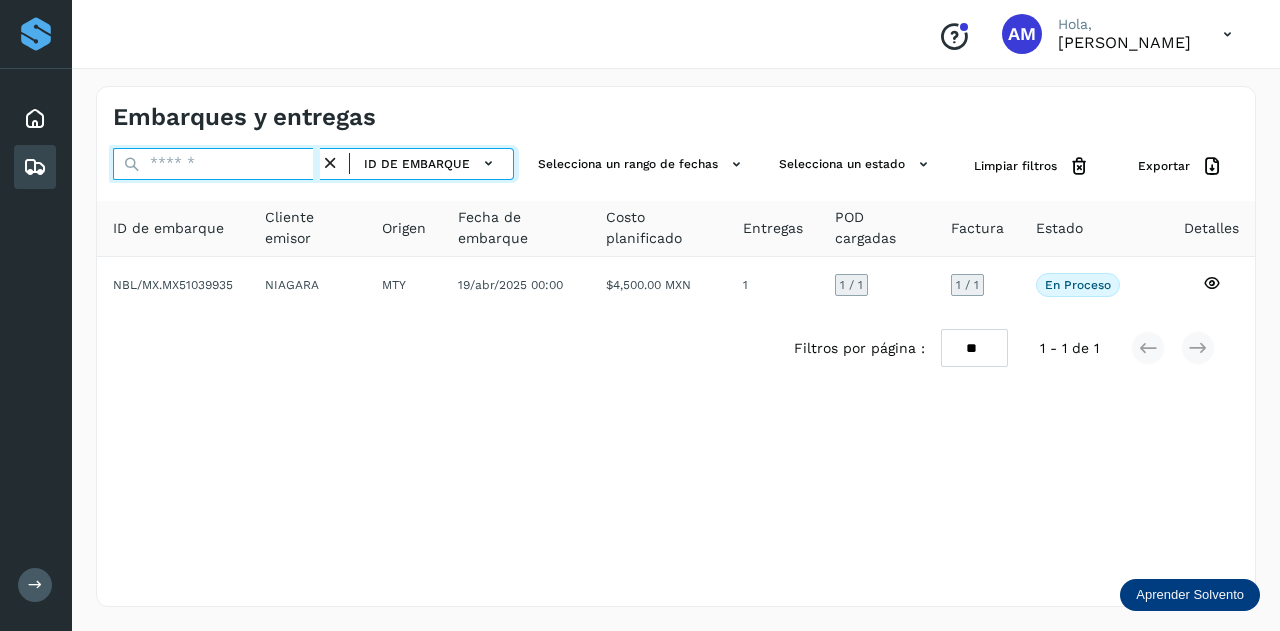 click at bounding box center (216, 164) 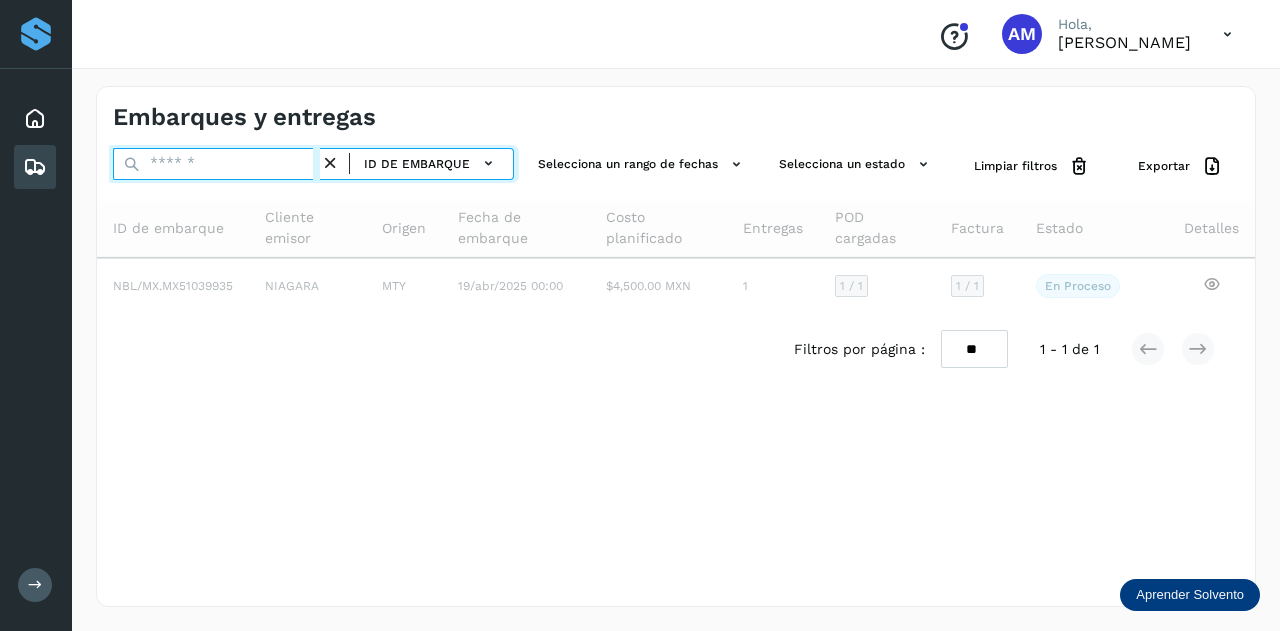 paste on "**********" 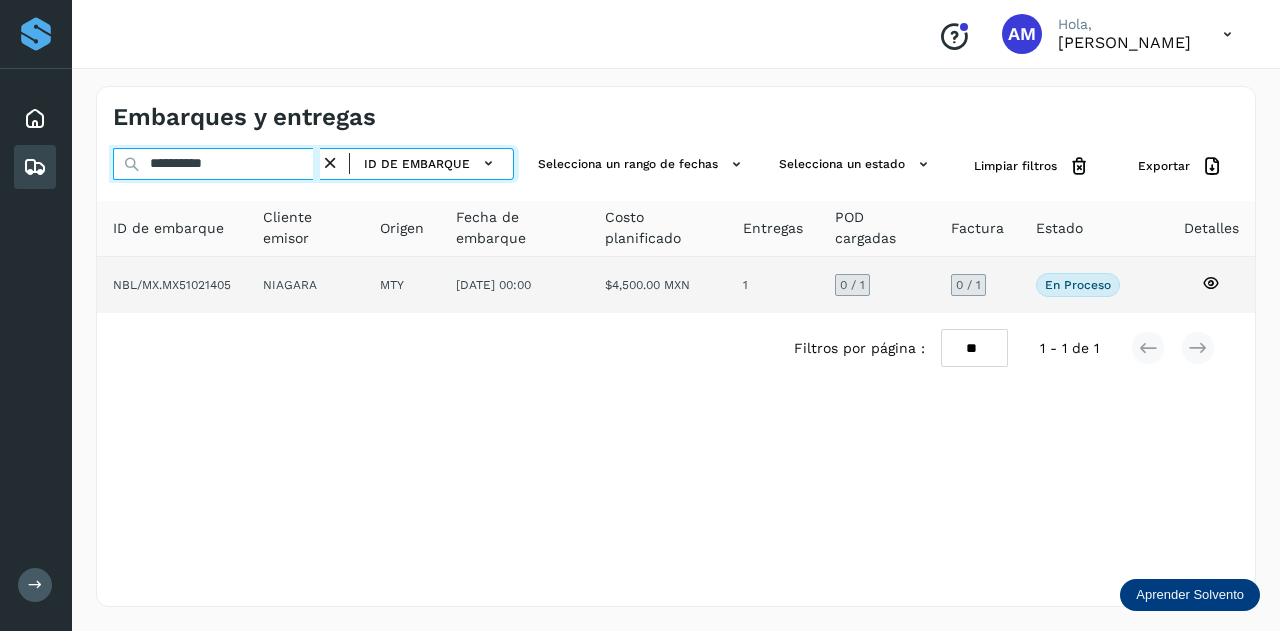 type on "**********" 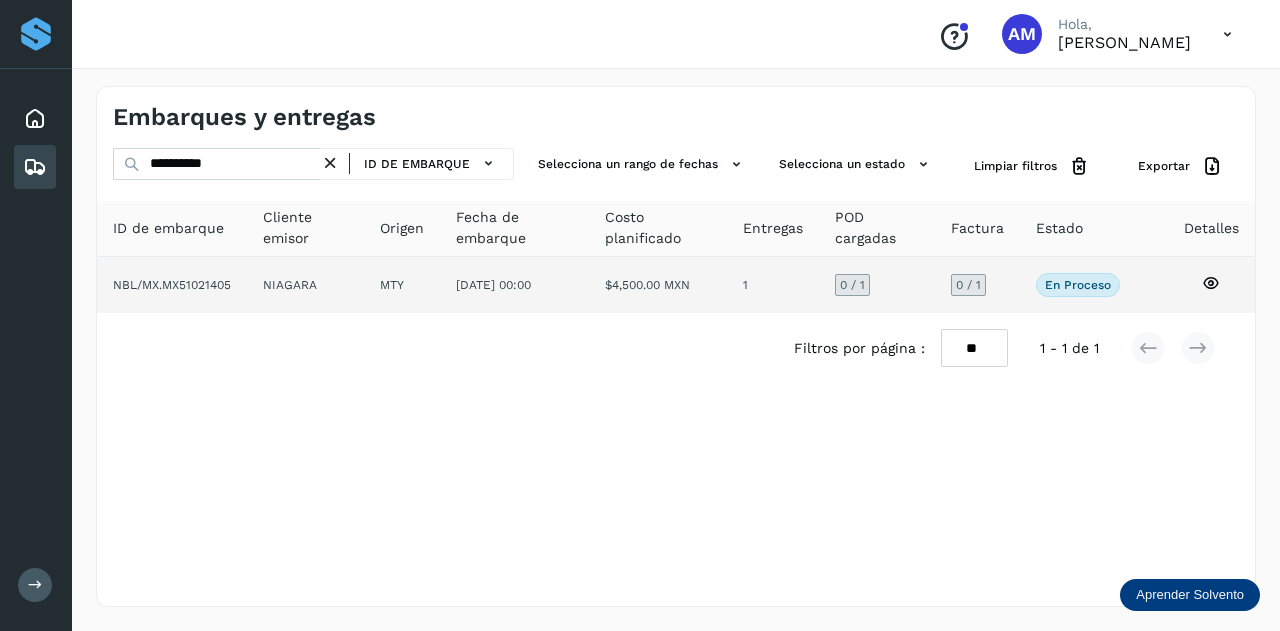 click on "NIAGARA" 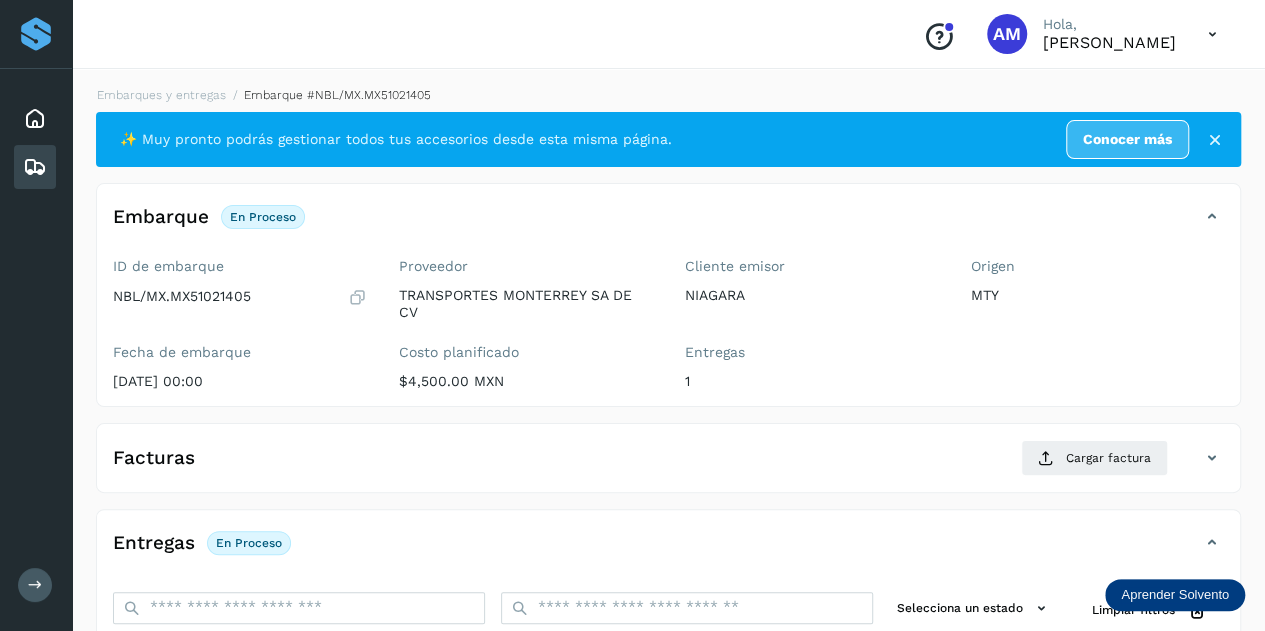 scroll, scrollTop: 200, scrollLeft: 0, axis: vertical 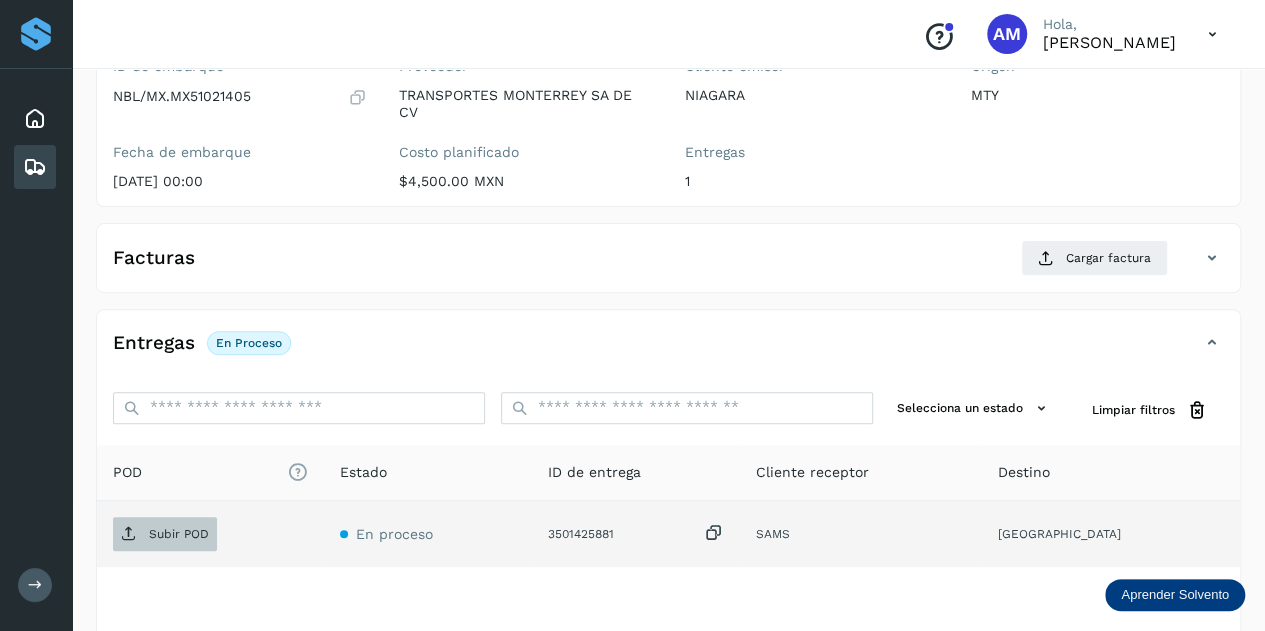 click on "Subir POD" at bounding box center [179, 534] 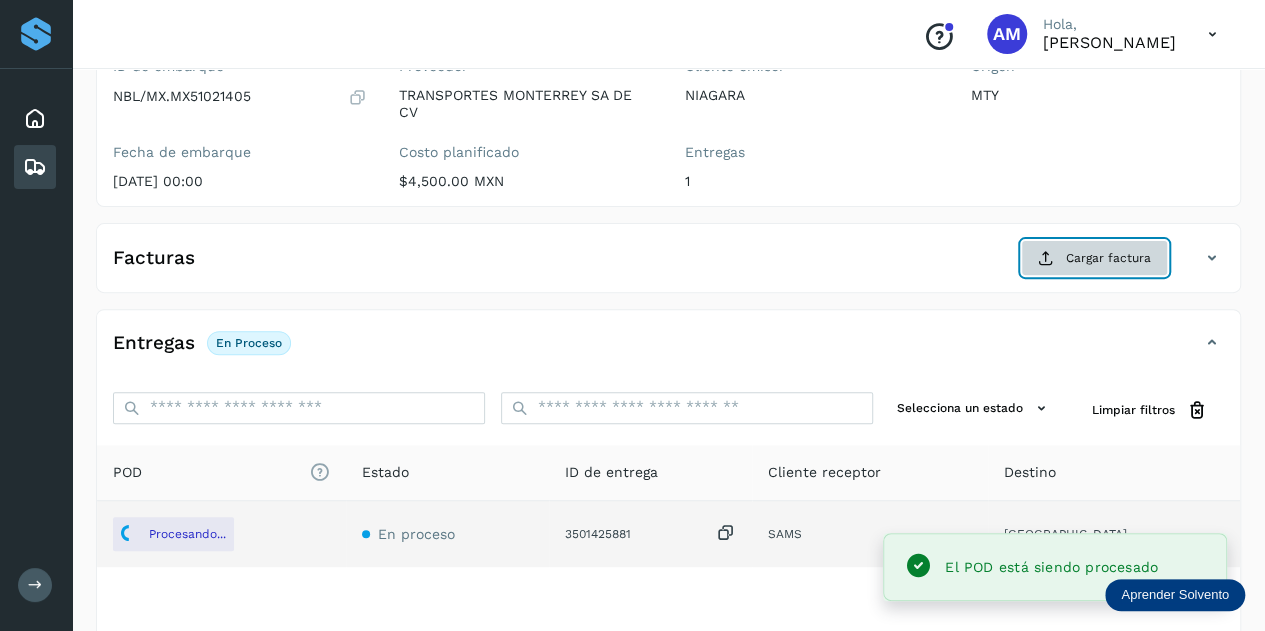 click on "Cargar factura" 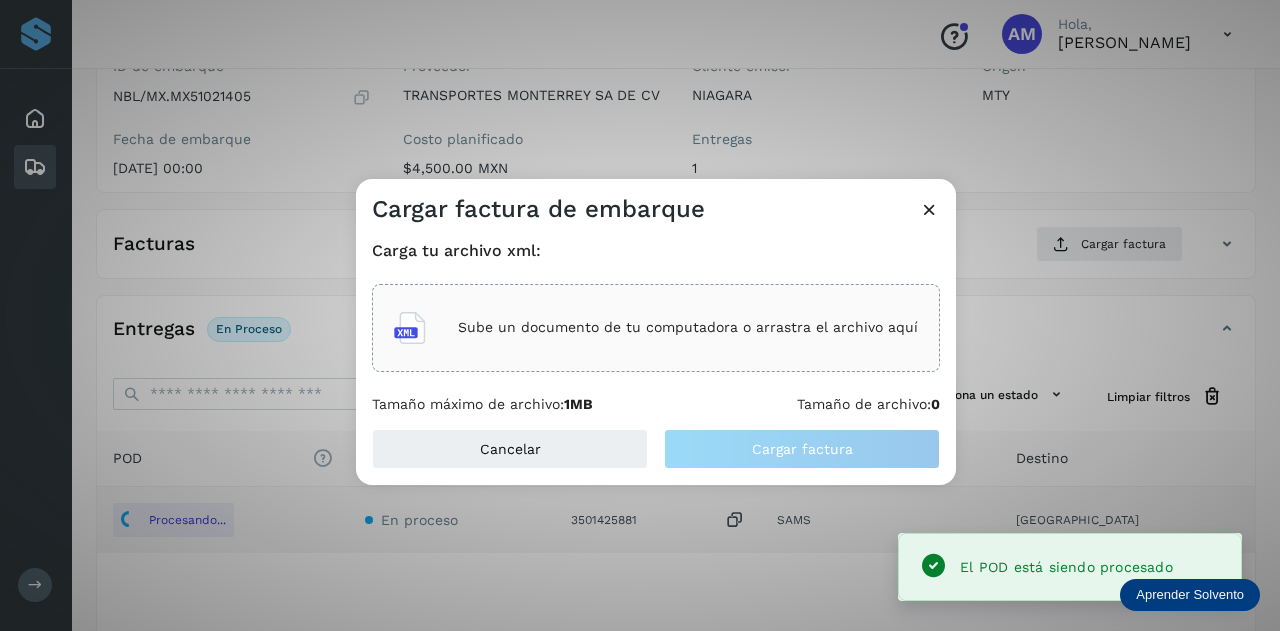 click on "Sube un documento de tu computadora o arrastra el archivo aquí" at bounding box center [688, 327] 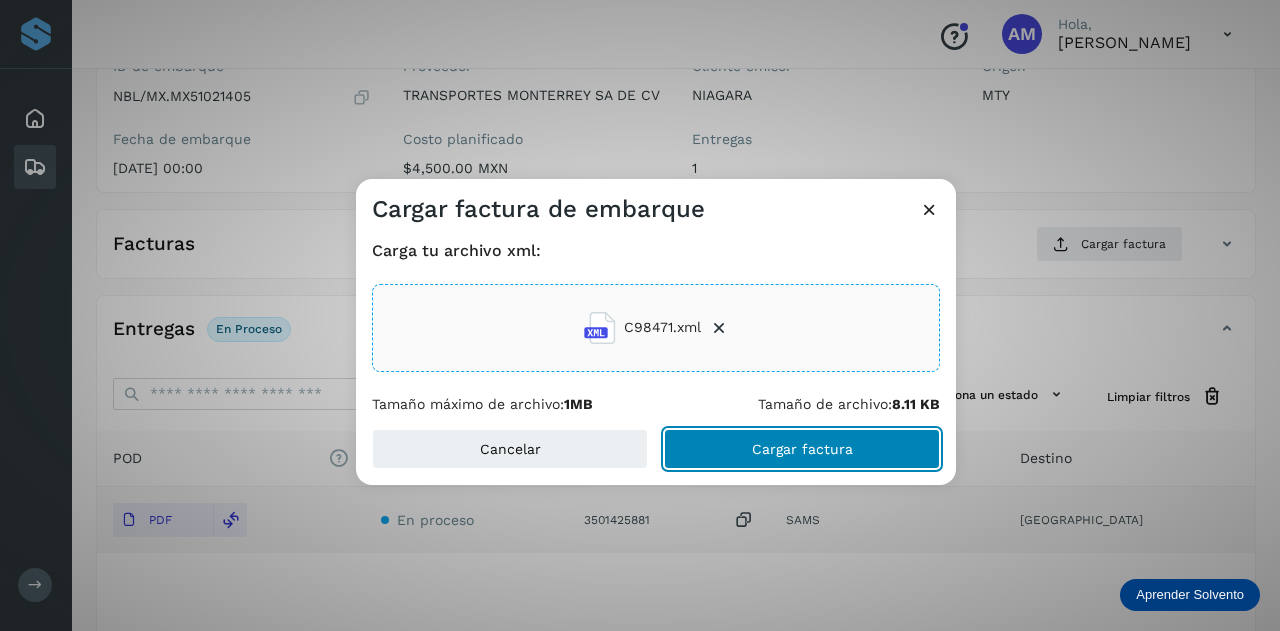 click on "Cargar factura" 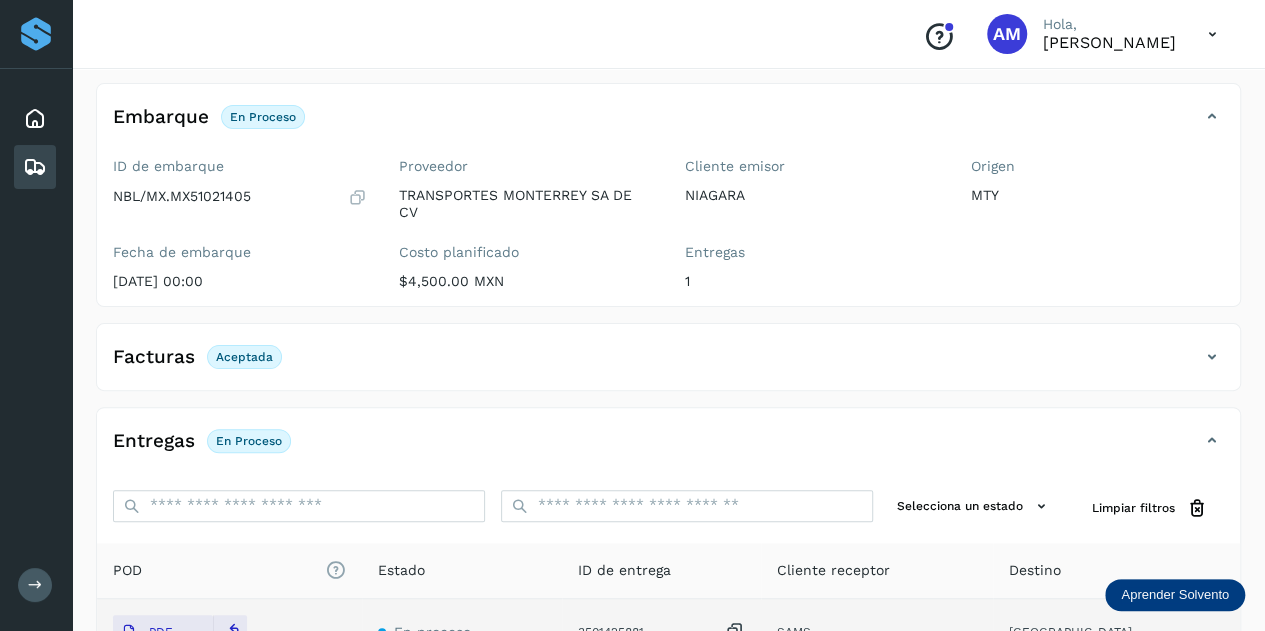 scroll, scrollTop: 0, scrollLeft: 0, axis: both 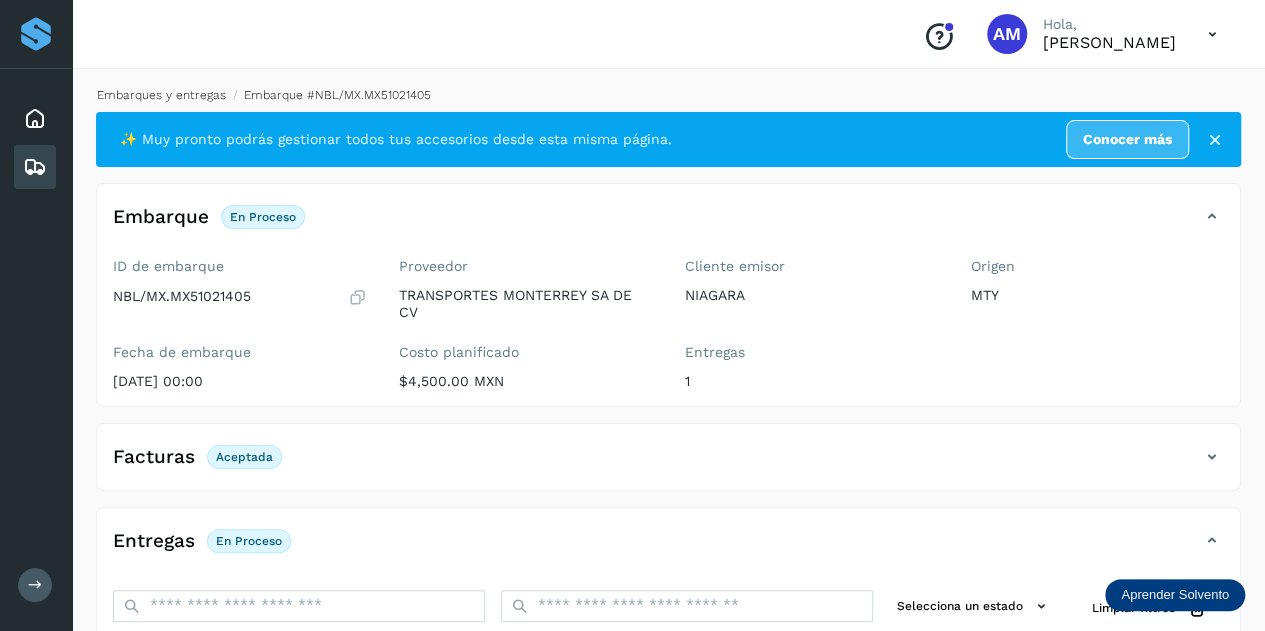 click on "Embarques y entregas" at bounding box center [161, 95] 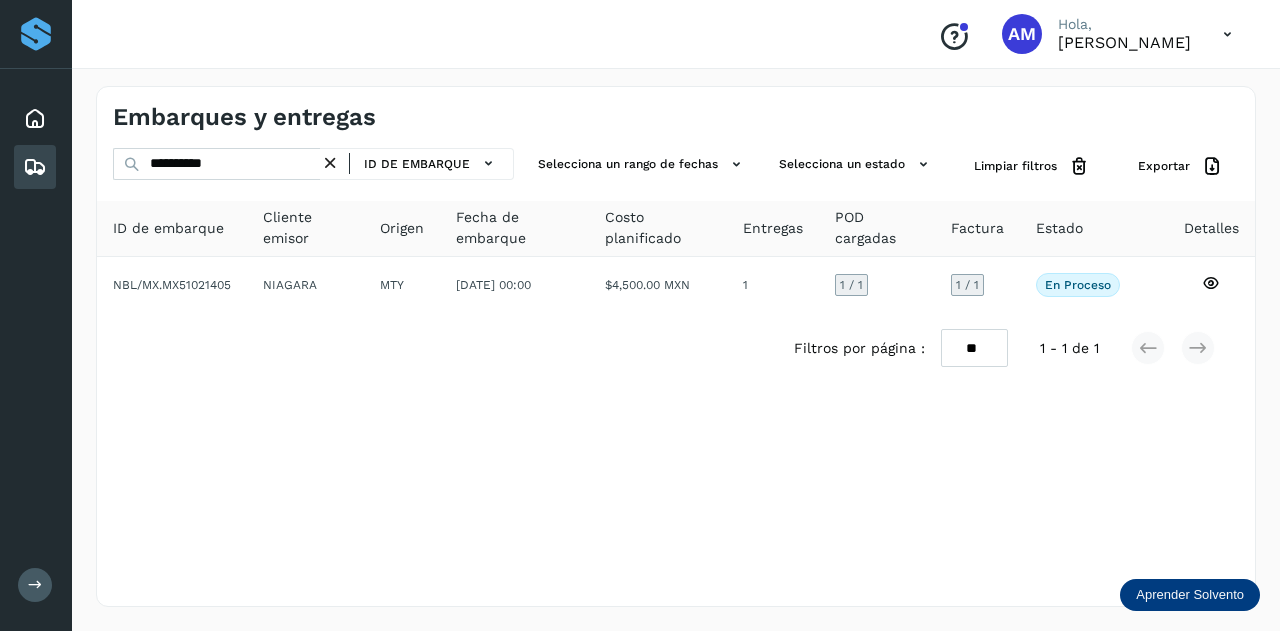 drag, startPoint x: 339, startPoint y: 158, endPoint x: 296, endPoint y: 164, distance: 43.416588 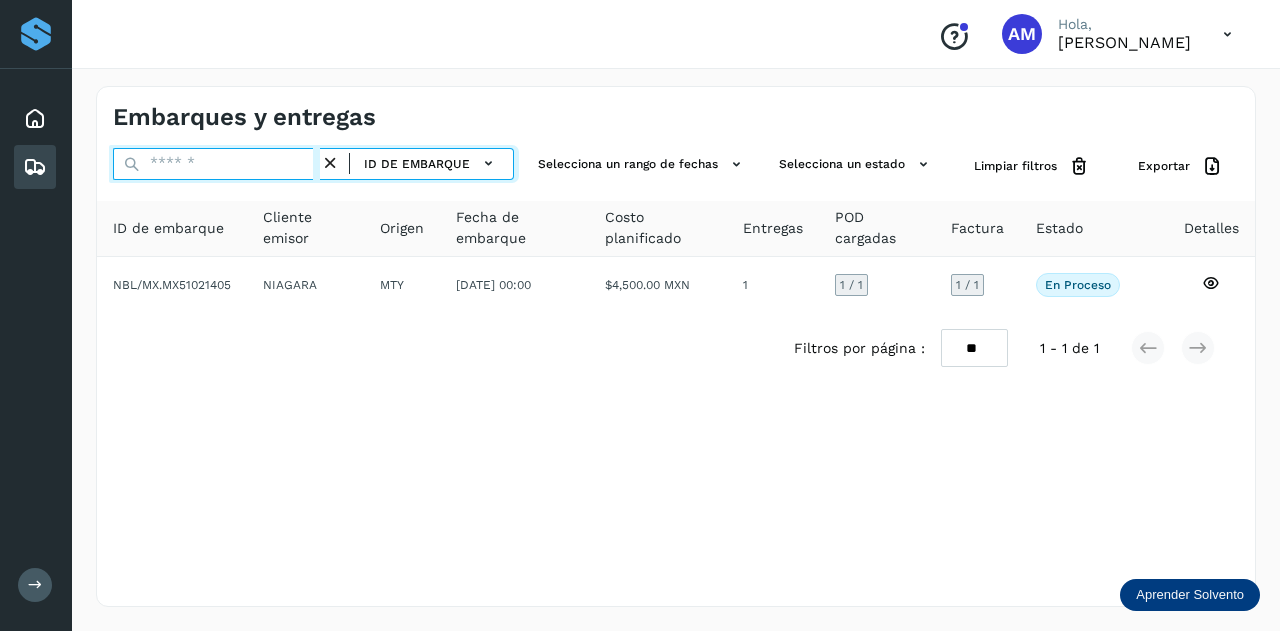 click at bounding box center (216, 164) 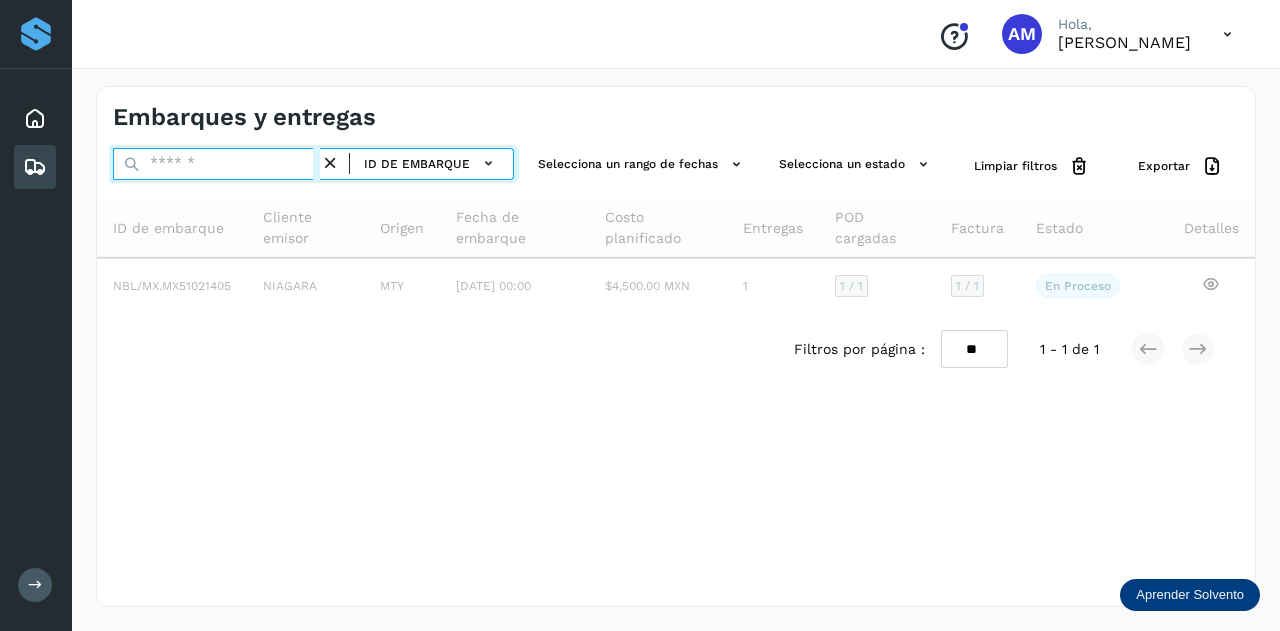 paste on "**********" 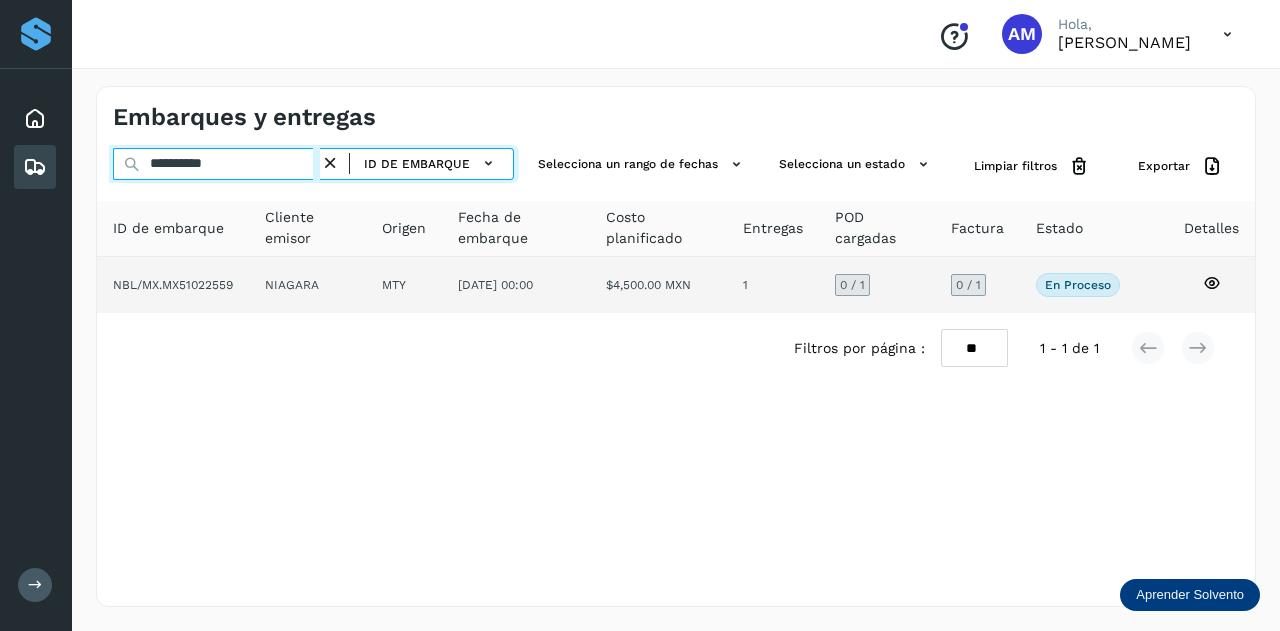 type on "**********" 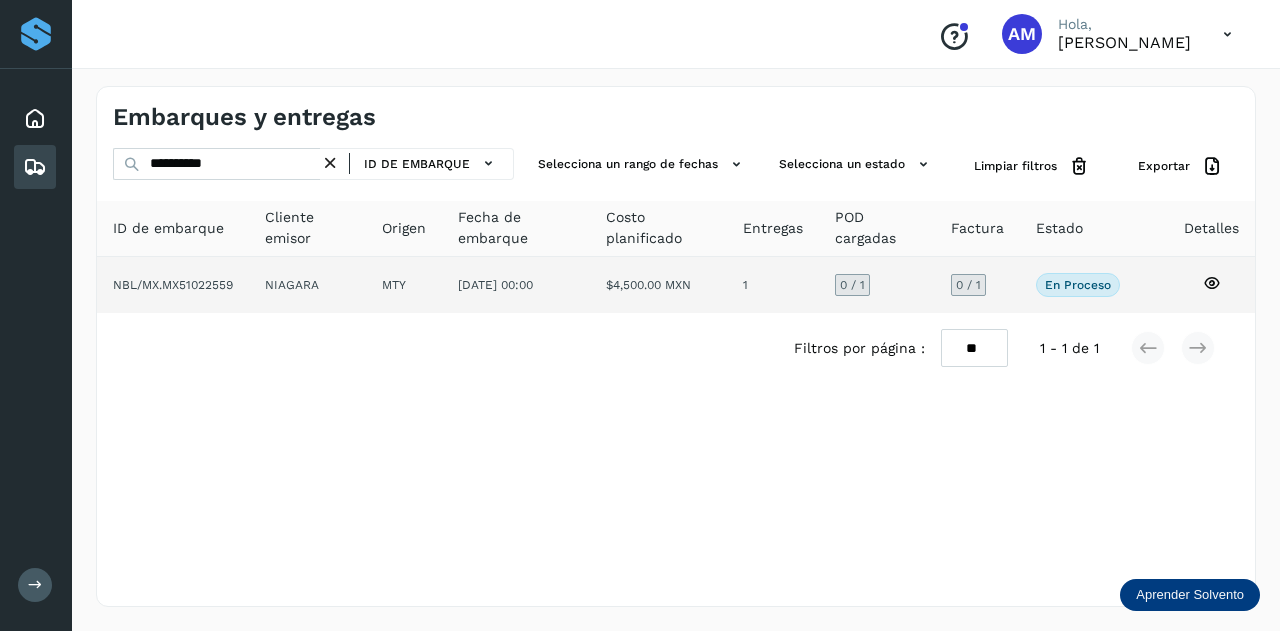 click on "NIAGARA" 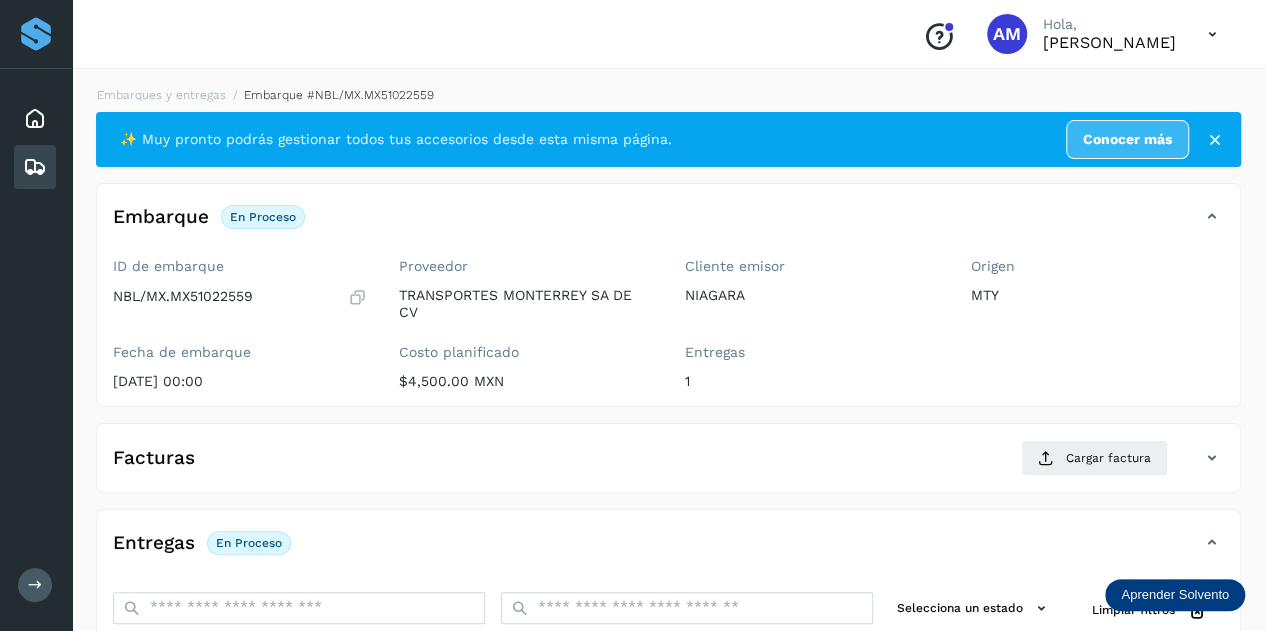 scroll, scrollTop: 200, scrollLeft: 0, axis: vertical 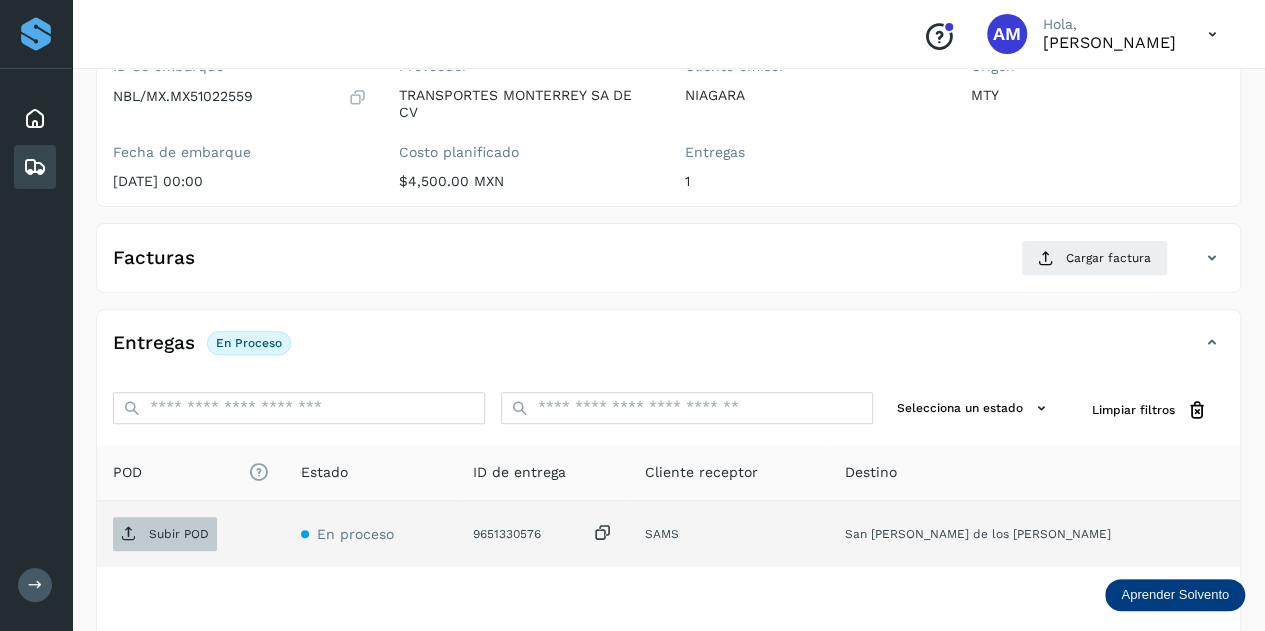 click on "Subir POD" at bounding box center [165, 534] 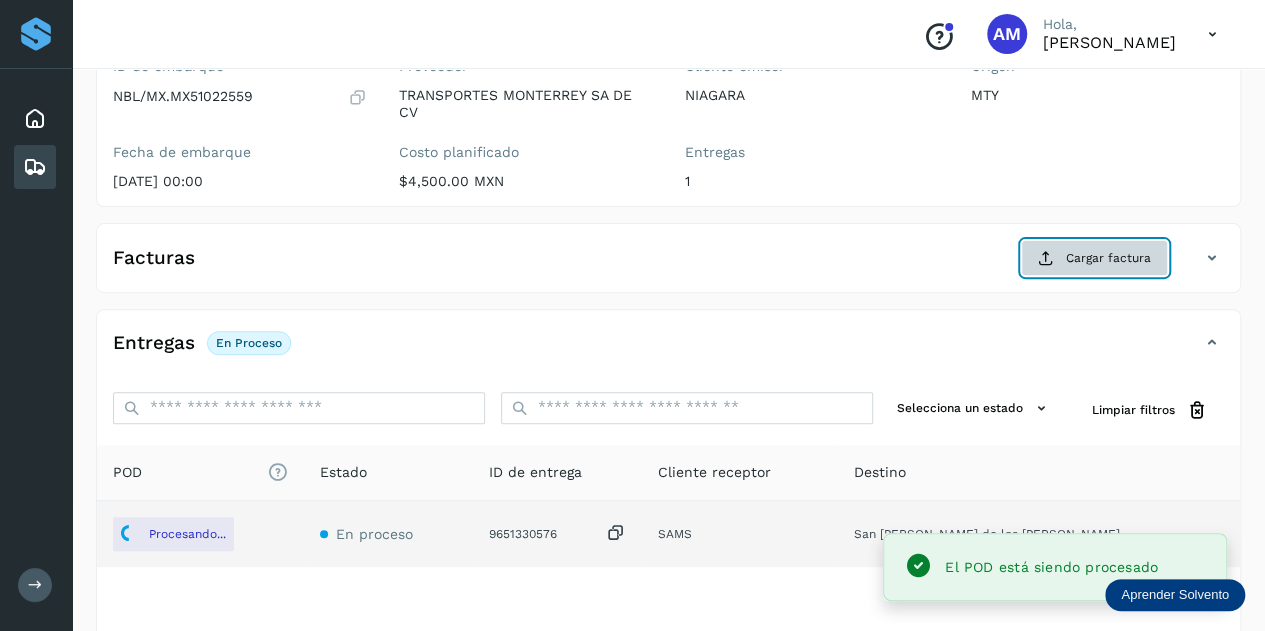 click on "Cargar factura" 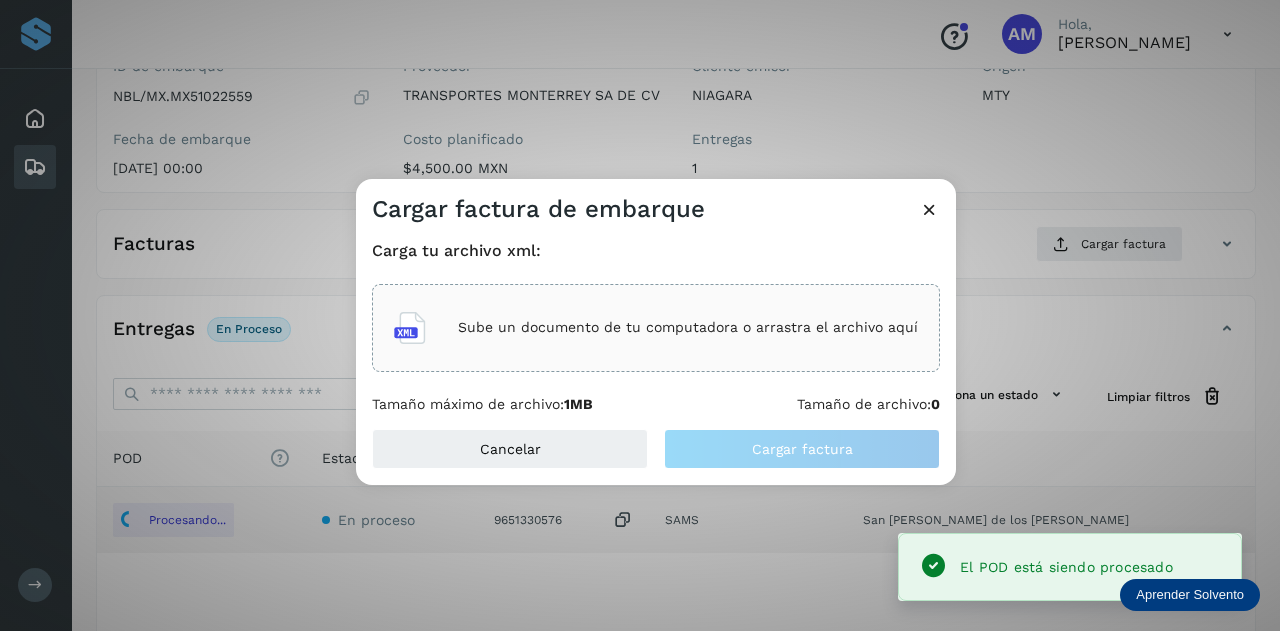 click on "Sube un documento de tu computadora o arrastra el archivo aquí" 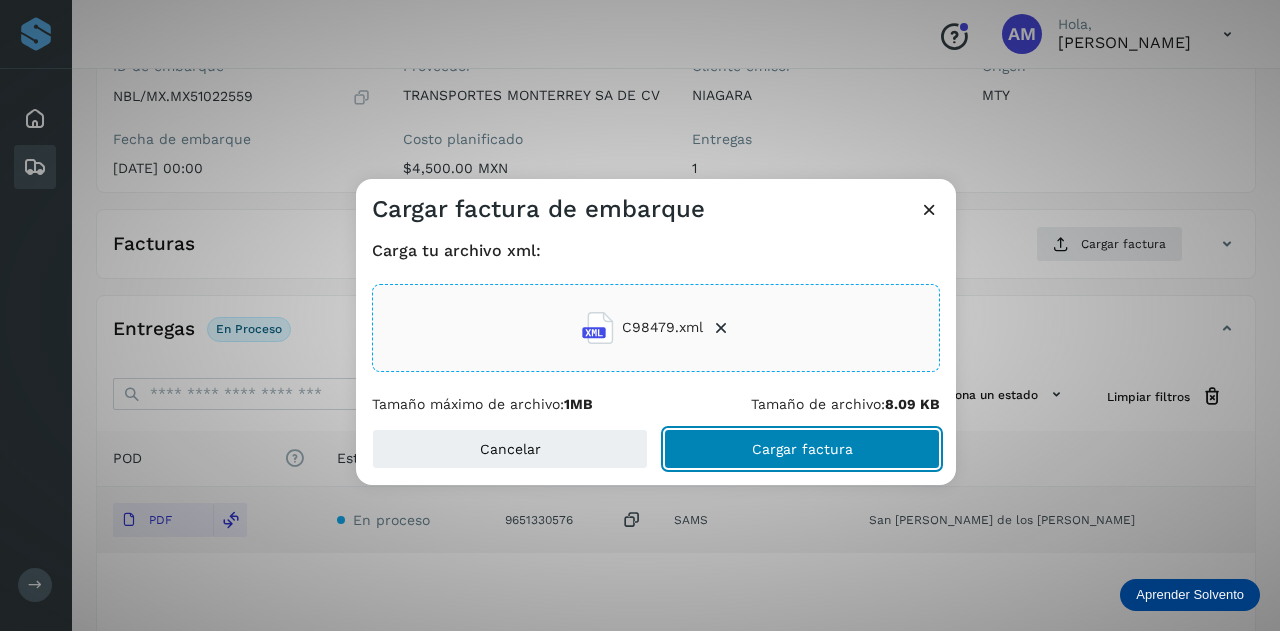 click on "Cargar factura" 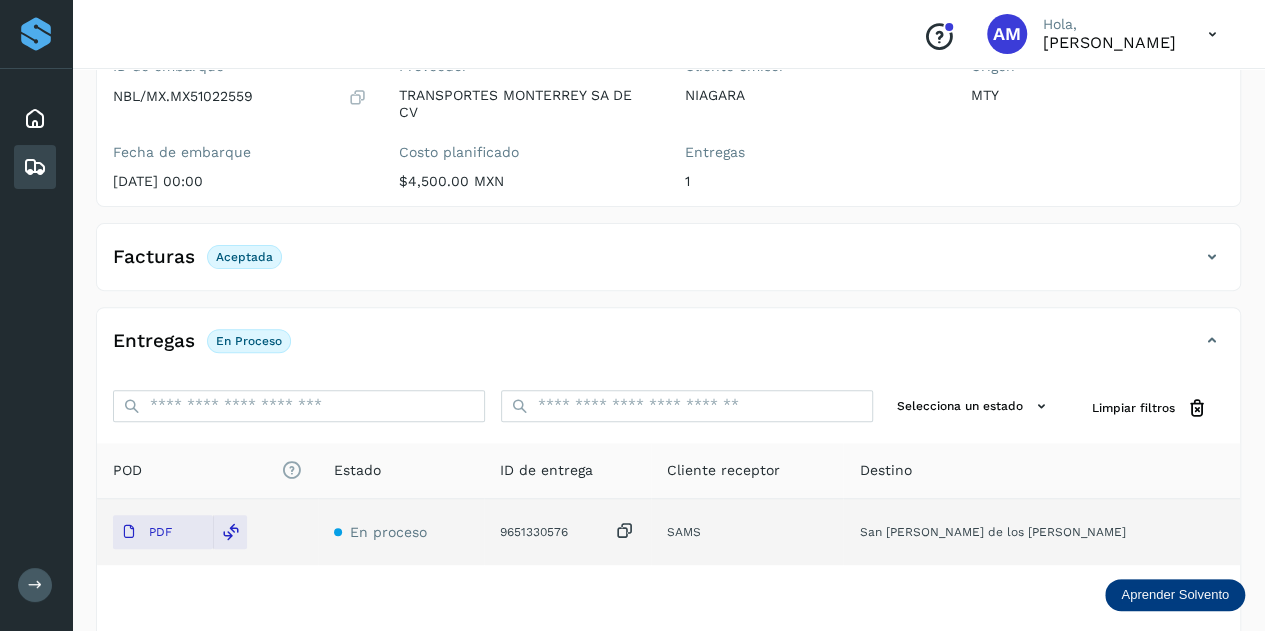 scroll, scrollTop: 0, scrollLeft: 0, axis: both 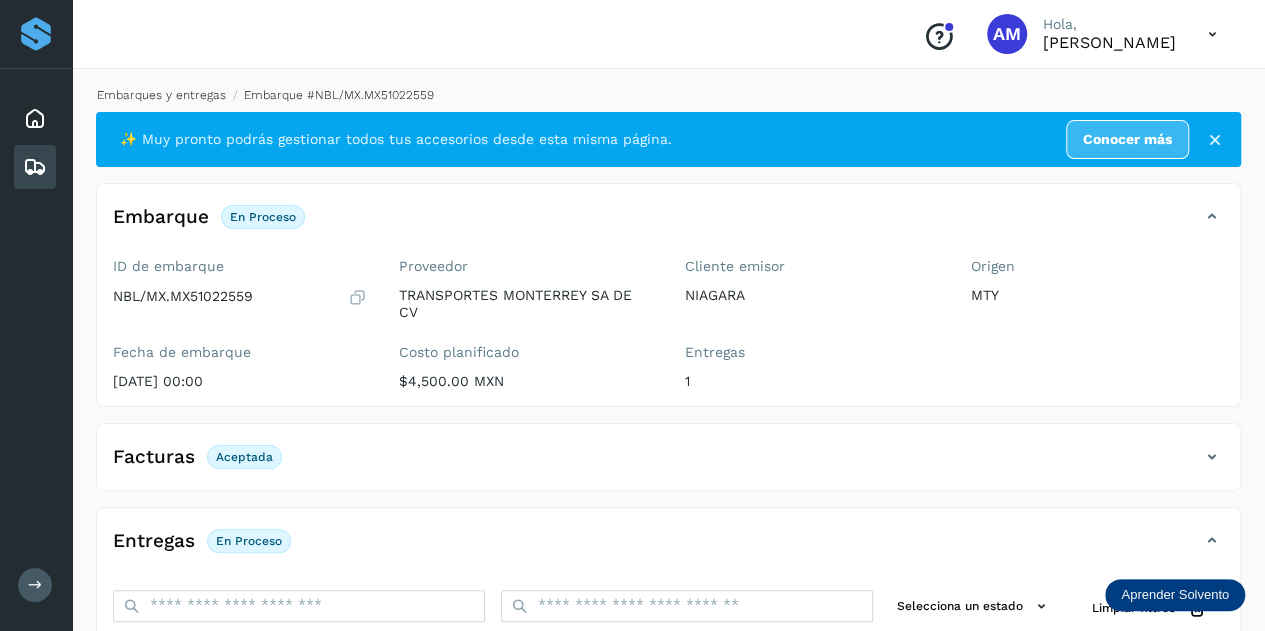 click on "Embarques y entregas" at bounding box center (161, 95) 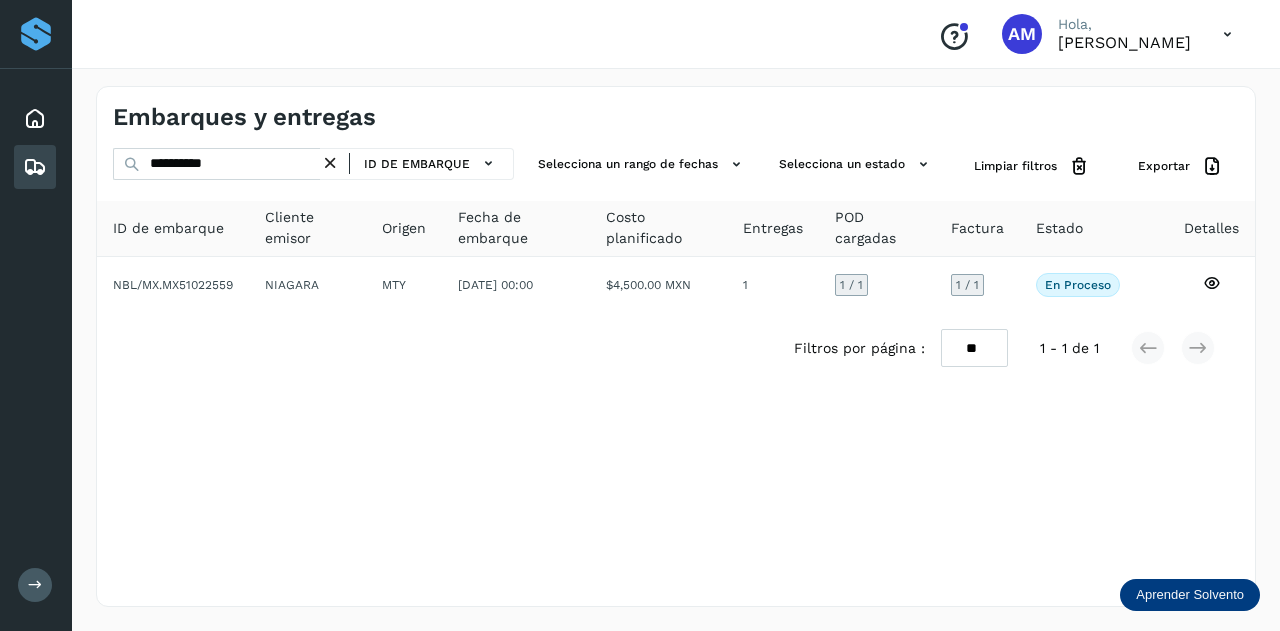 drag, startPoint x: 337, startPoint y: 163, endPoint x: 305, endPoint y: 165, distance: 32.06244 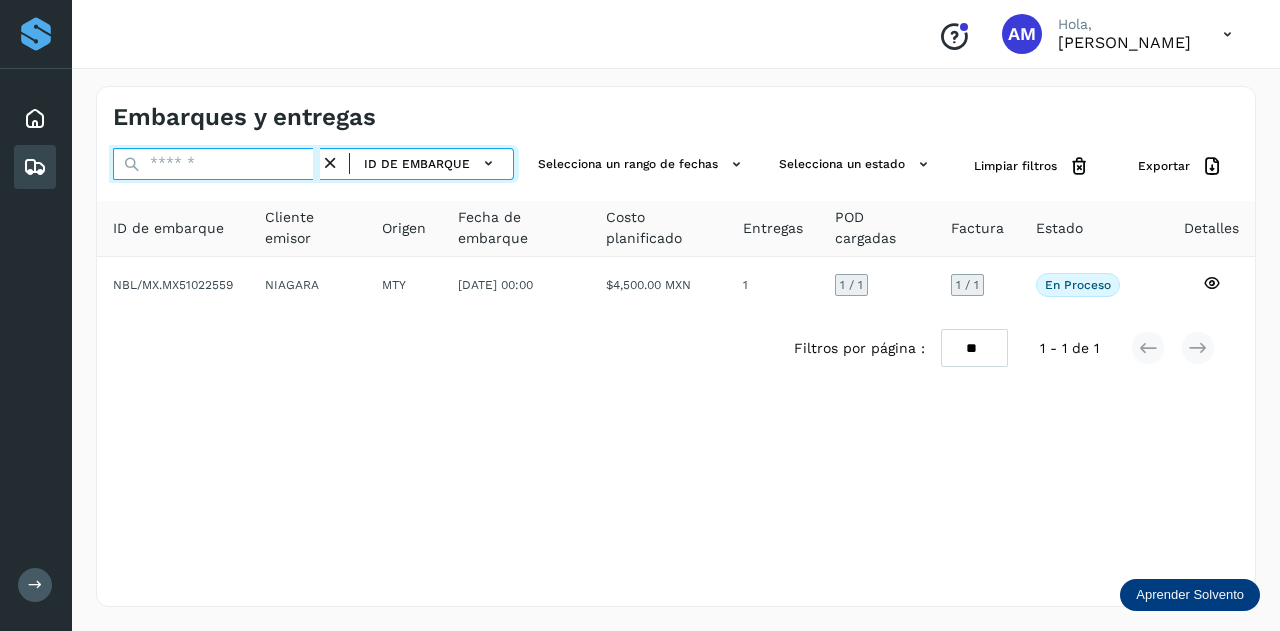 click at bounding box center [216, 164] 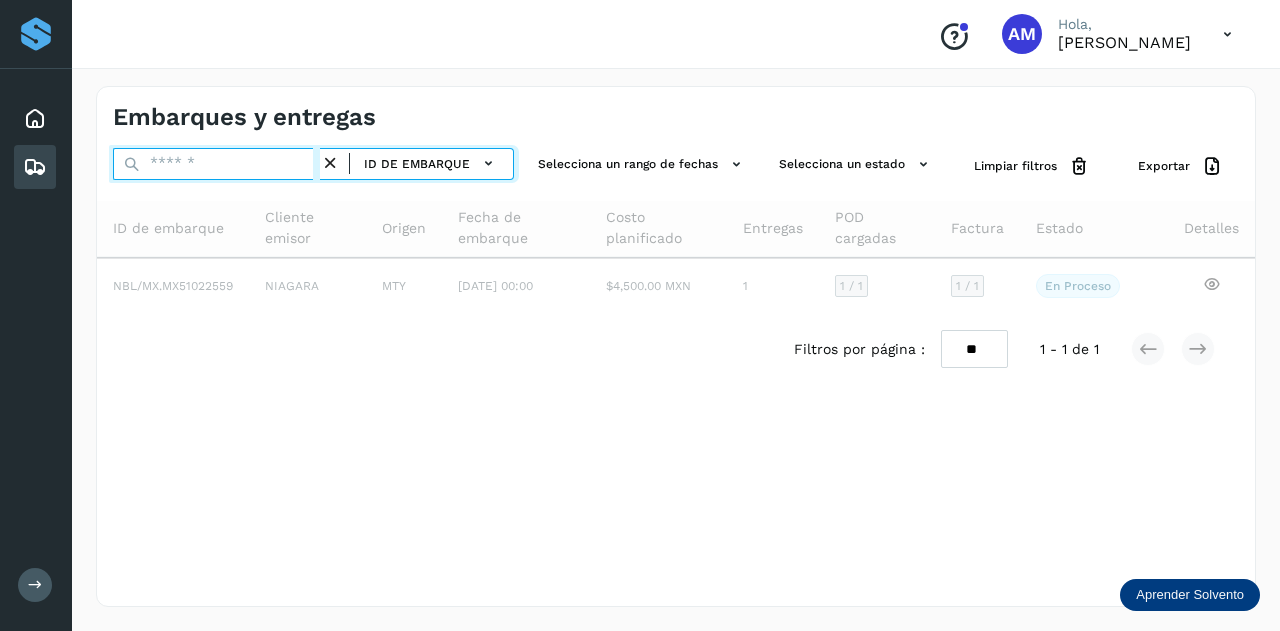 paste on "**********" 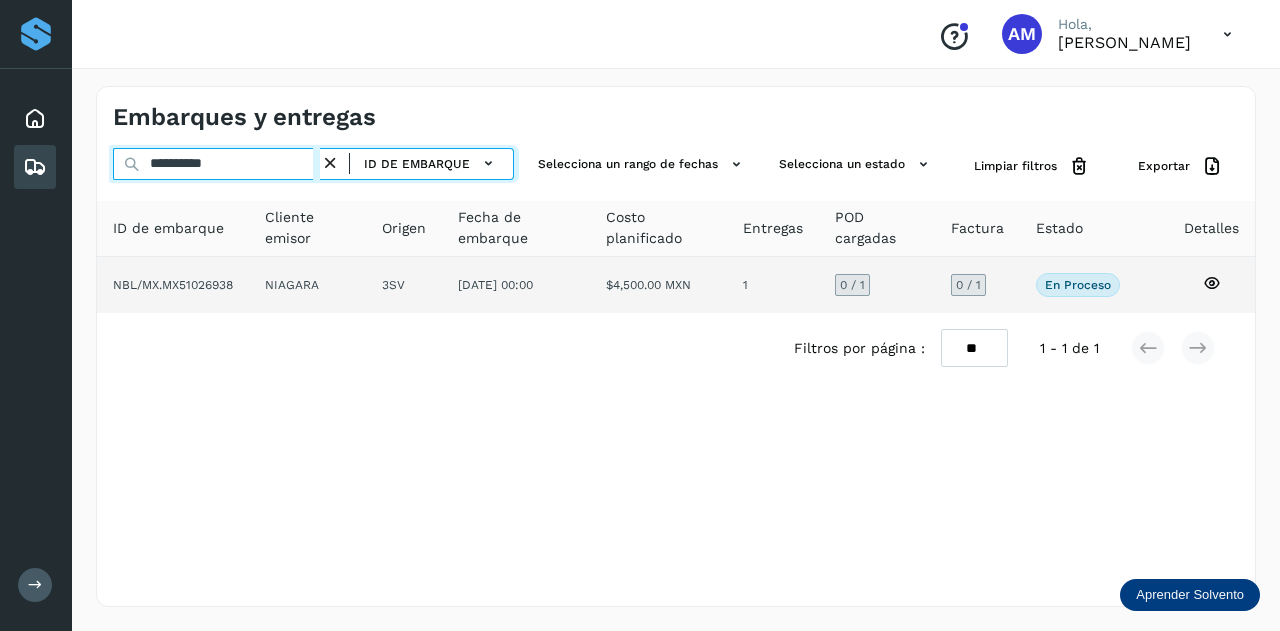 type on "**********" 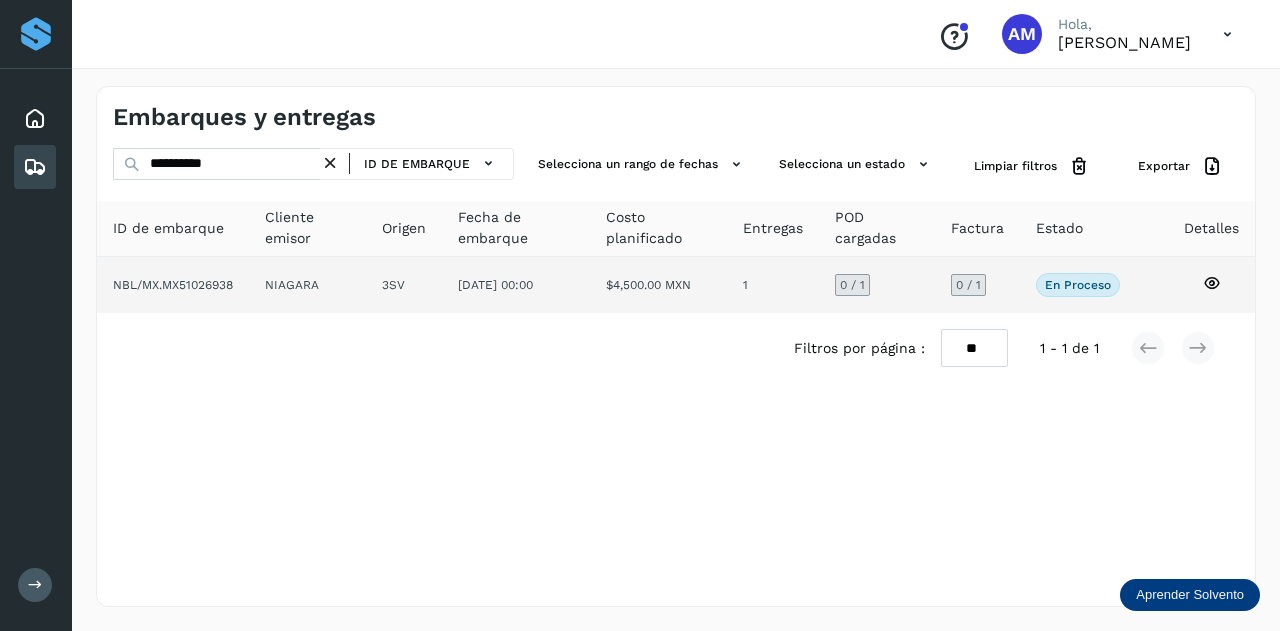 click on "NIAGARA" 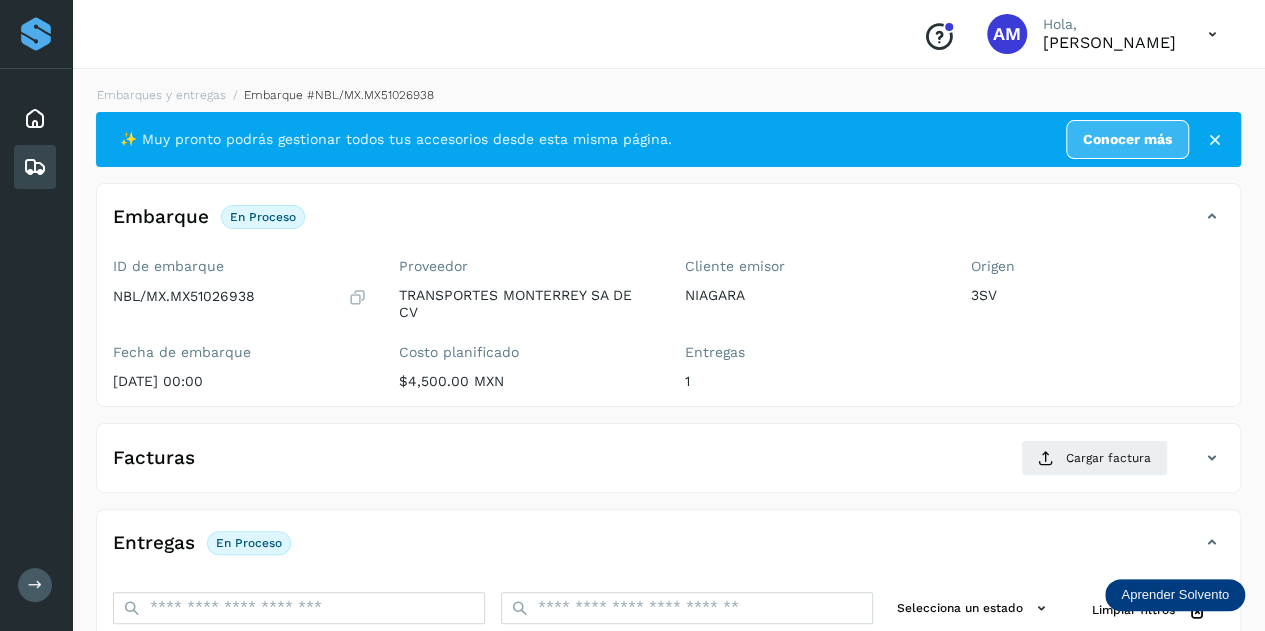 scroll, scrollTop: 300, scrollLeft: 0, axis: vertical 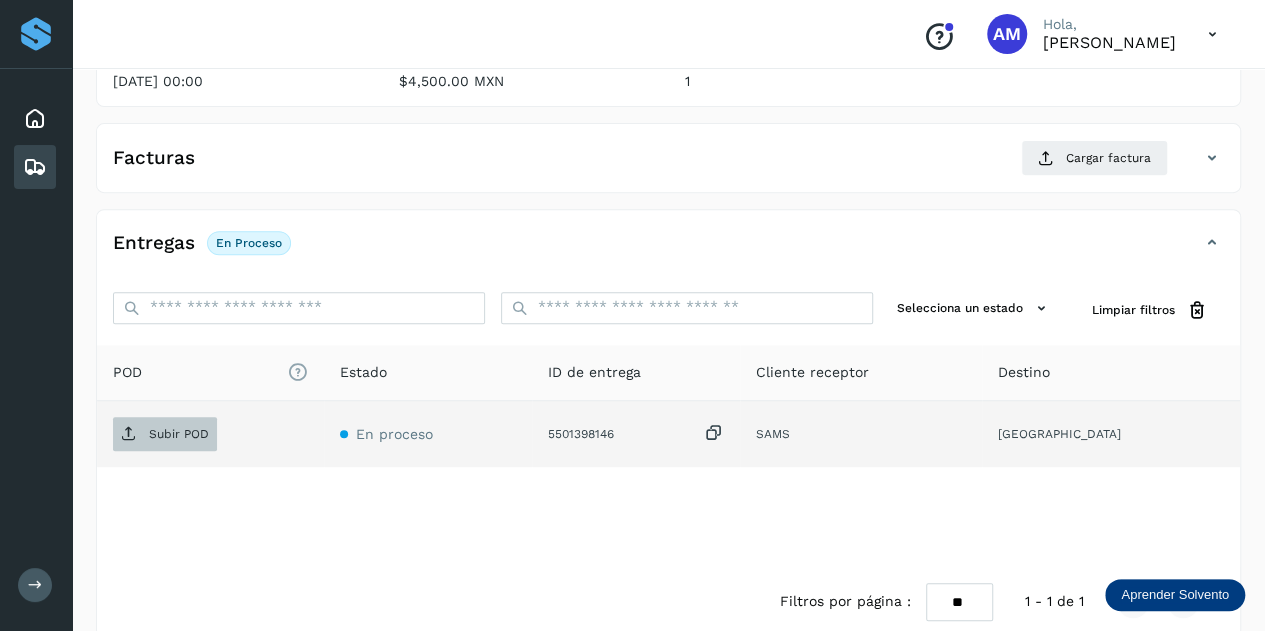 click on "Subir POD" at bounding box center [165, 434] 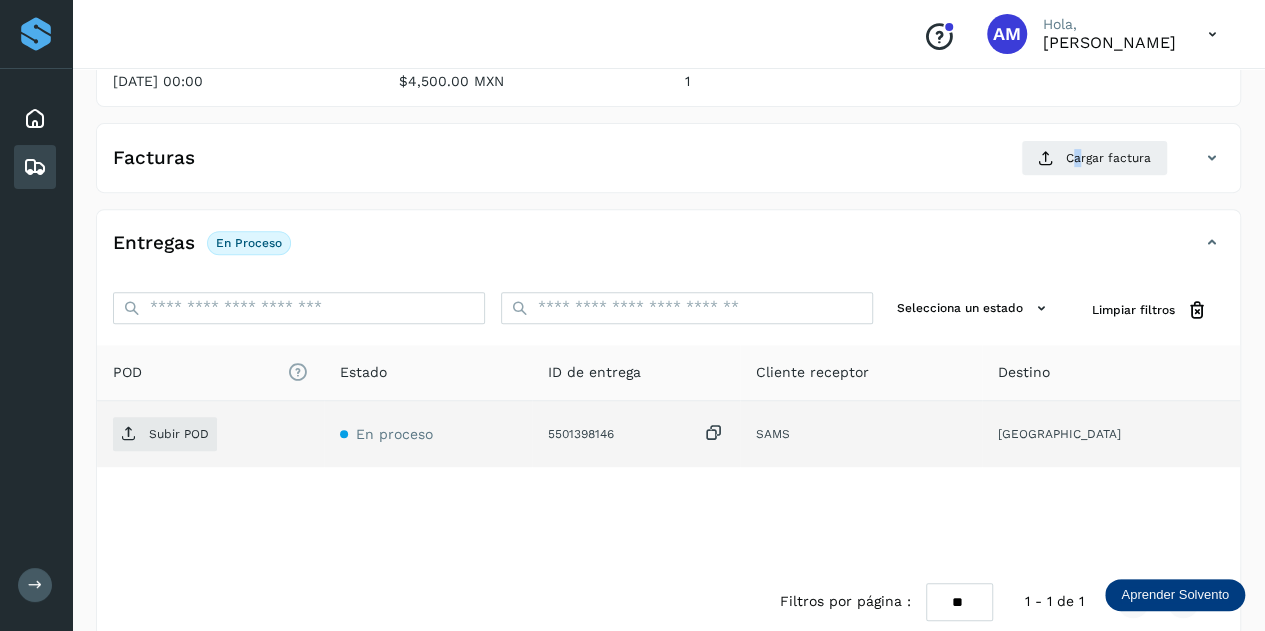 click on "Facturas Cargar factura Aún no has subido ninguna factura" 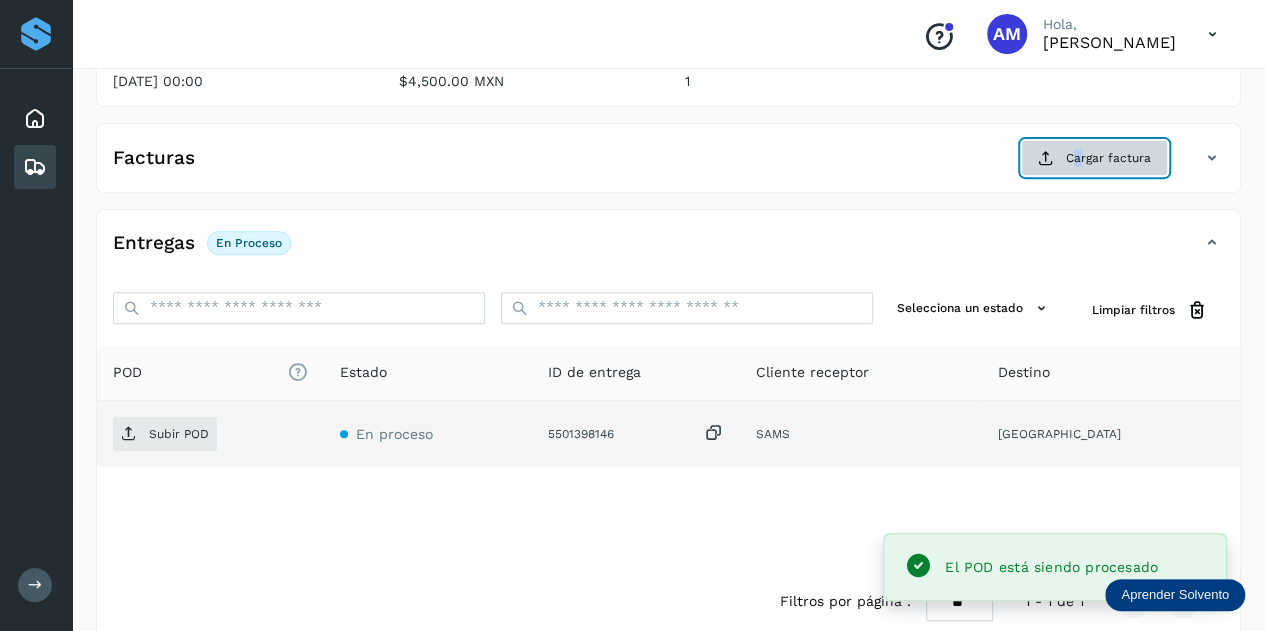 click on "Cargar factura" at bounding box center (1094, 158) 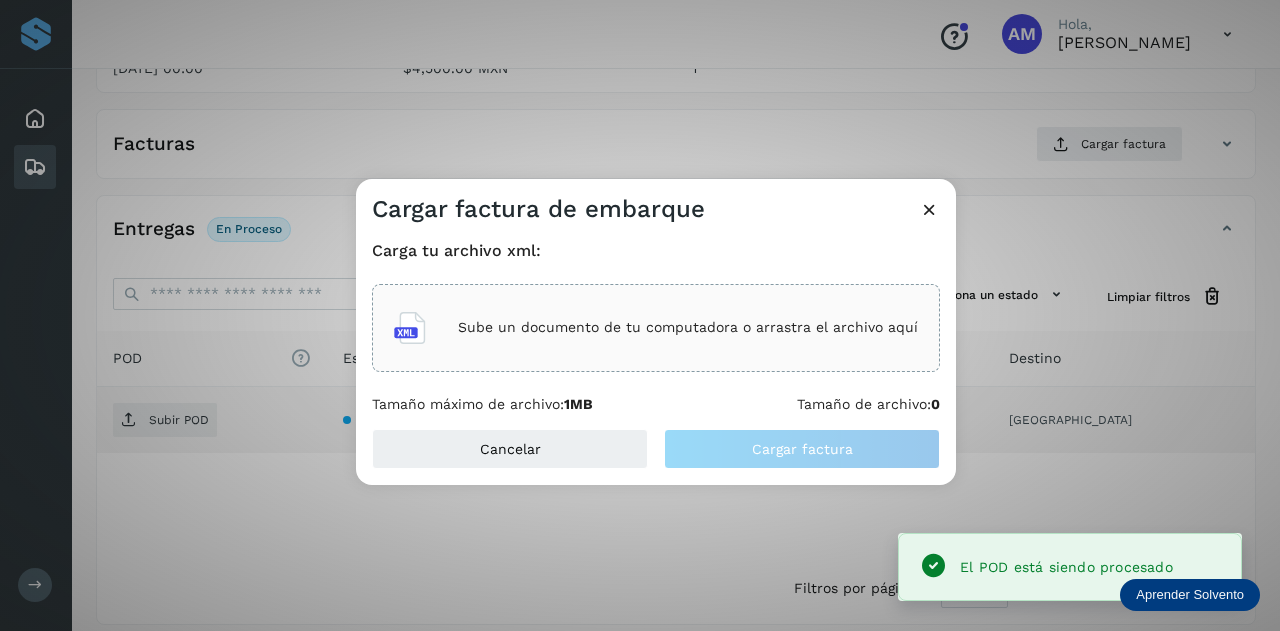 click on "Sube un documento de tu computadora o arrastra el archivo aquí" 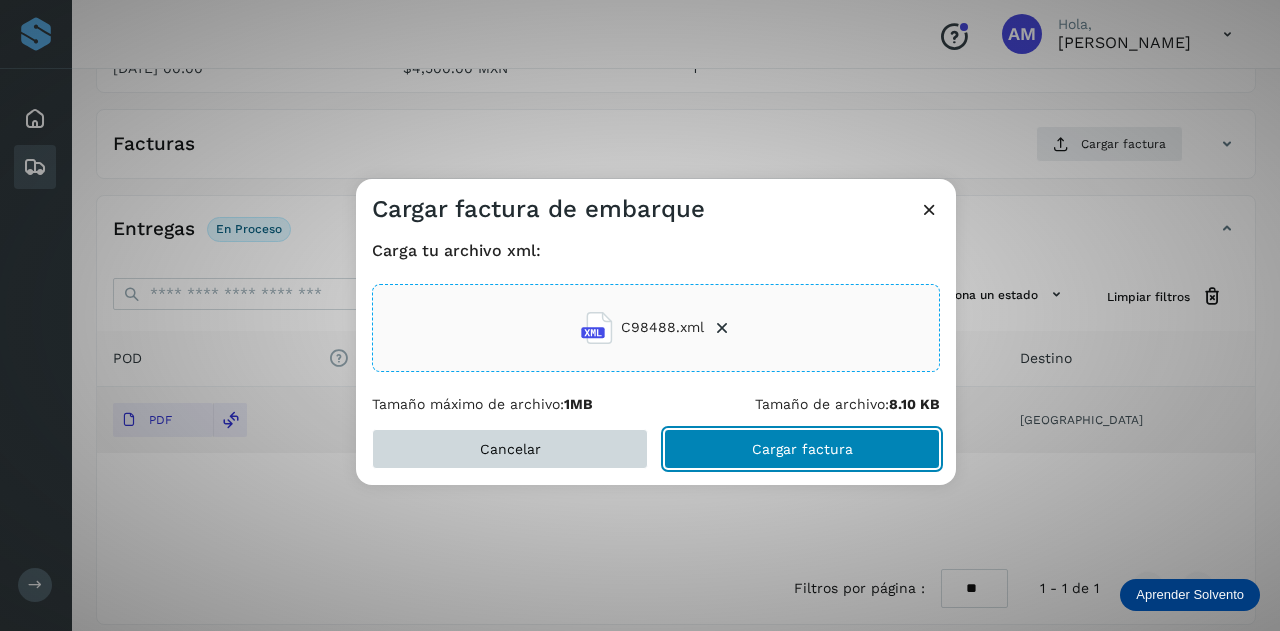 drag, startPoint x: 744, startPoint y: 440, endPoint x: 525, endPoint y: 434, distance: 219.08218 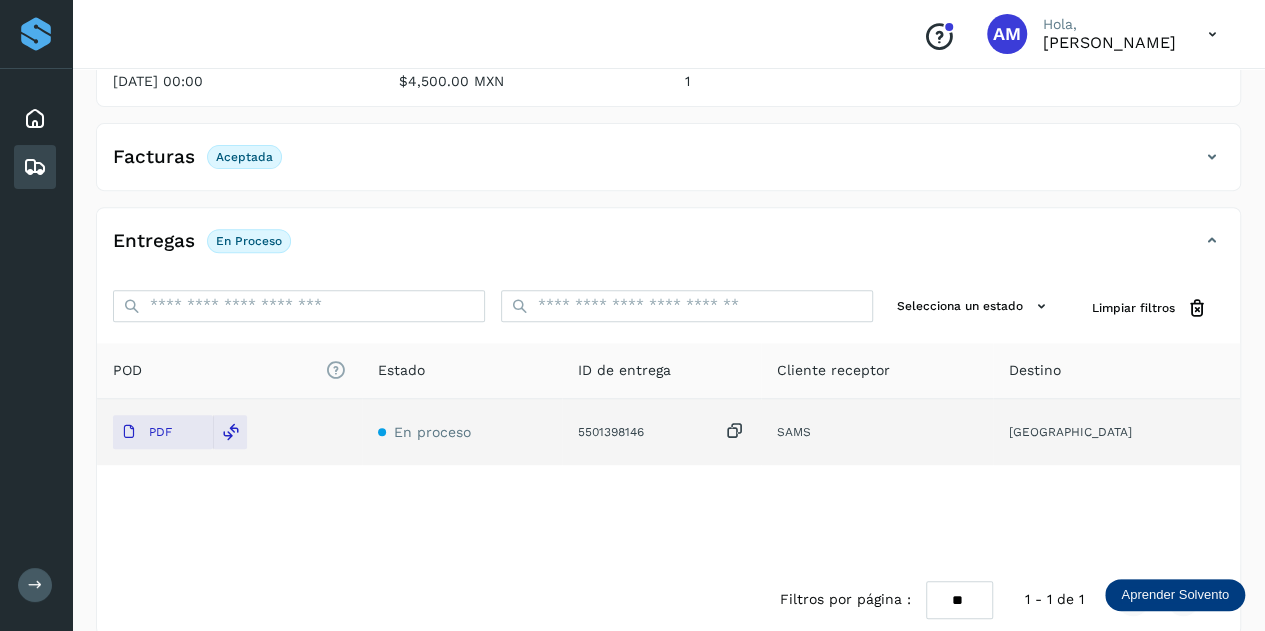 scroll, scrollTop: 0, scrollLeft: 0, axis: both 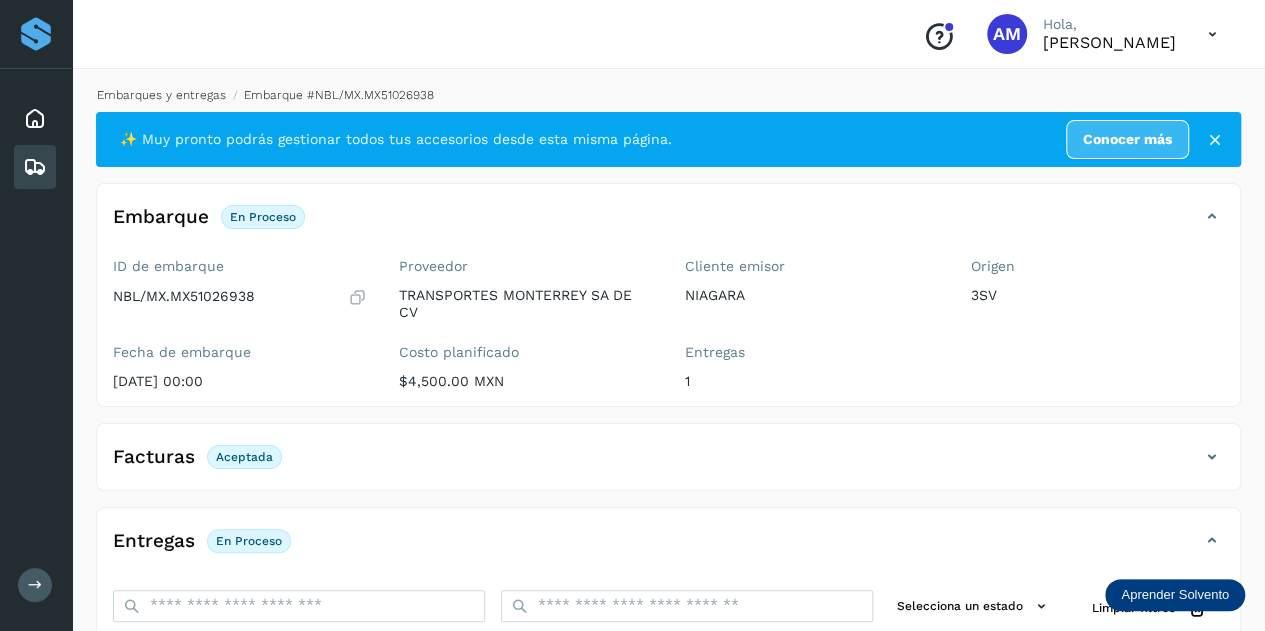 click on "Embarques y entregas" at bounding box center [161, 95] 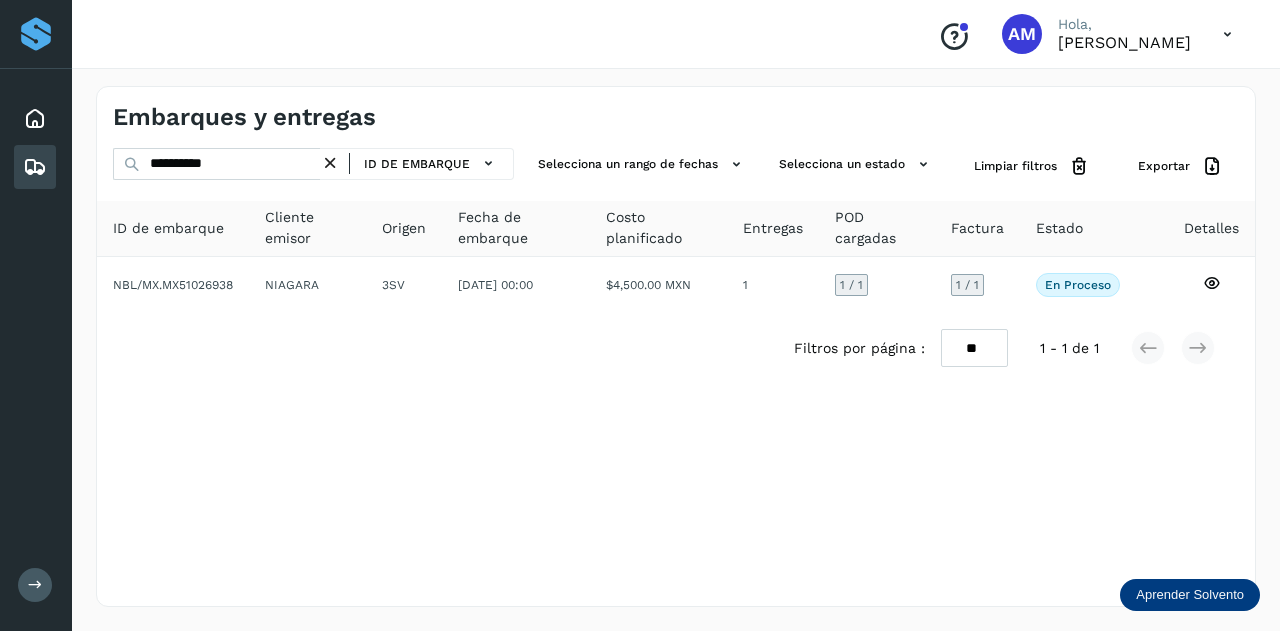 drag, startPoint x: 332, startPoint y: 166, endPoint x: 316, endPoint y: 166, distance: 16 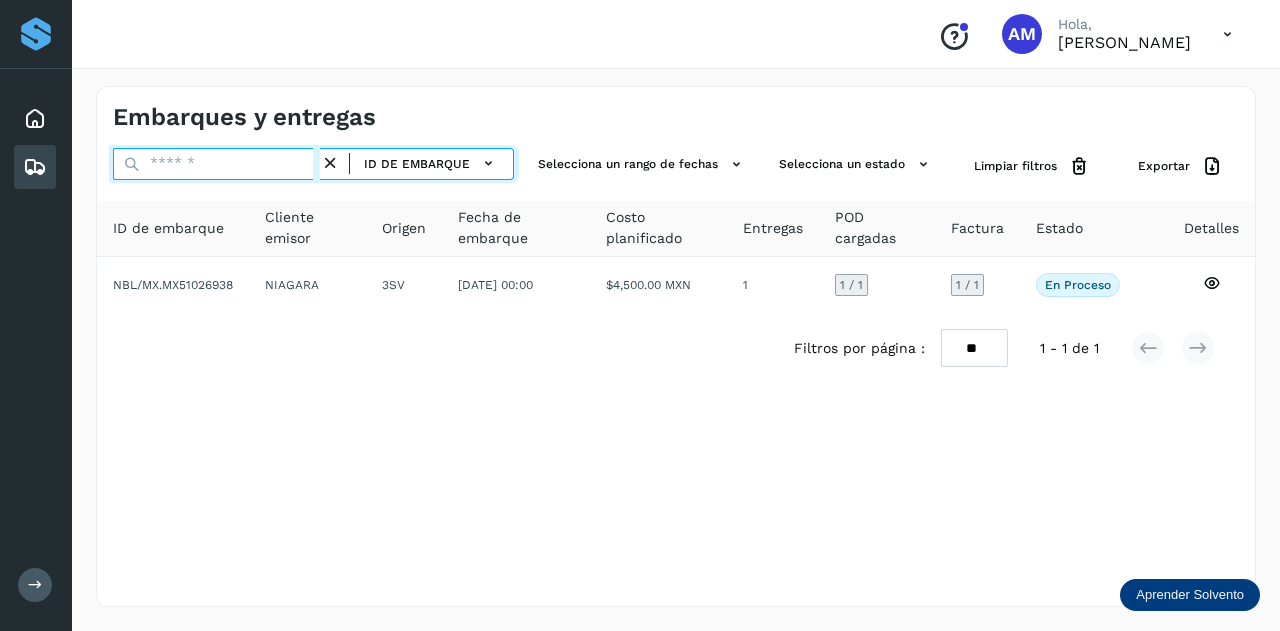 click at bounding box center [216, 164] 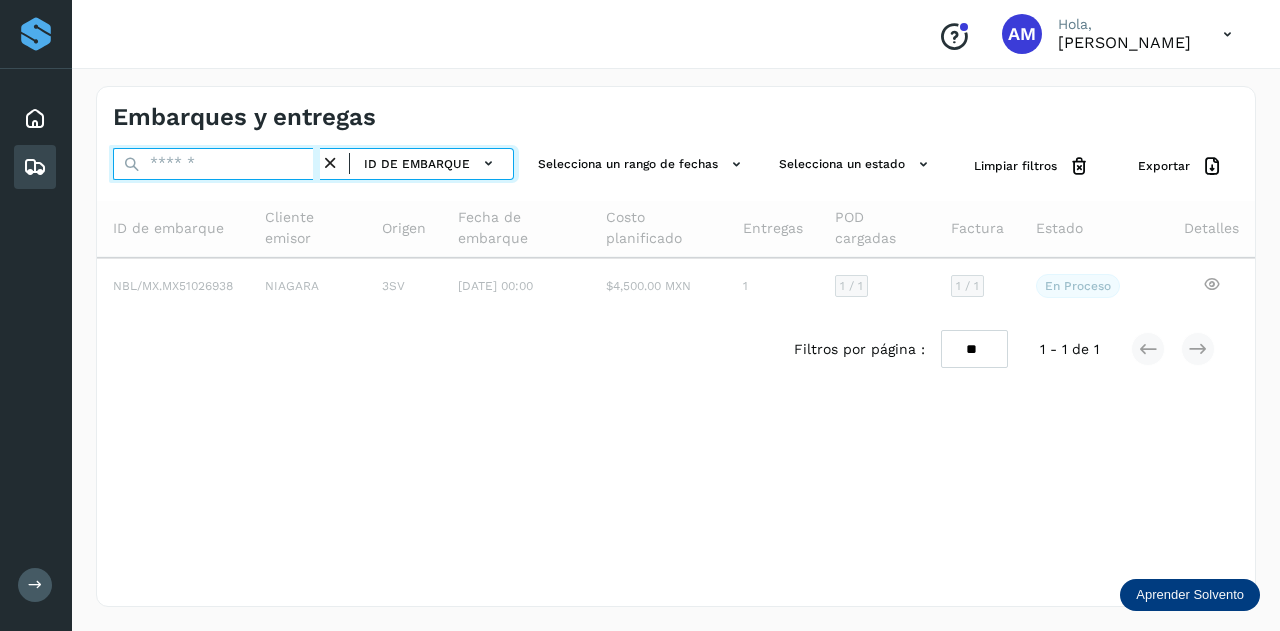 paste on "**********" 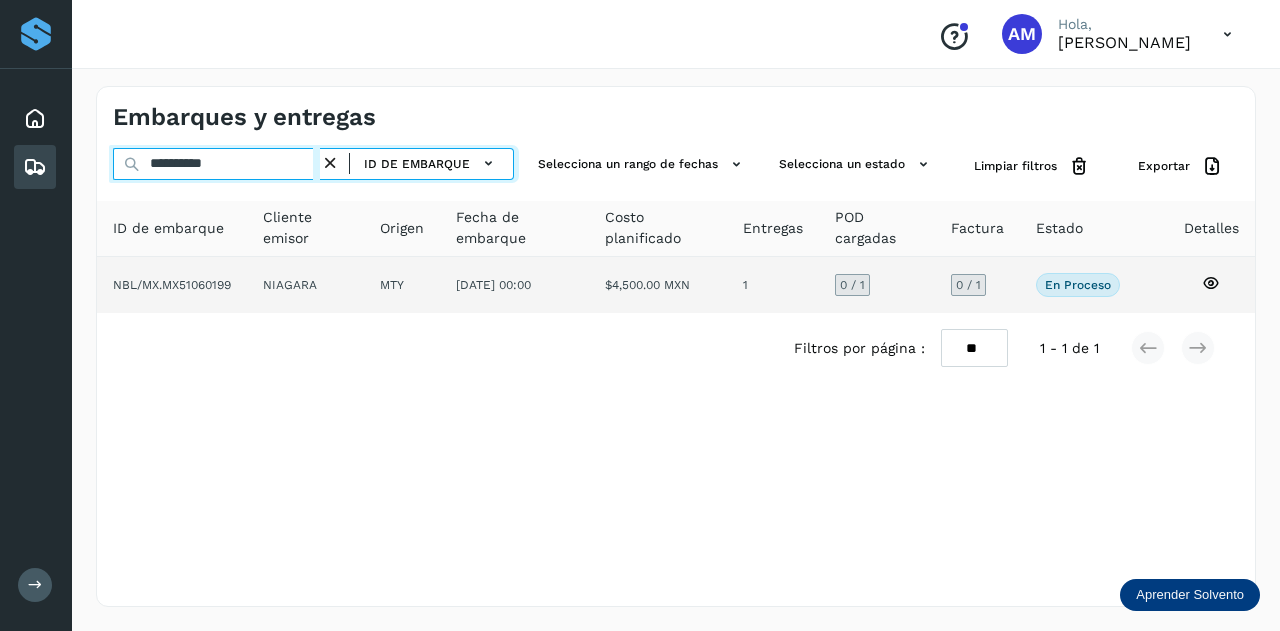 type on "**********" 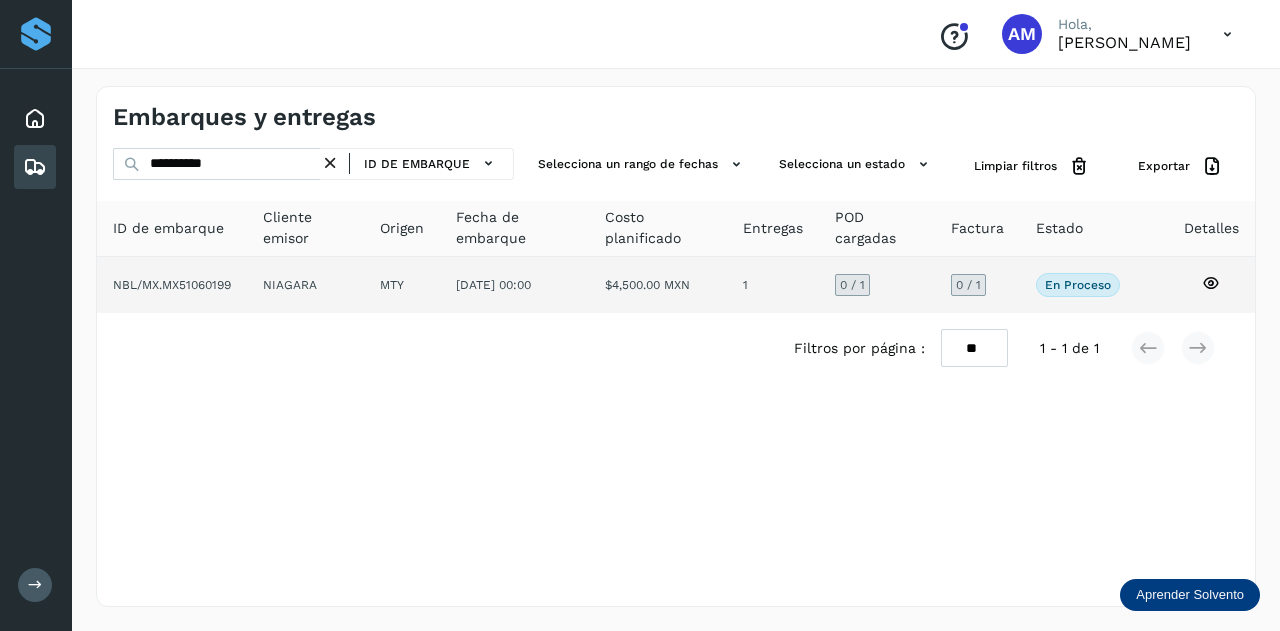 click on "MTY" 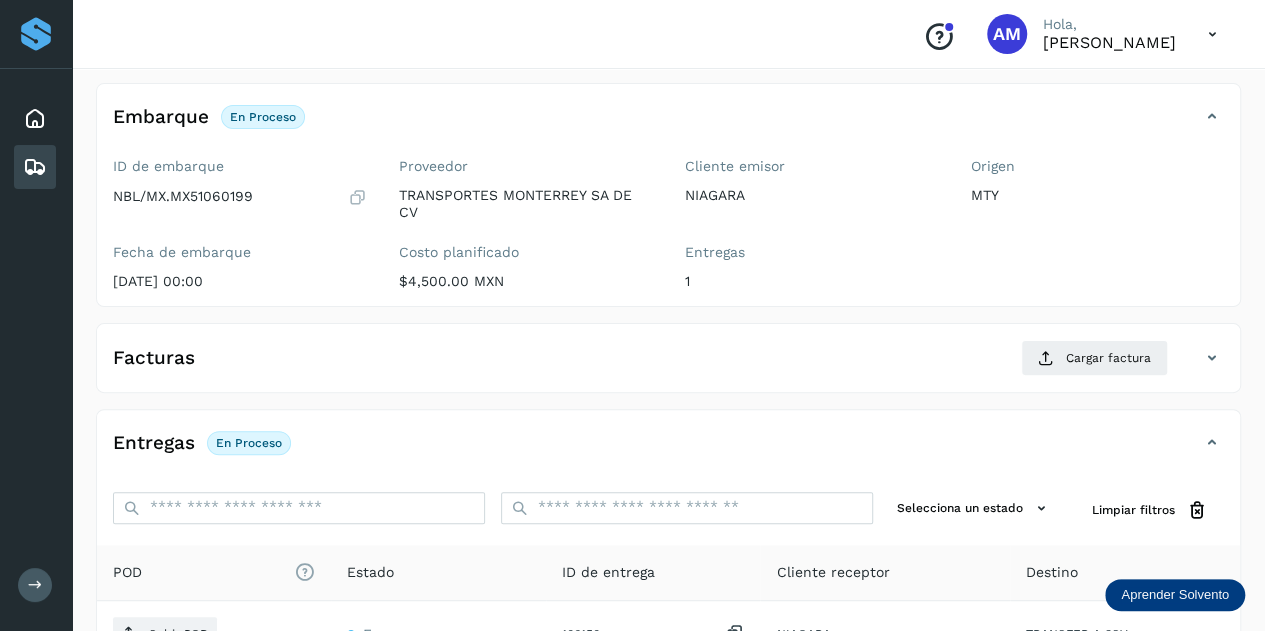 scroll, scrollTop: 300, scrollLeft: 0, axis: vertical 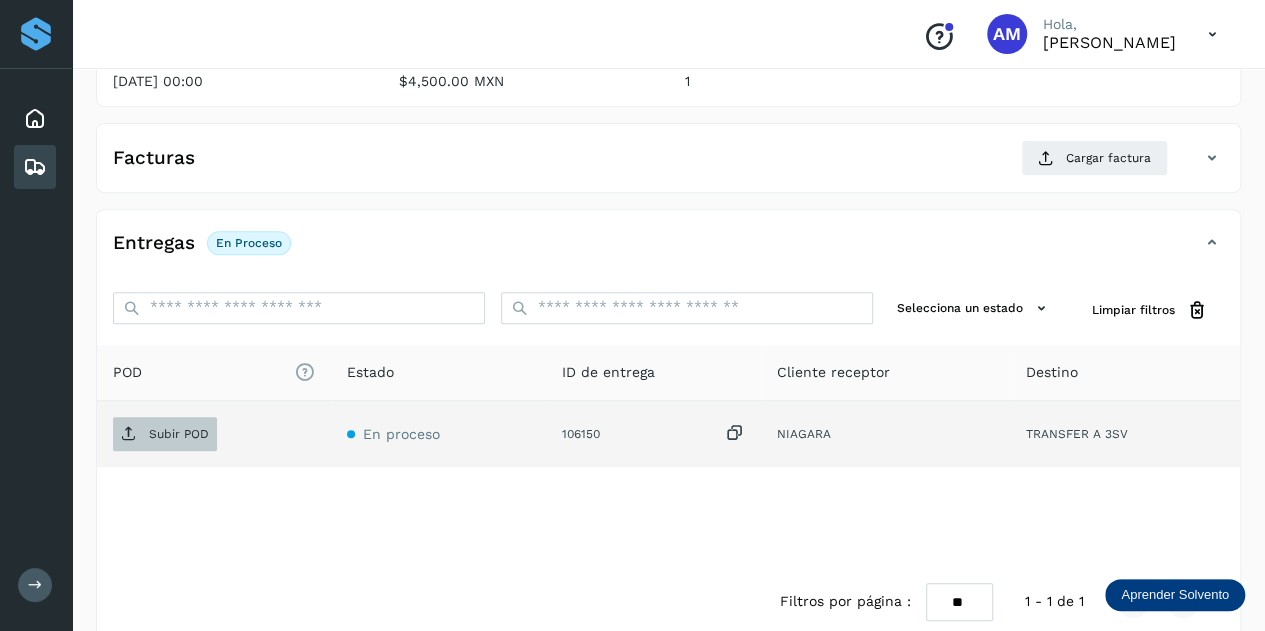 click on "Subir POD" at bounding box center (179, 434) 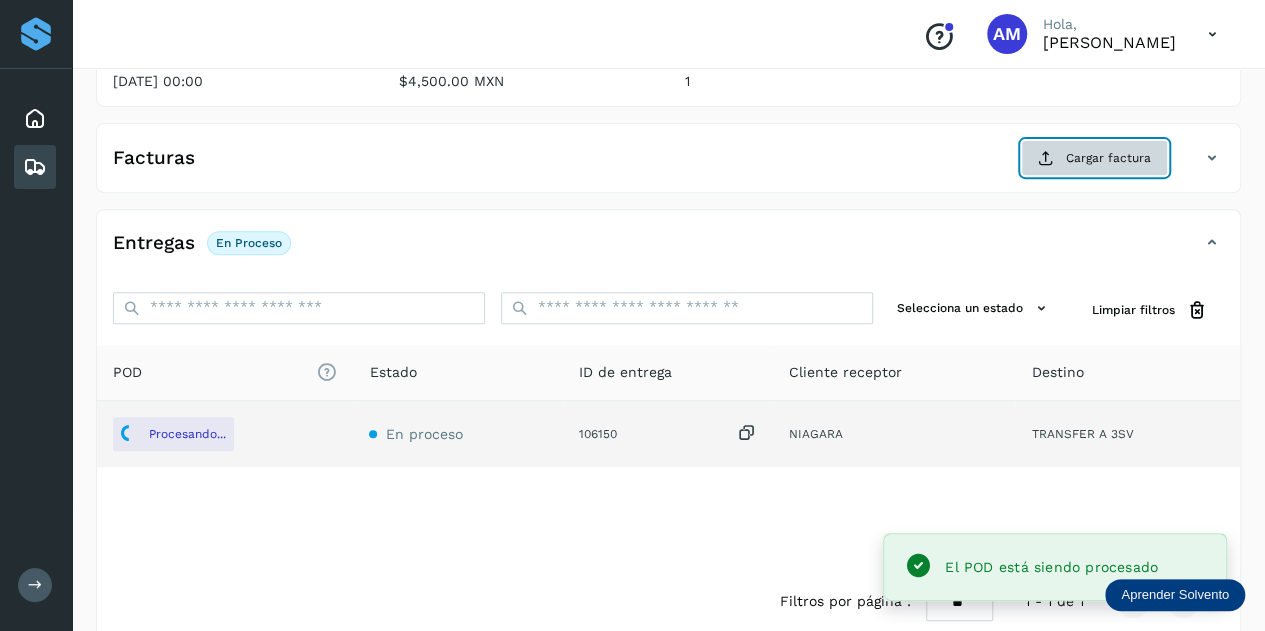 click on "Cargar factura" 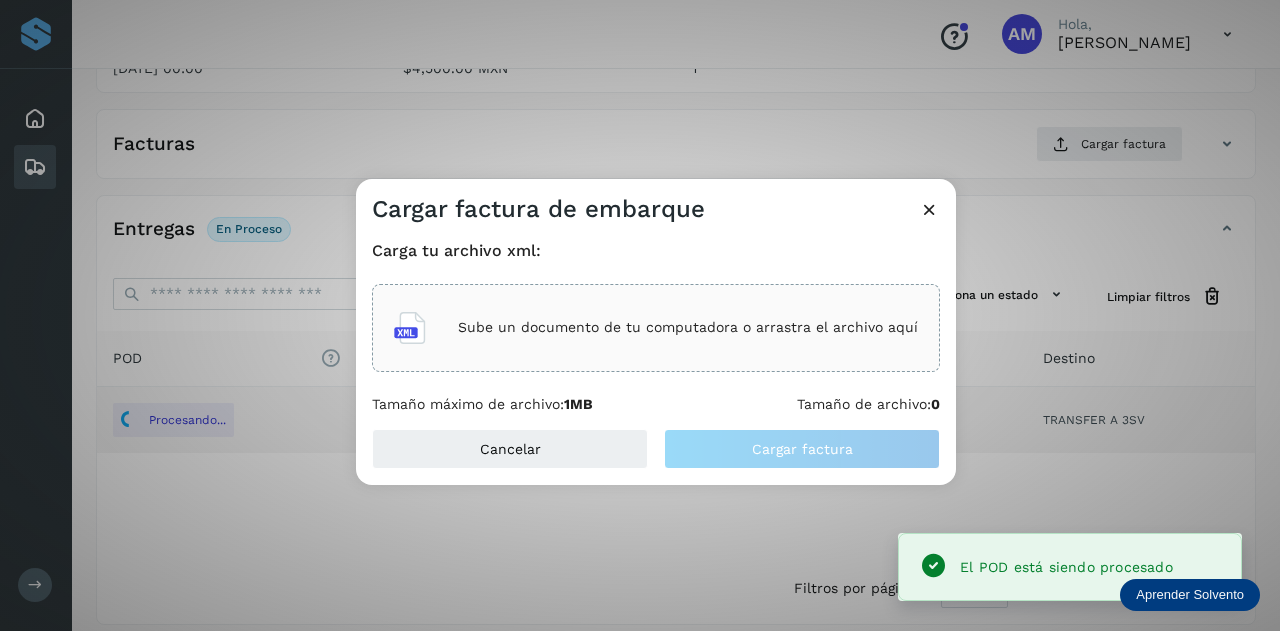 click at bounding box center [410, 328] 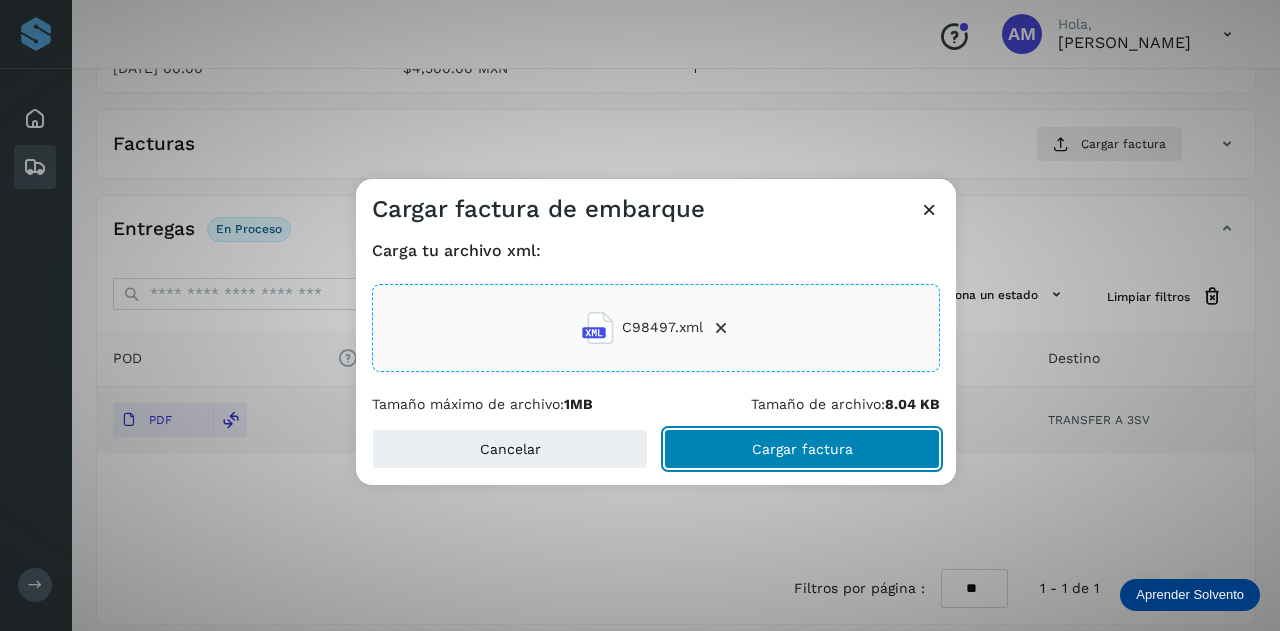 click on "Cargar factura" 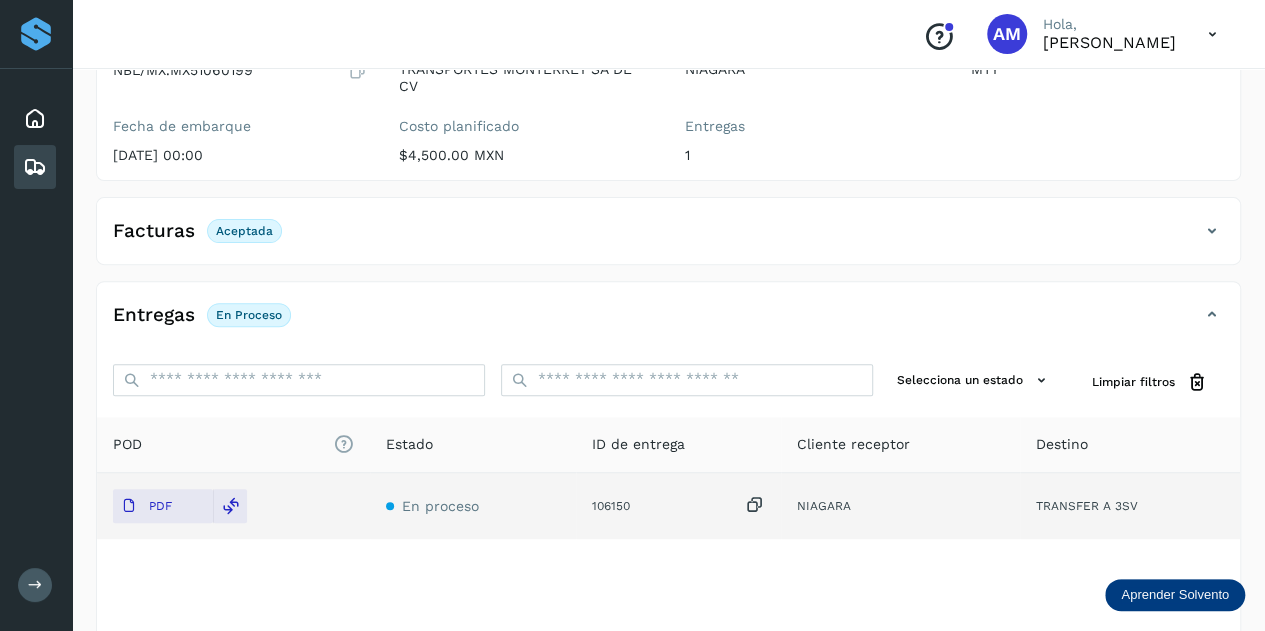 scroll, scrollTop: 0, scrollLeft: 0, axis: both 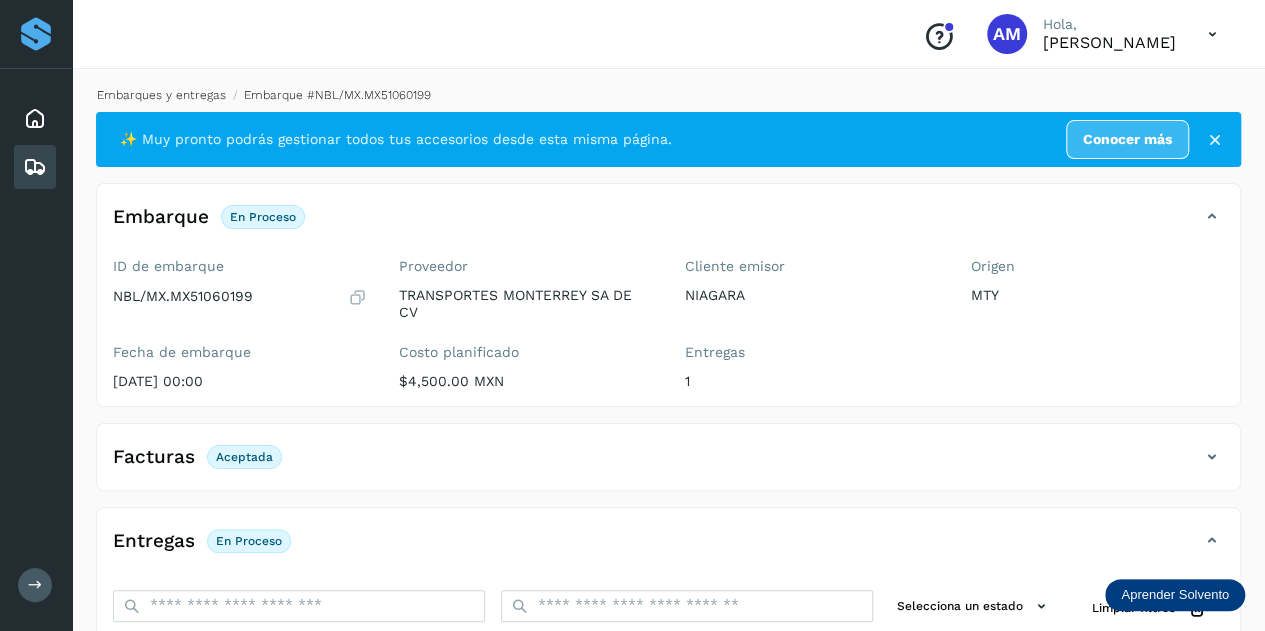 click on "Embarques y entregas" at bounding box center [161, 95] 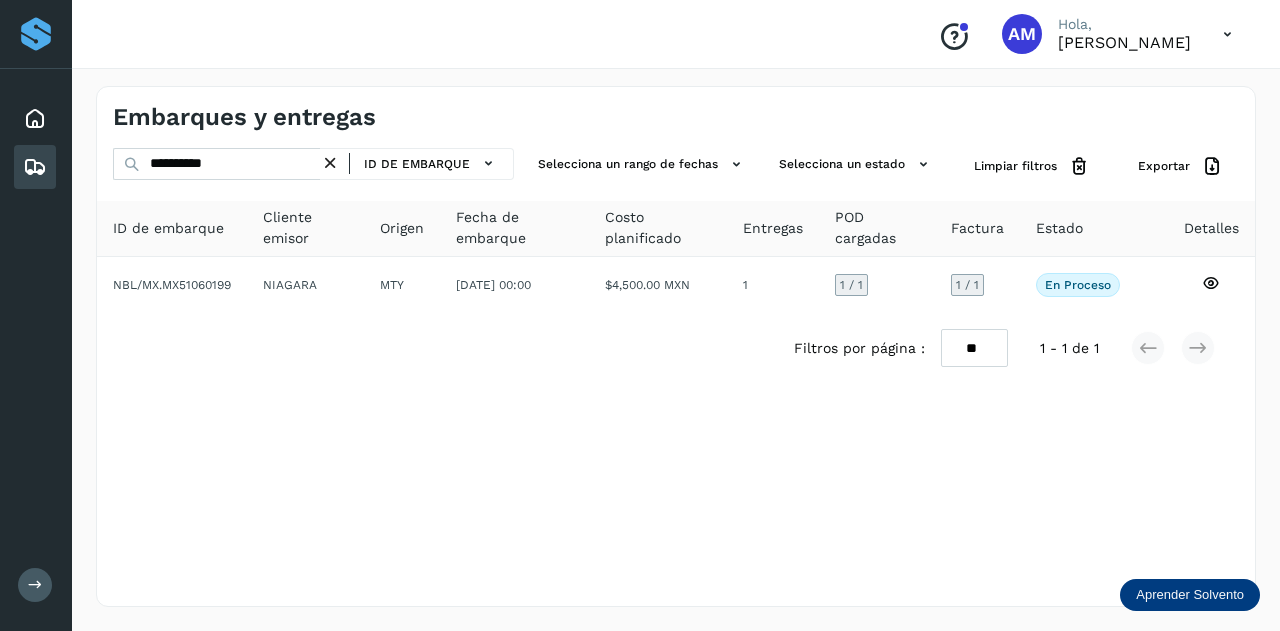 click at bounding box center [330, 163] 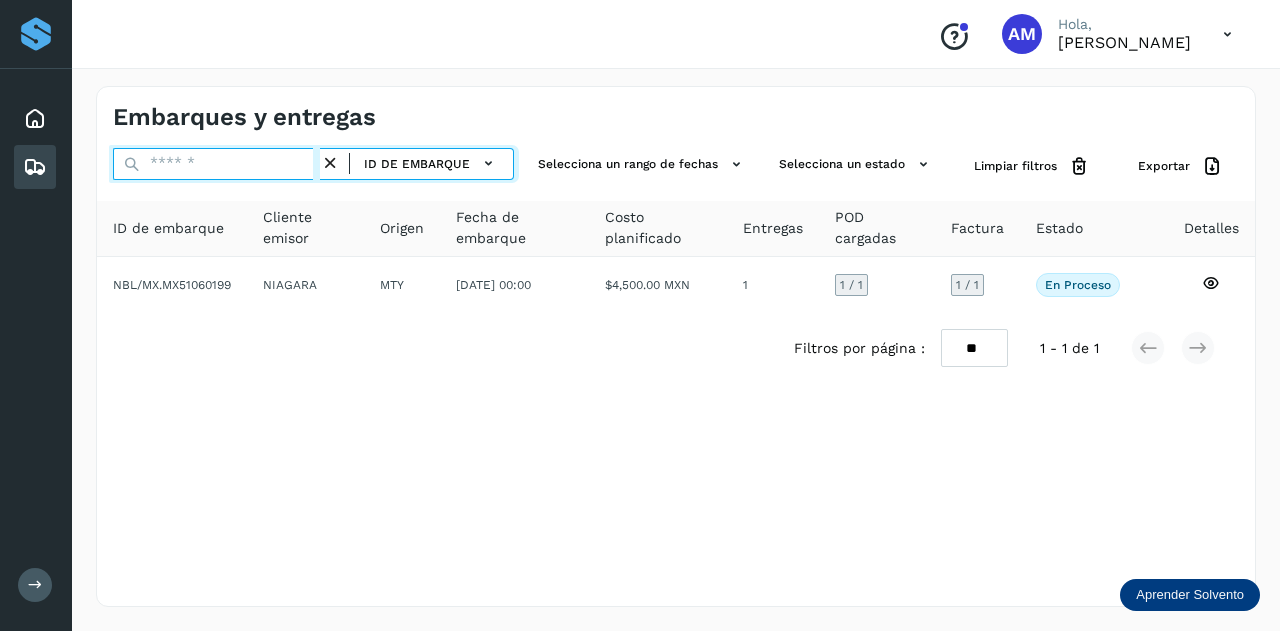 click at bounding box center (216, 164) 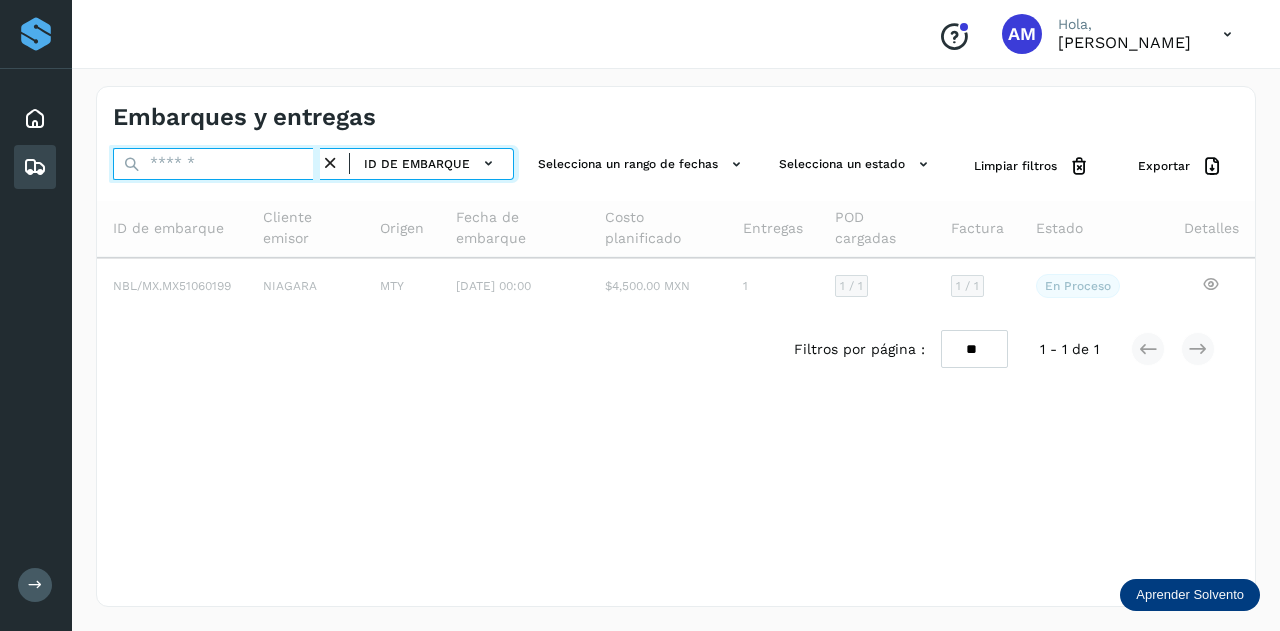paste on "**********" 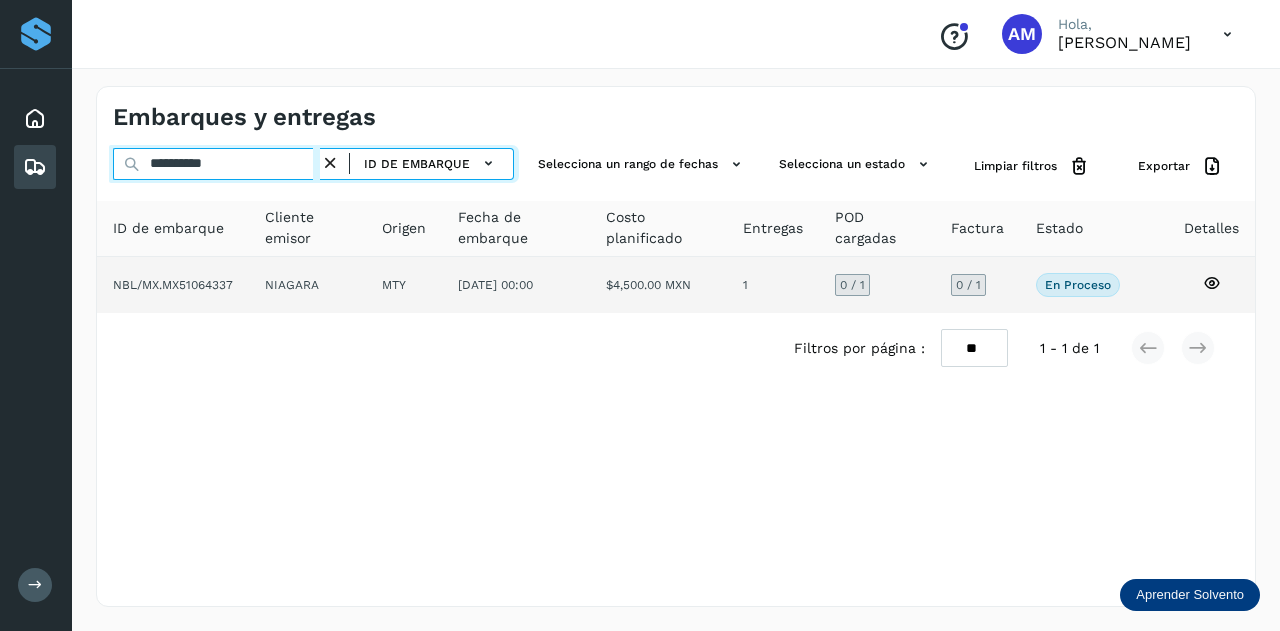 type on "**********" 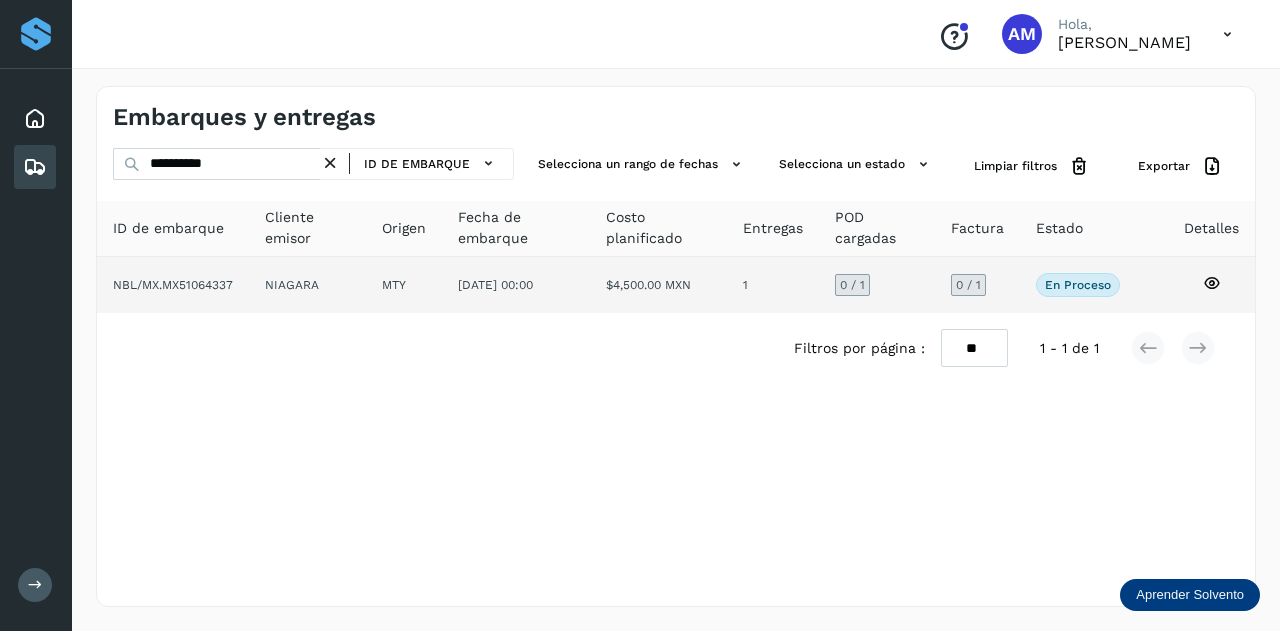 click on "NIAGARA" 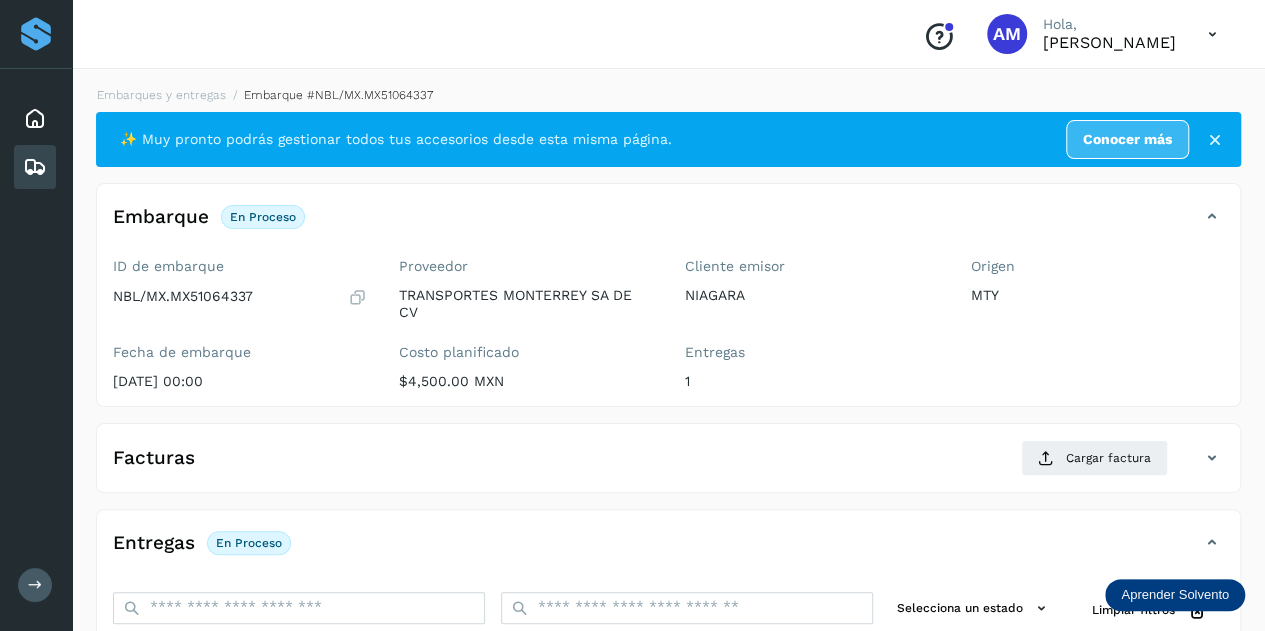scroll, scrollTop: 200, scrollLeft: 0, axis: vertical 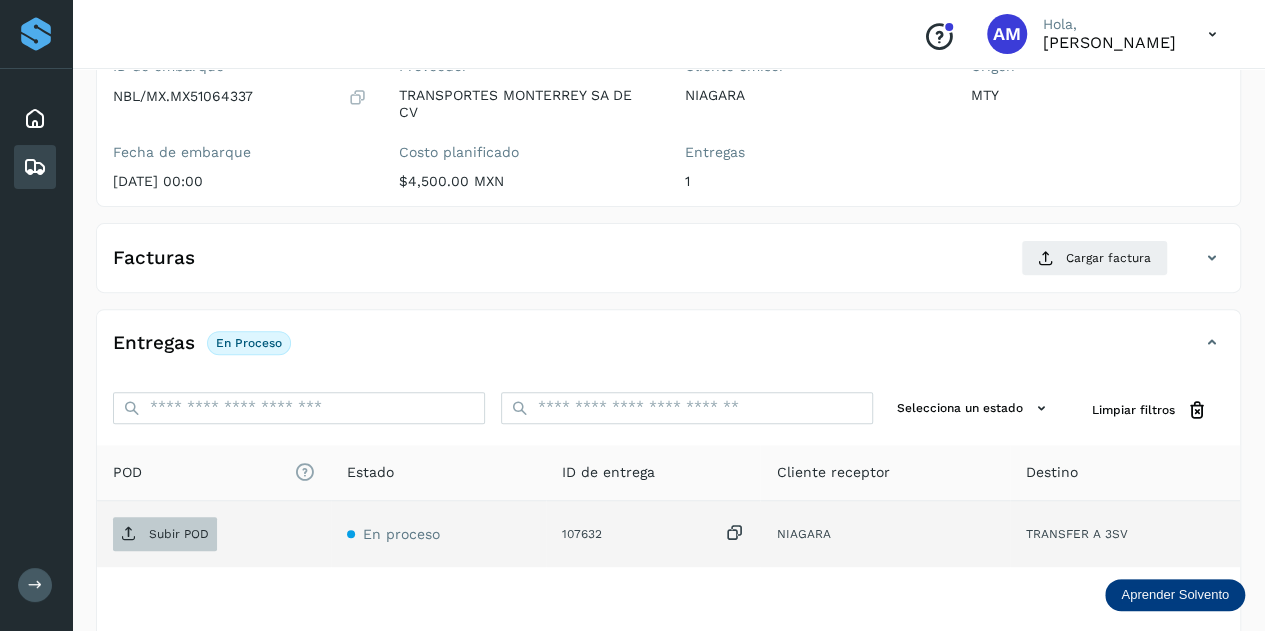 click on "Subir POD" at bounding box center (179, 534) 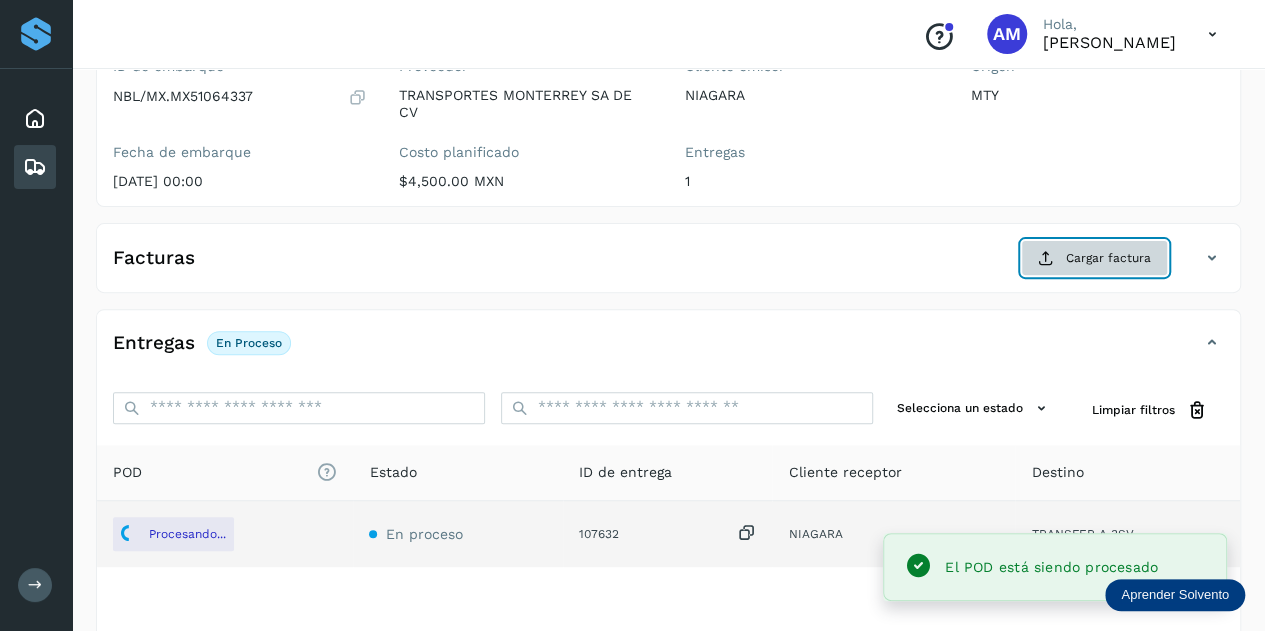 click on "Cargar factura" at bounding box center [1094, 258] 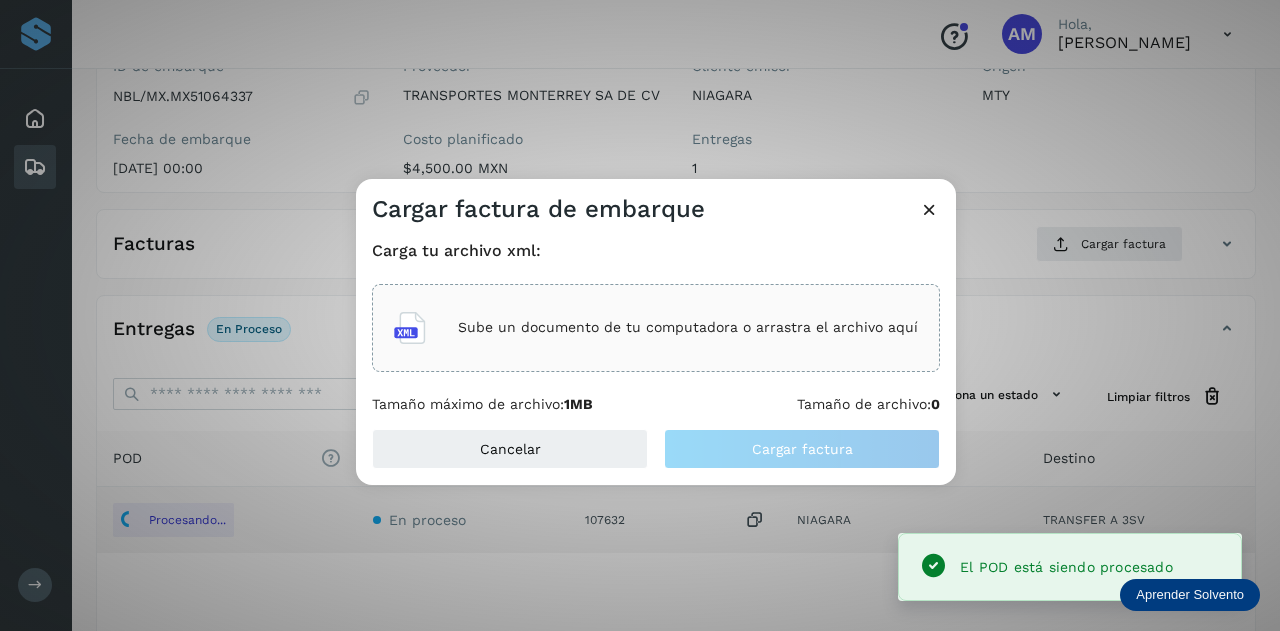 click on "Sube un documento de tu computadora o arrastra el archivo aquí" at bounding box center [688, 327] 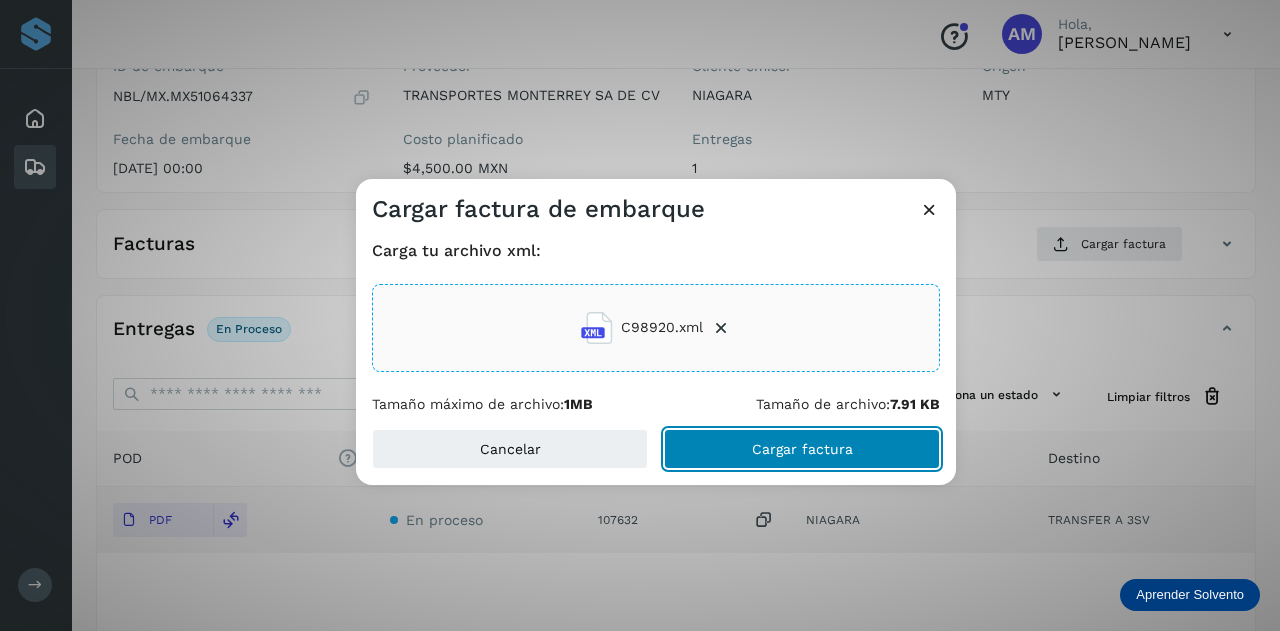click on "Cargar factura" 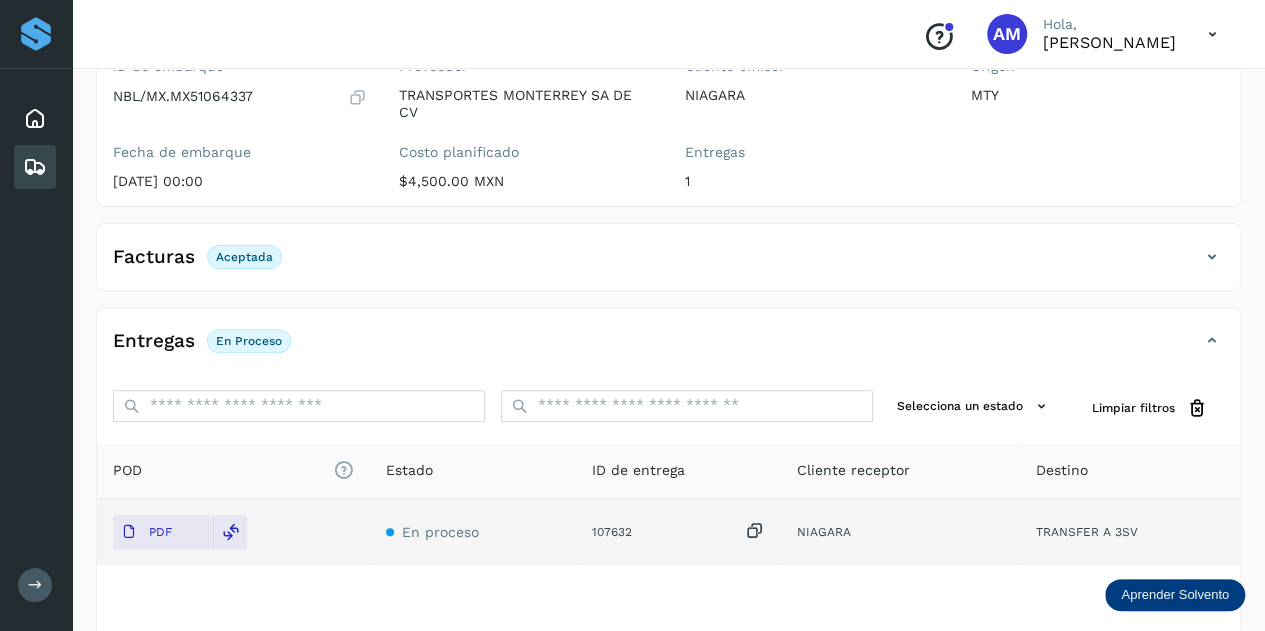 scroll, scrollTop: 0, scrollLeft: 0, axis: both 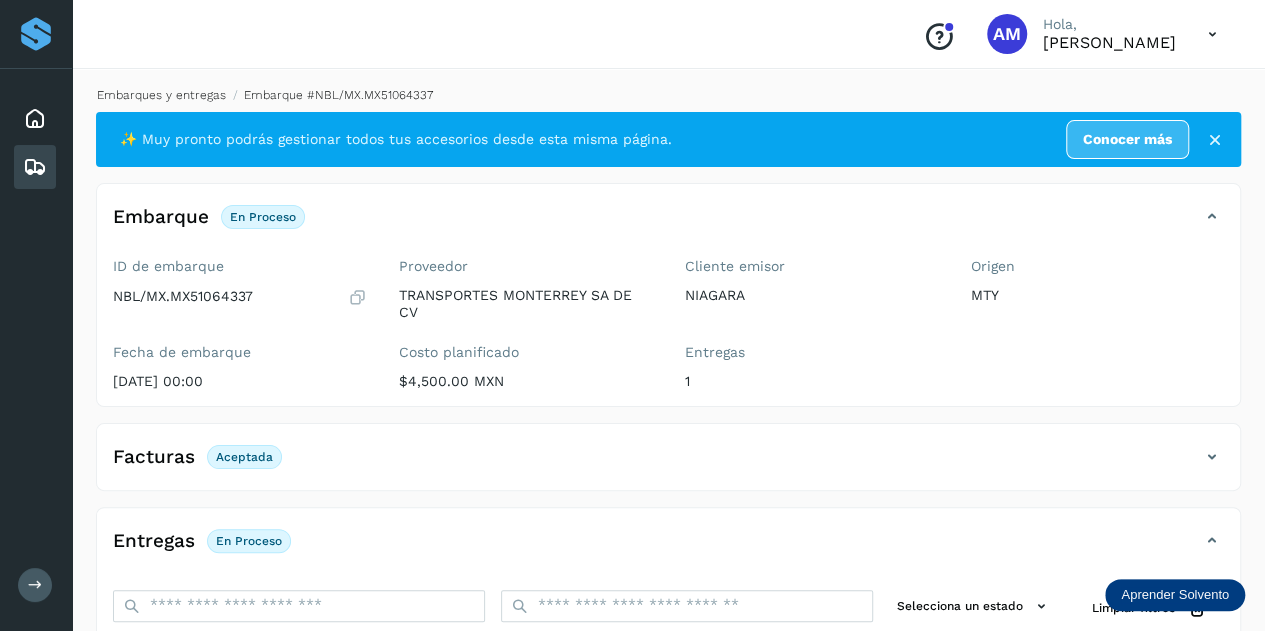 click on "Embarques y entregas" at bounding box center [161, 95] 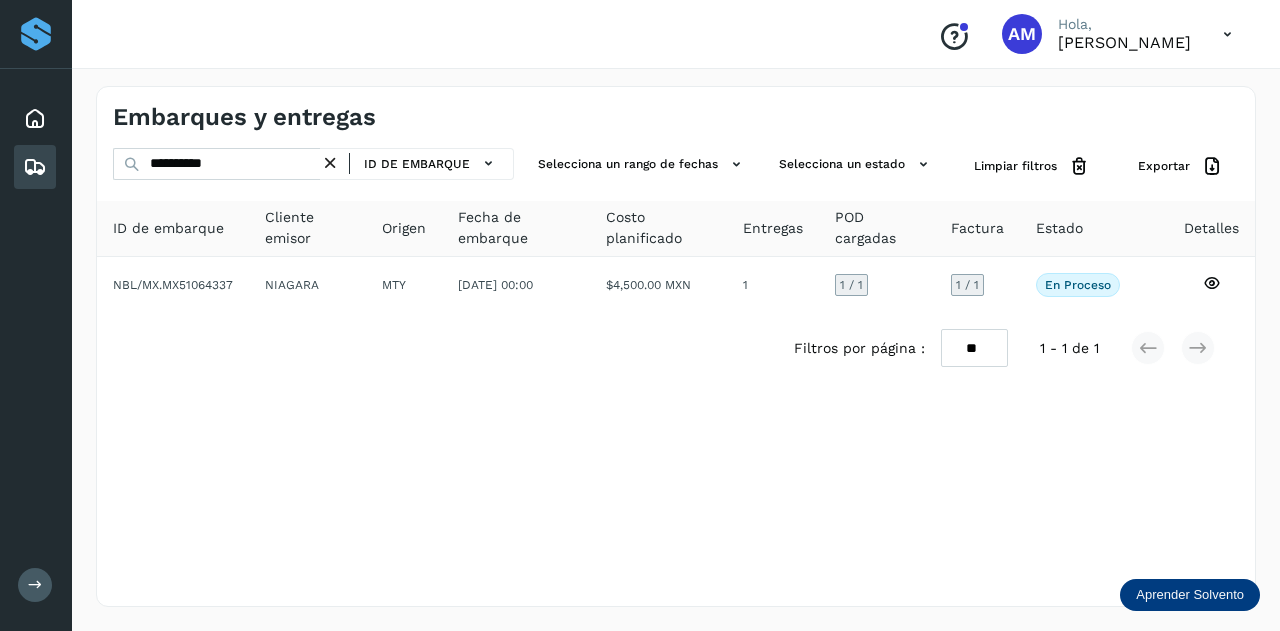 click at bounding box center [330, 163] 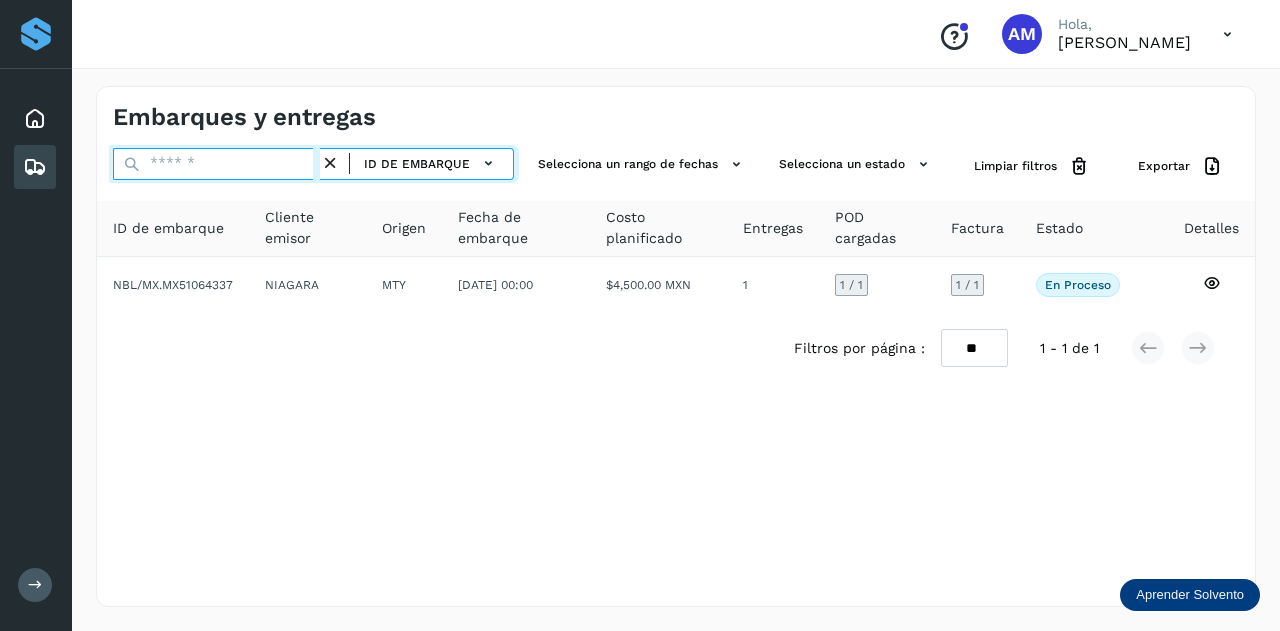 click at bounding box center (216, 164) 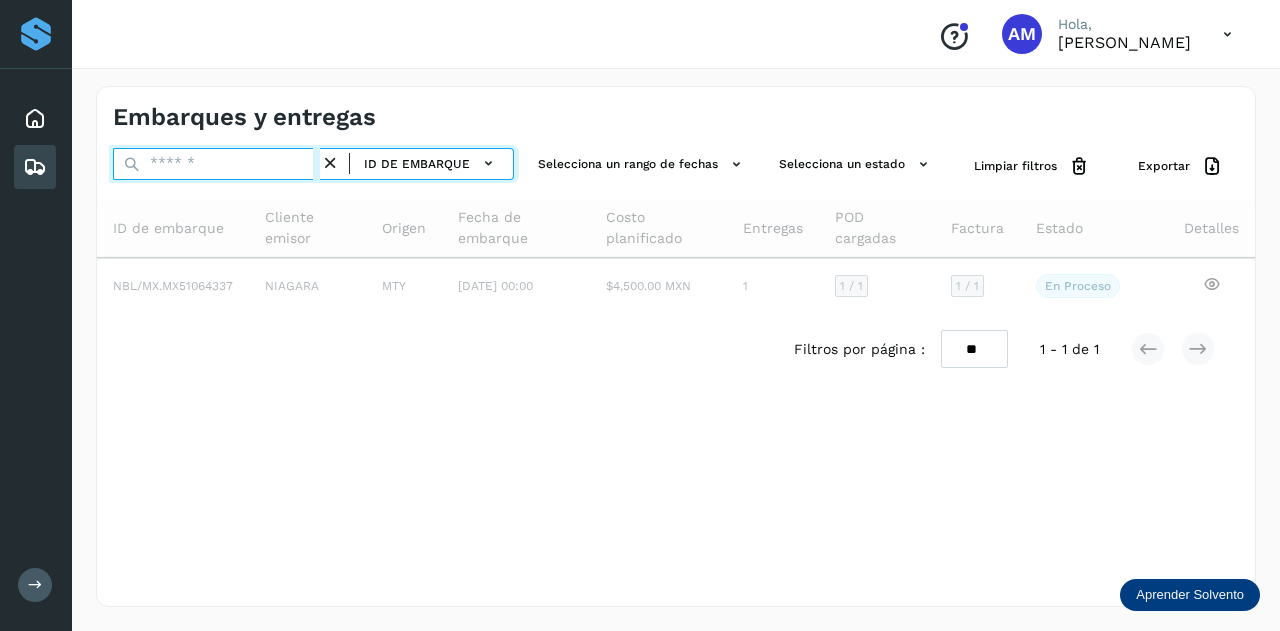 paste on "**********" 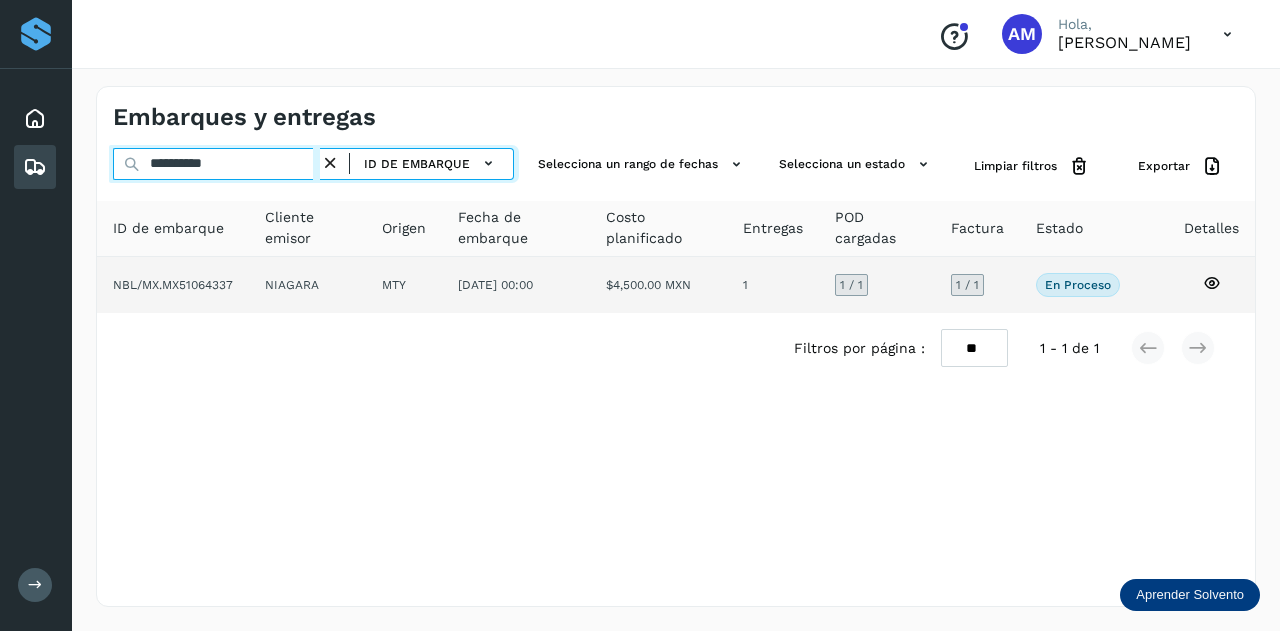 type on "**********" 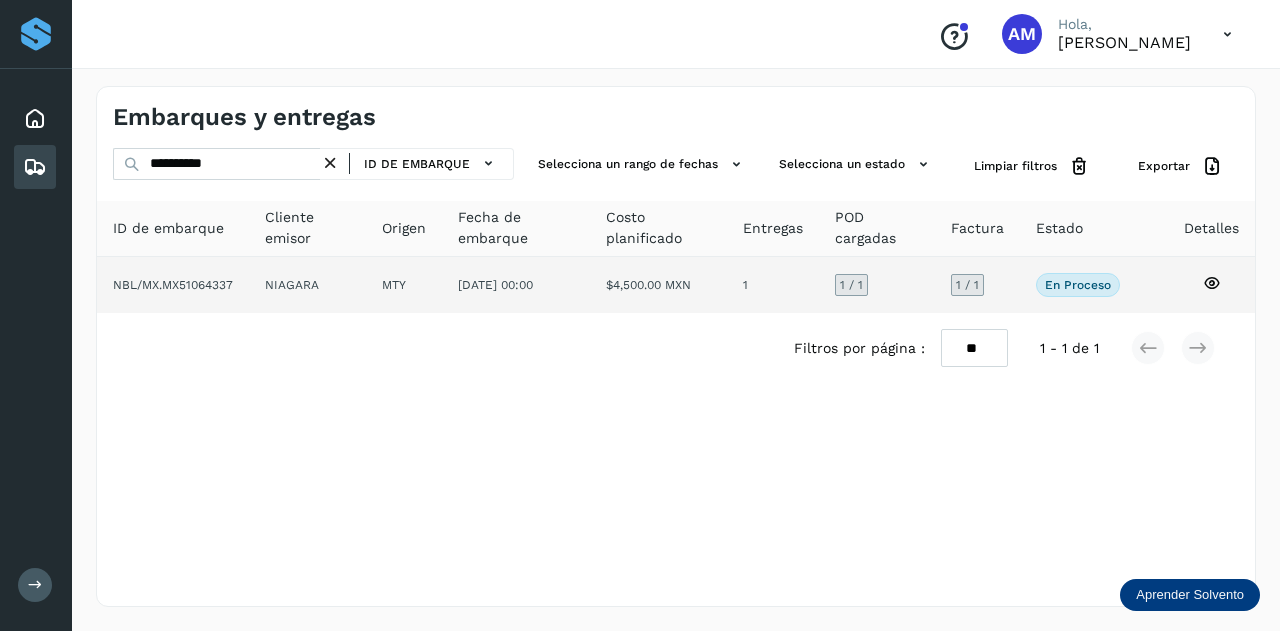 click on "NIAGARA" 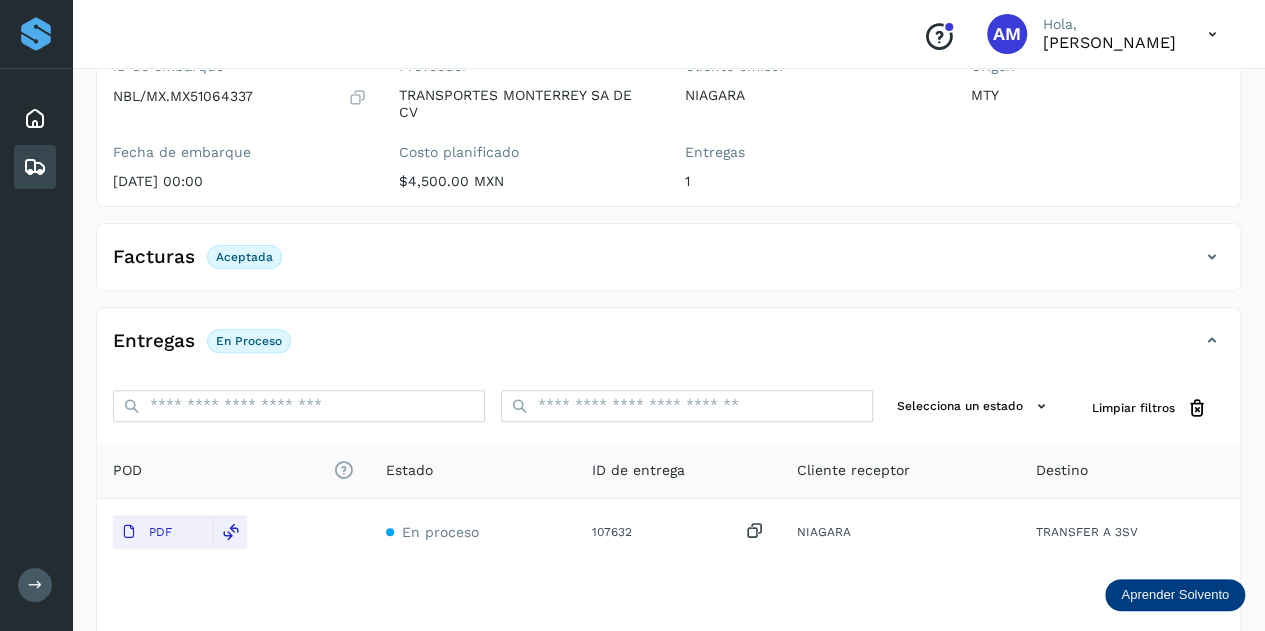 scroll, scrollTop: 0, scrollLeft: 0, axis: both 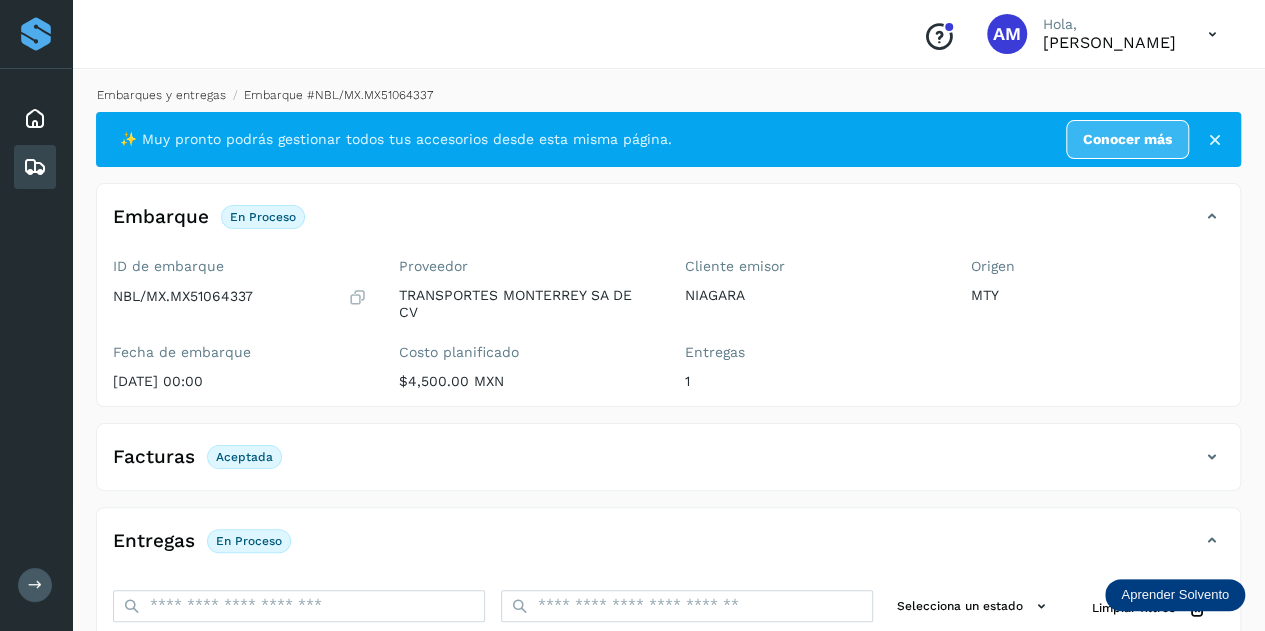 click on "Embarques y entregas" at bounding box center (161, 95) 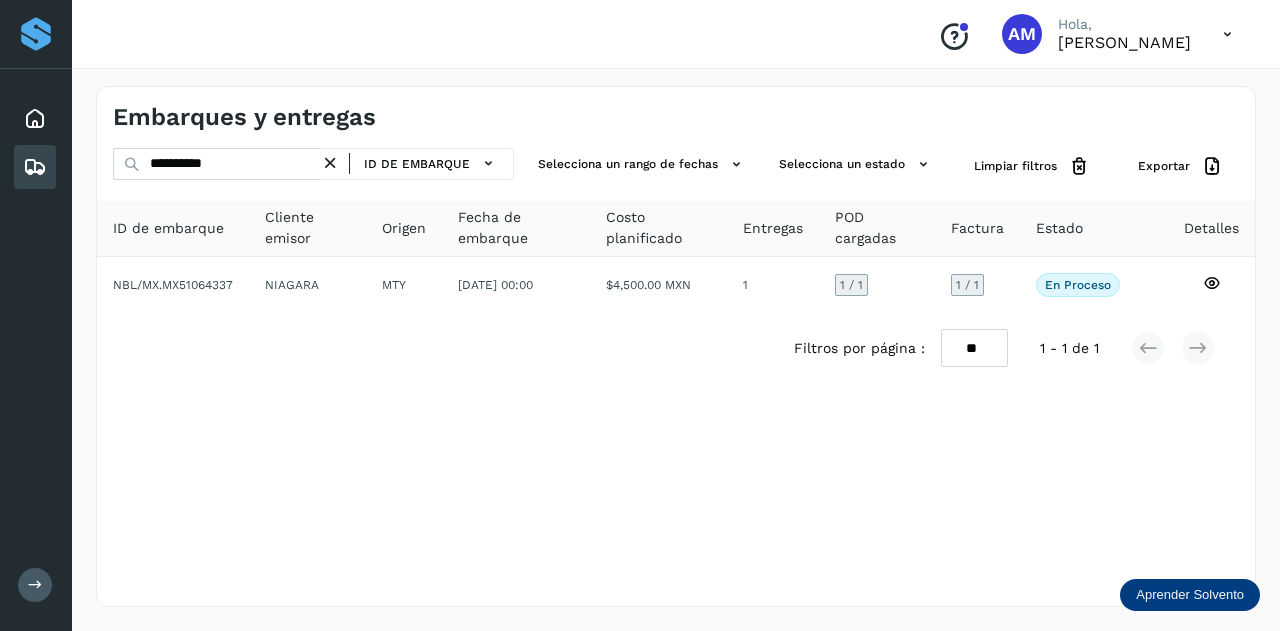 click at bounding box center [330, 163] 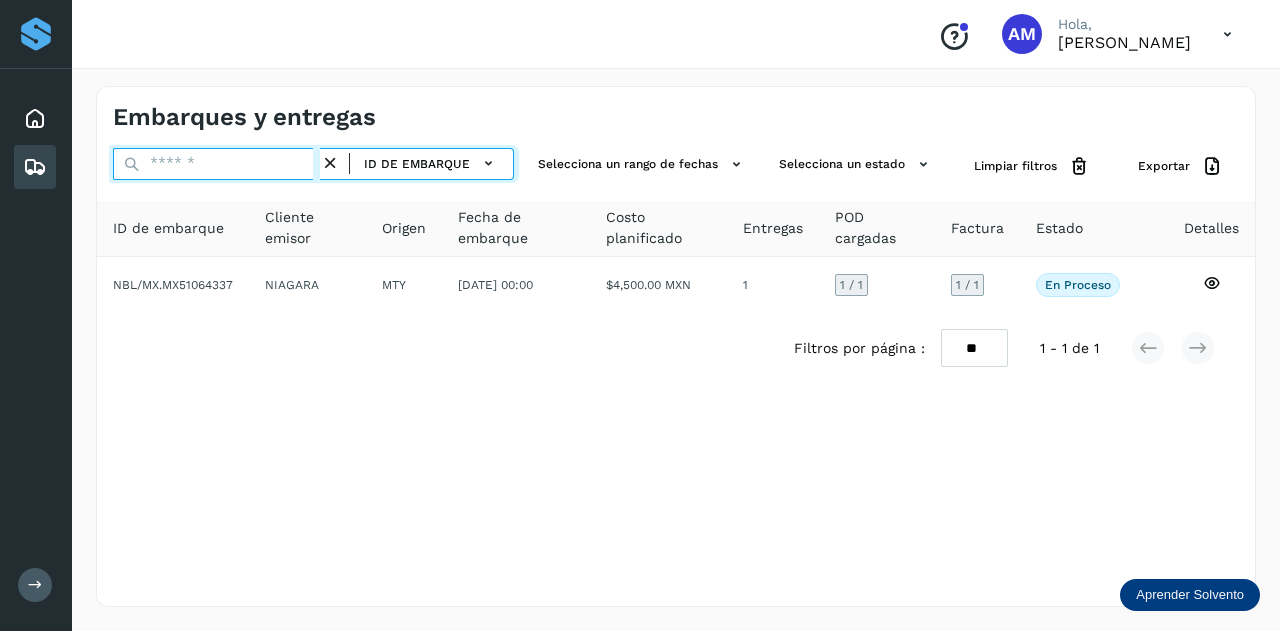 click at bounding box center (216, 164) 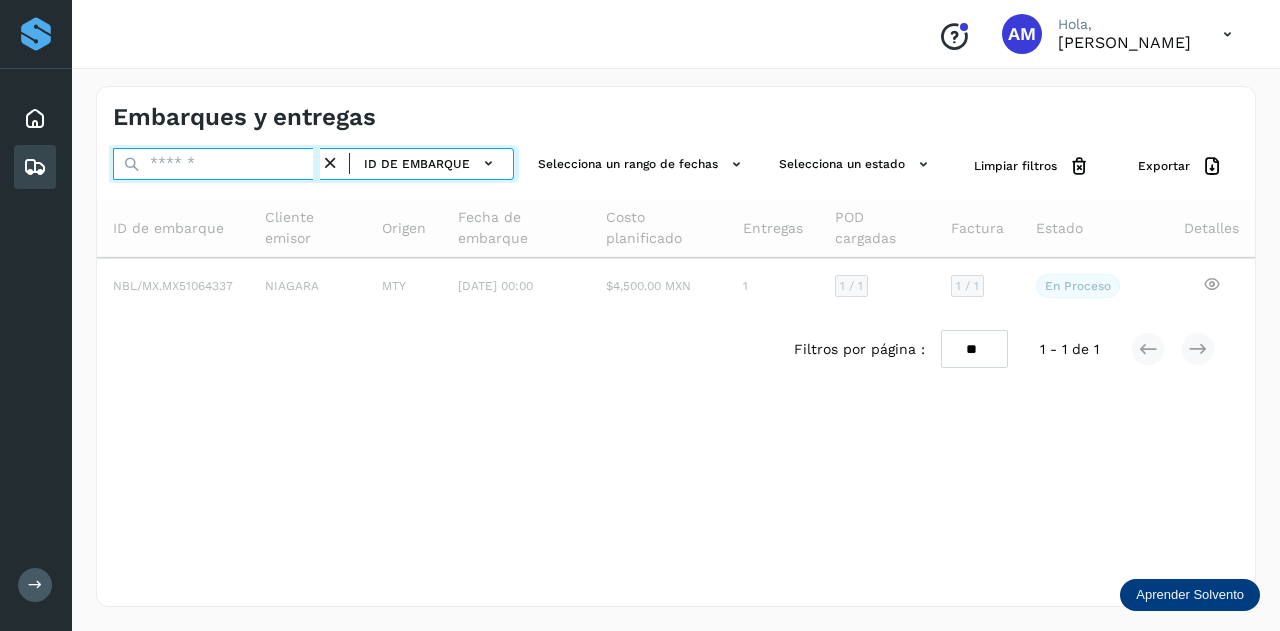 paste on "**********" 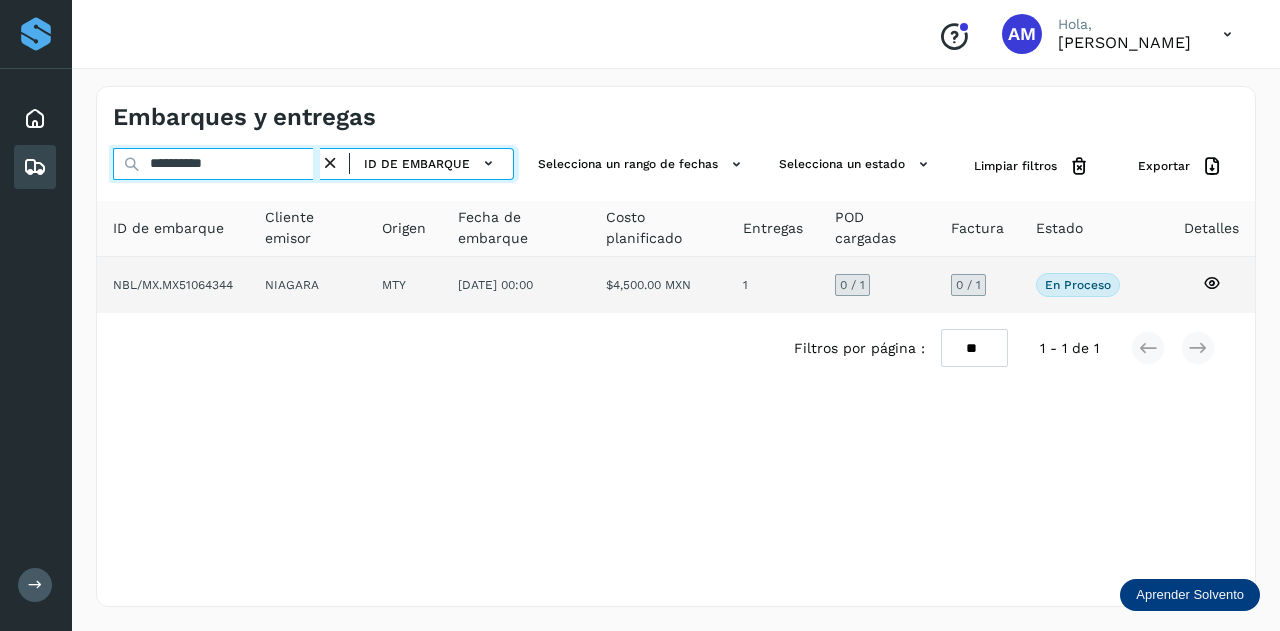 type on "**********" 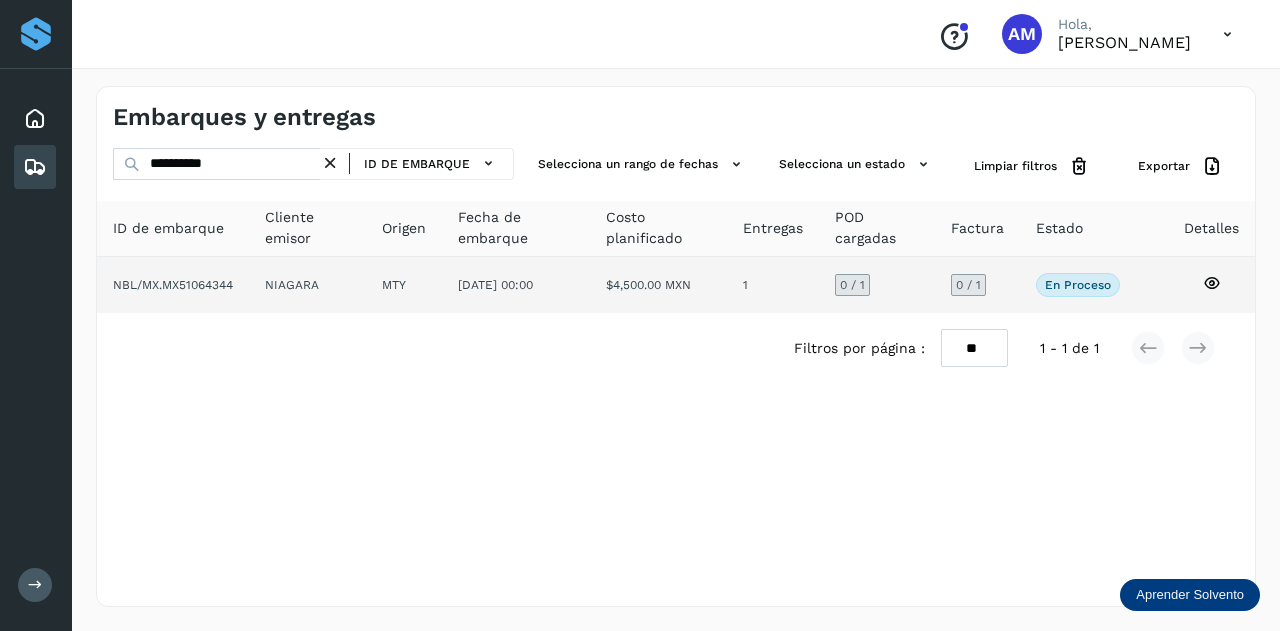 click on "NIAGARA" 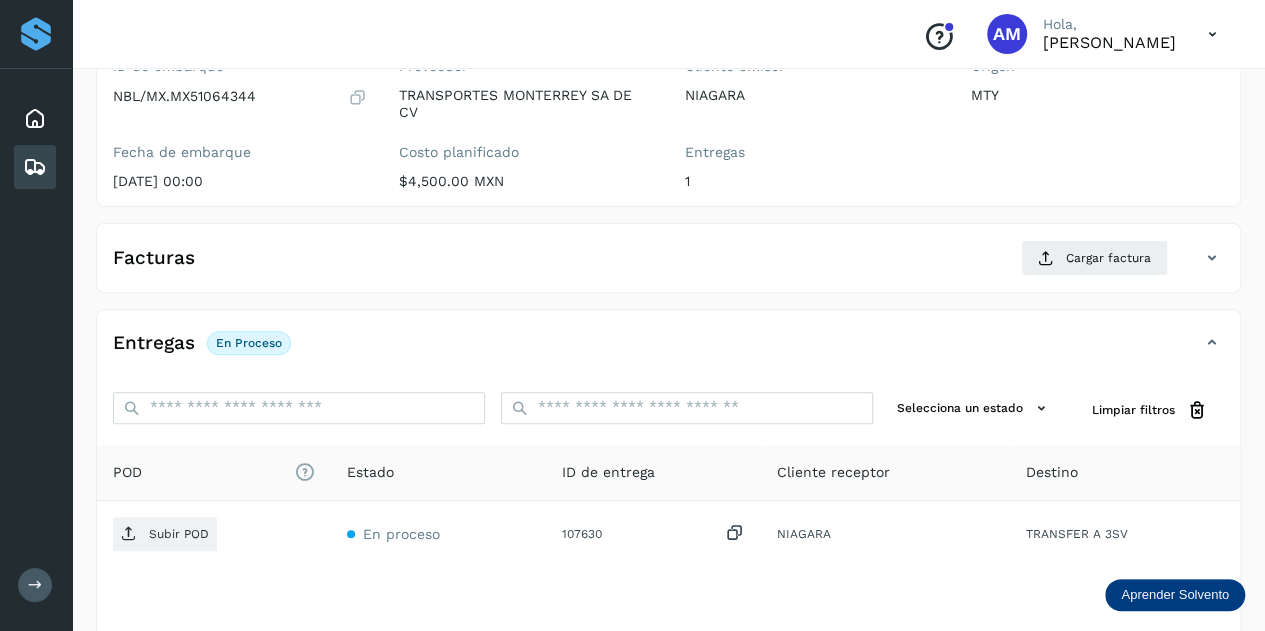 scroll, scrollTop: 300, scrollLeft: 0, axis: vertical 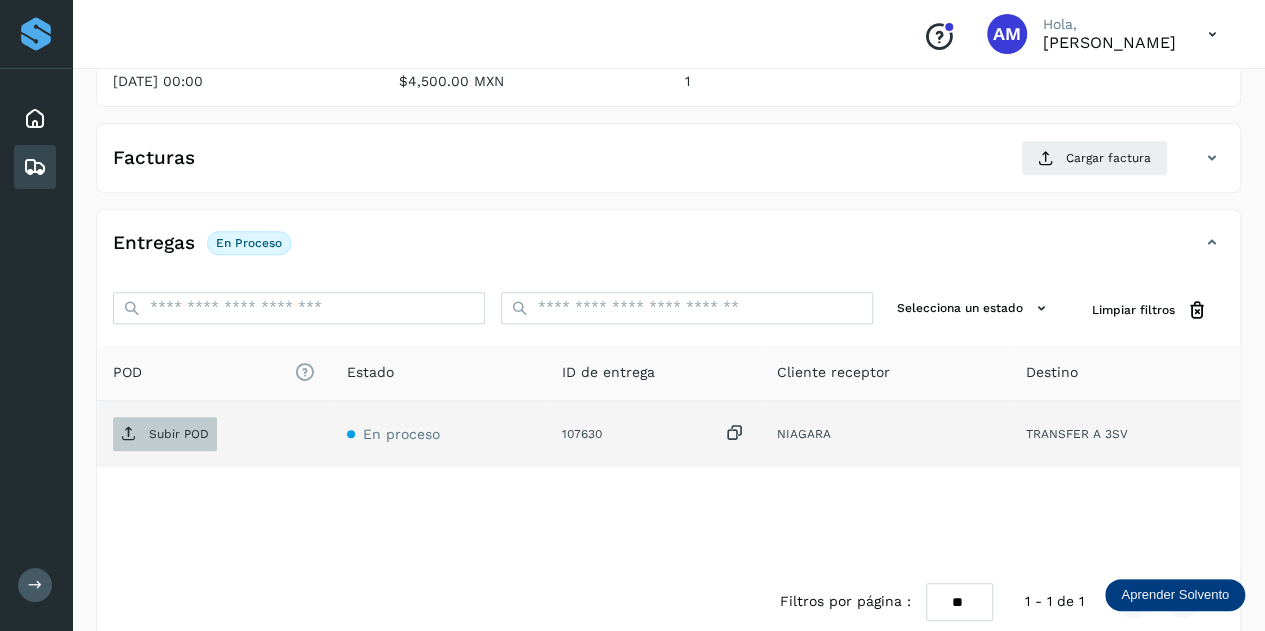 click on "Subir POD" at bounding box center [165, 434] 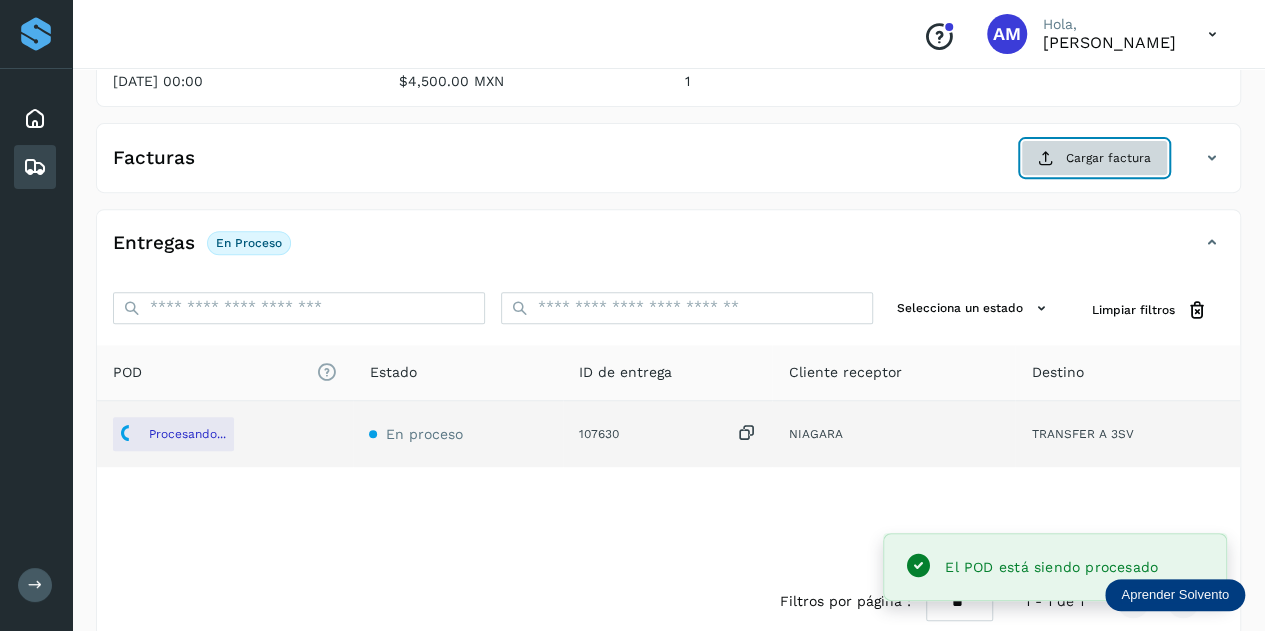 click on "Cargar factura" 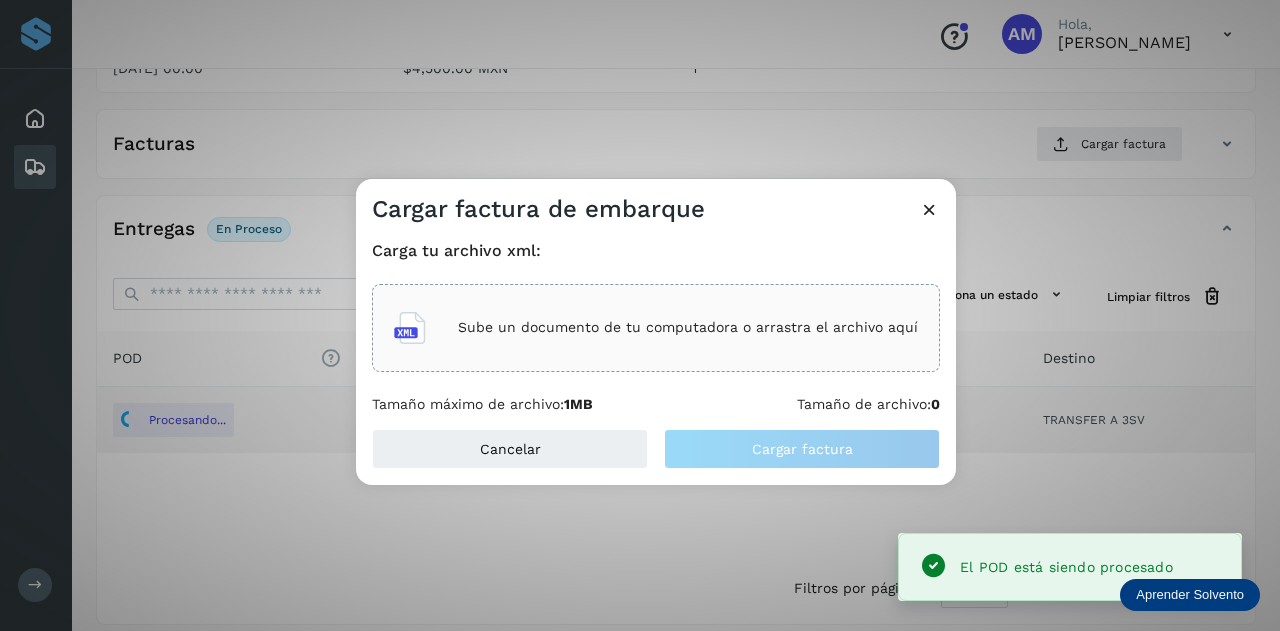 click on "Sube un documento de tu computadora o arrastra el archivo aquí" 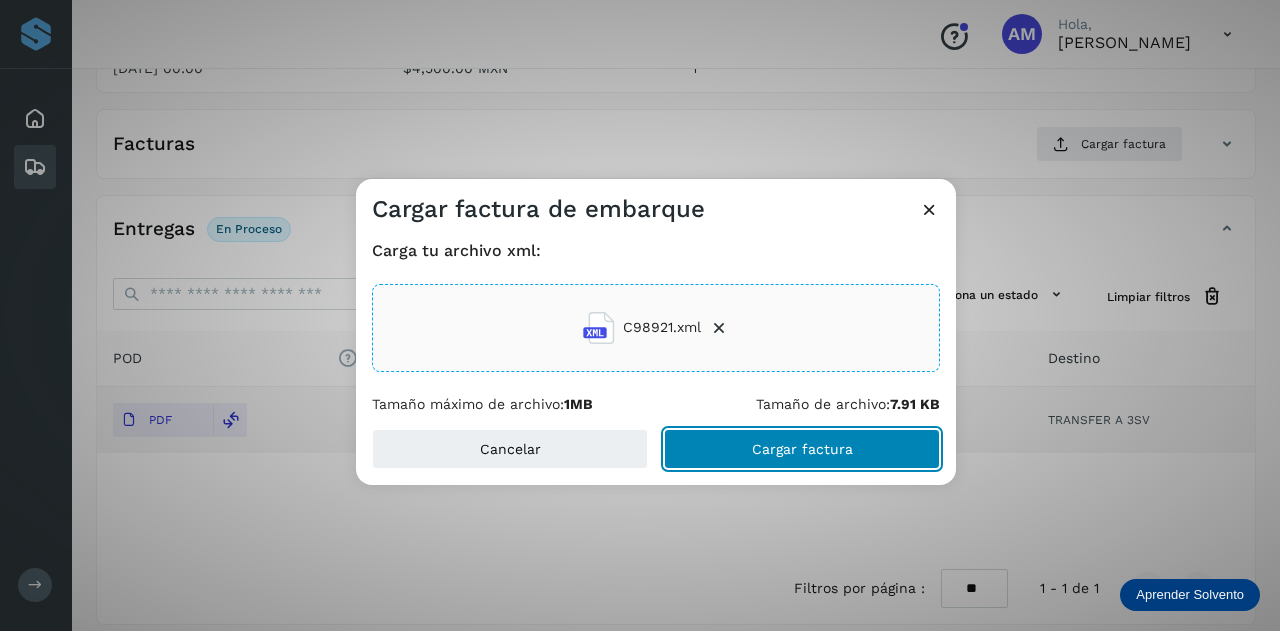 click on "Cargar factura" 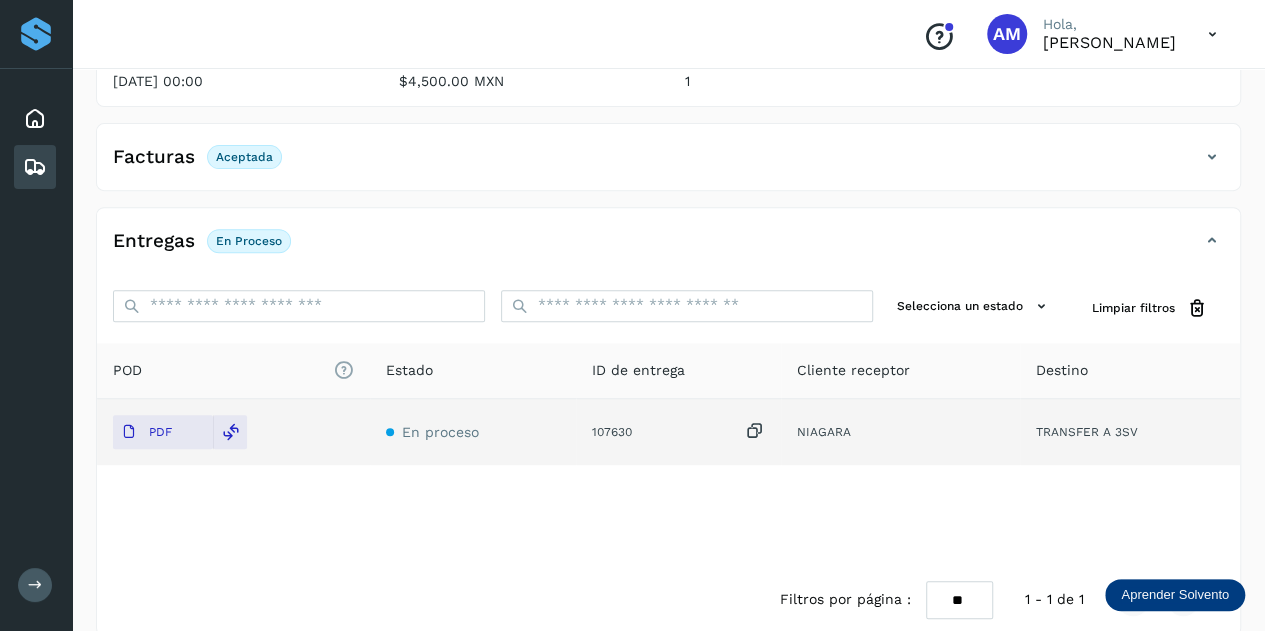 scroll, scrollTop: 0, scrollLeft: 0, axis: both 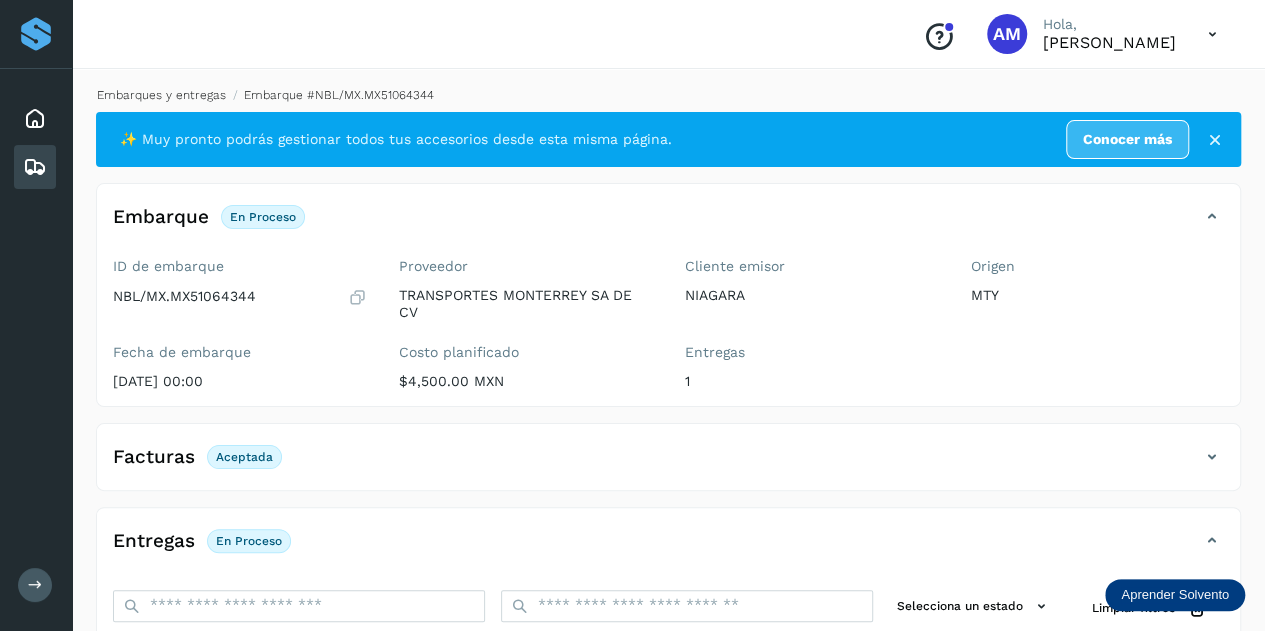 click on "Embarques y entregas" at bounding box center (161, 95) 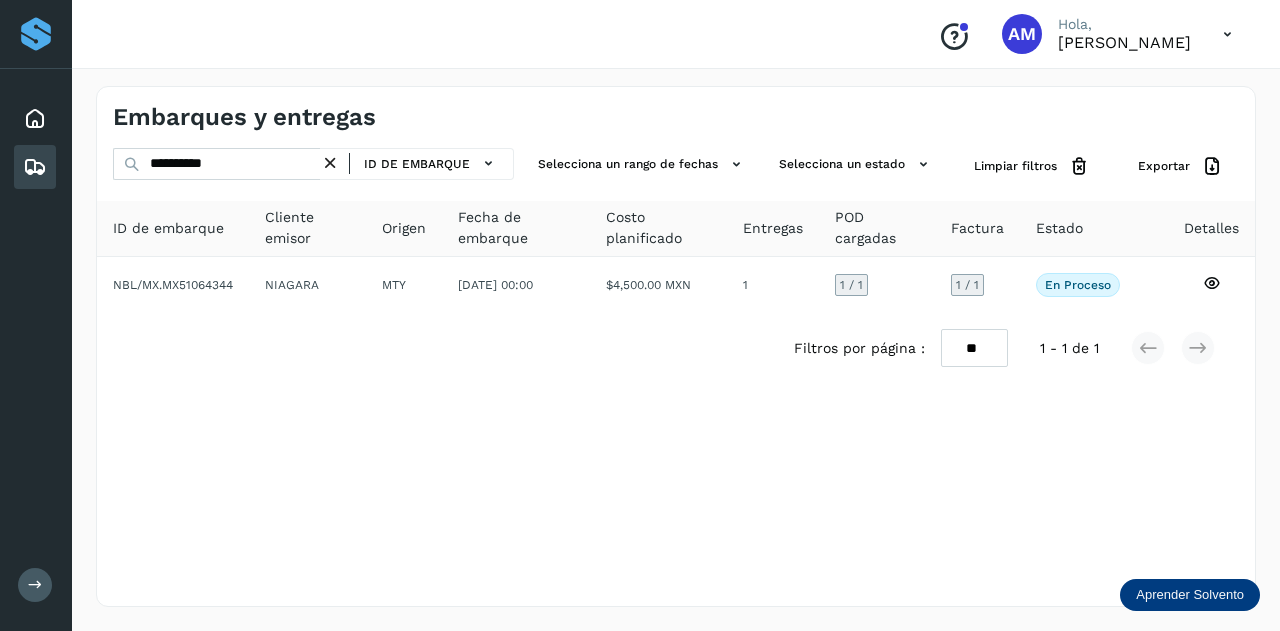 drag, startPoint x: 336, startPoint y: 161, endPoint x: 278, endPoint y: 164, distance: 58.077534 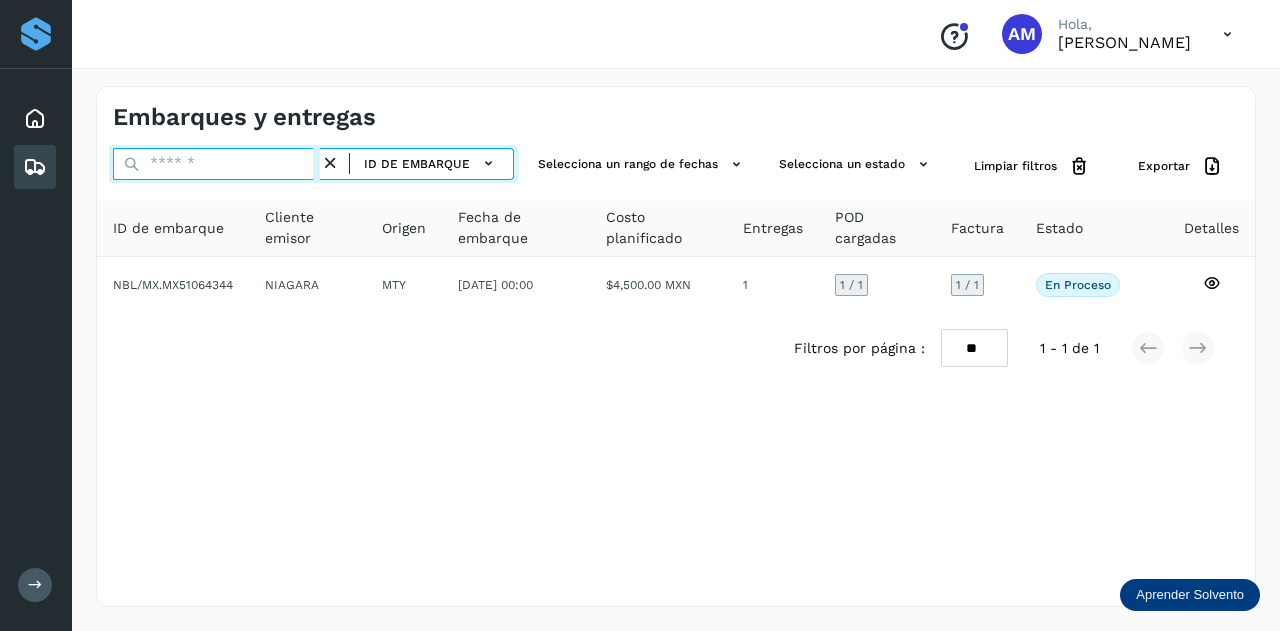 click at bounding box center [216, 164] 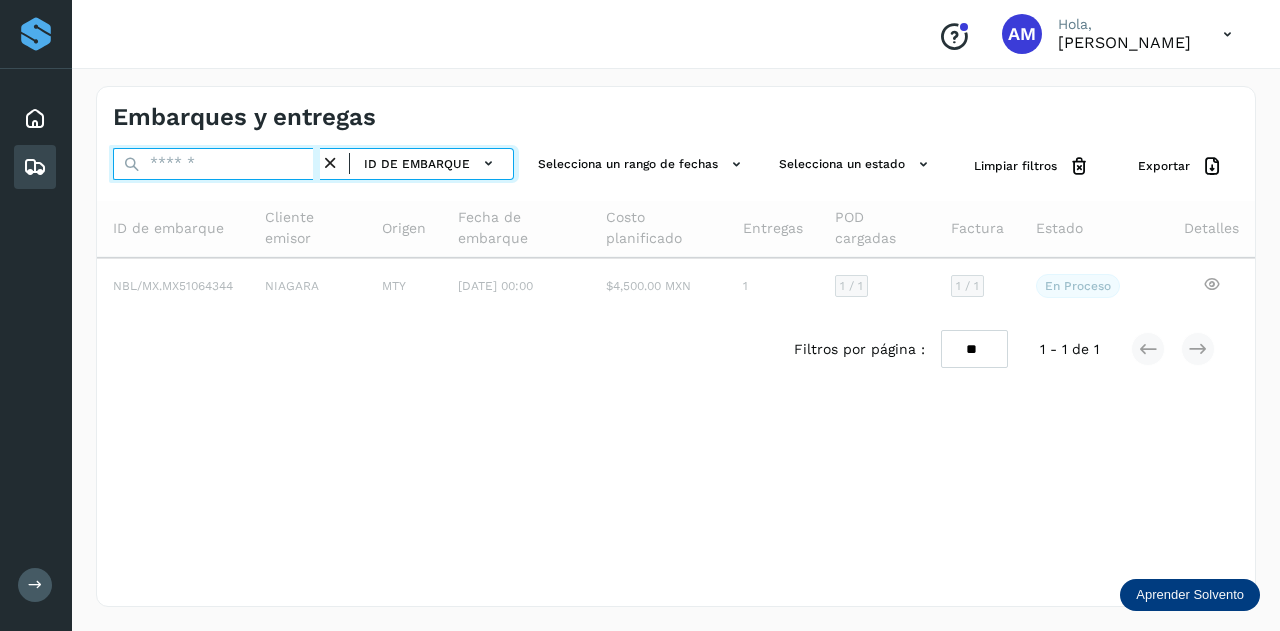 paste on "**********" 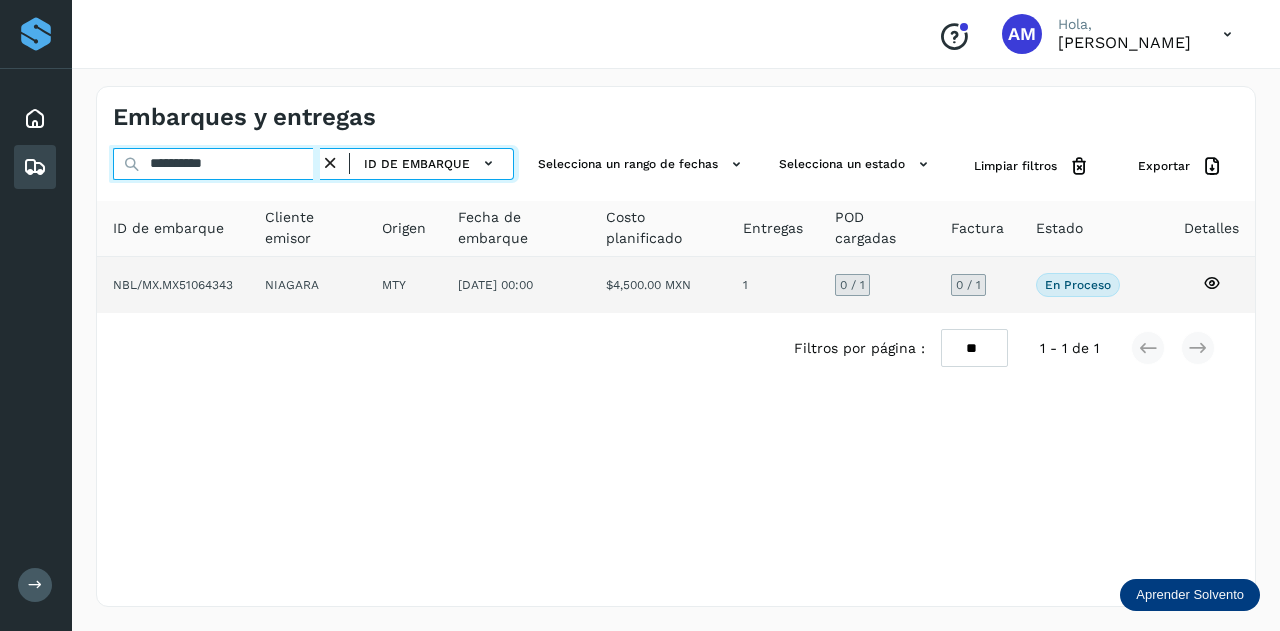 type on "**********" 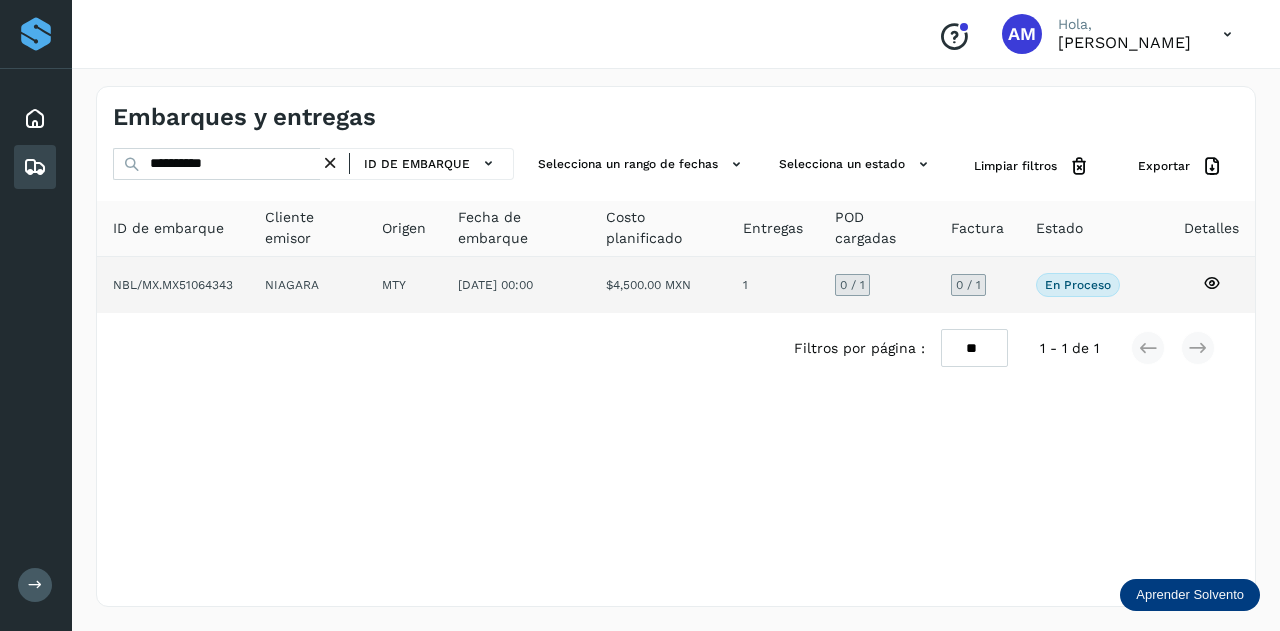 click on "MTY" 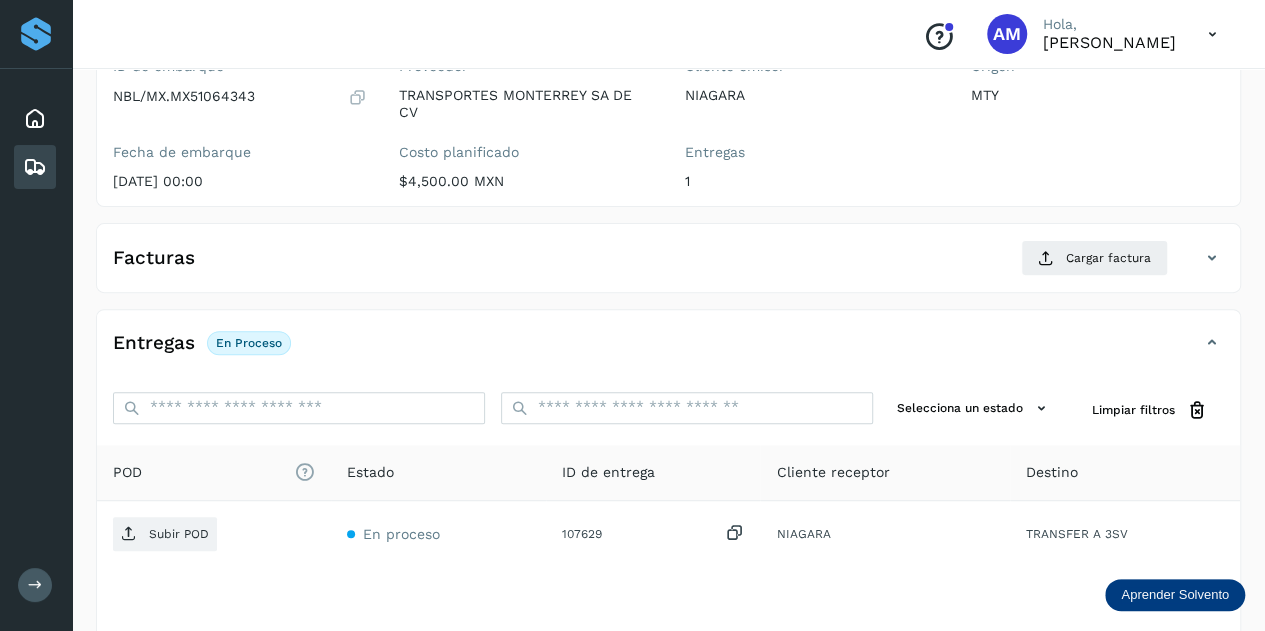 scroll, scrollTop: 300, scrollLeft: 0, axis: vertical 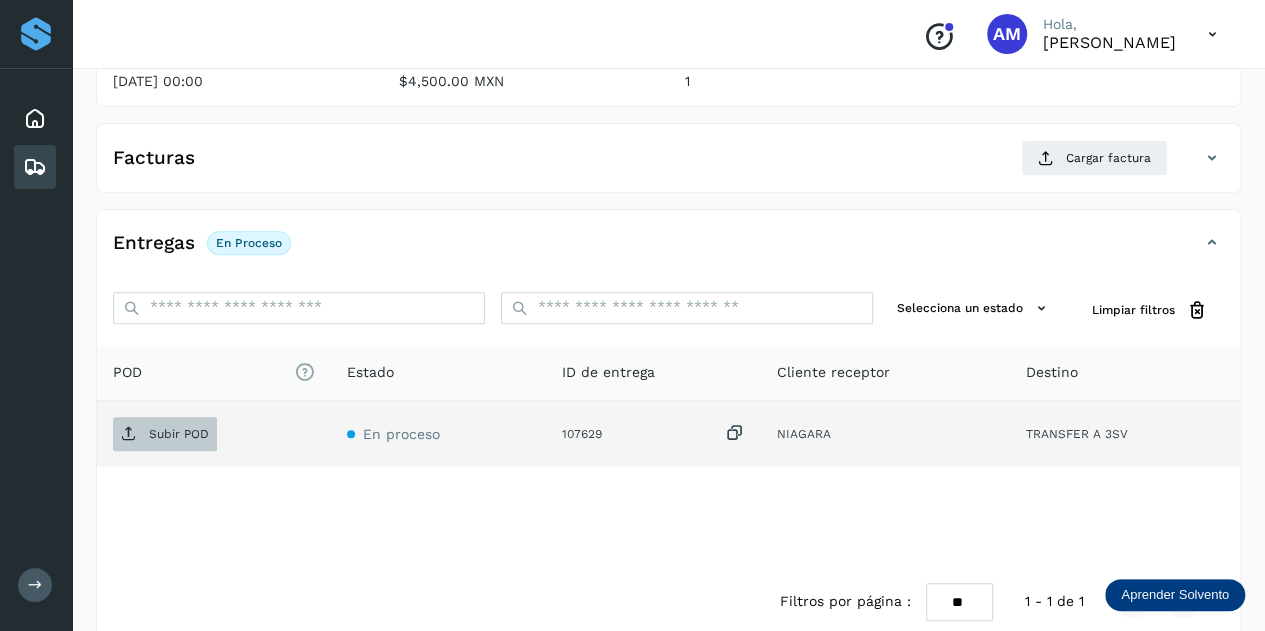 click on "Subir POD" at bounding box center [179, 434] 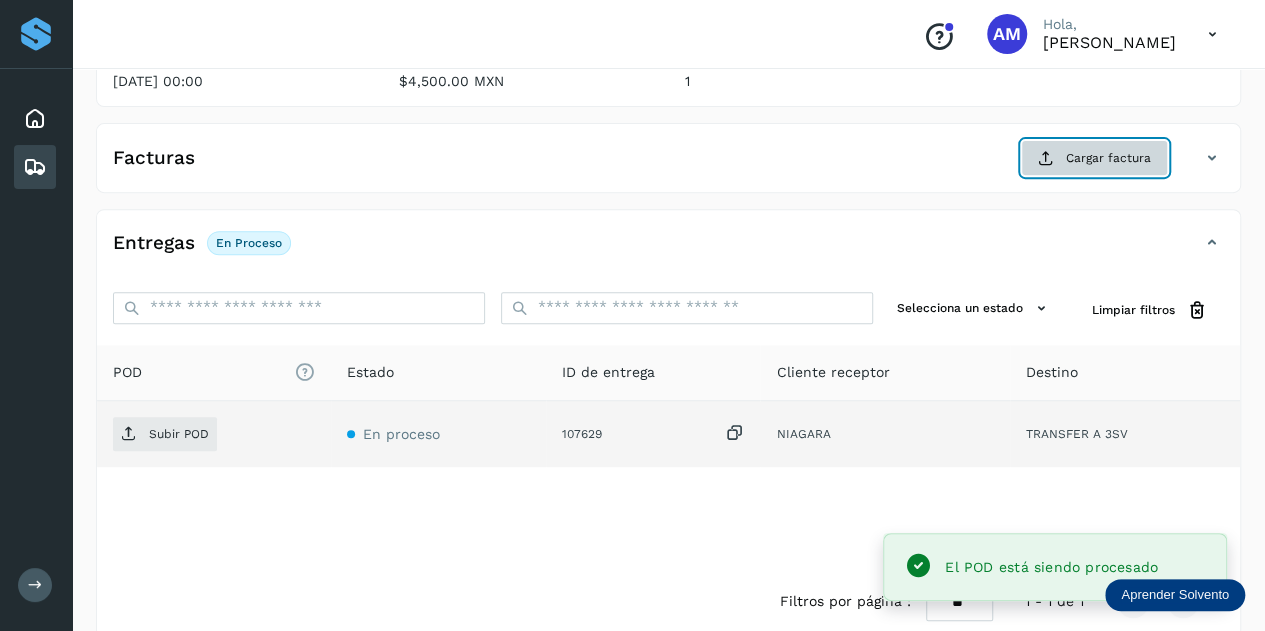 click on "Cargar factura" 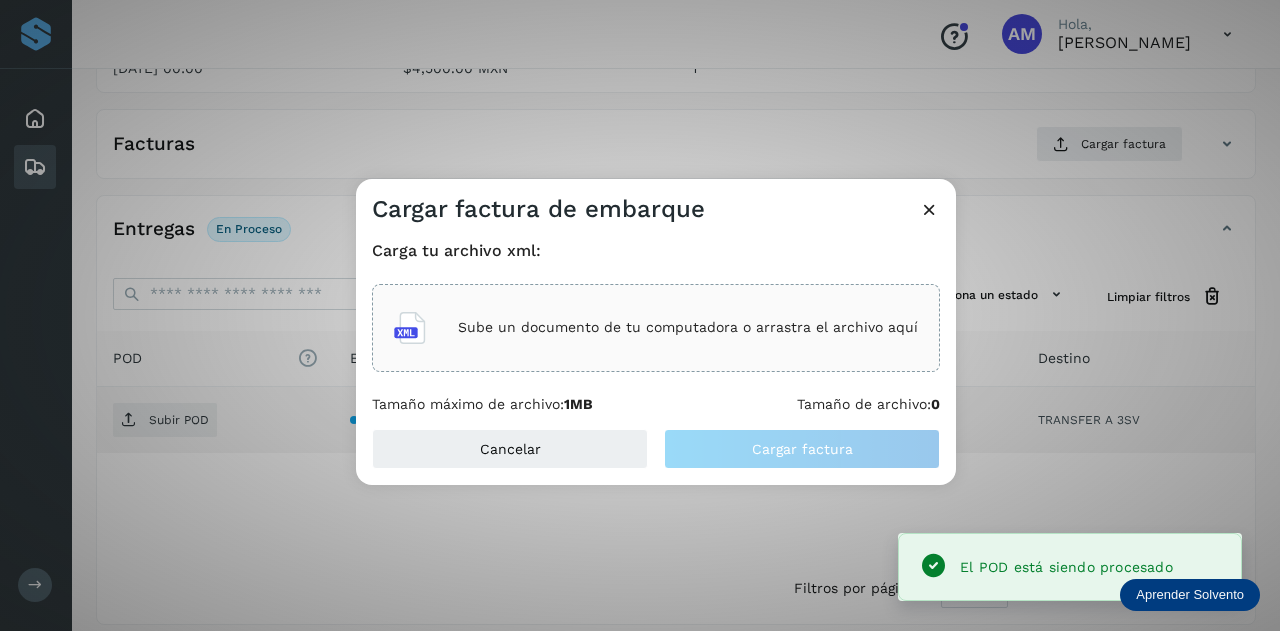 click on "Sube un documento de tu computadora o arrastra el archivo aquí" at bounding box center [688, 327] 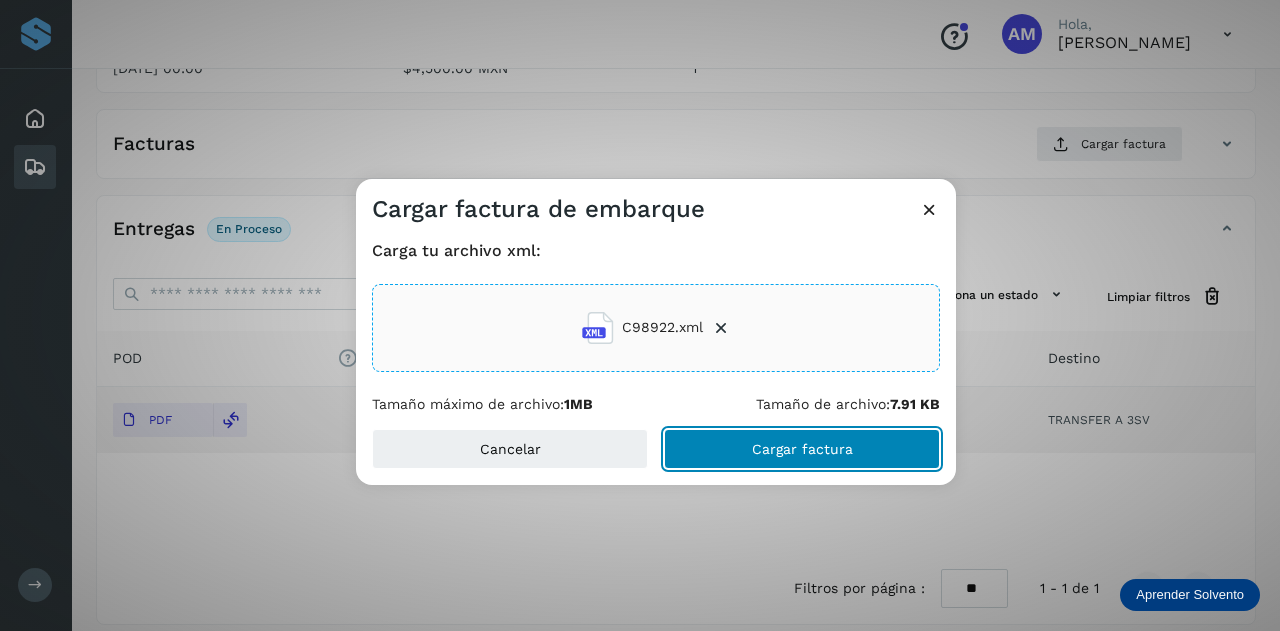click on "Cargar factura" 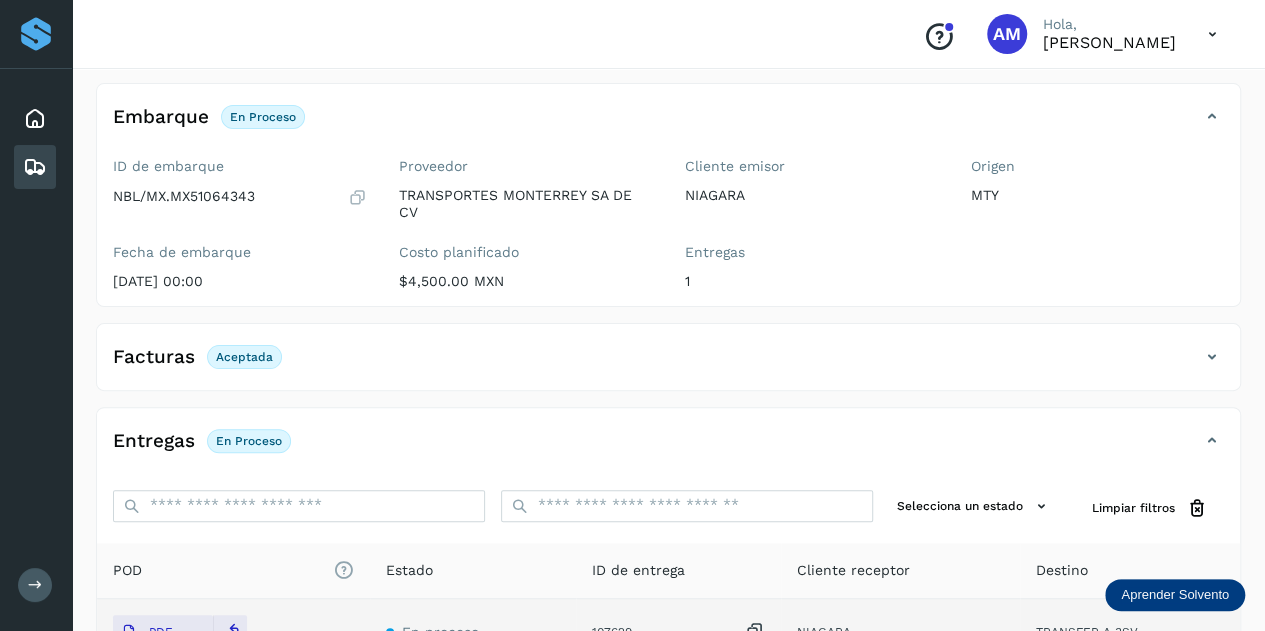 scroll, scrollTop: 0, scrollLeft: 0, axis: both 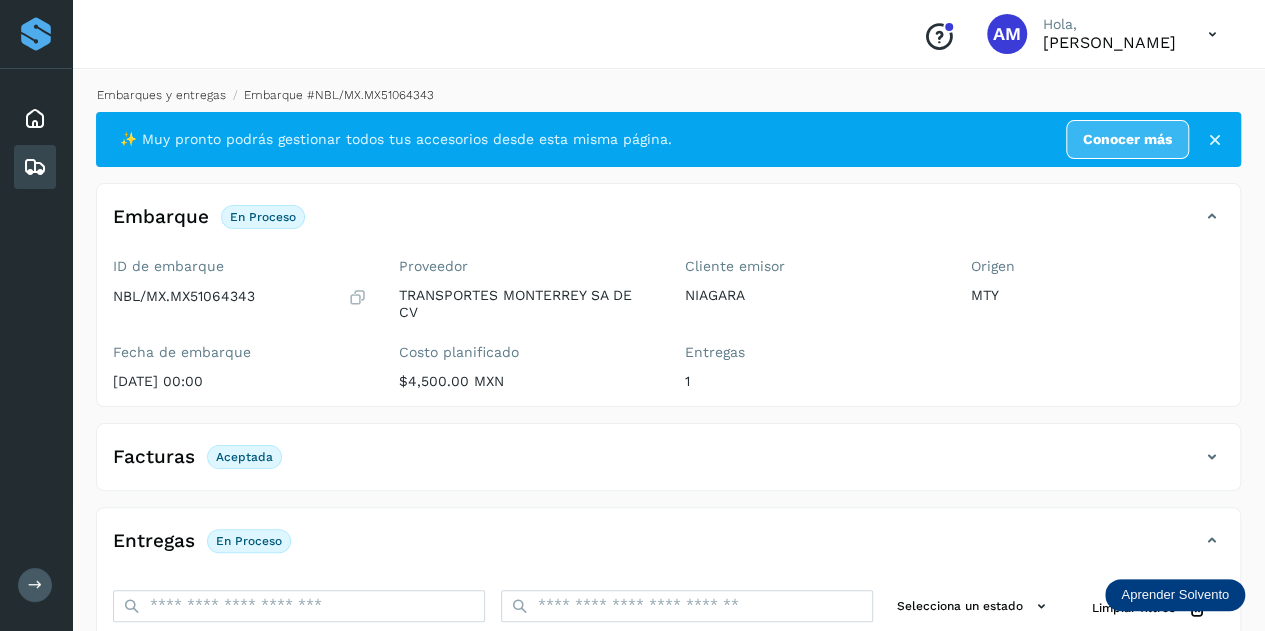 click on "Embarques y entregas" at bounding box center [161, 95] 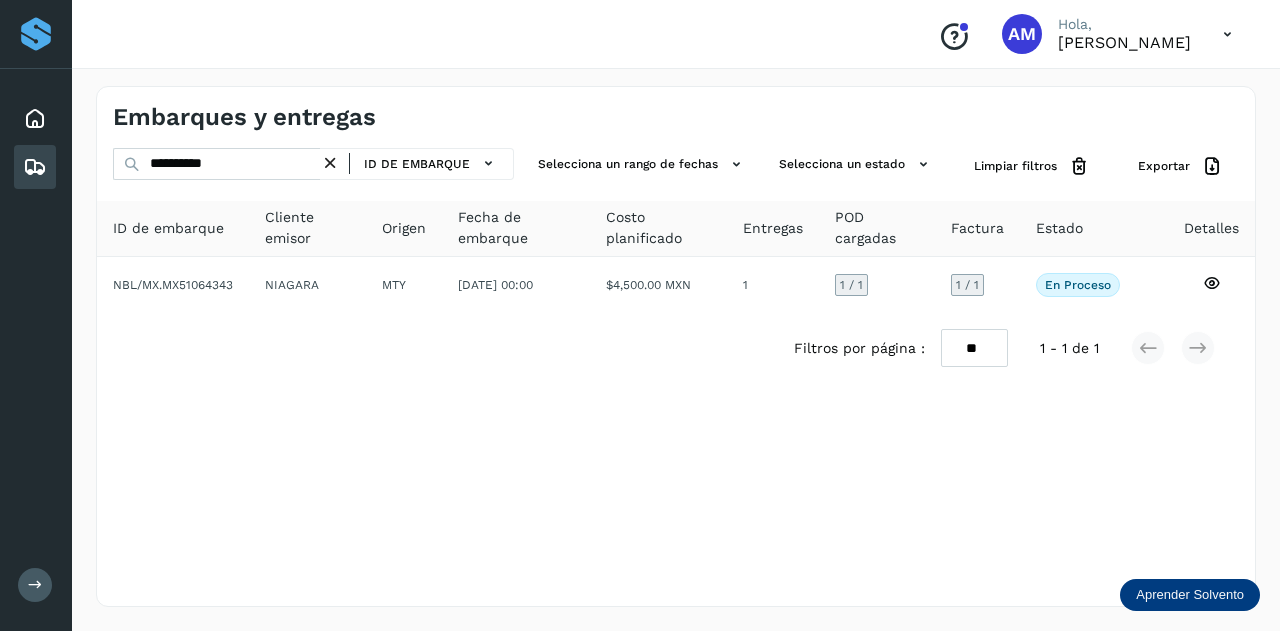 click at bounding box center [330, 163] 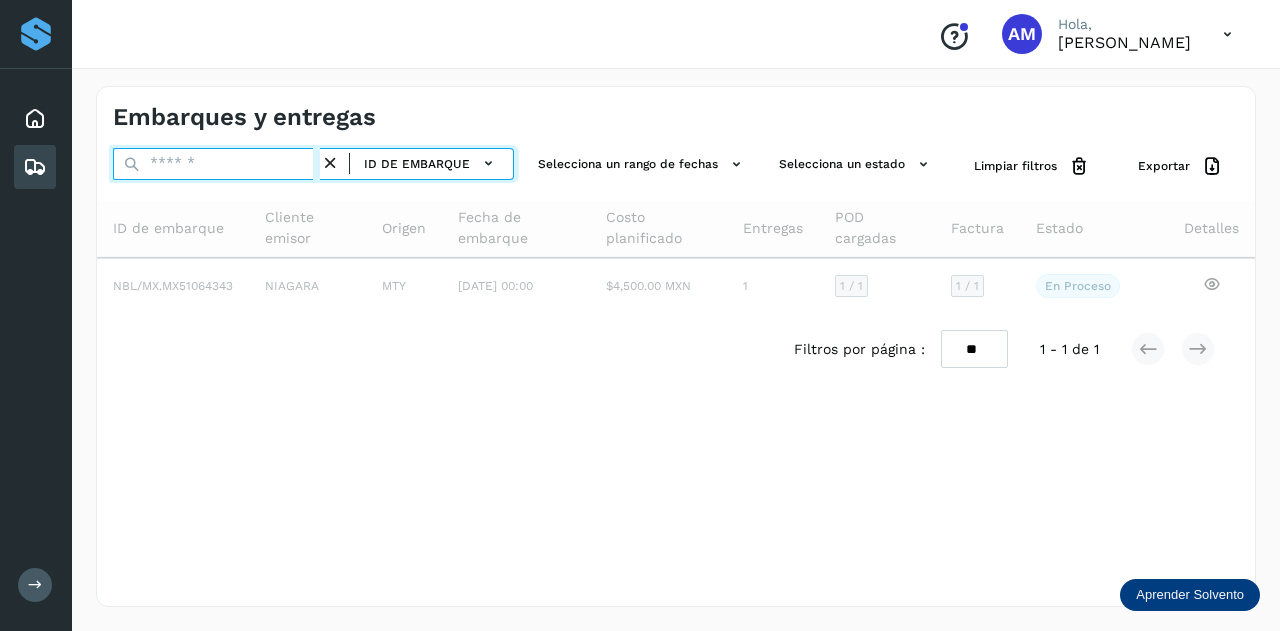 click at bounding box center [216, 164] 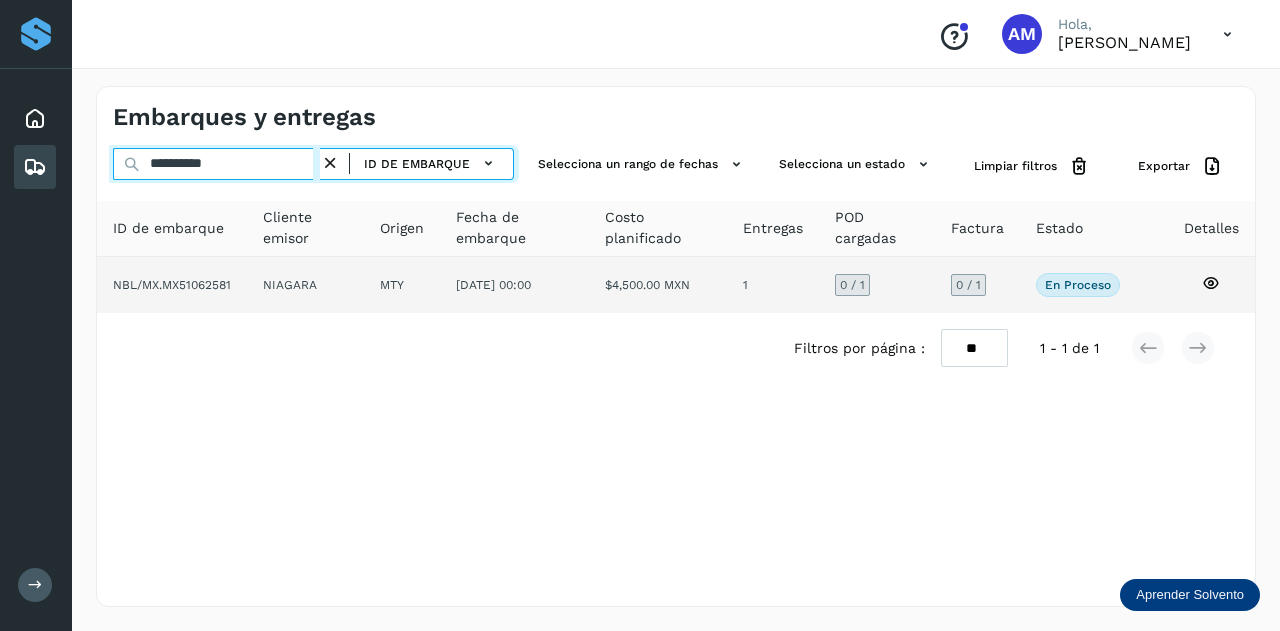type on "**********" 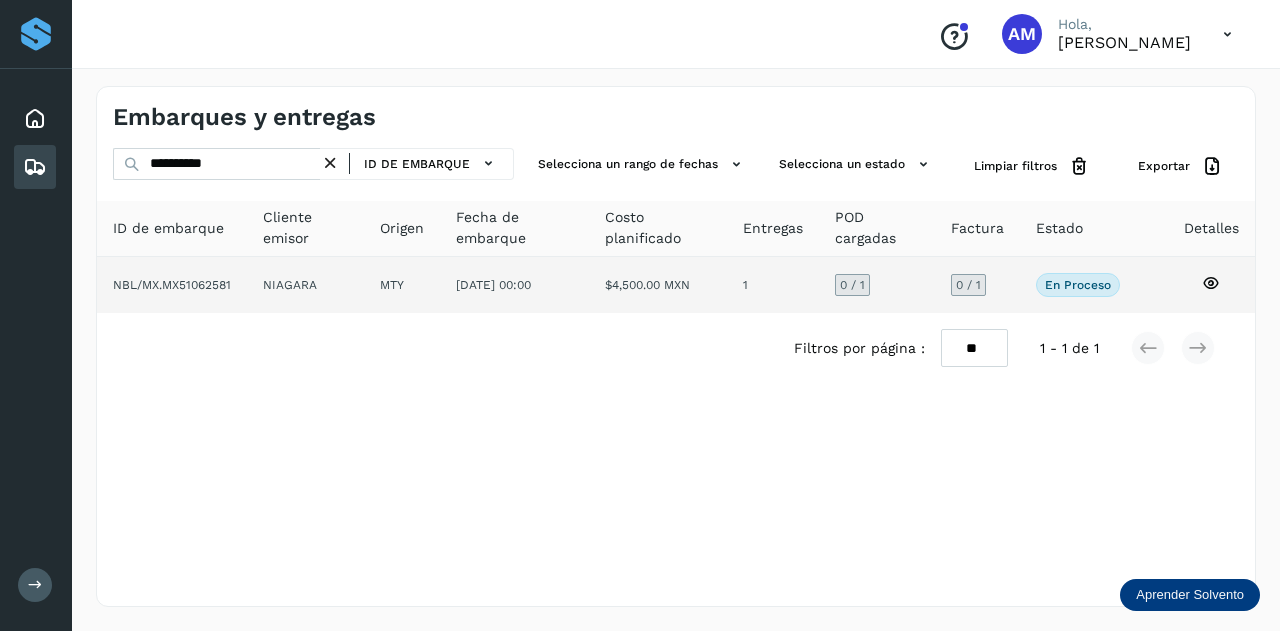 click on "MTY" 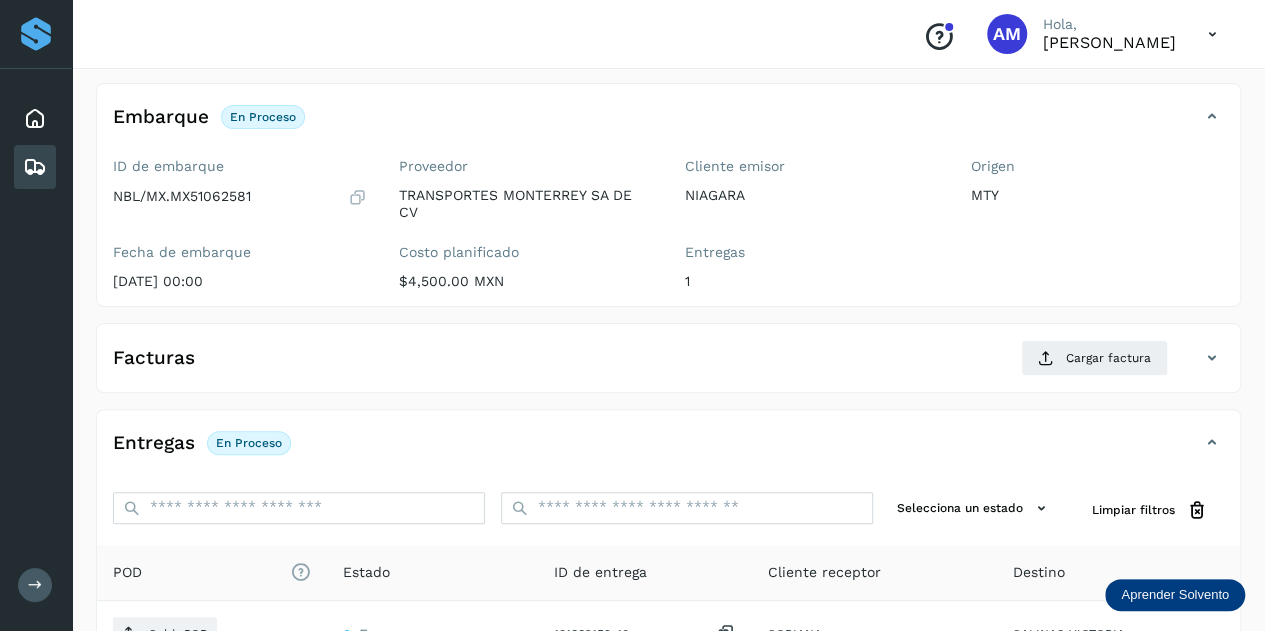 scroll, scrollTop: 200, scrollLeft: 0, axis: vertical 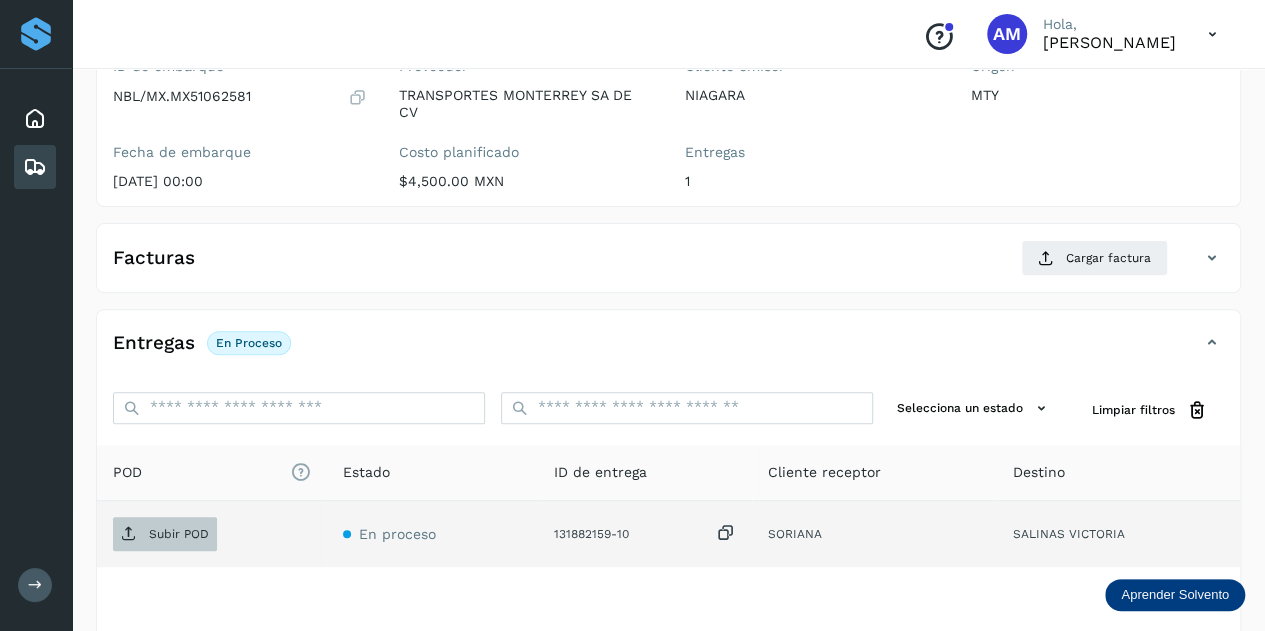 click on "Subir POD" at bounding box center (179, 534) 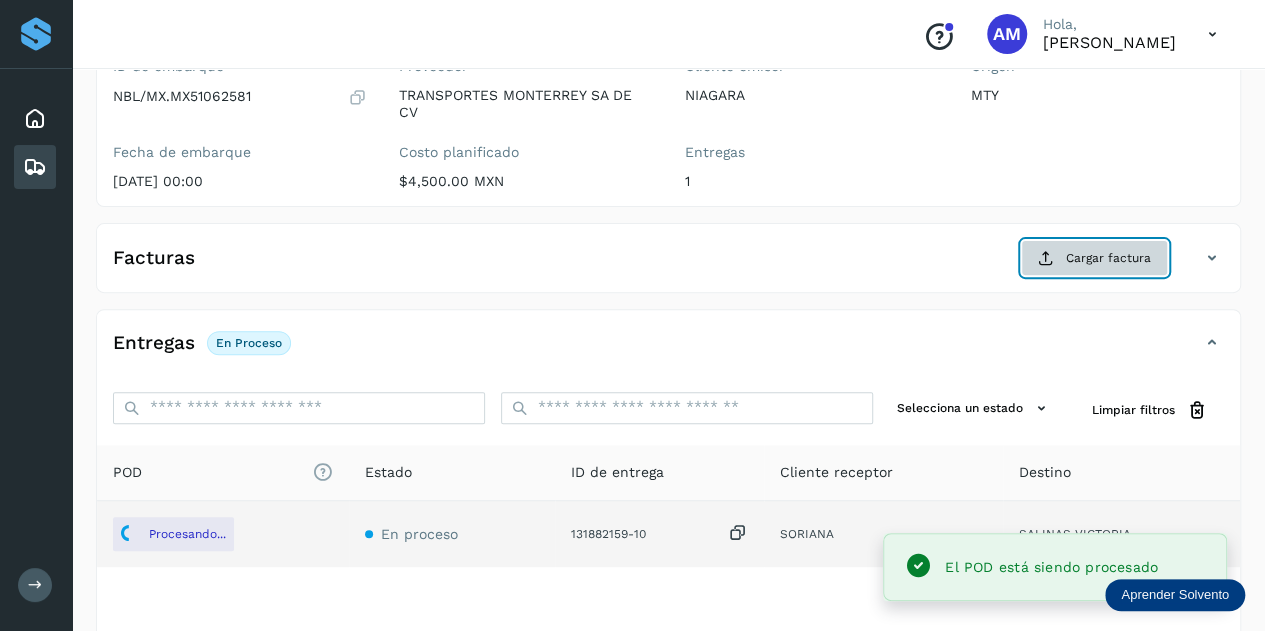 click on "Cargar factura" at bounding box center [1094, 258] 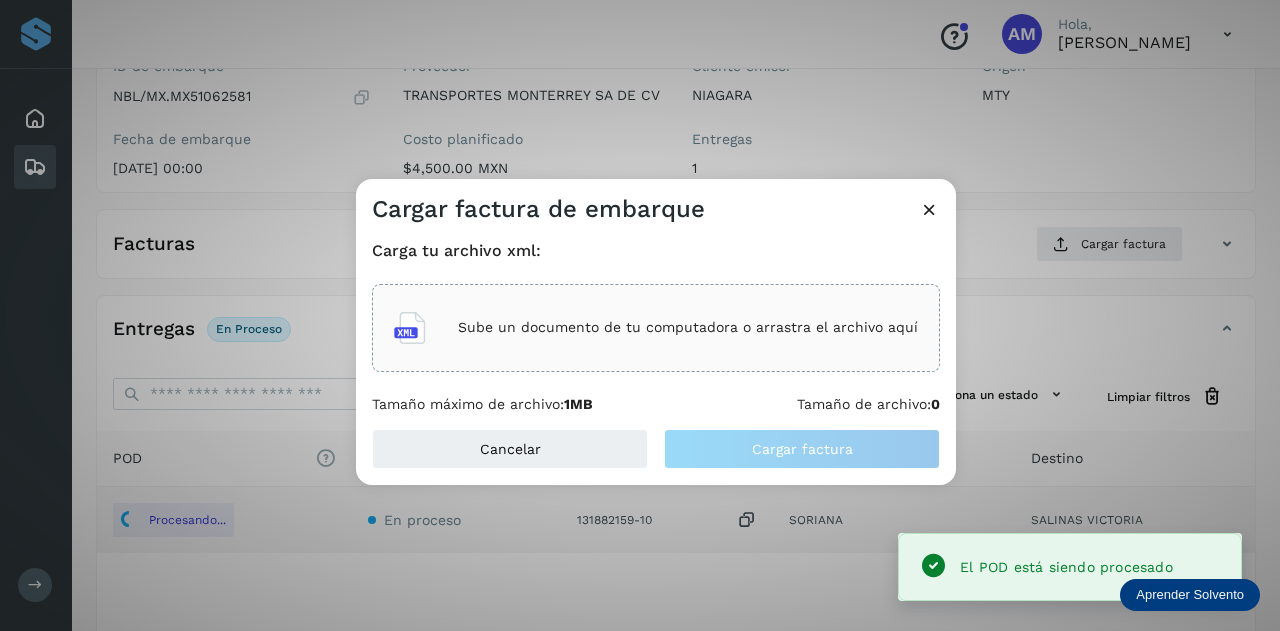 click on "Sube un documento de tu computadora o arrastra el archivo aquí" 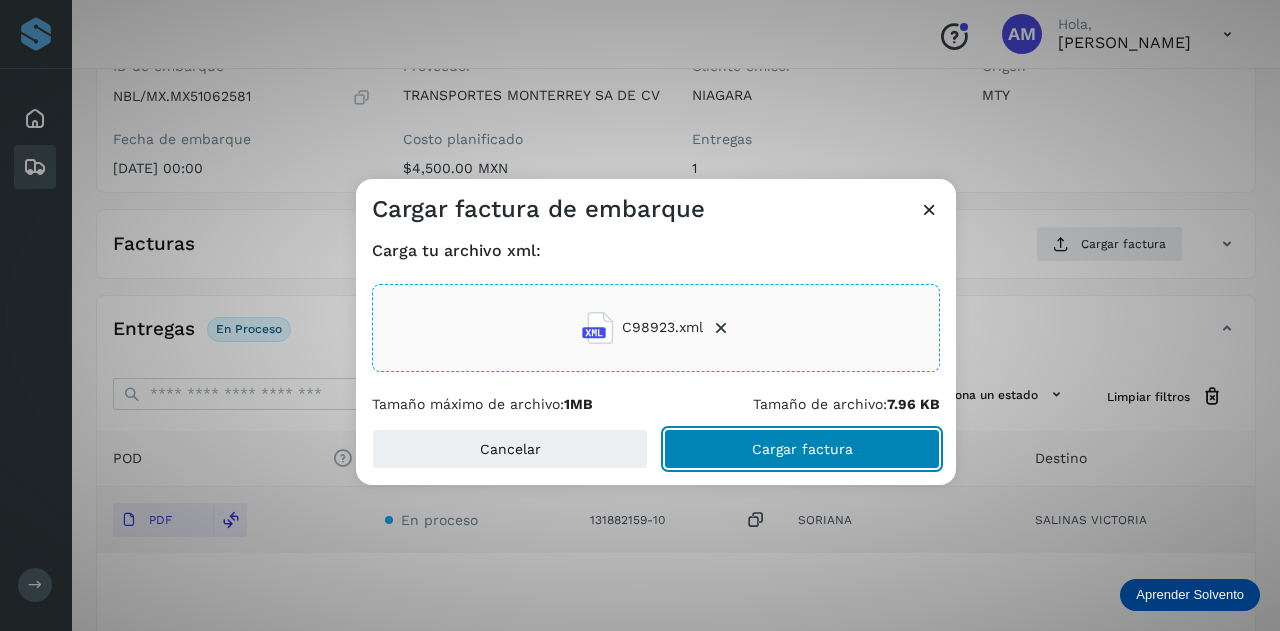 click on "Cargar factura" 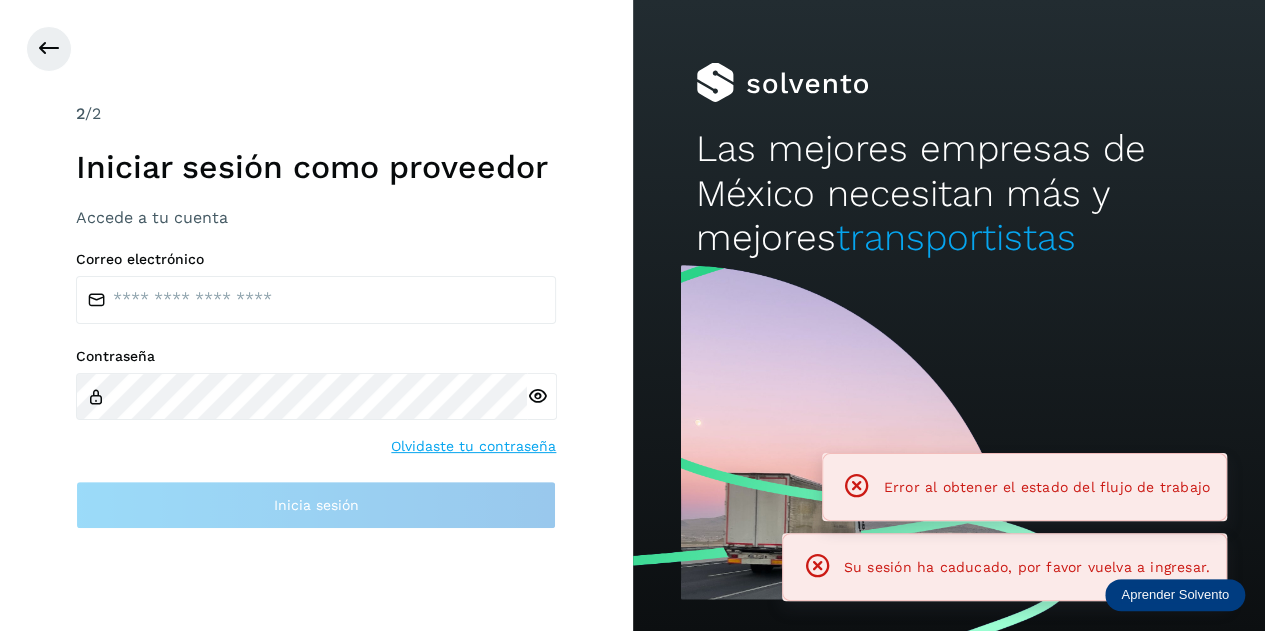 scroll, scrollTop: 0, scrollLeft: 0, axis: both 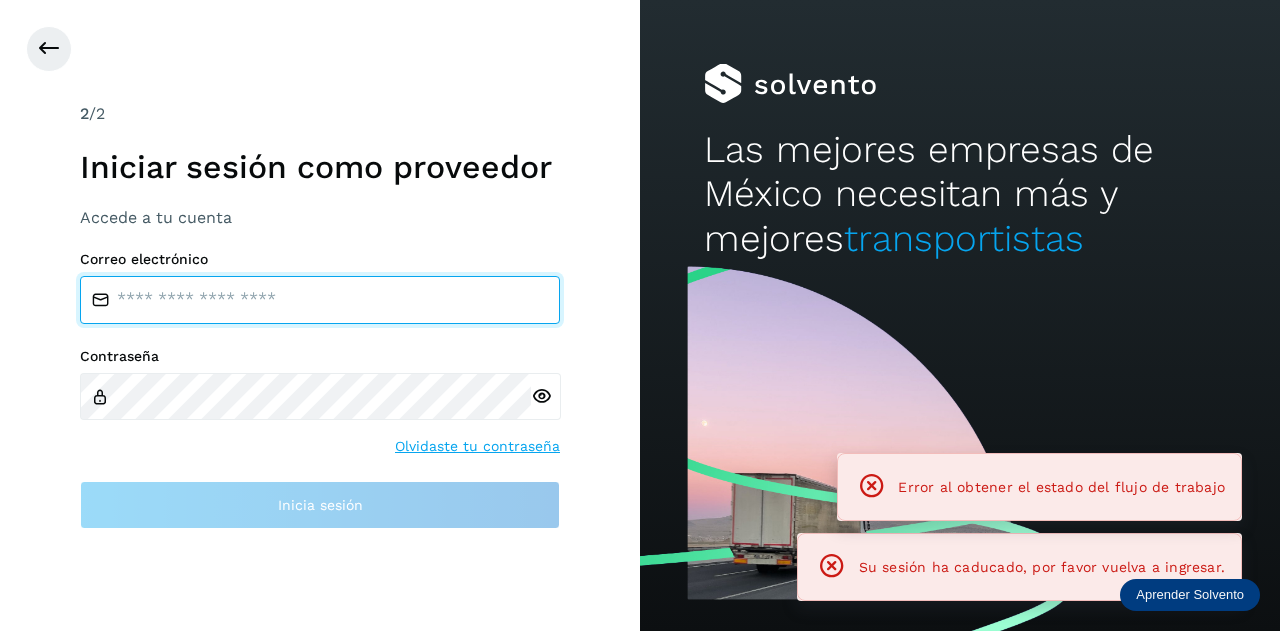 type on "**********" 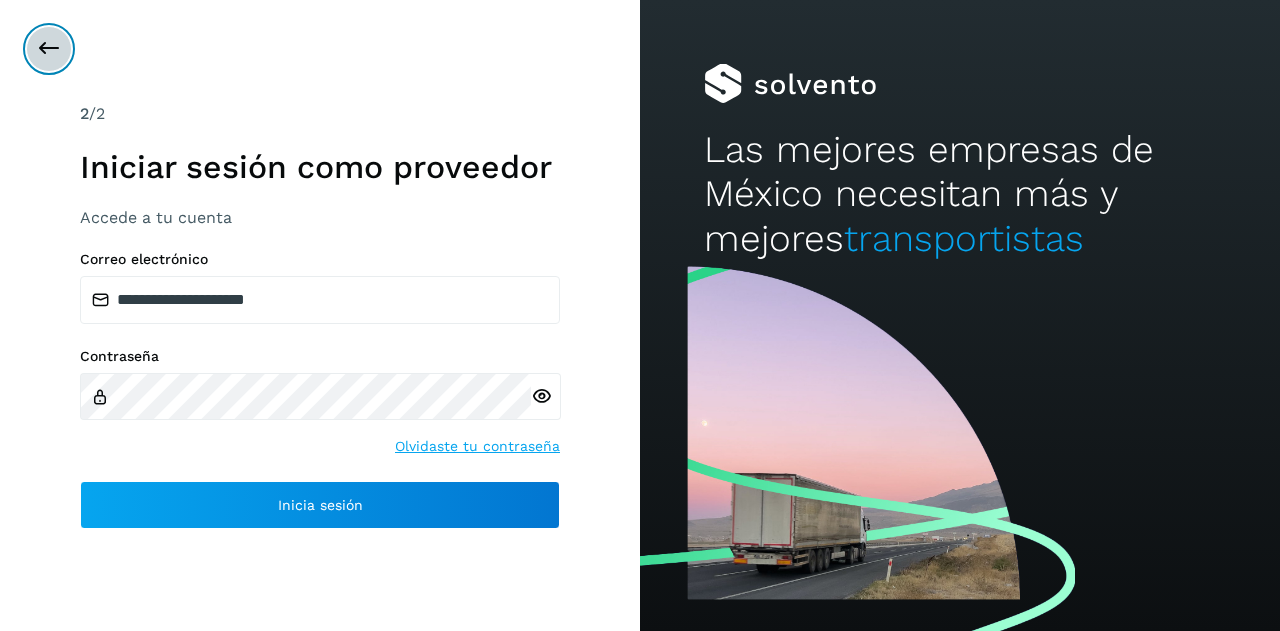 click at bounding box center (49, 49) 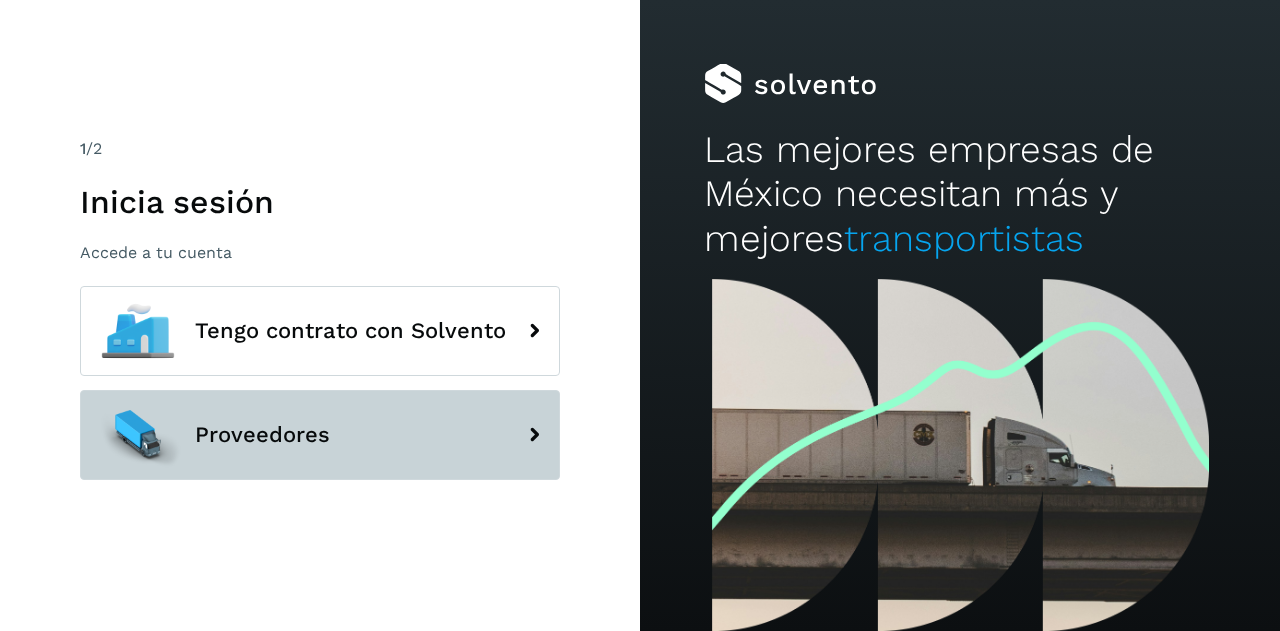 click on "Proveedores" at bounding box center [320, 435] 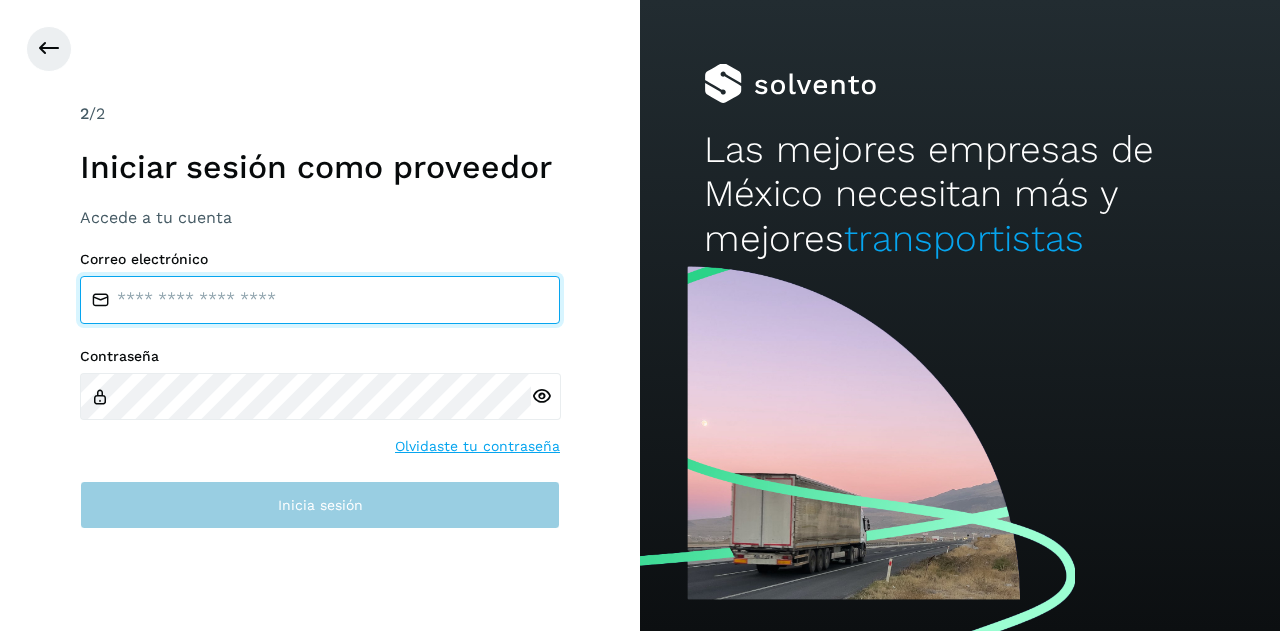 type on "**********" 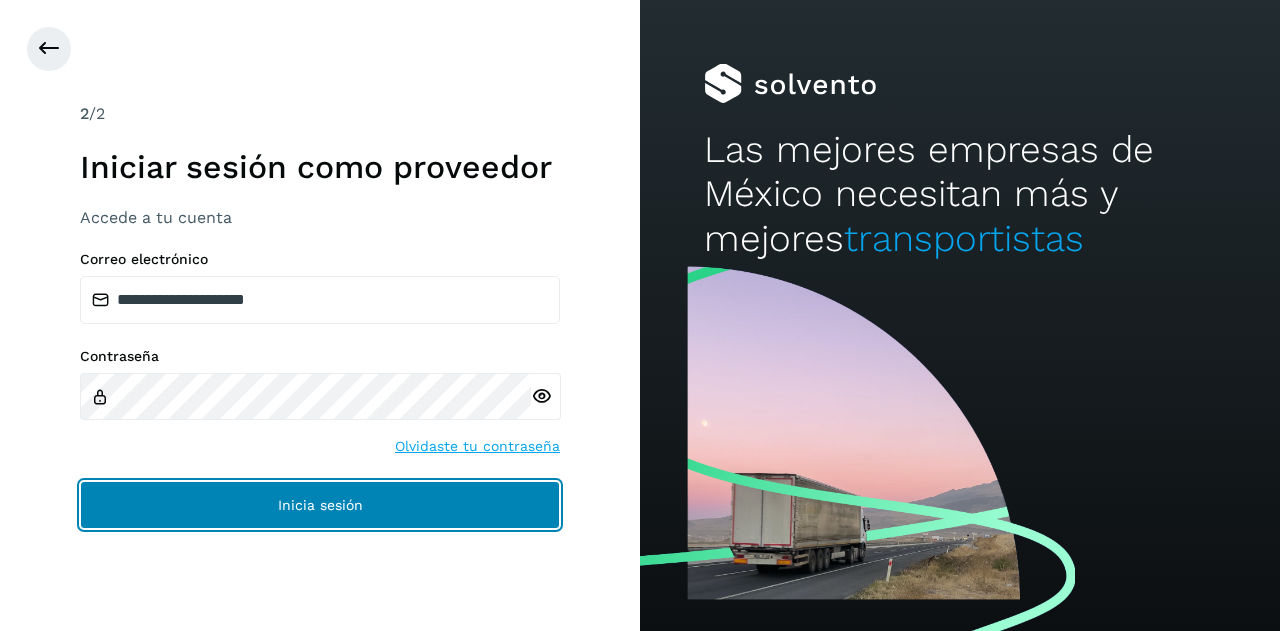 click on "Inicia sesión" at bounding box center (320, 505) 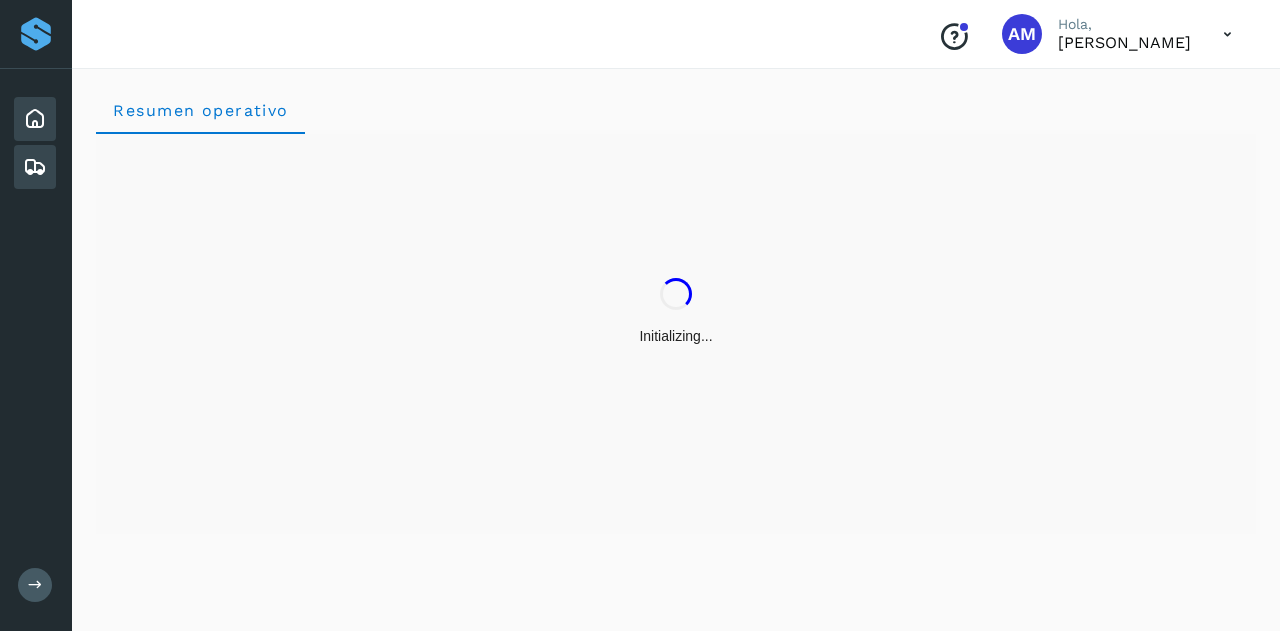 click on "Embarques y entregas" 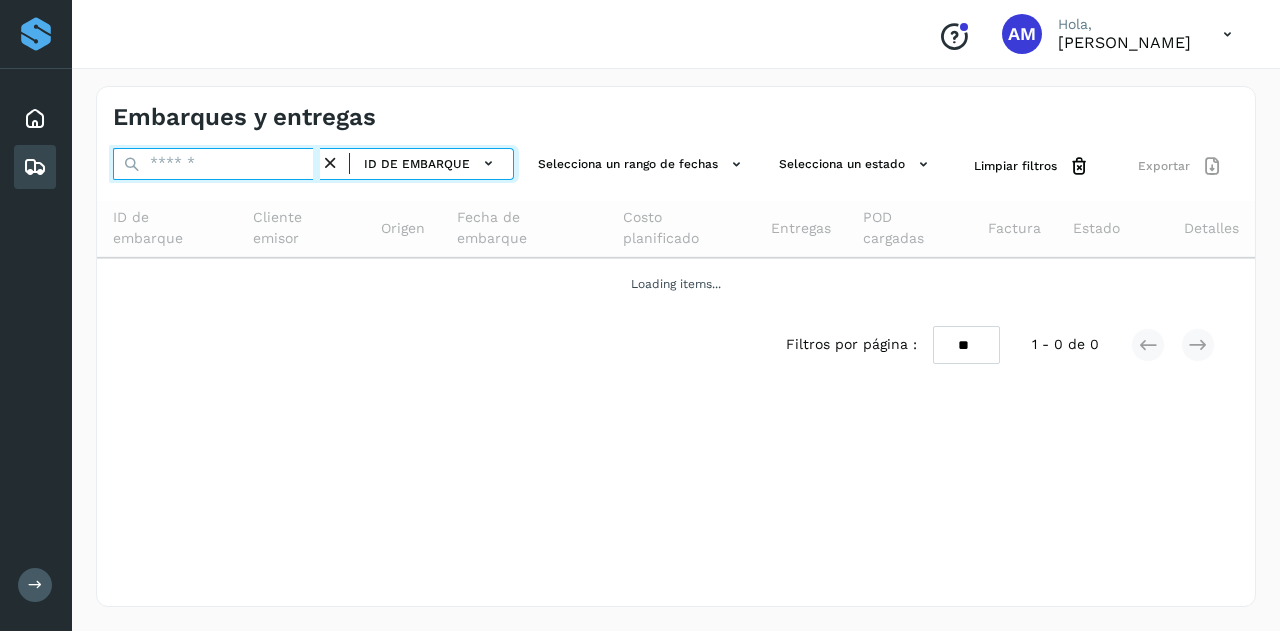 click at bounding box center [216, 164] 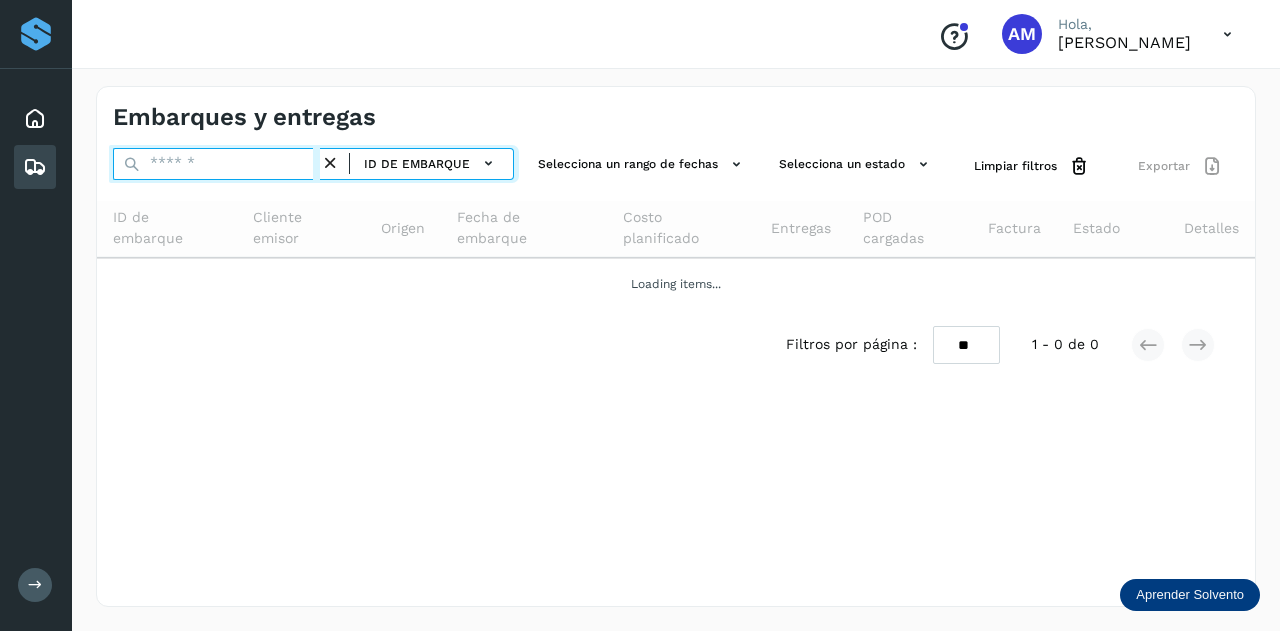 paste on "**********" 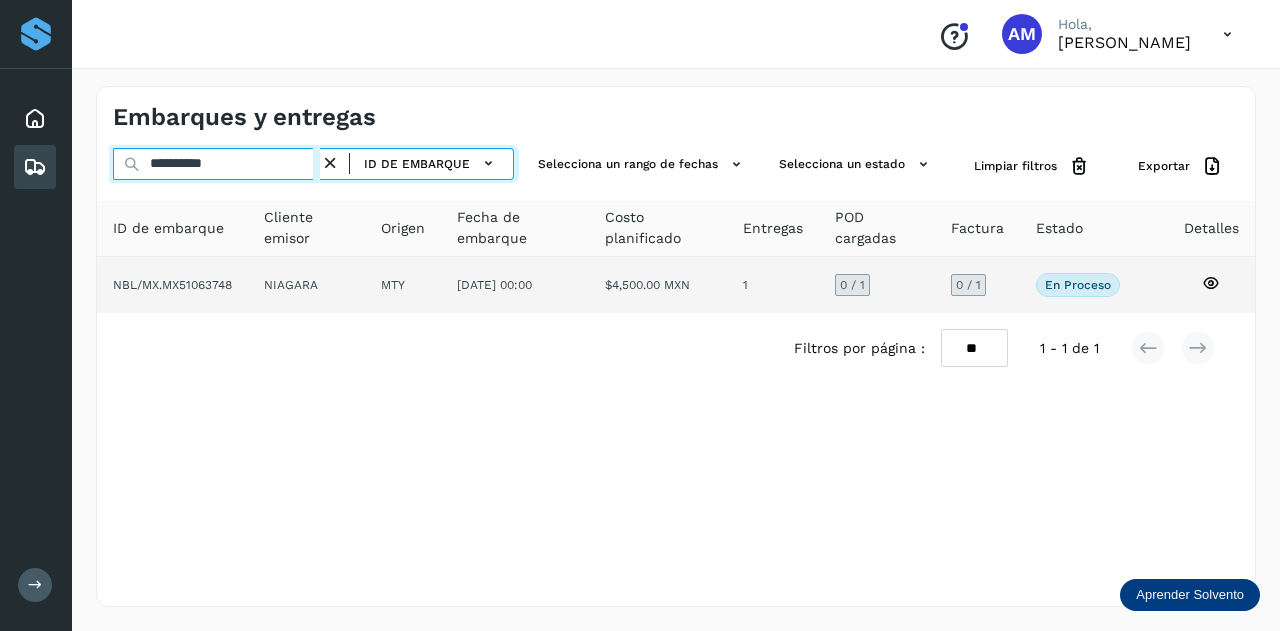 type on "**********" 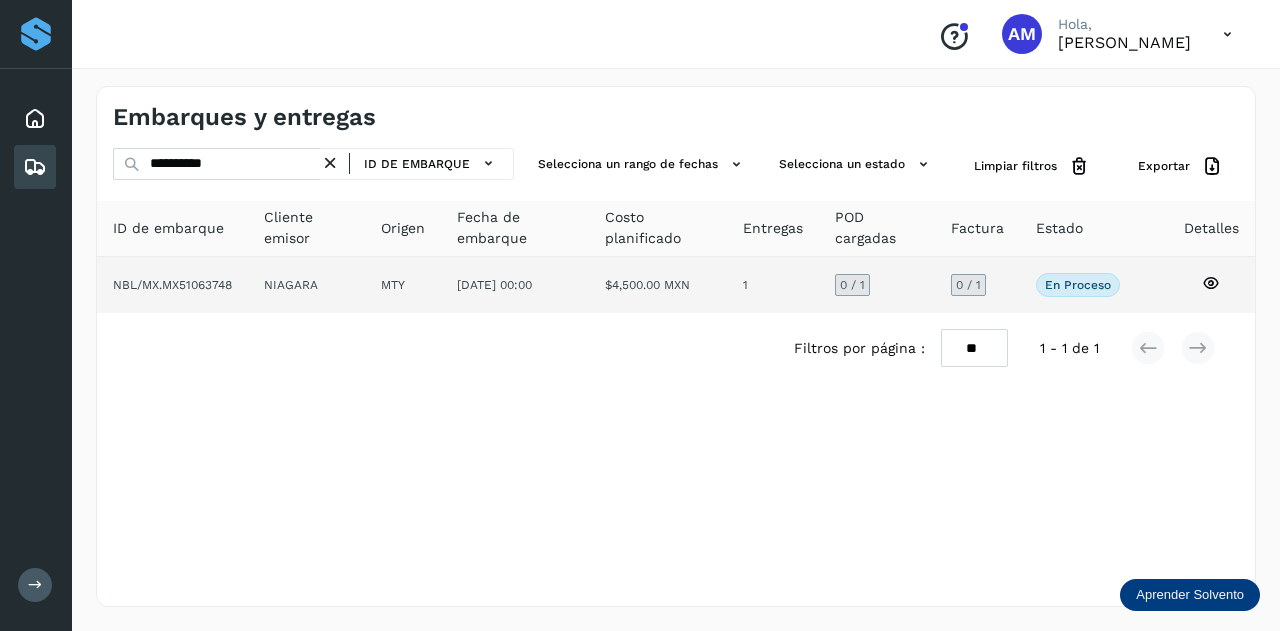 click on "NIAGARA" 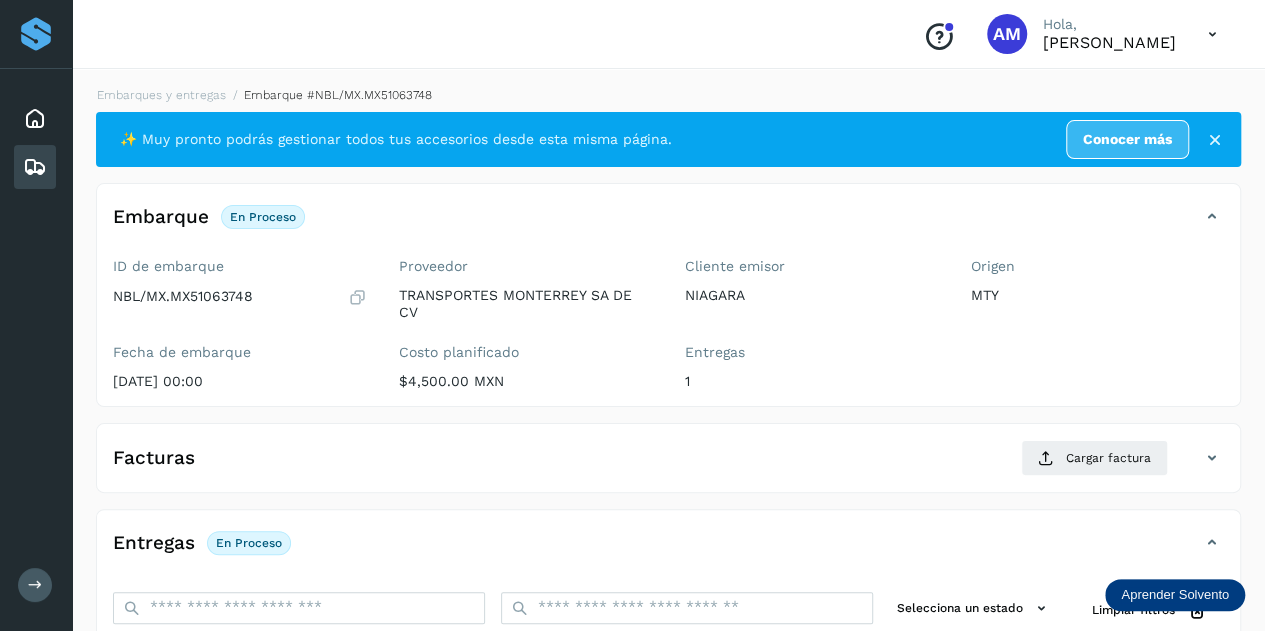 scroll, scrollTop: 300, scrollLeft: 0, axis: vertical 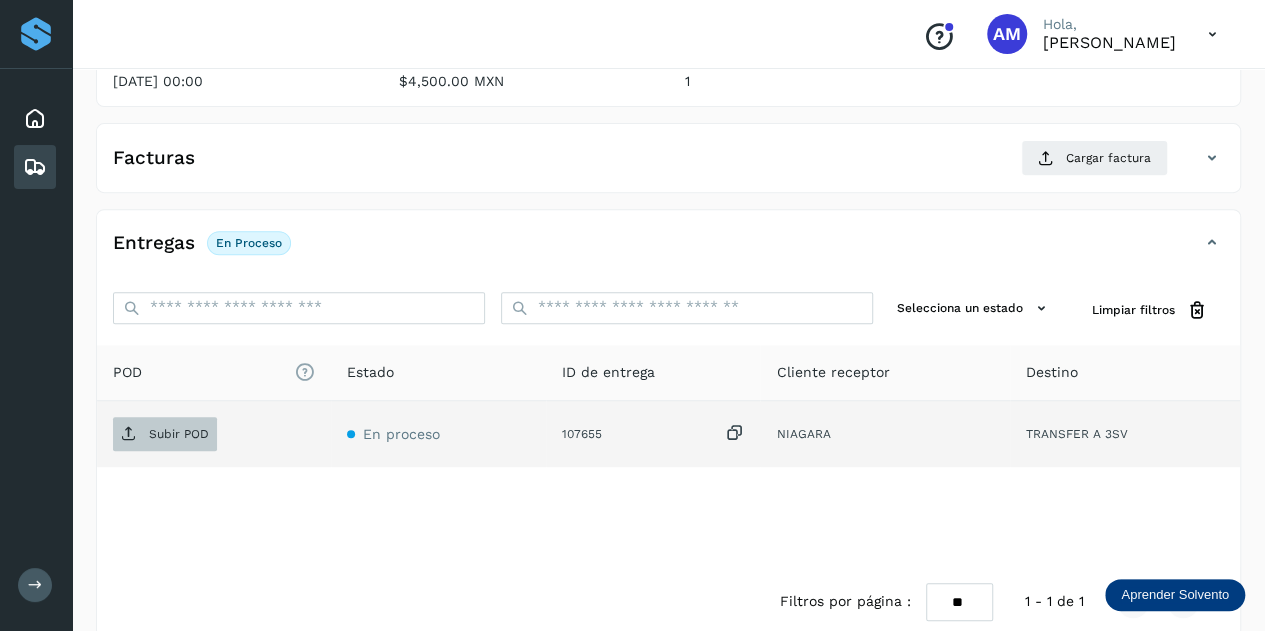 click on "Subir POD" at bounding box center [165, 434] 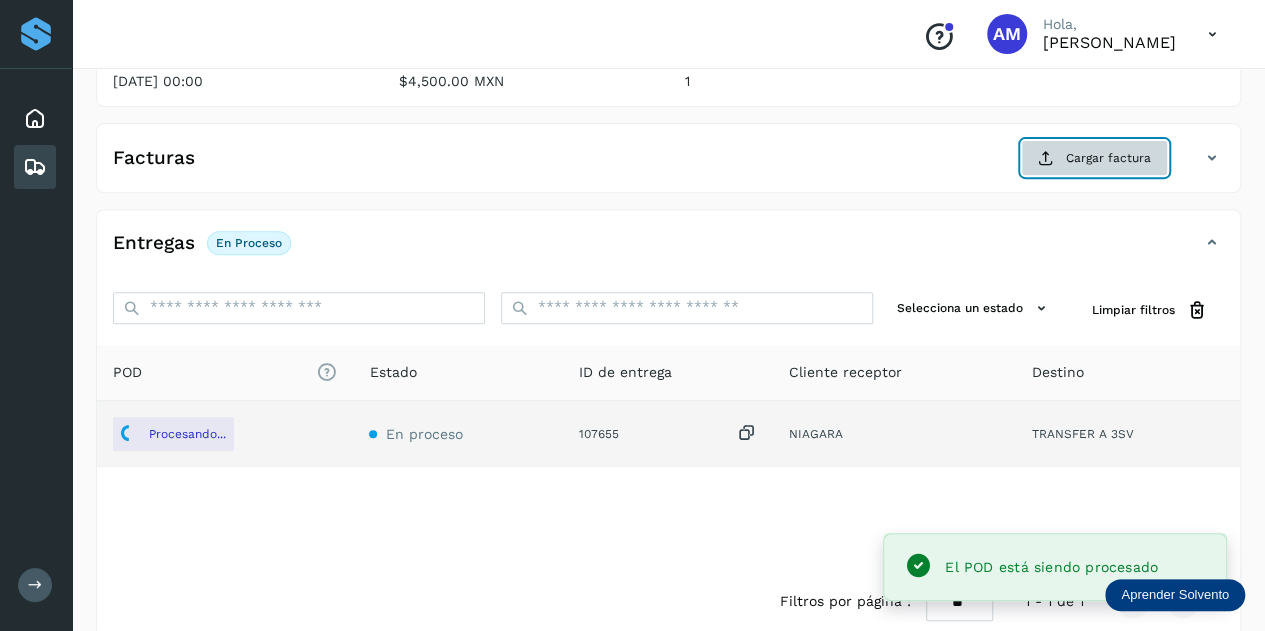 click on "Cargar factura" 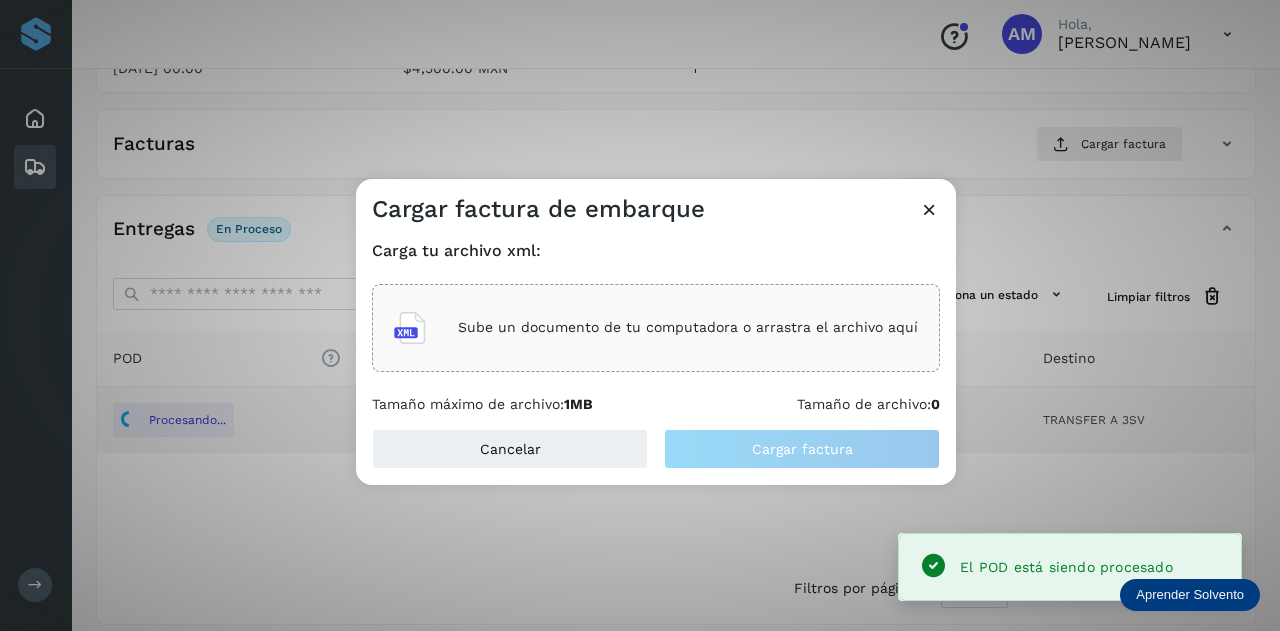 click on "Sube un documento de tu computadora o arrastra el archivo aquí" at bounding box center [656, 328] 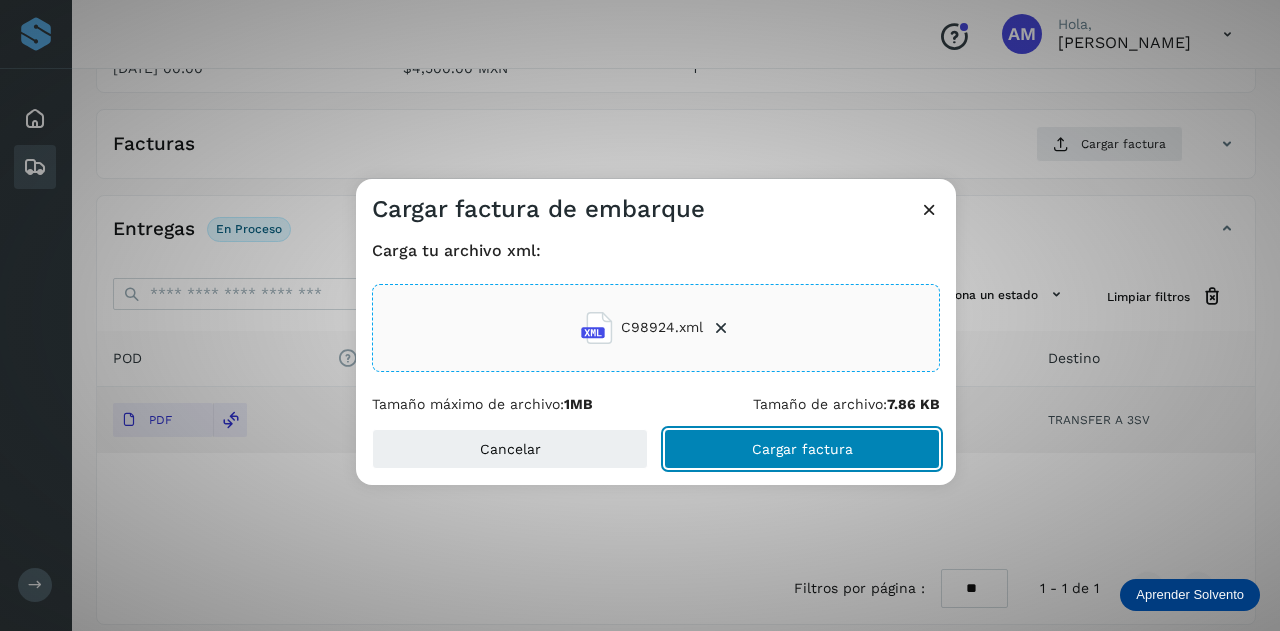 click on "Cargar factura" 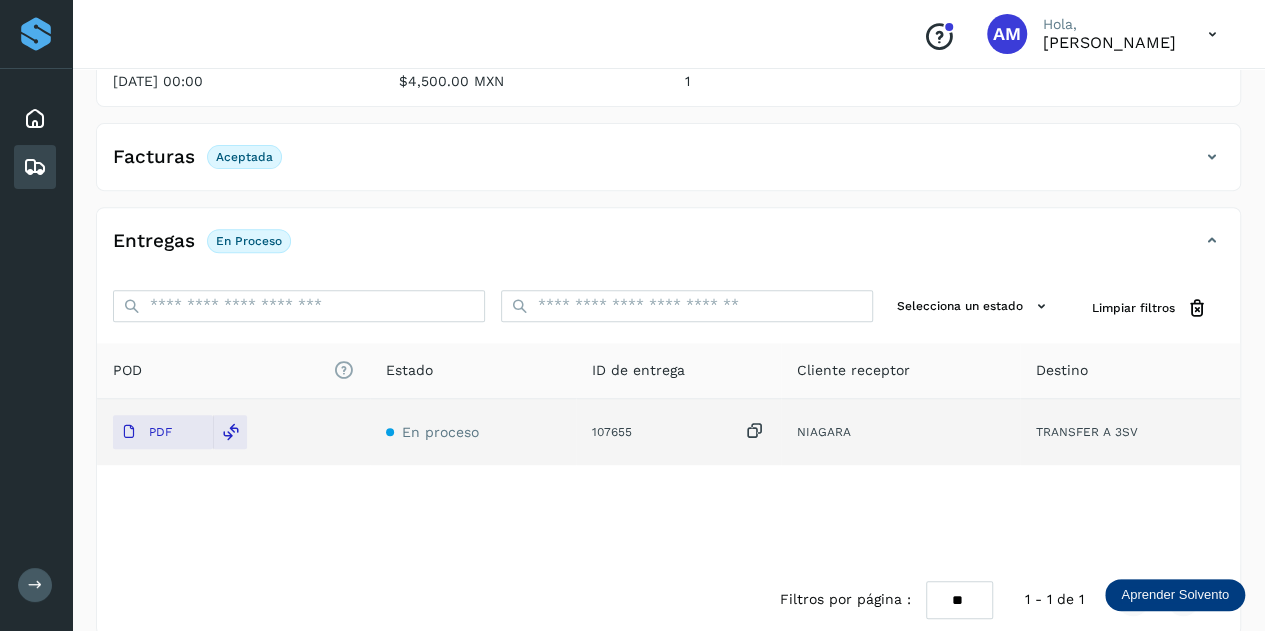 scroll, scrollTop: 0, scrollLeft: 0, axis: both 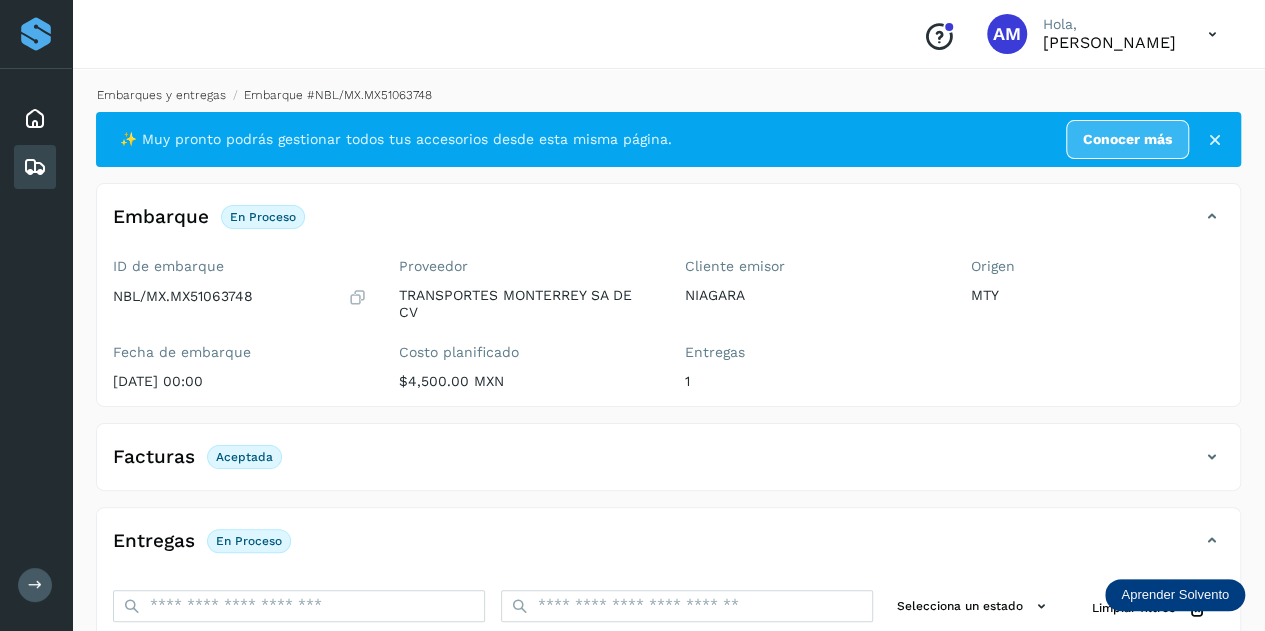 click on "Embarques y entregas" at bounding box center (161, 95) 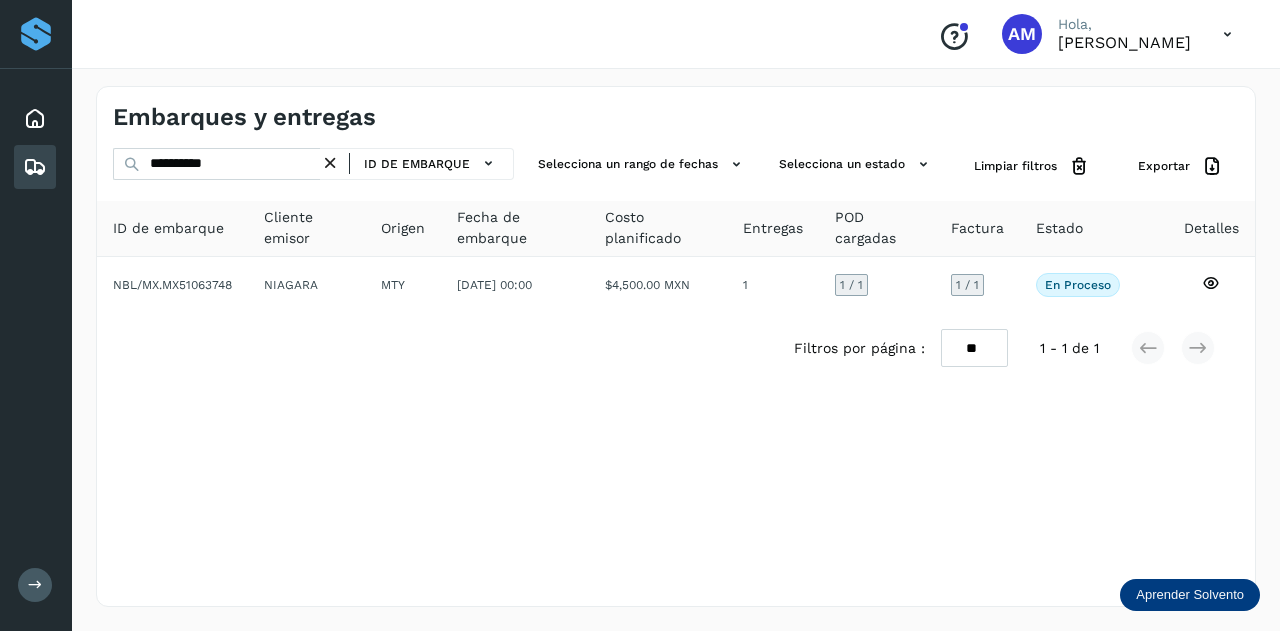 drag, startPoint x: 342, startPoint y: 161, endPoint x: 288, endPoint y: 165, distance: 54.147945 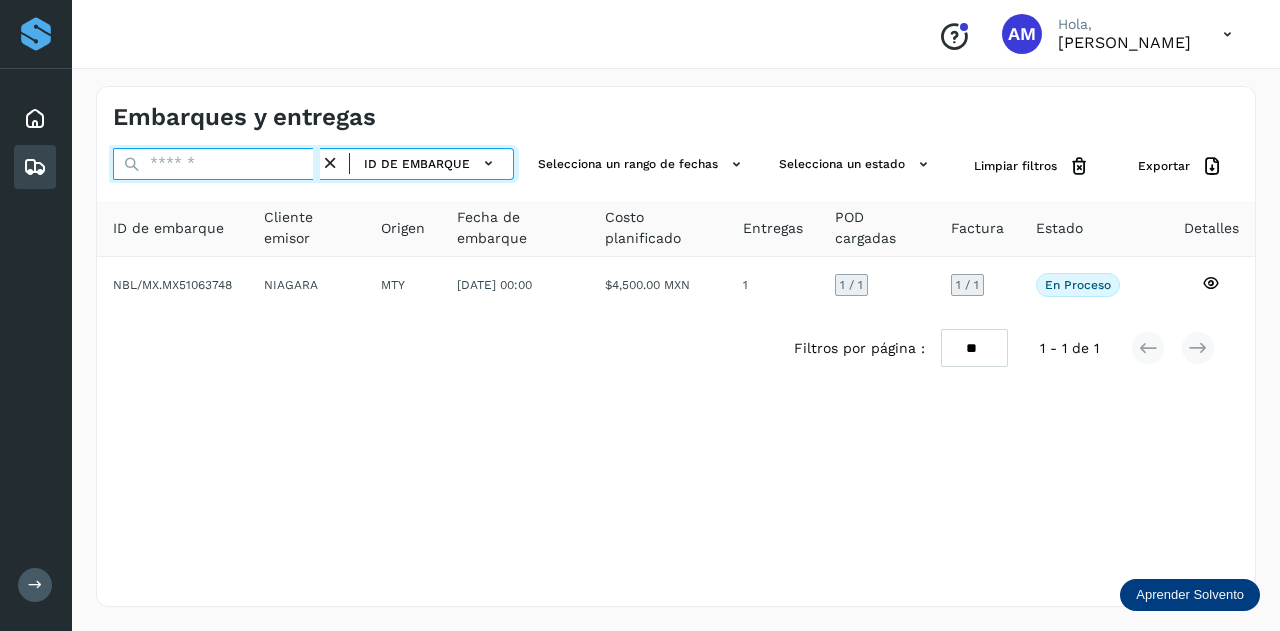 click at bounding box center (216, 164) 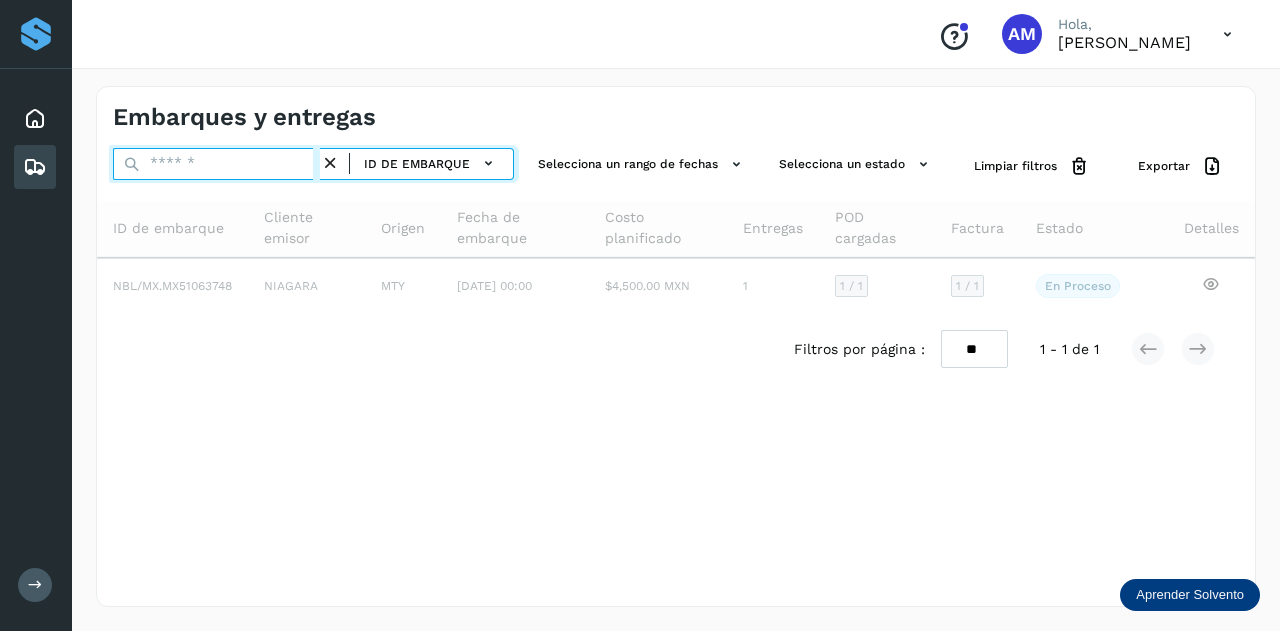 paste on "**********" 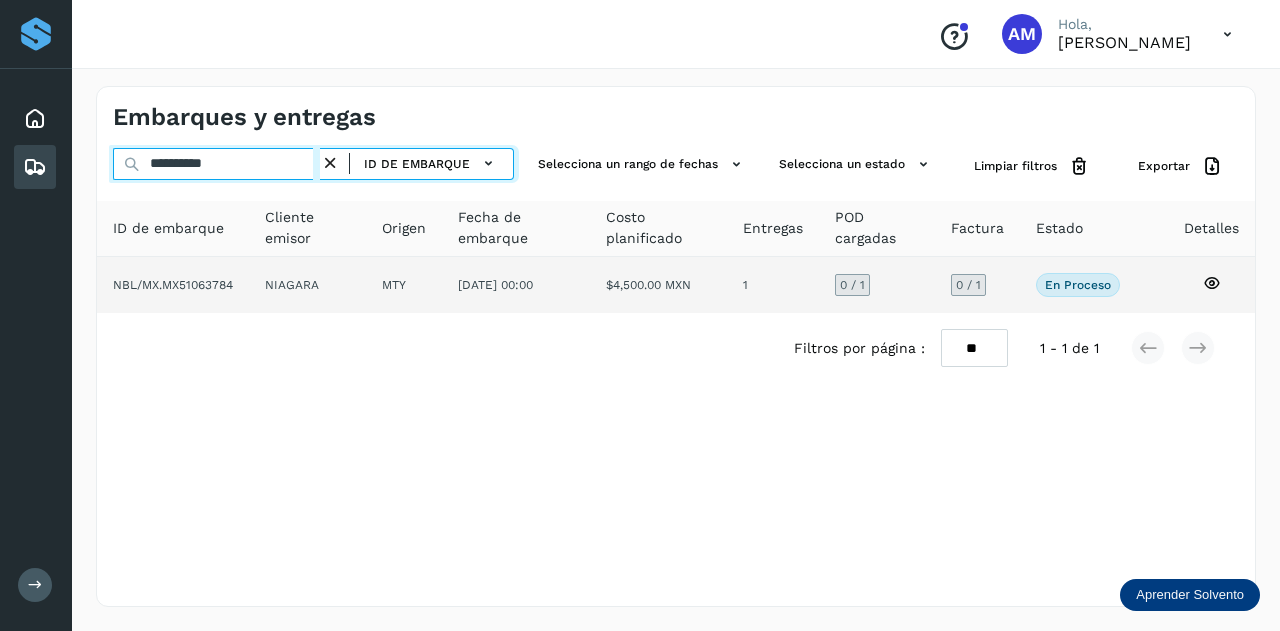 type on "**********" 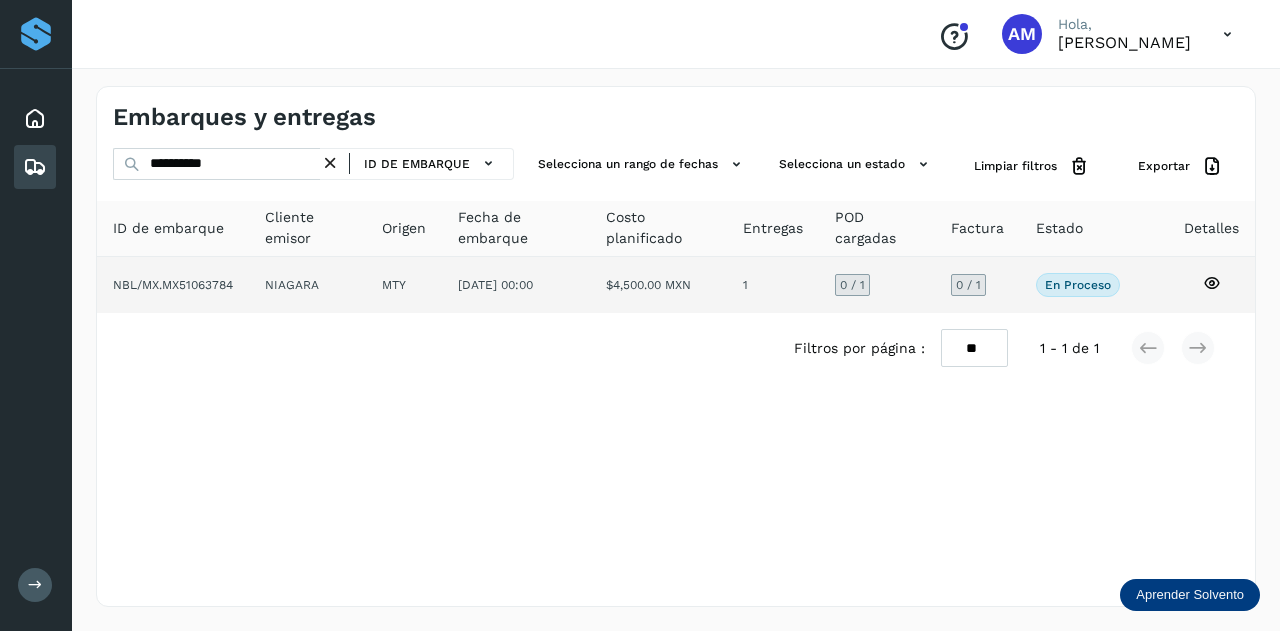 click on "NIAGARA" 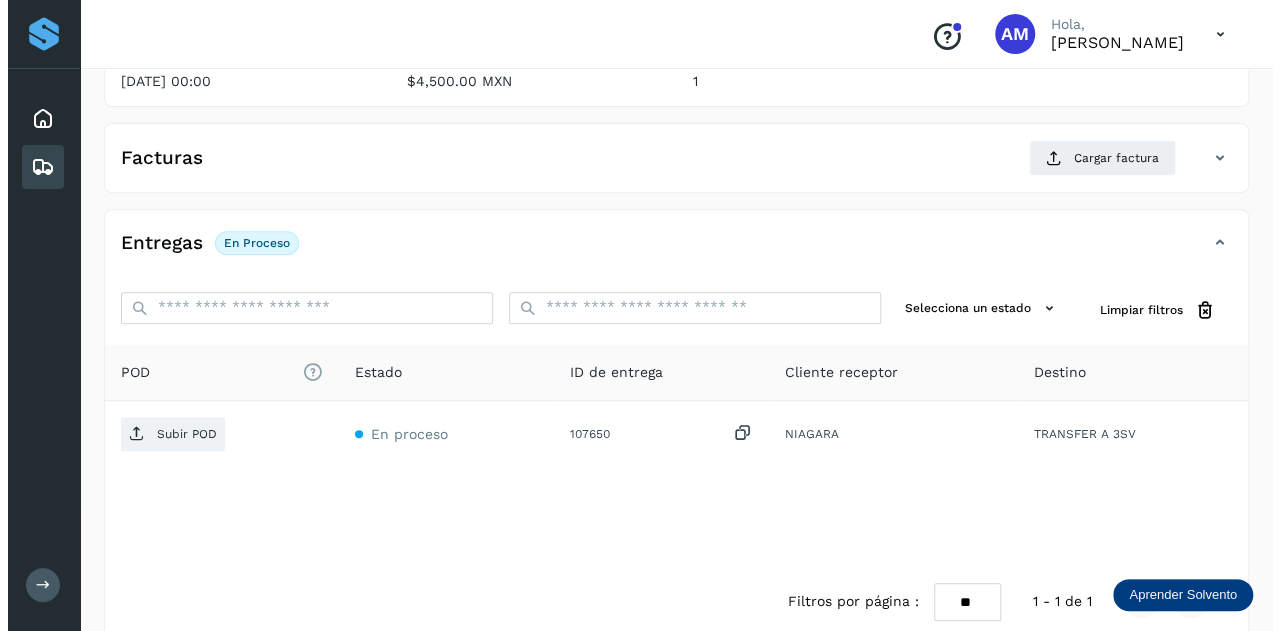 scroll, scrollTop: 327, scrollLeft: 0, axis: vertical 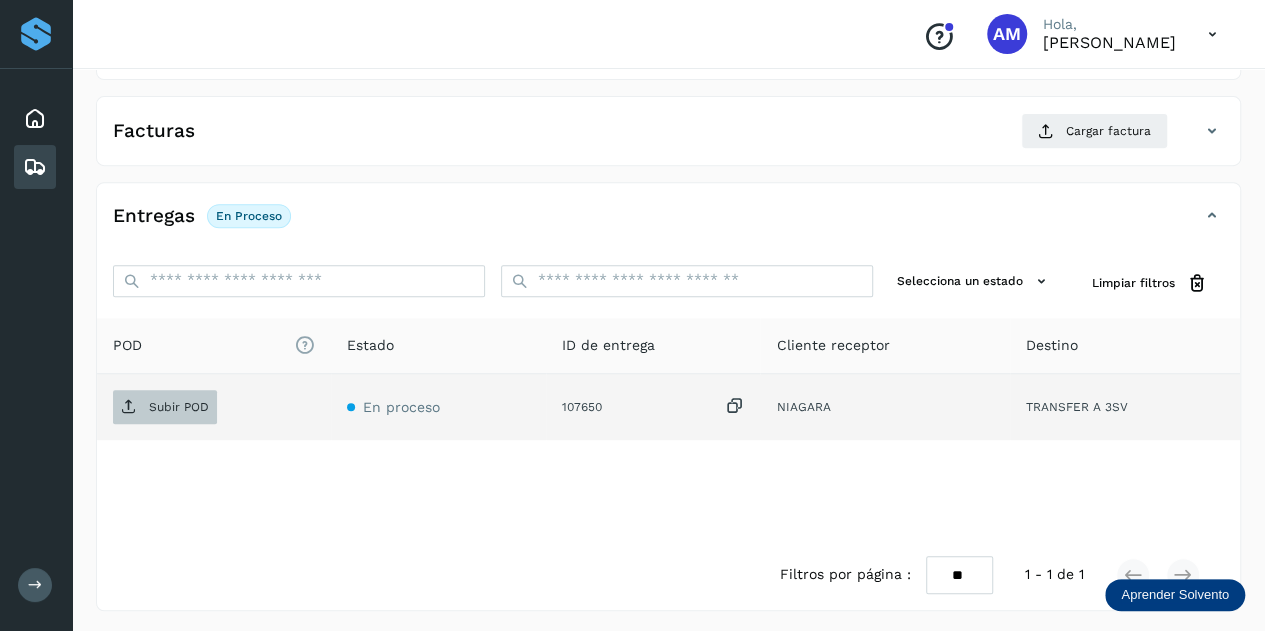 click on "Subir POD" at bounding box center [179, 407] 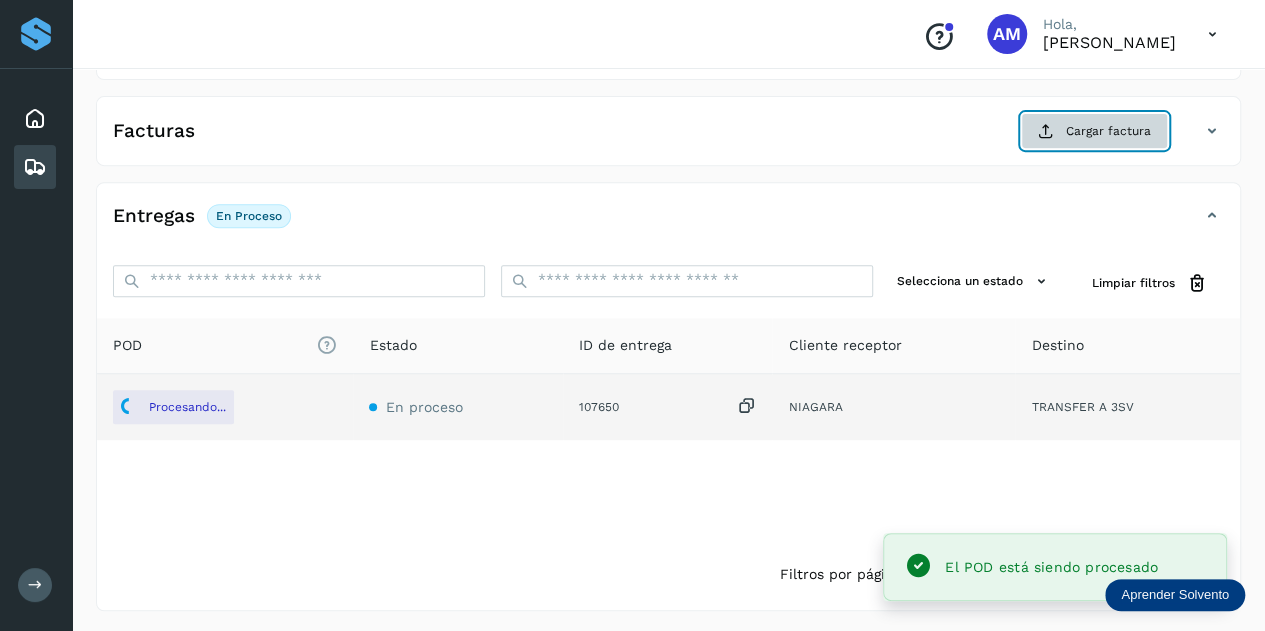 click on "Cargar factura" 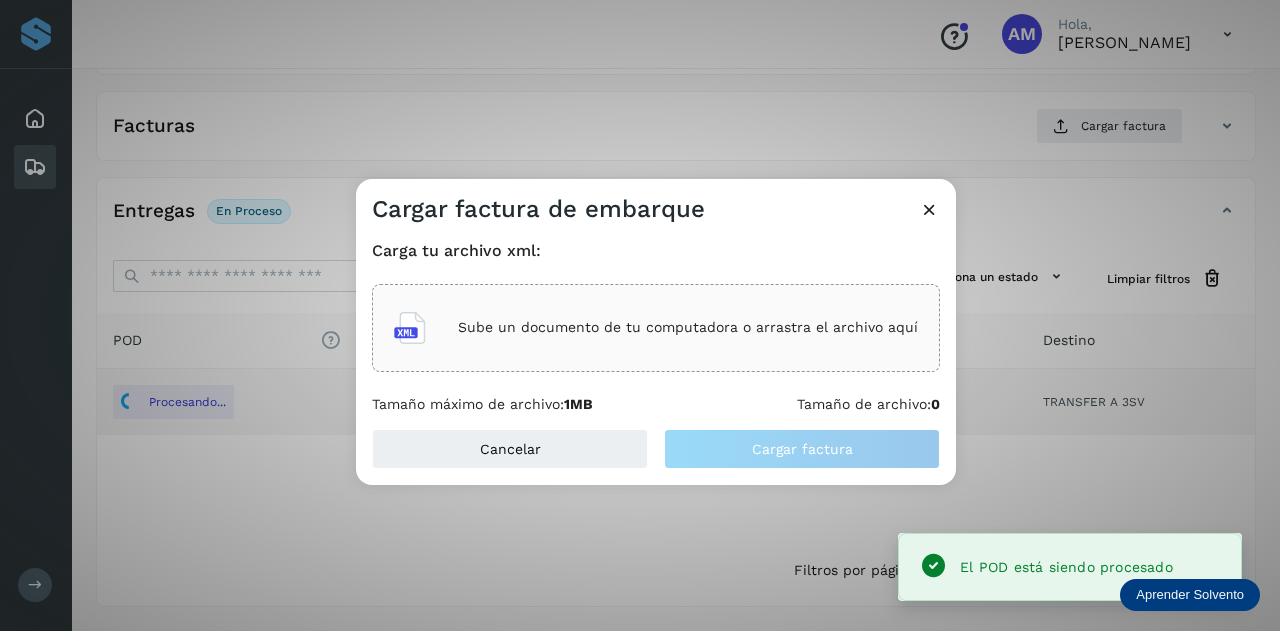 click on "Sube un documento de tu computadora o arrastra el archivo aquí" 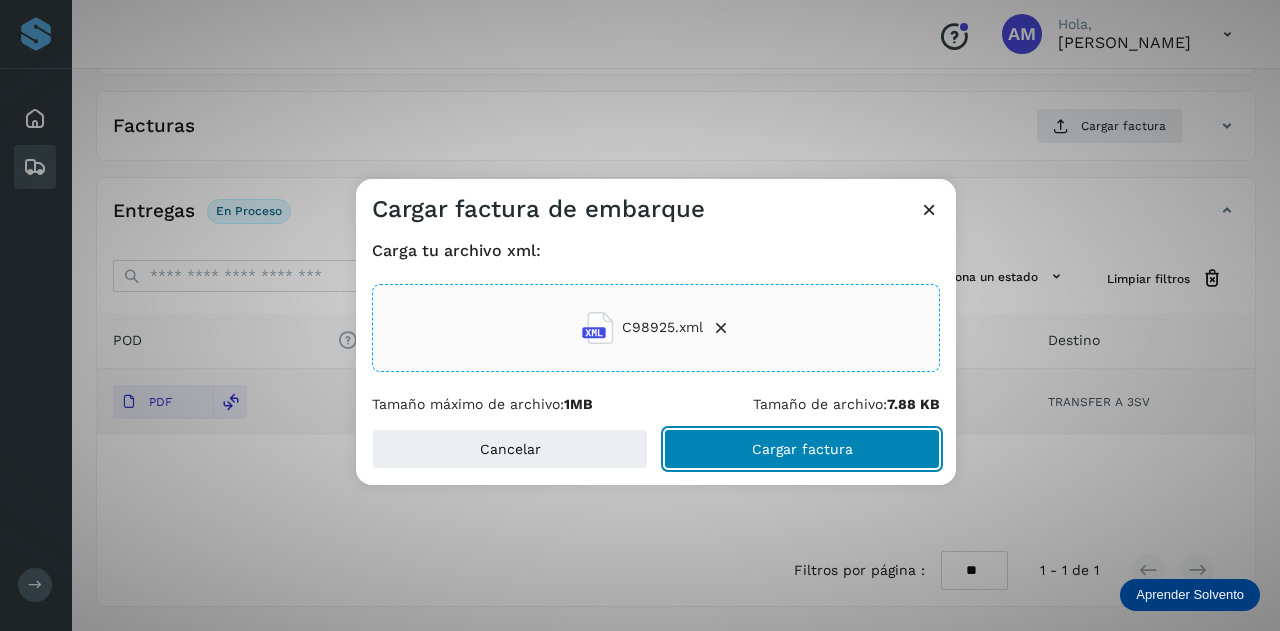 click on "Cargar factura" 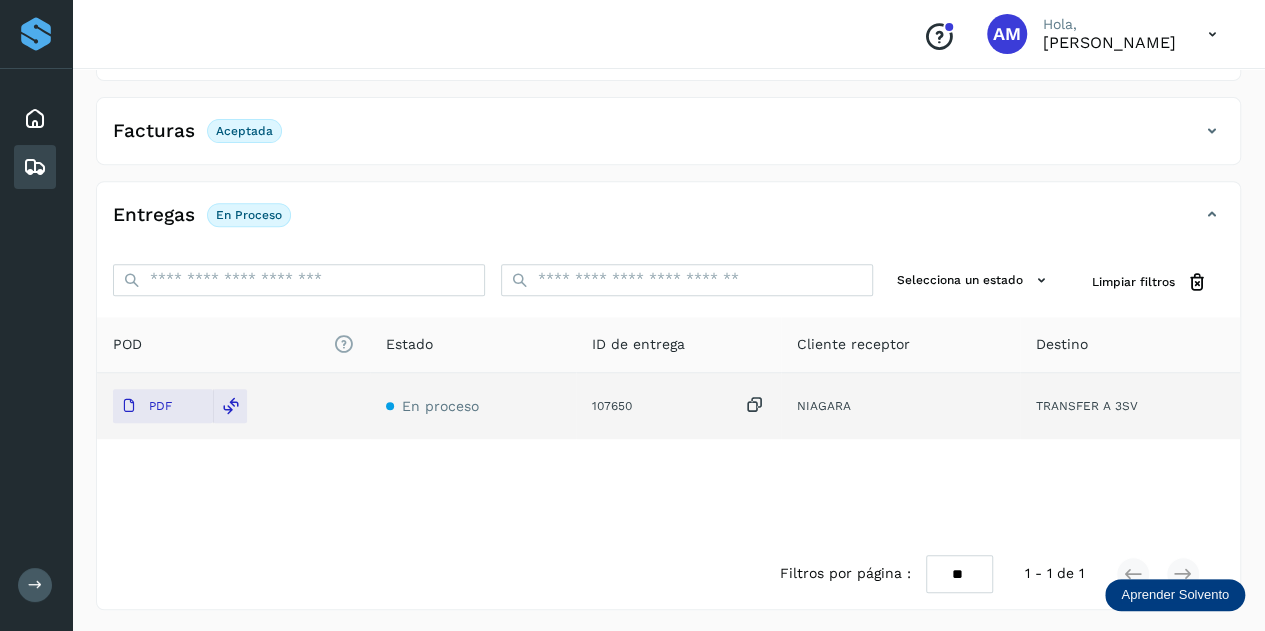 scroll, scrollTop: 0, scrollLeft: 0, axis: both 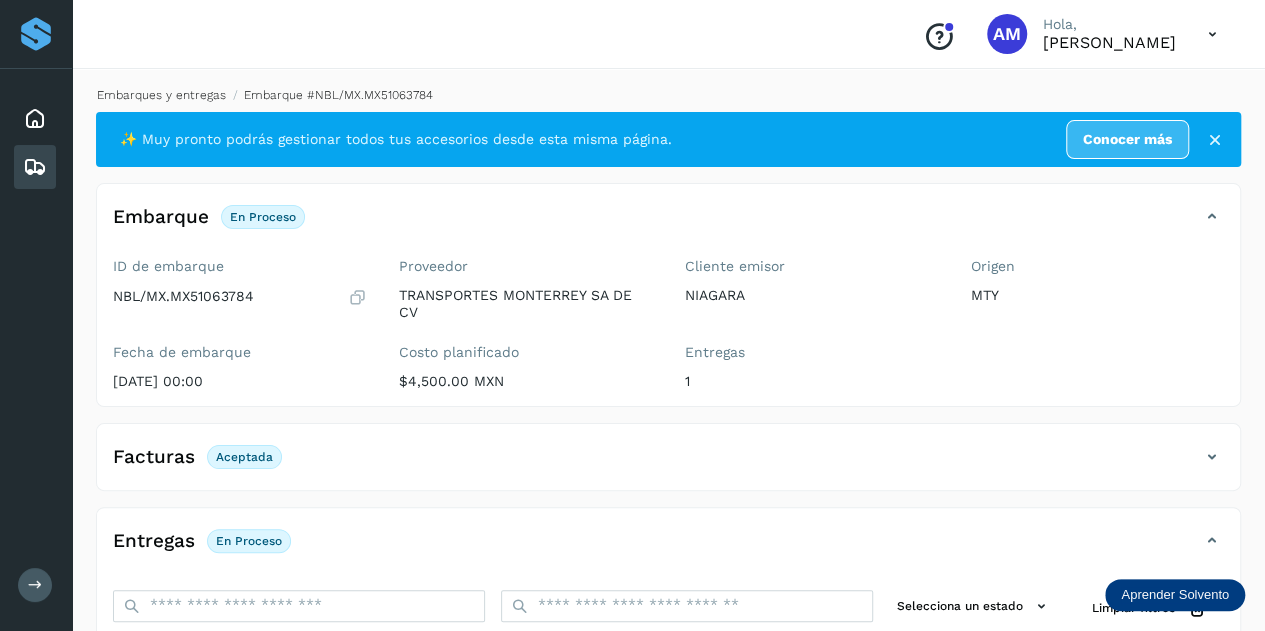 click on "Embarques y entregas" at bounding box center [161, 95] 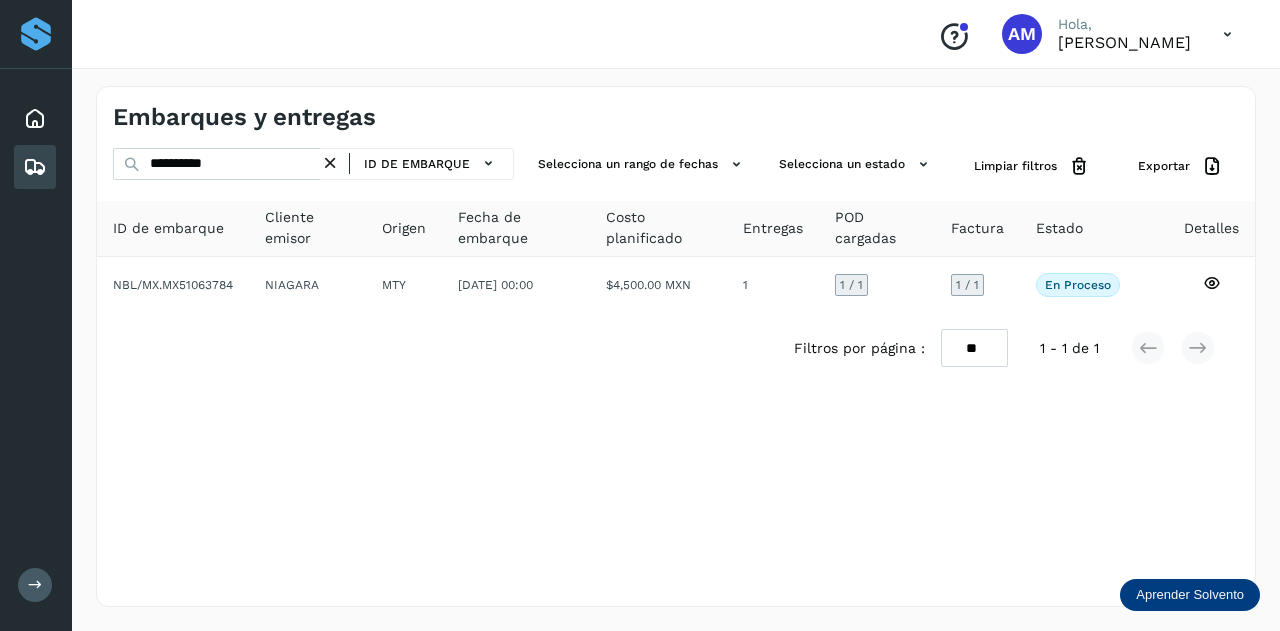 drag, startPoint x: 342, startPoint y: 158, endPoint x: 260, endPoint y: 165, distance: 82.29824 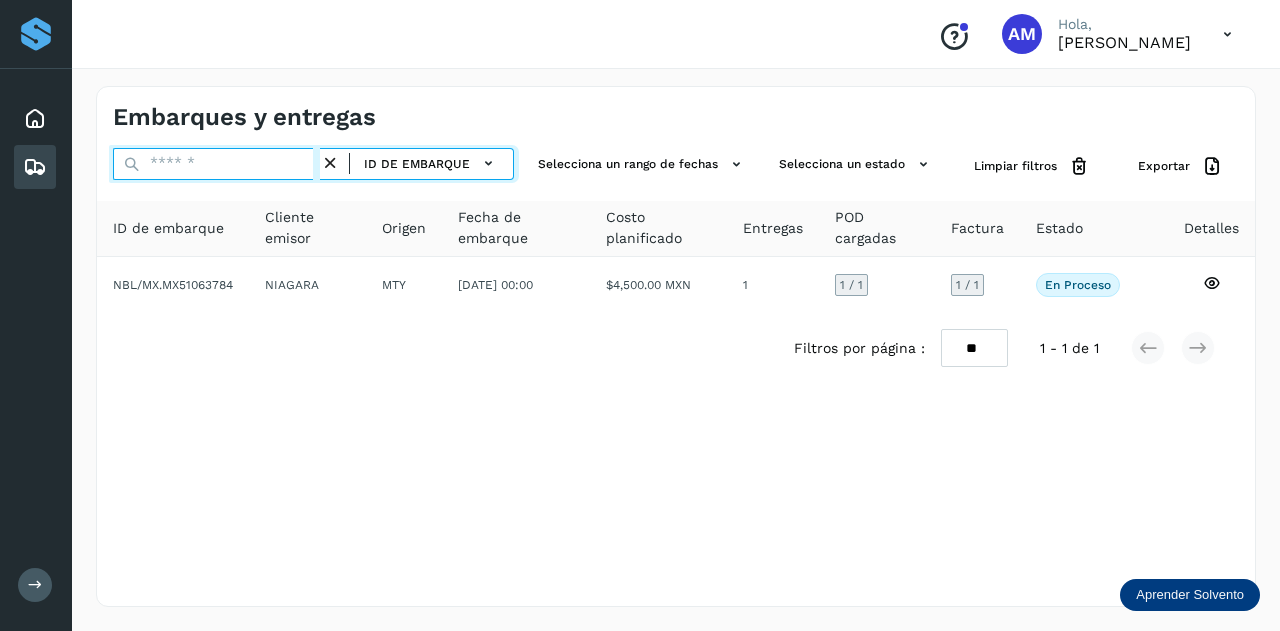 click at bounding box center (216, 164) 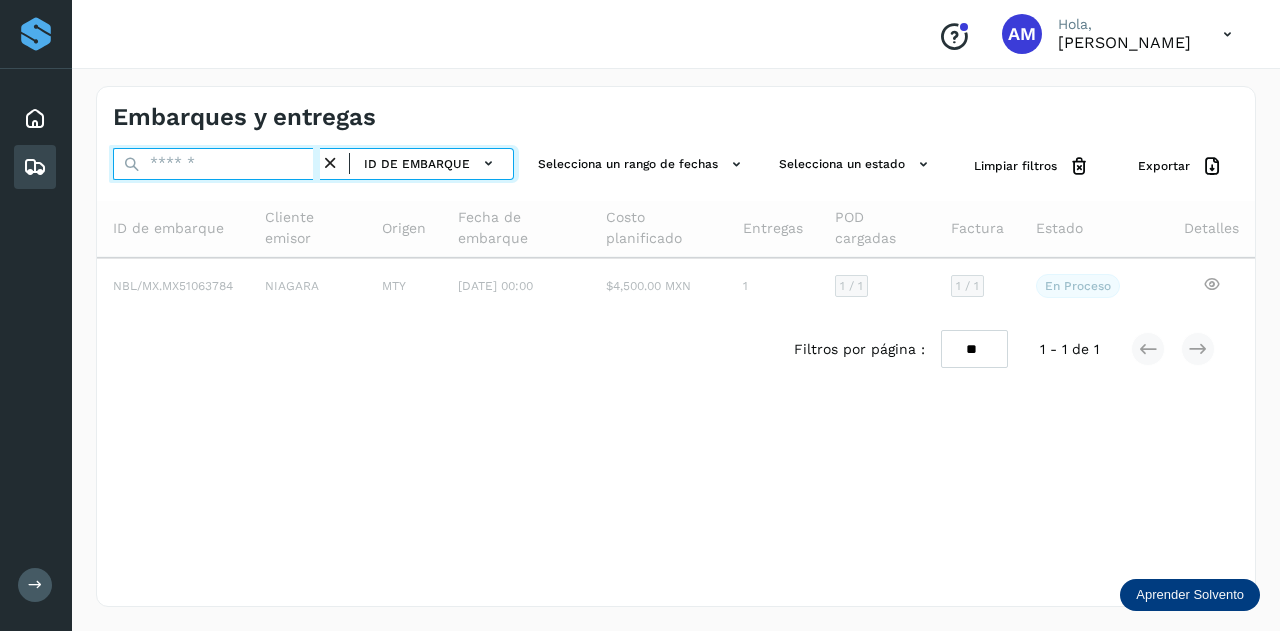paste on "**********" 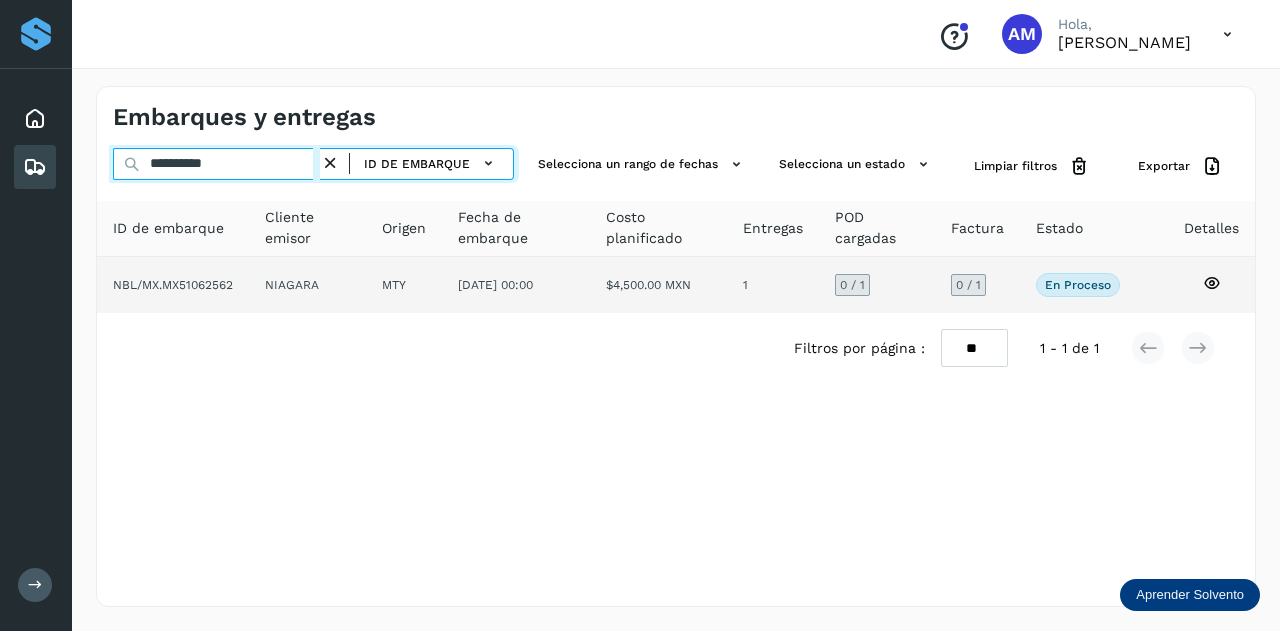 type on "**********" 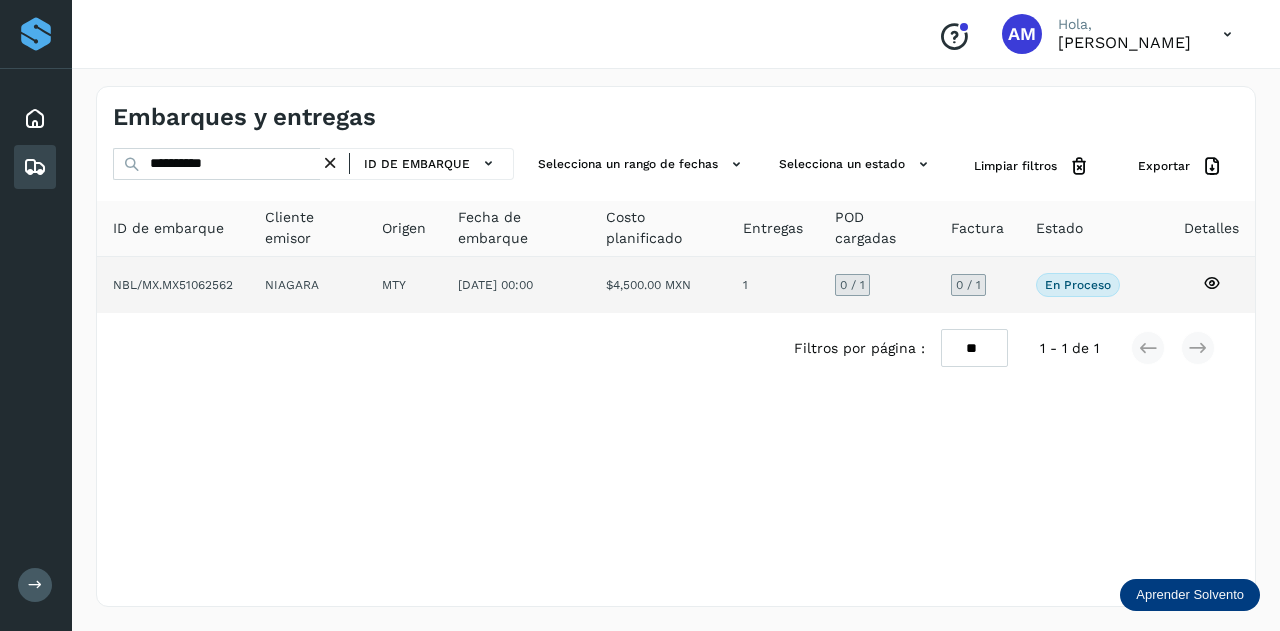 click on "NIAGARA" 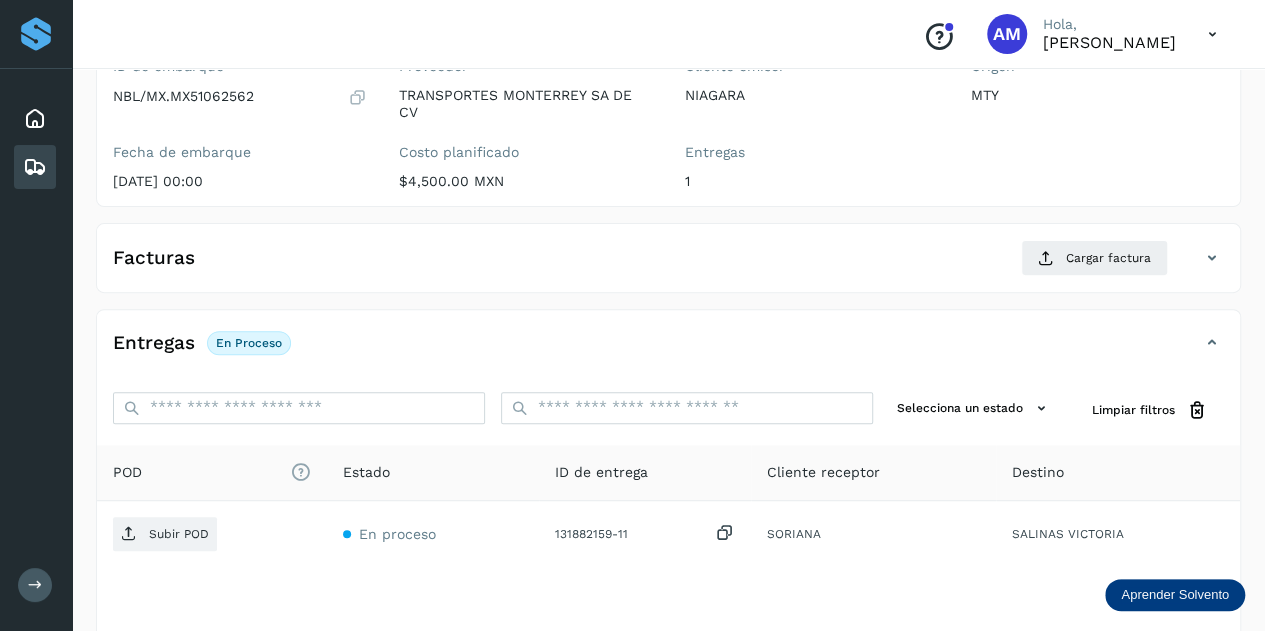 scroll, scrollTop: 300, scrollLeft: 0, axis: vertical 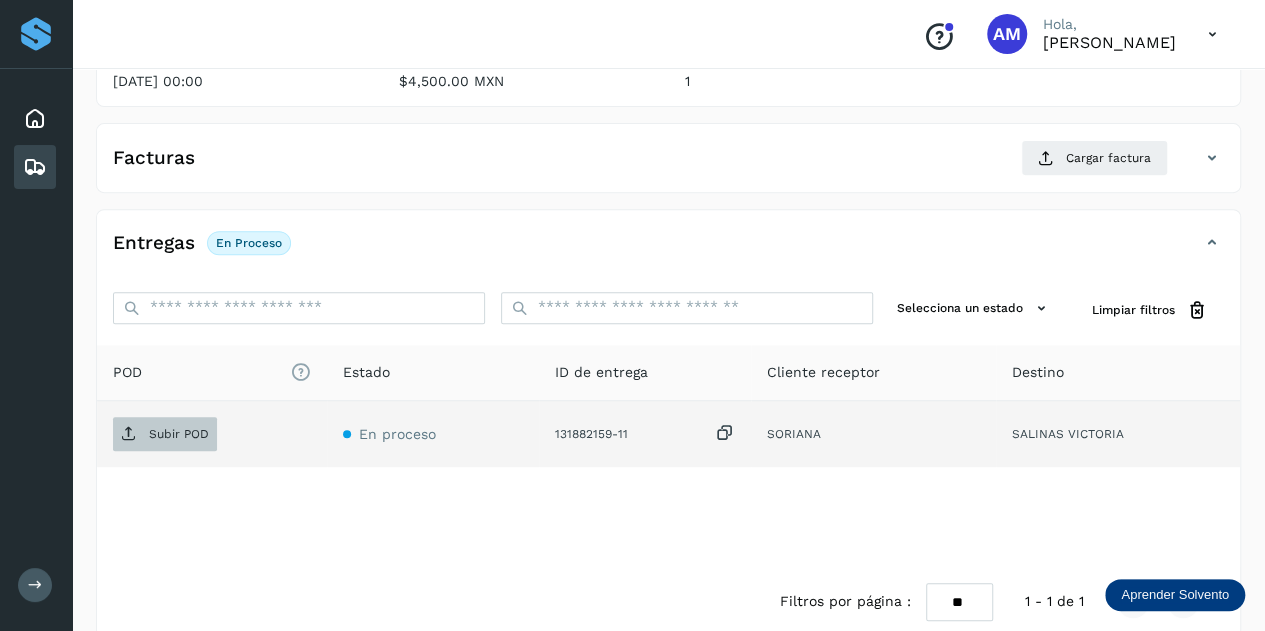 click on "Subir POD" at bounding box center [179, 434] 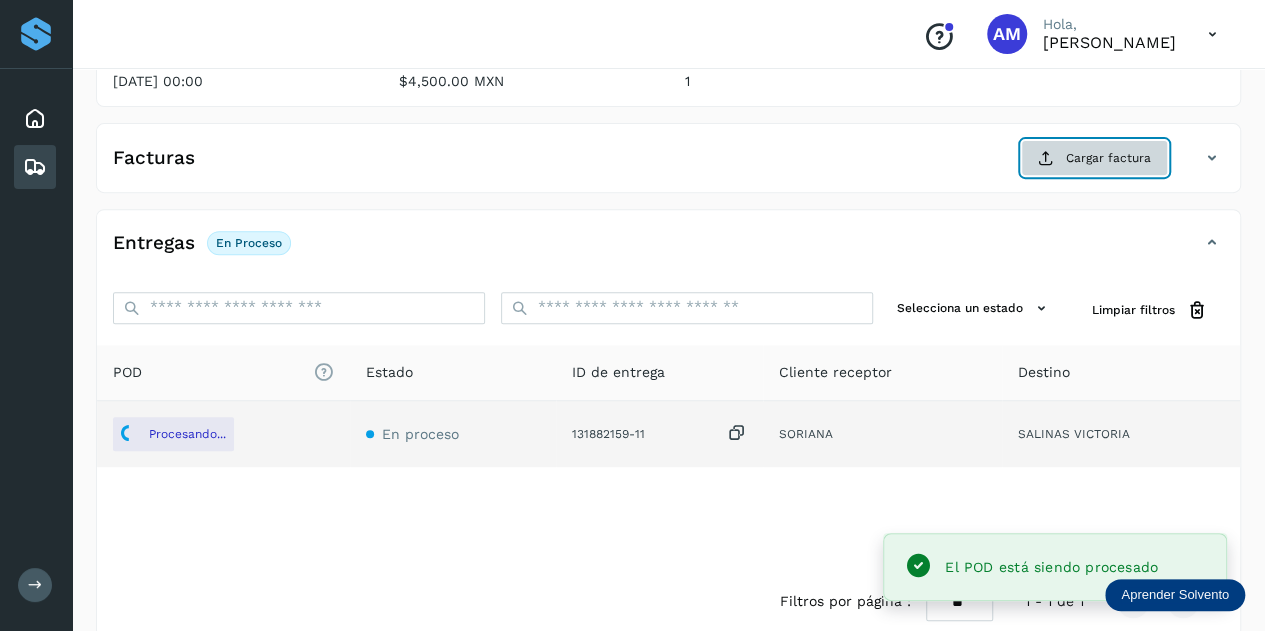 click on "Cargar factura" at bounding box center [1094, 158] 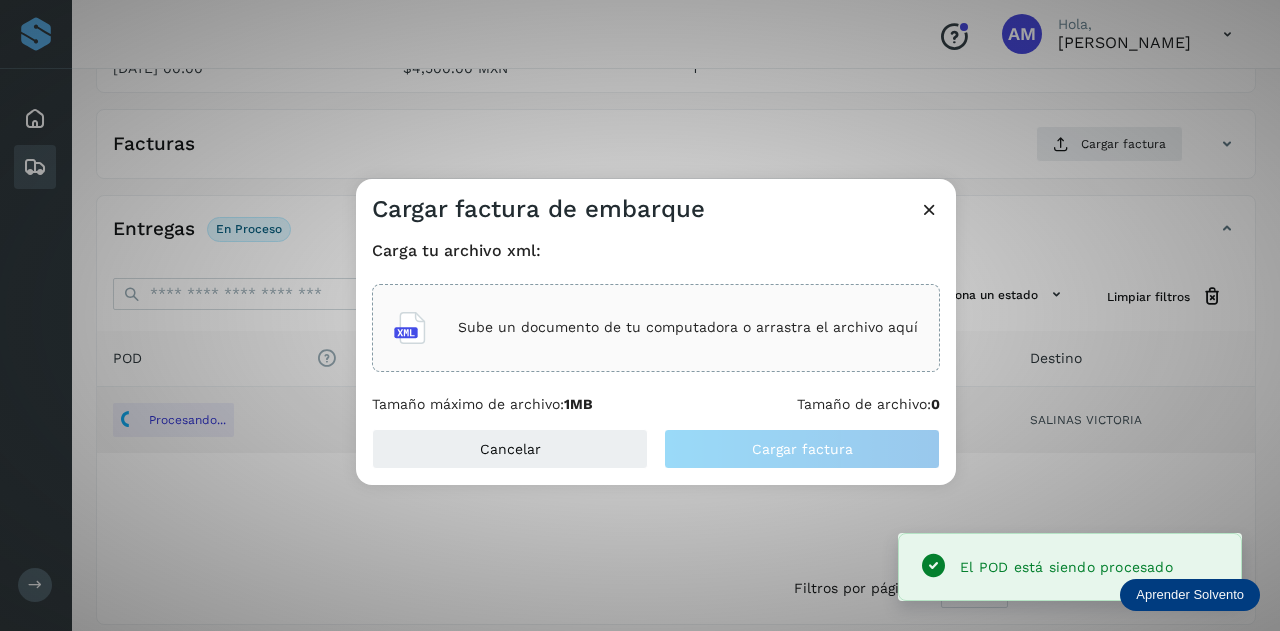 click on "Sube un documento de tu computadora o arrastra el archivo aquí" 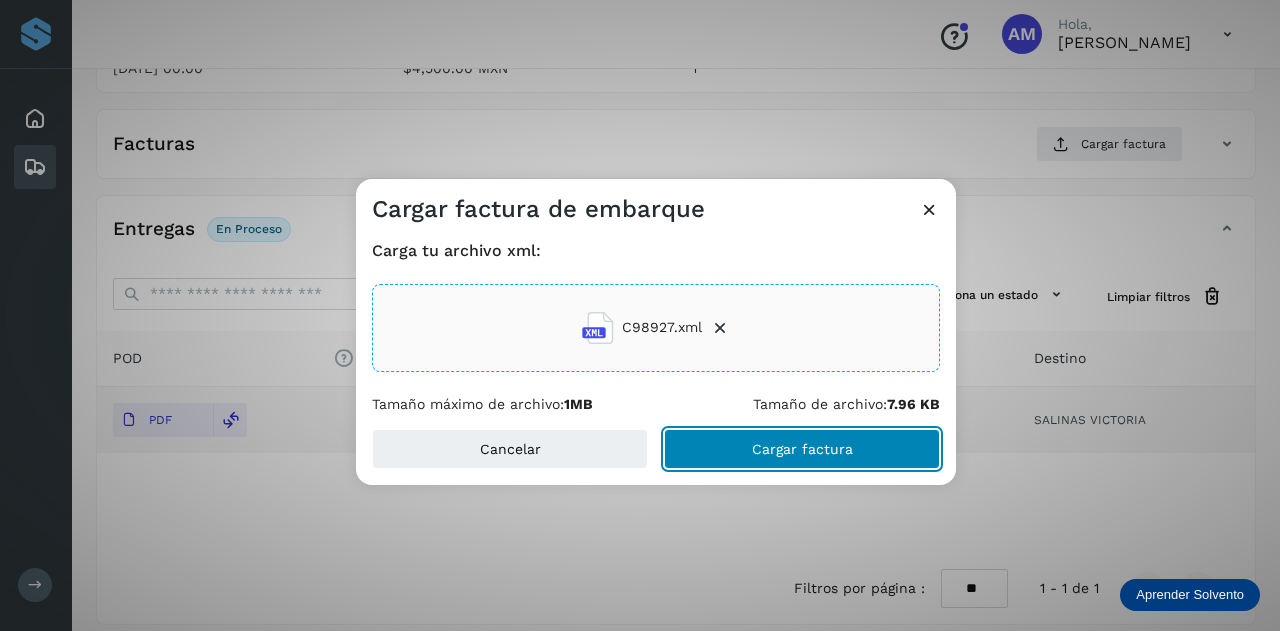 click on "Cargar factura" 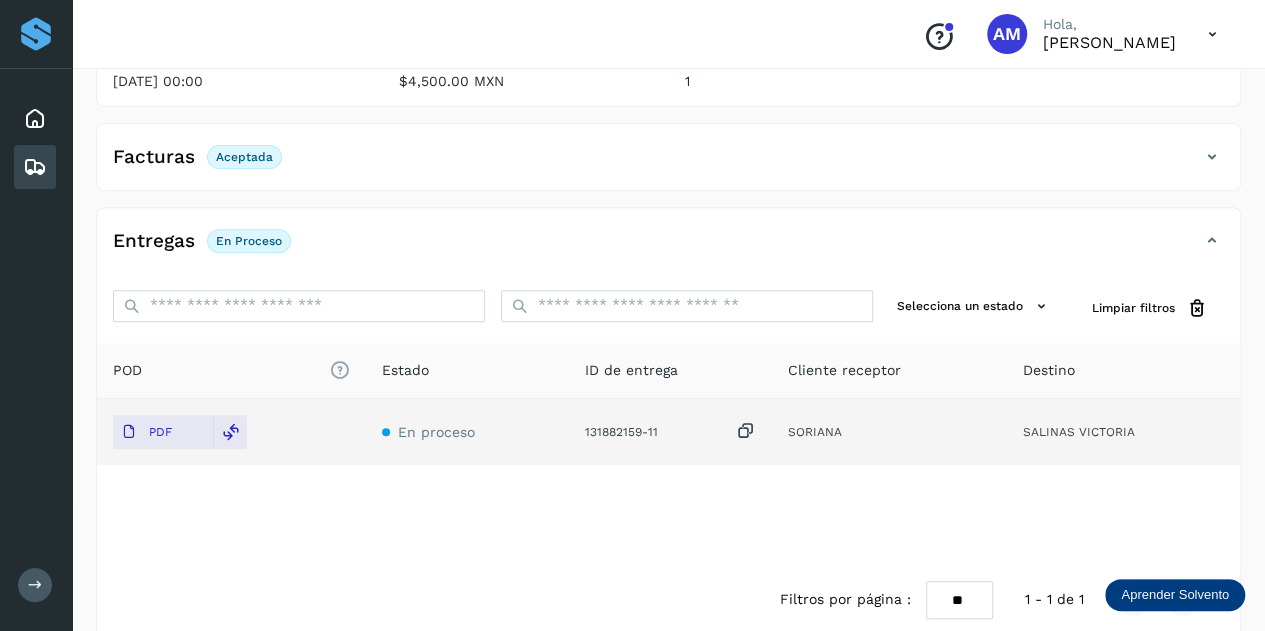 scroll, scrollTop: 0, scrollLeft: 0, axis: both 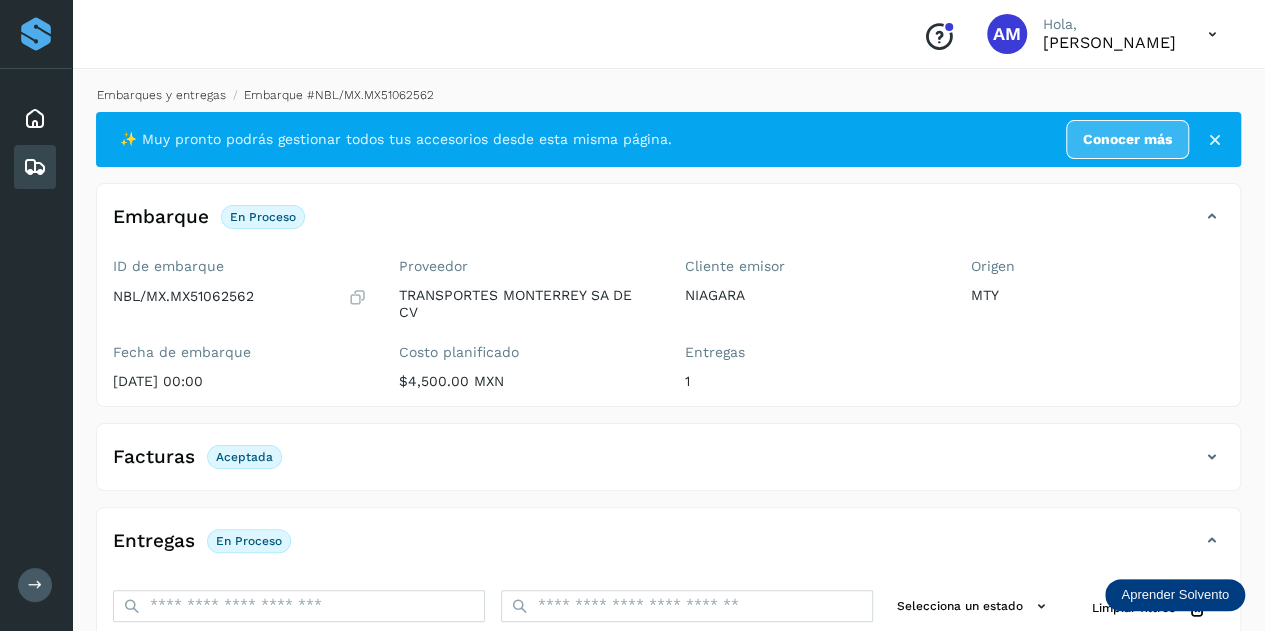 click on "Embarques y entregas" at bounding box center (161, 95) 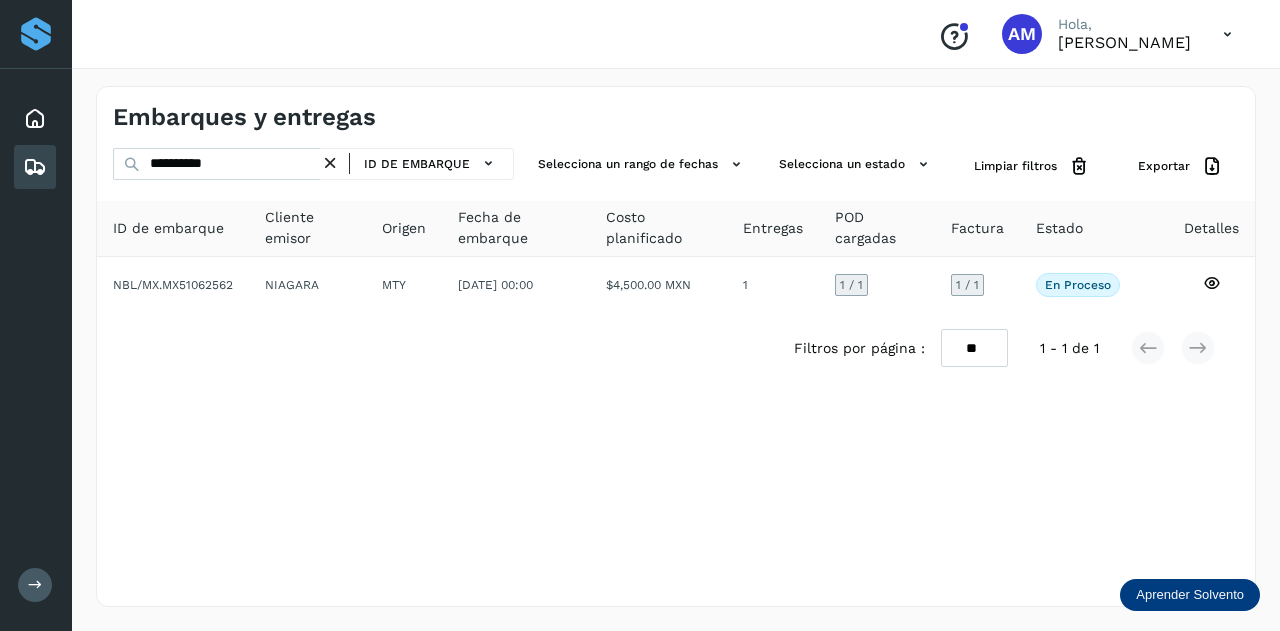 click at bounding box center [330, 163] 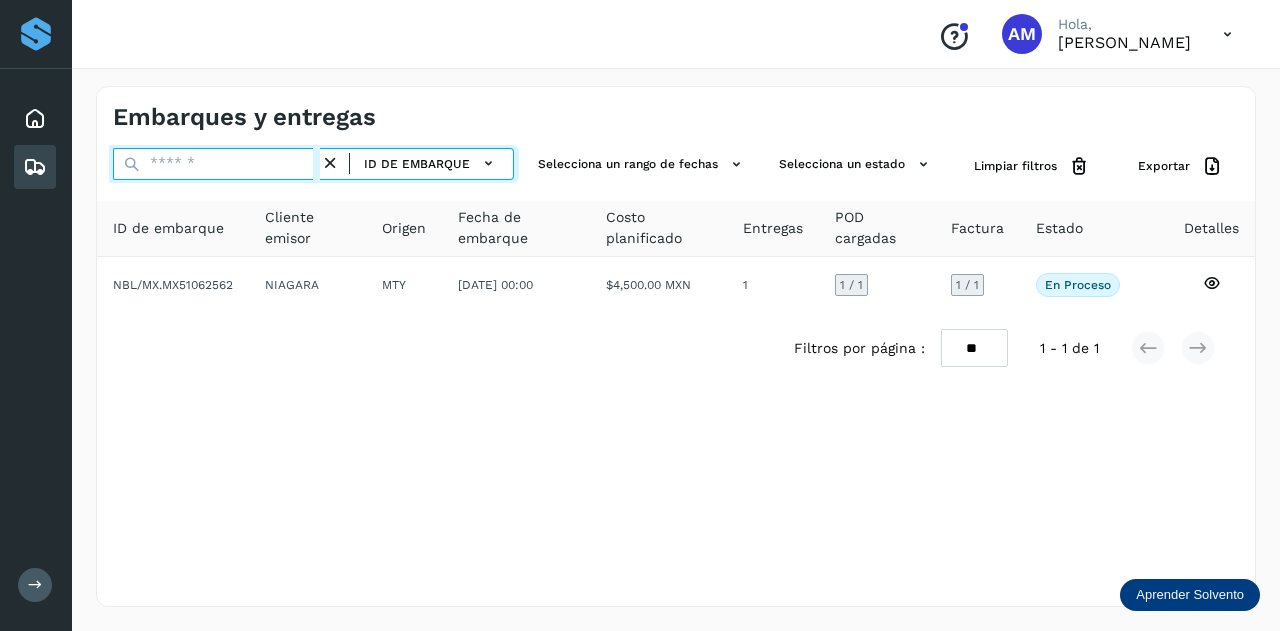 click at bounding box center (216, 164) 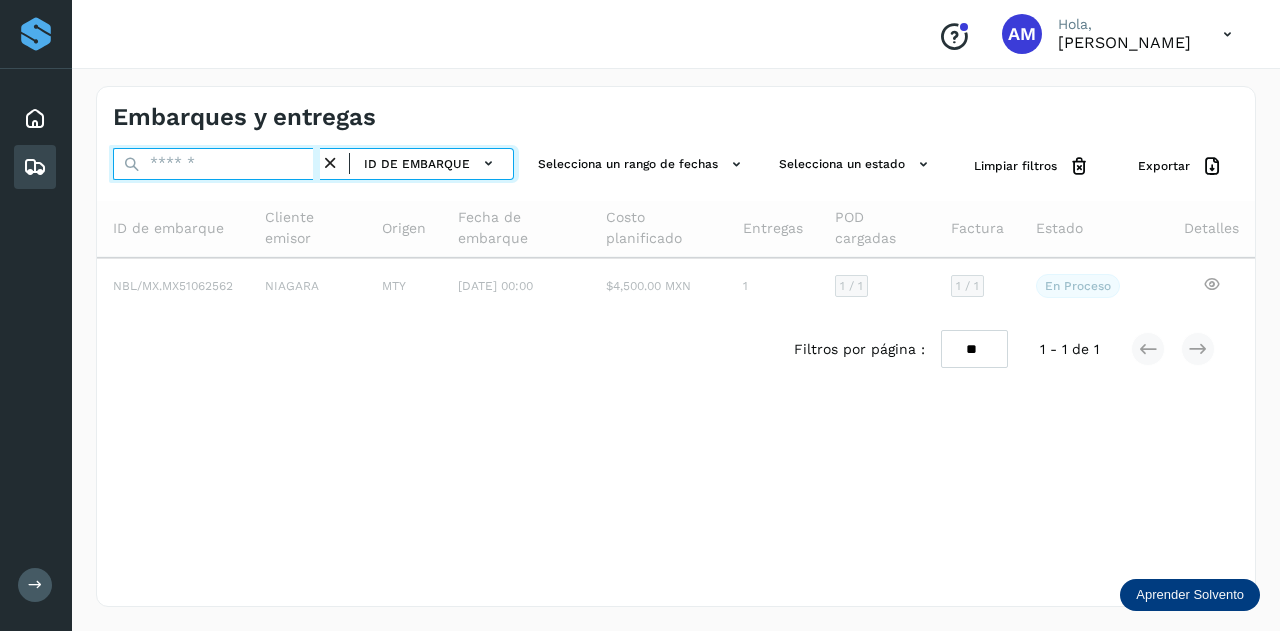 paste on "**********" 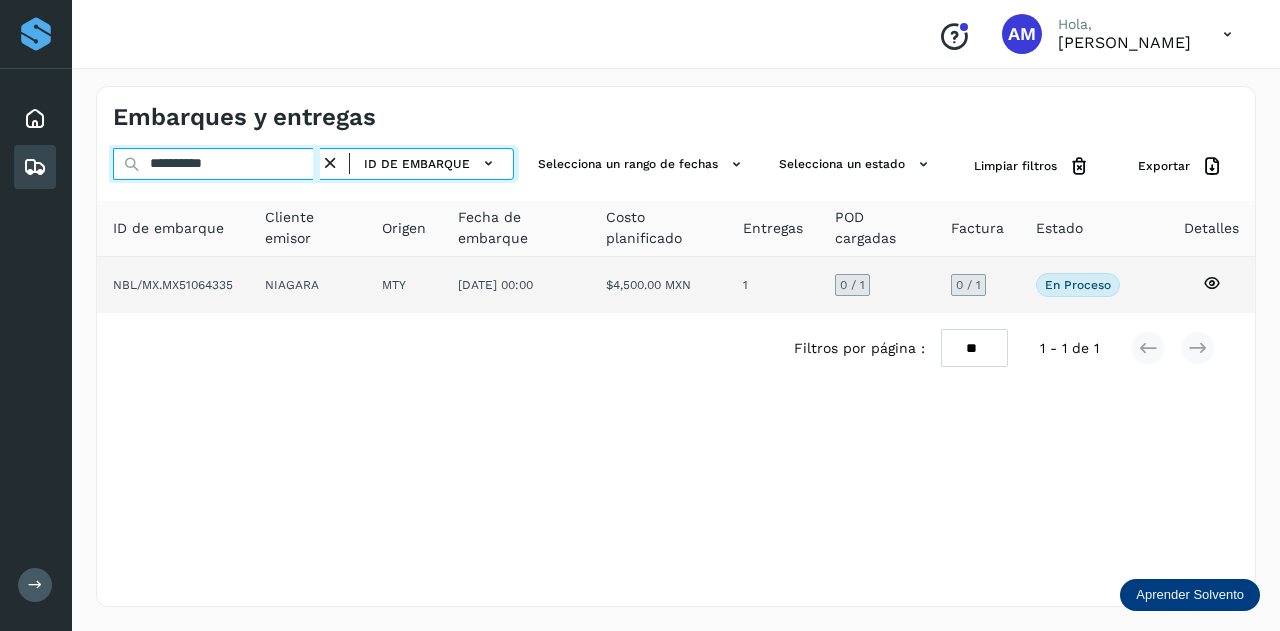 type on "**********" 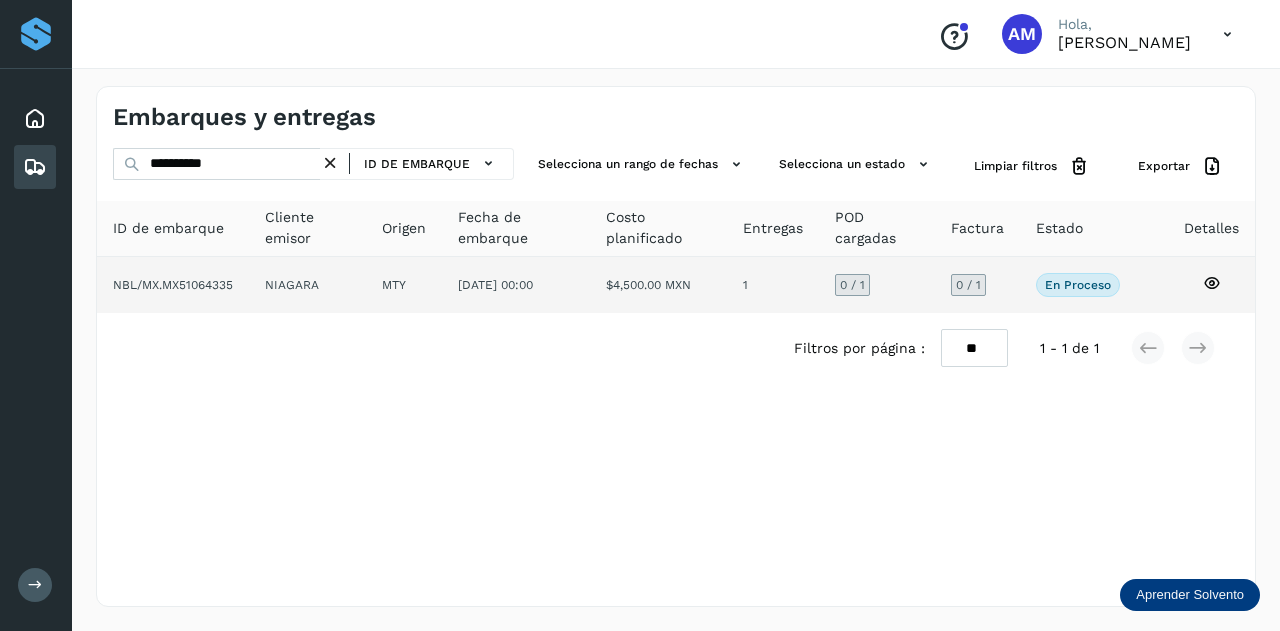 click on "MTY" 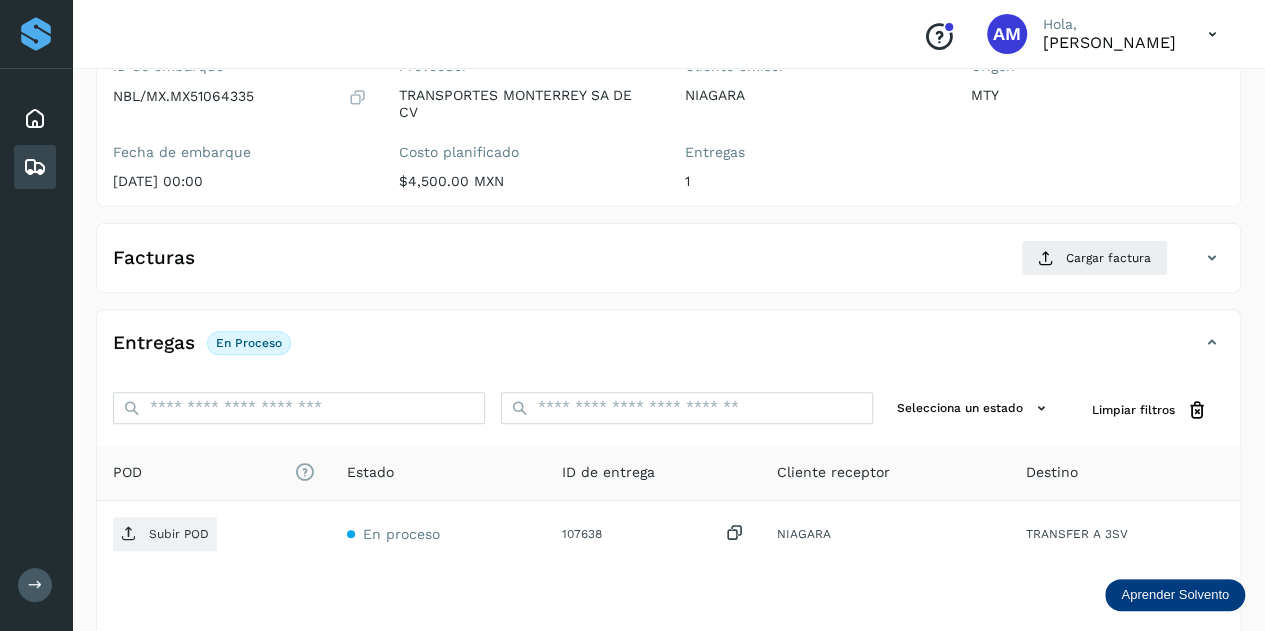 scroll, scrollTop: 300, scrollLeft: 0, axis: vertical 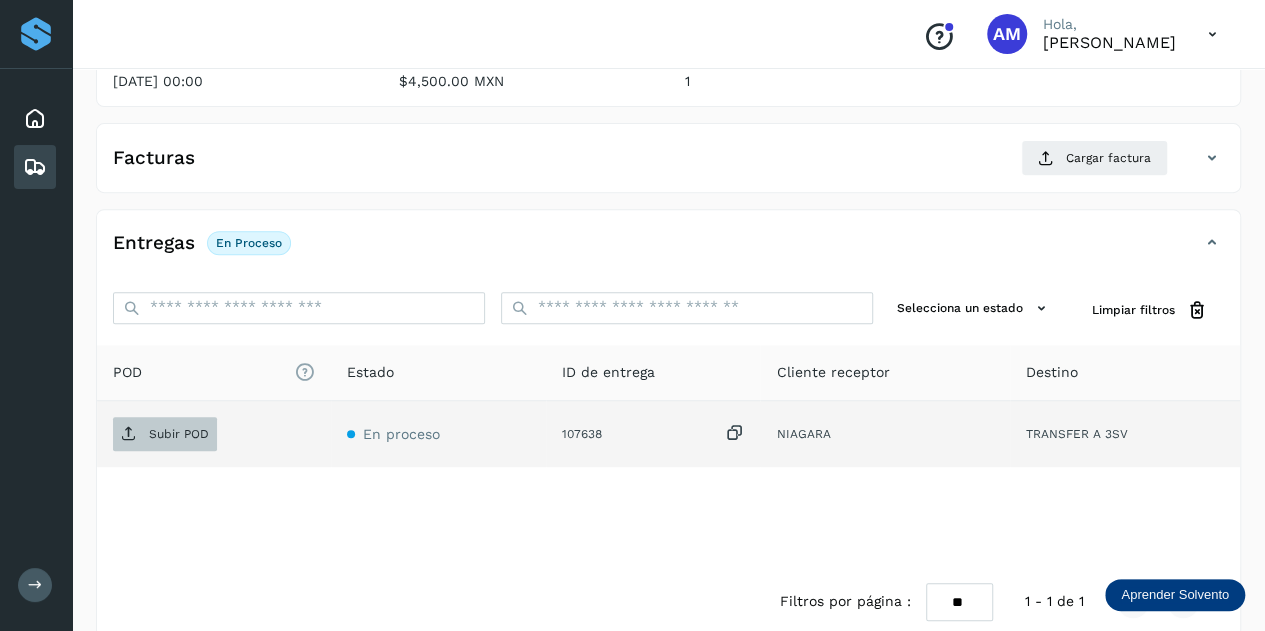 click on "Subir POD" at bounding box center [179, 434] 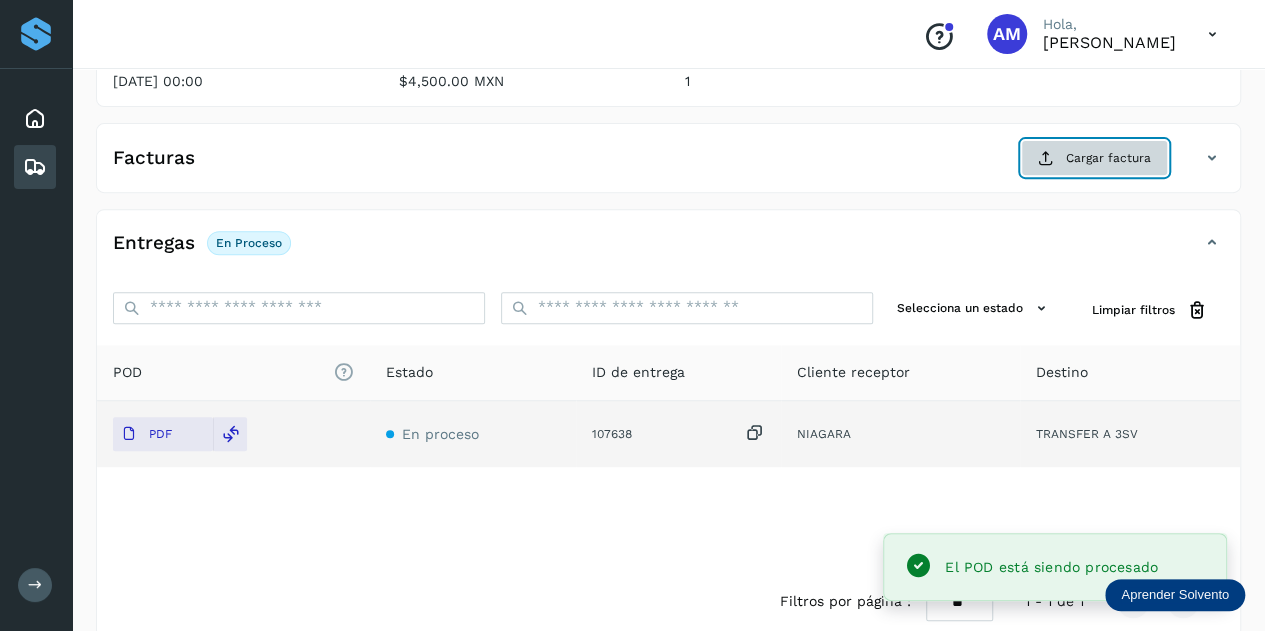 click on "Cargar factura" 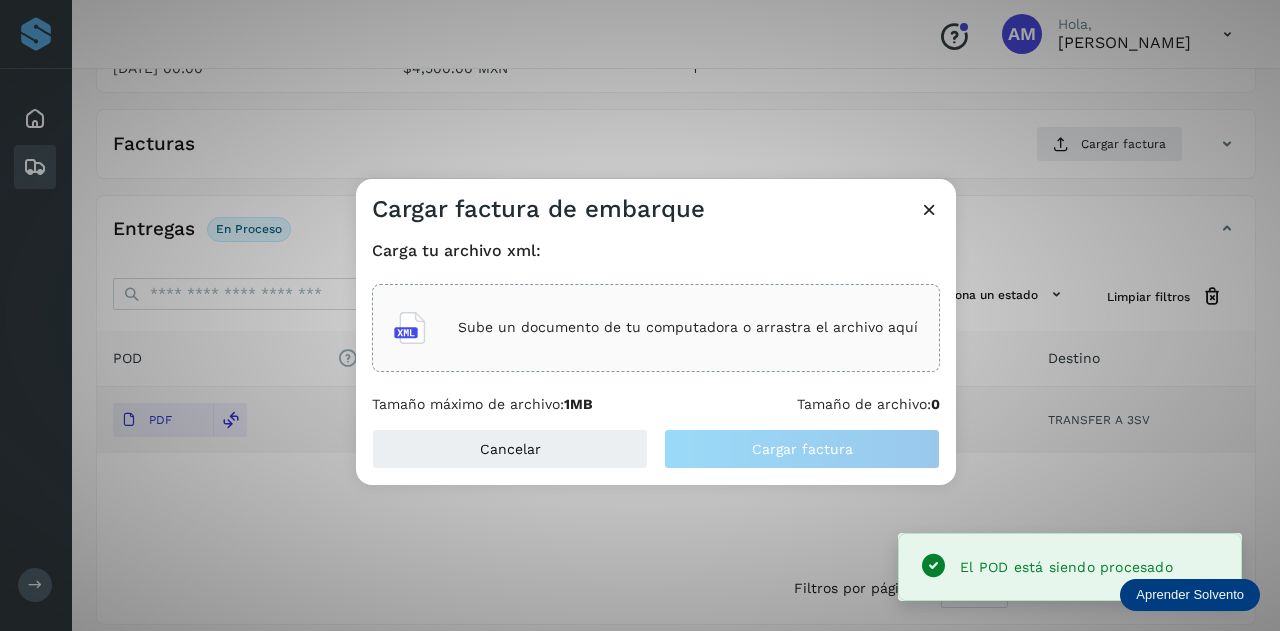 click on "Sube un documento de tu computadora o arrastra el archivo aquí" at bounding box center [656, 328] 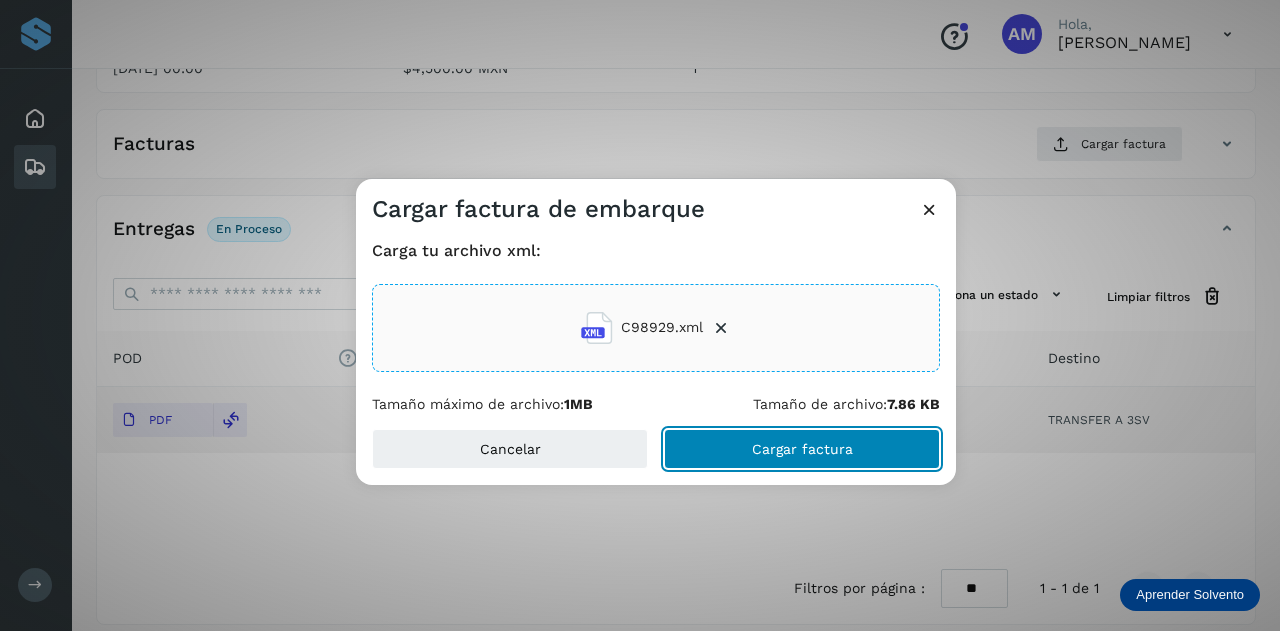 click on "Cargar factura" 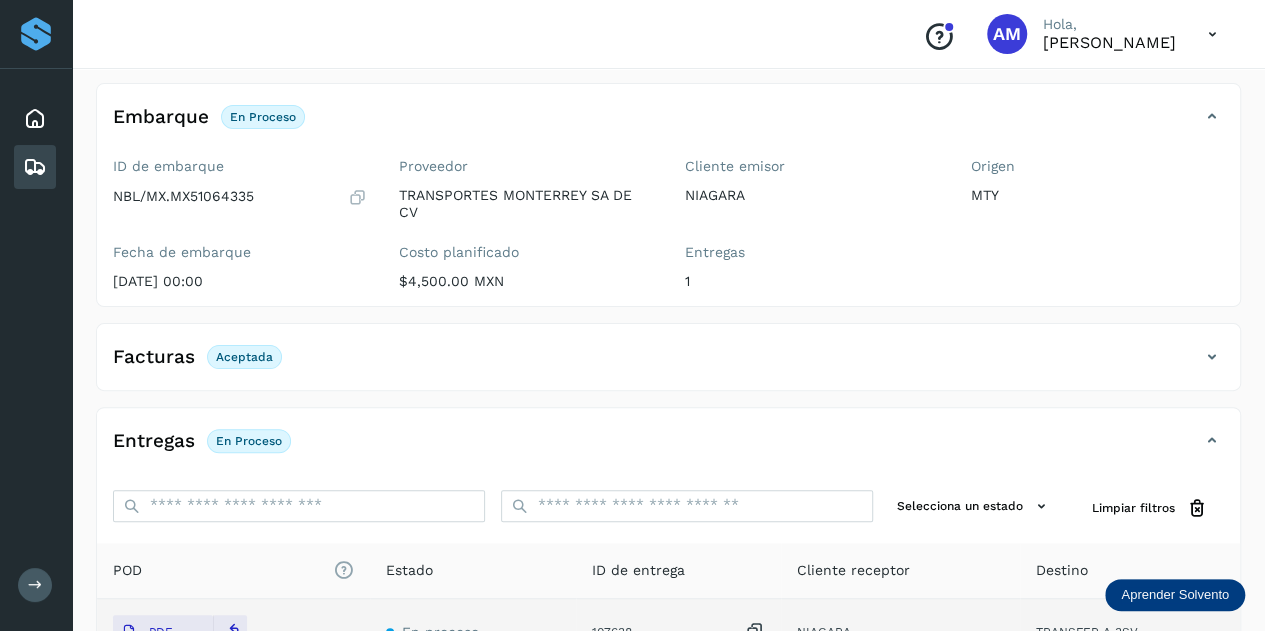 scroll, scrollTop: 0, scrollLeft: 0, axis: both 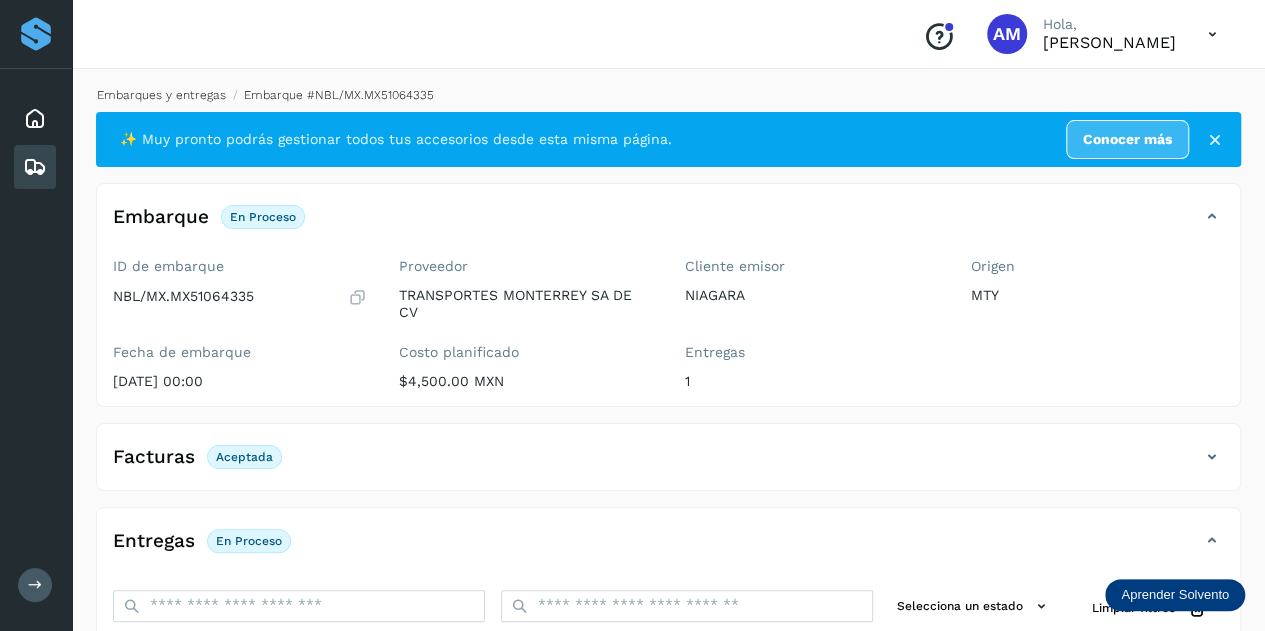 click on "Embarques y entregas" at bounding box center (161, 95) 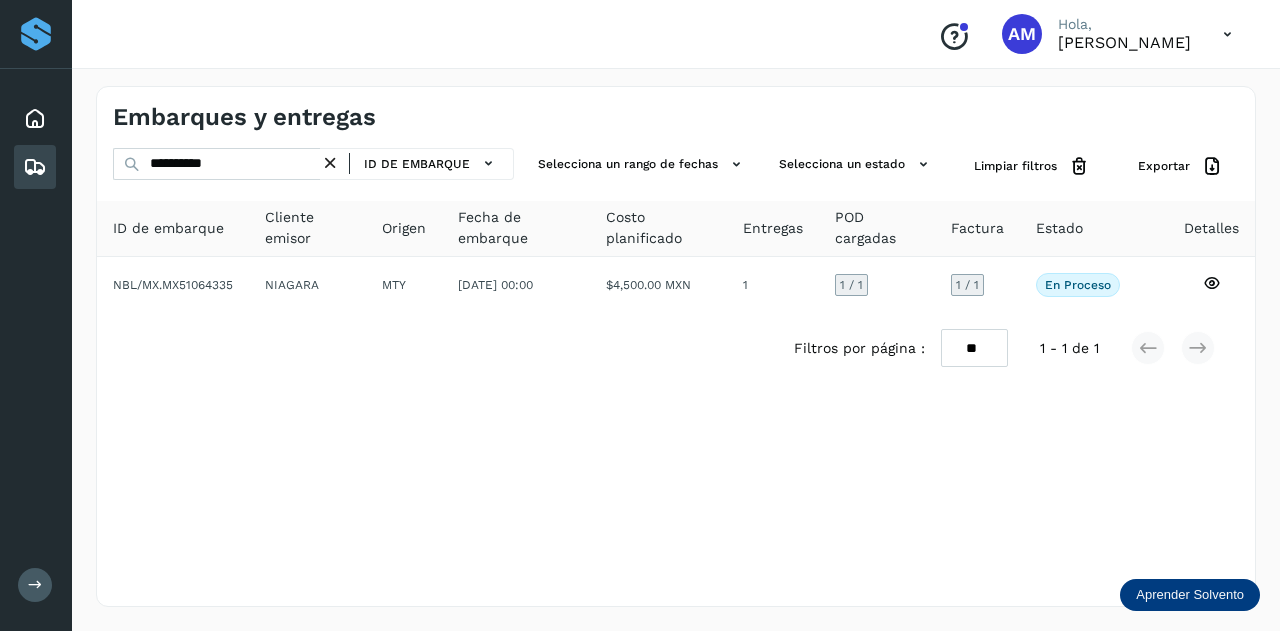 drag, startPoint x: 331, startPoint y: 162, endPoint x: 308, endPoint y: 169, distance: 24.04163 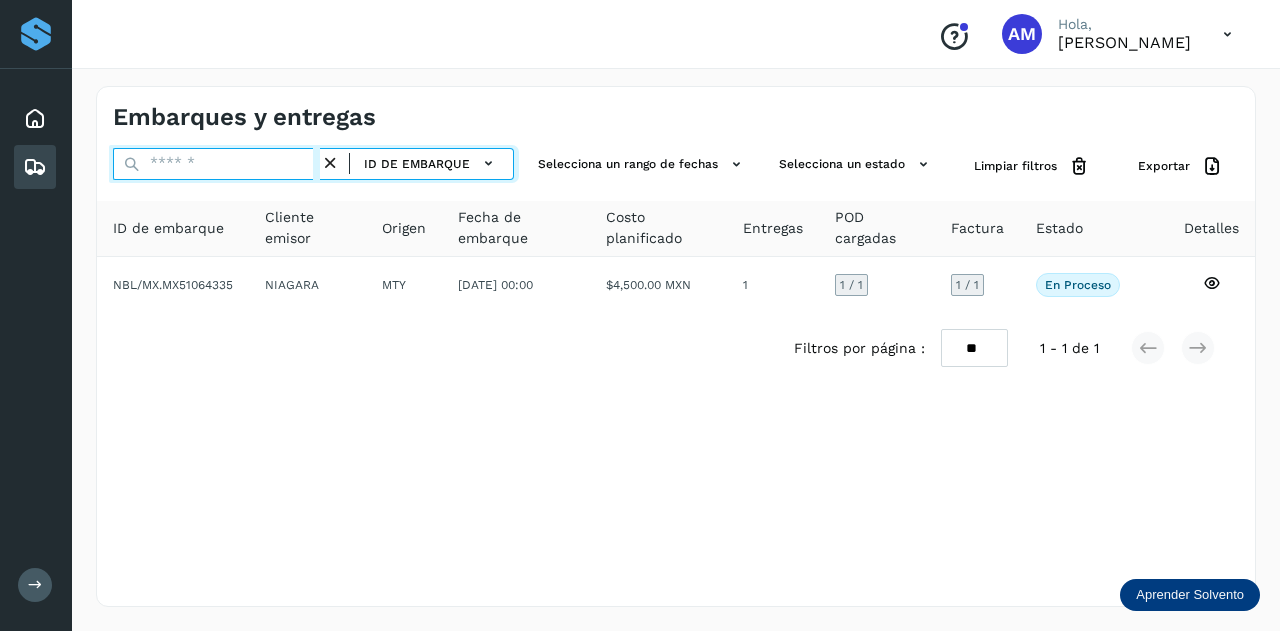 click at bounding box center [216, 164] 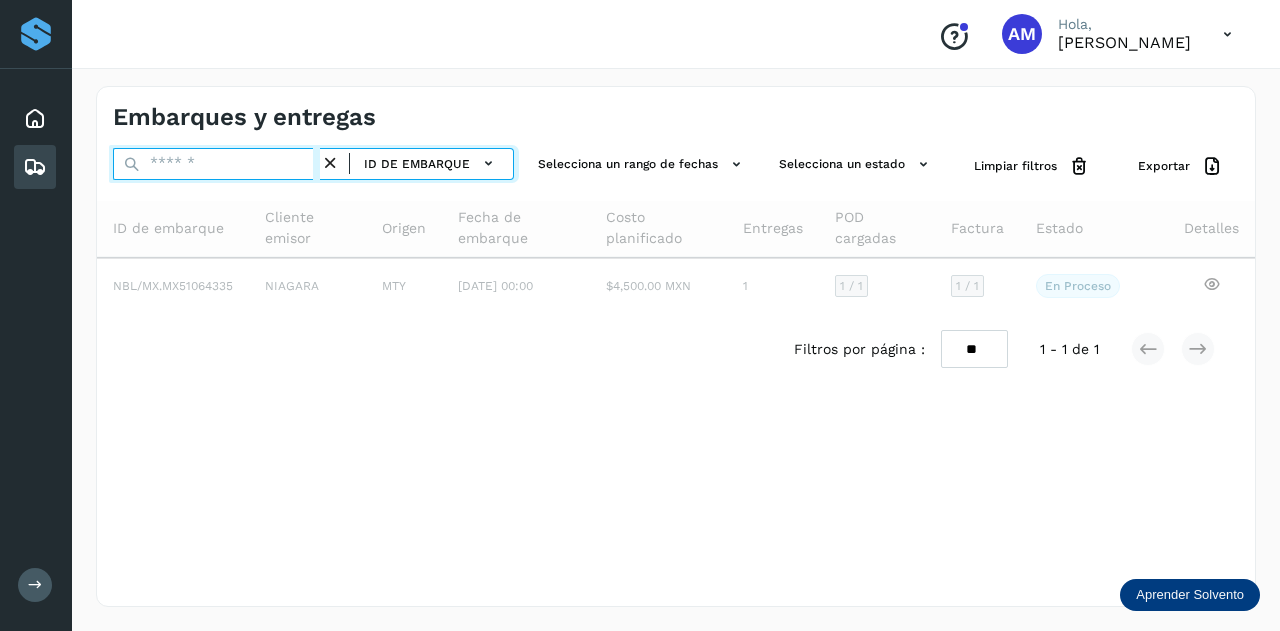 paste on "**********" 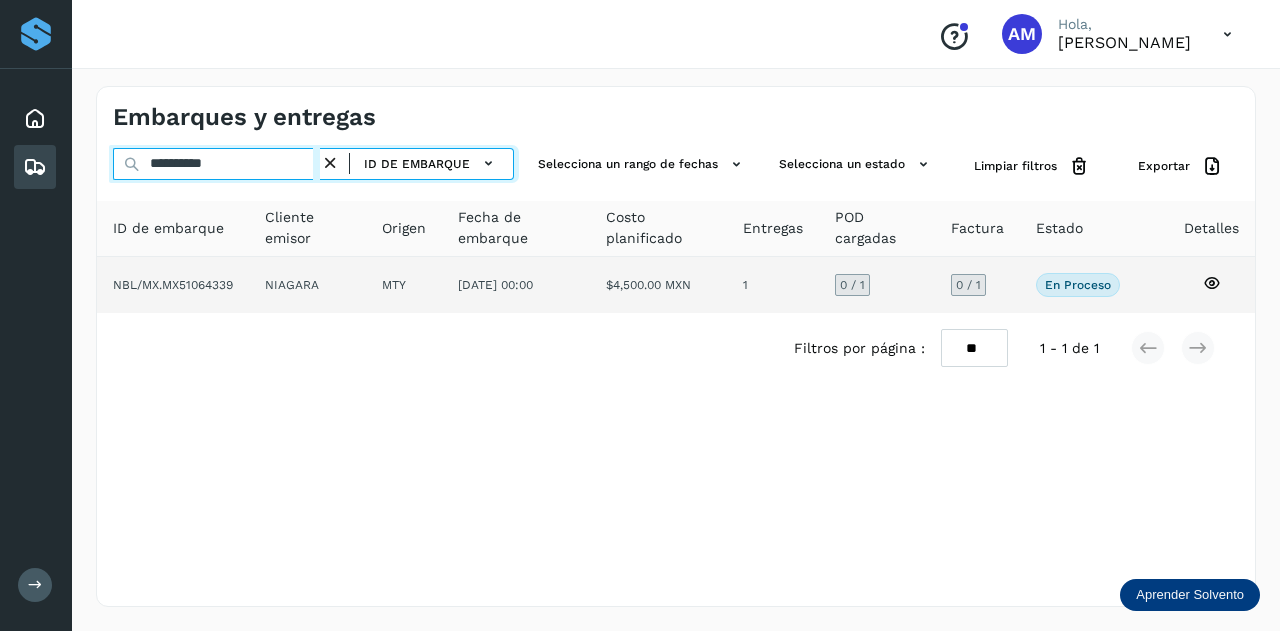 type on "**********" 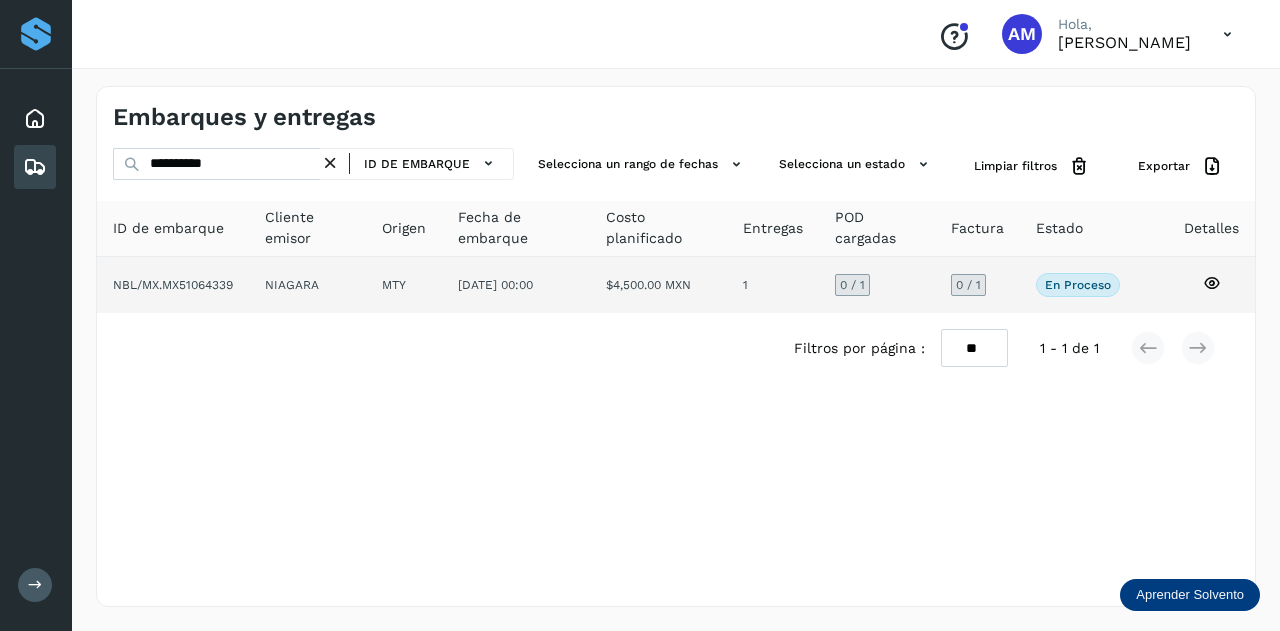 click on "MTY" 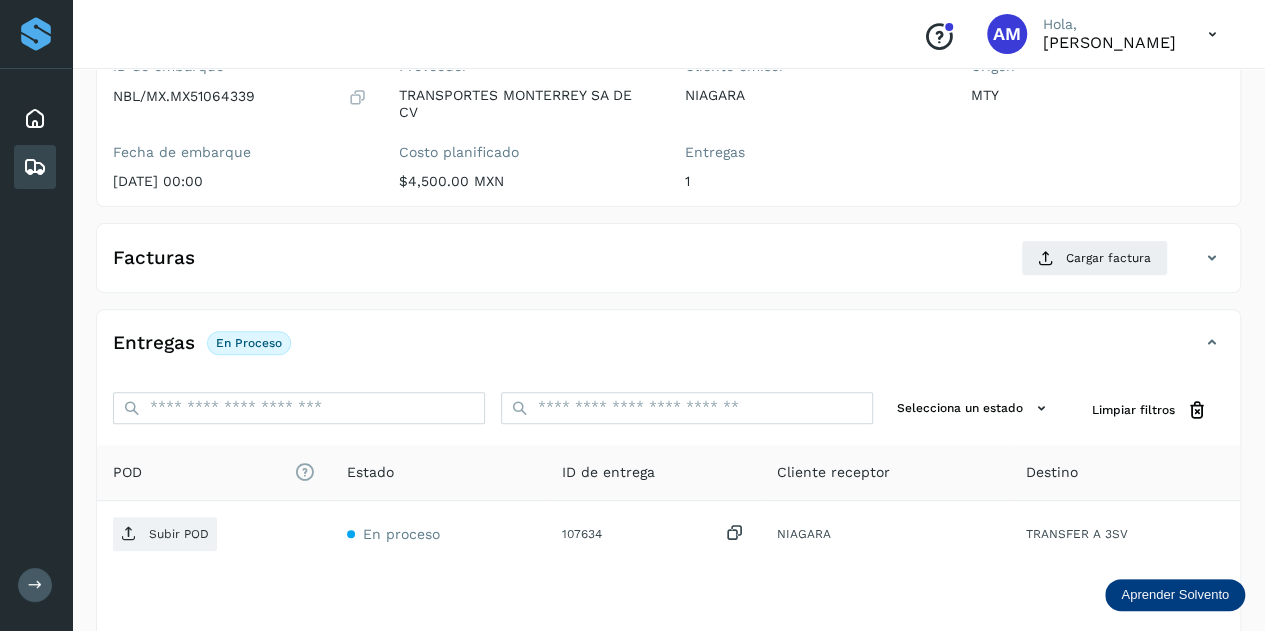 scroll, scrollTop: 300, scrollLeft: 0, axis: vertical 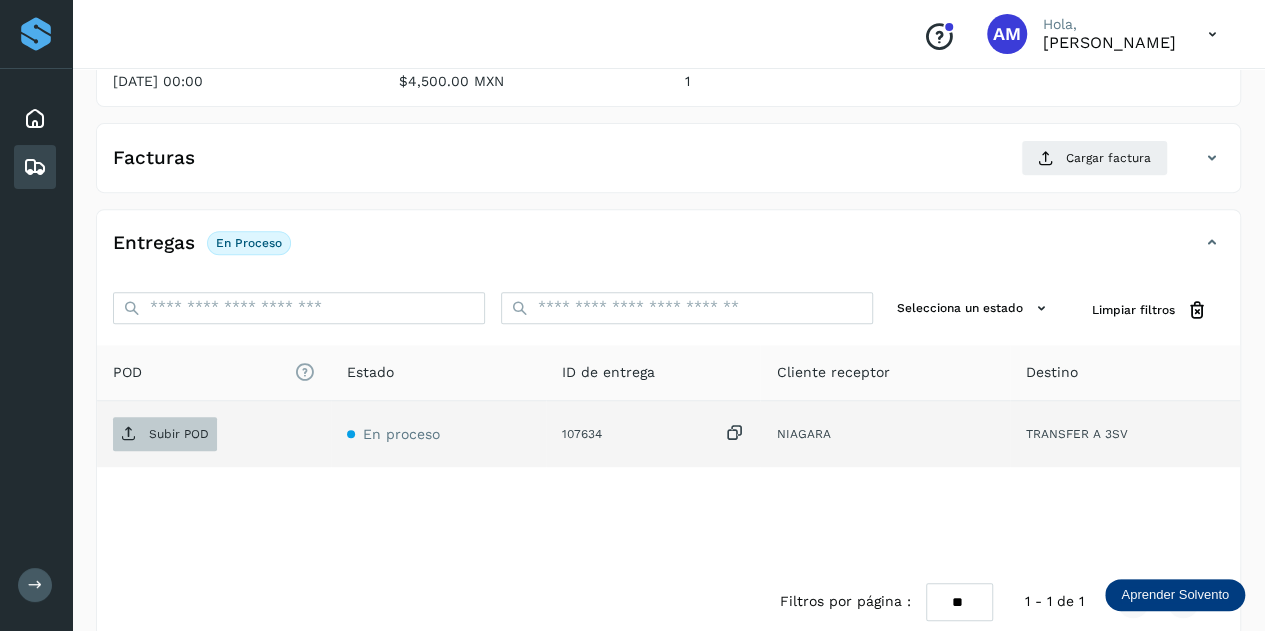 click on "Subir POD" at bounding box center [179, 434] 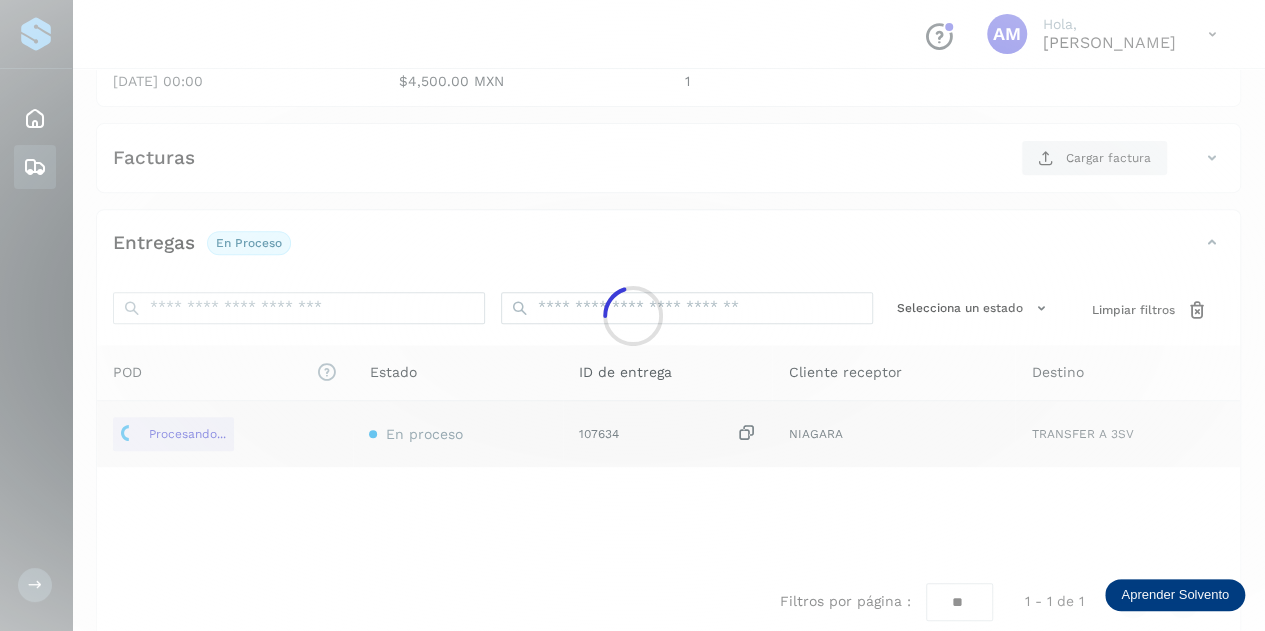 scroll, scrollTop: 200, scrollLeft: 0, axis: vertical 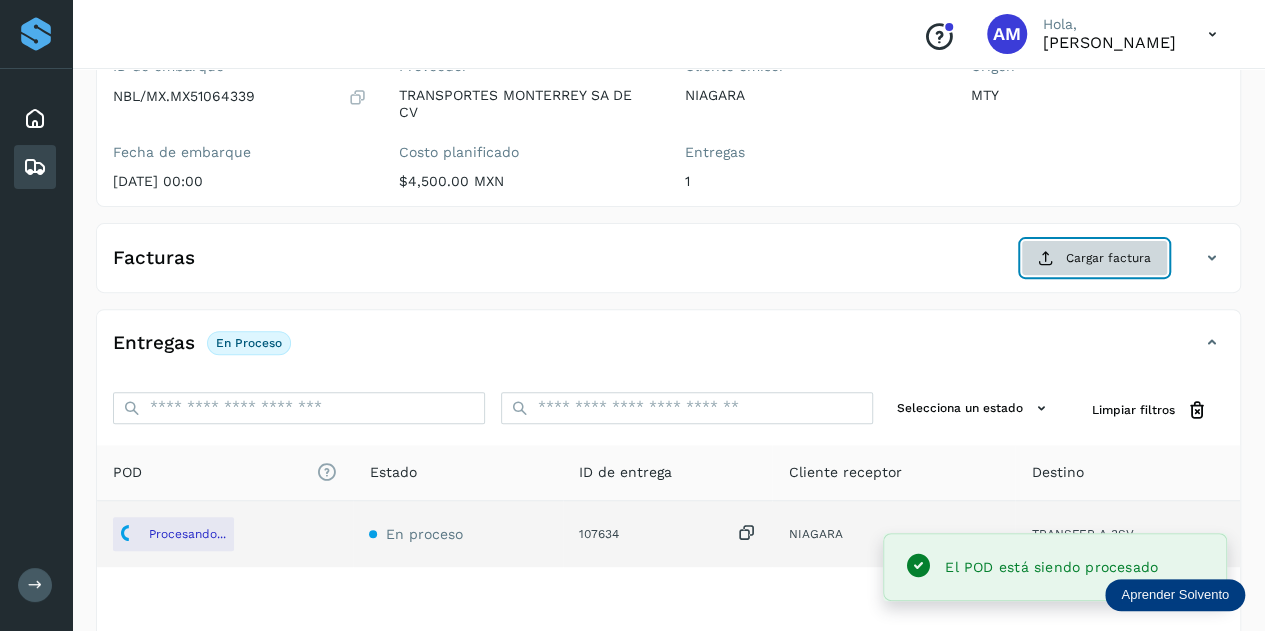 click on "Cargar factura" 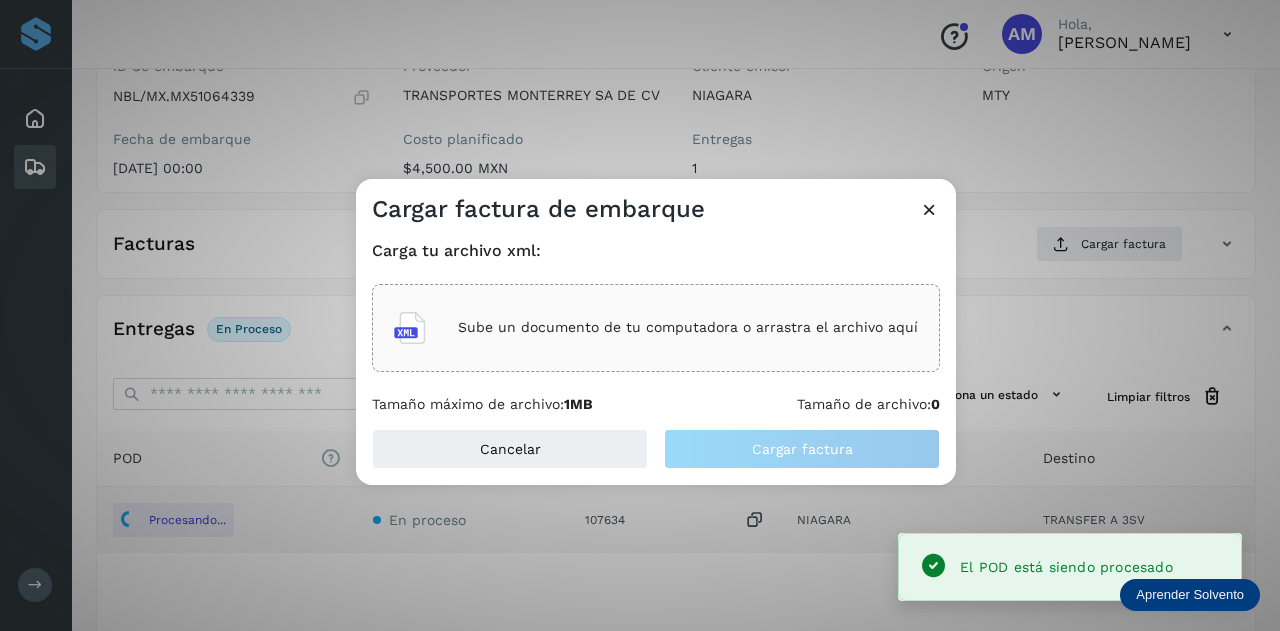 click on "Sube un documento de tu computadora o arrastra el archivo aquí" 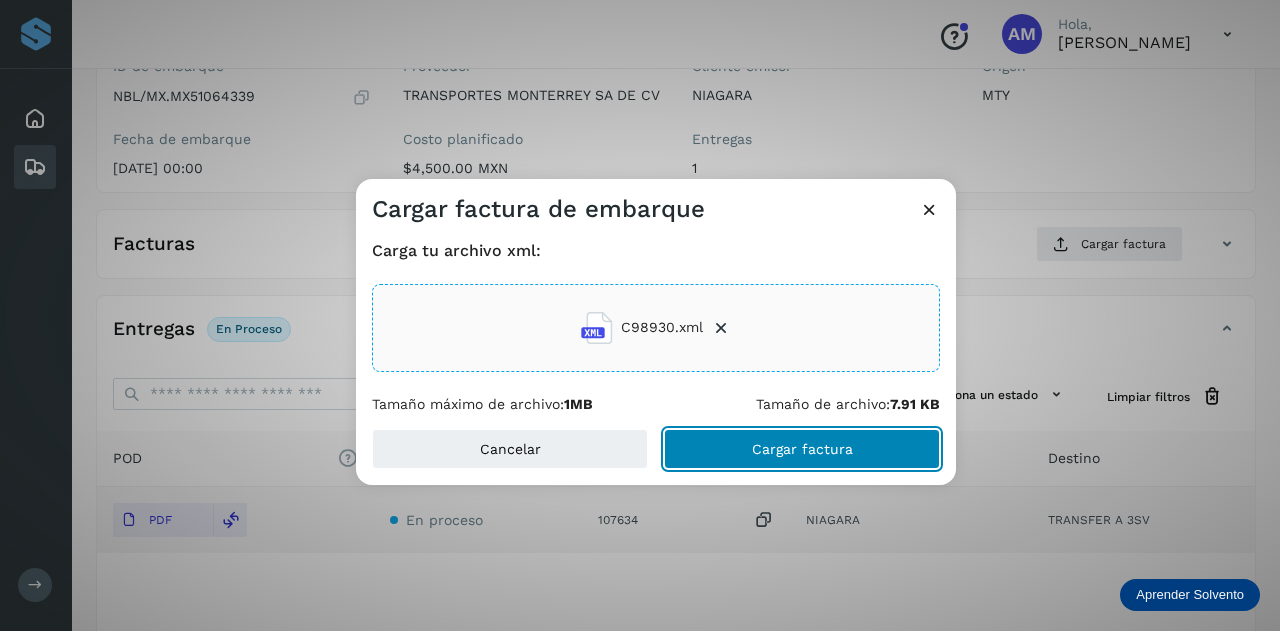 click on "Cargar factura" 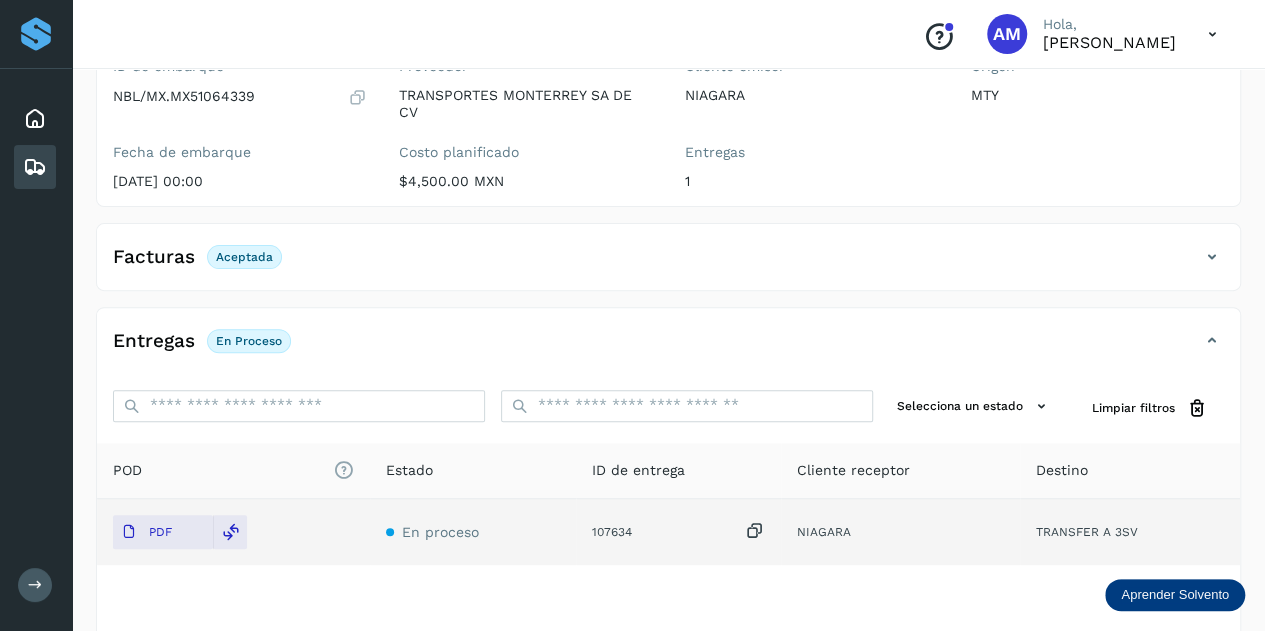 scroll, scrollTop: 0, scrollLeft: 0, axis: both 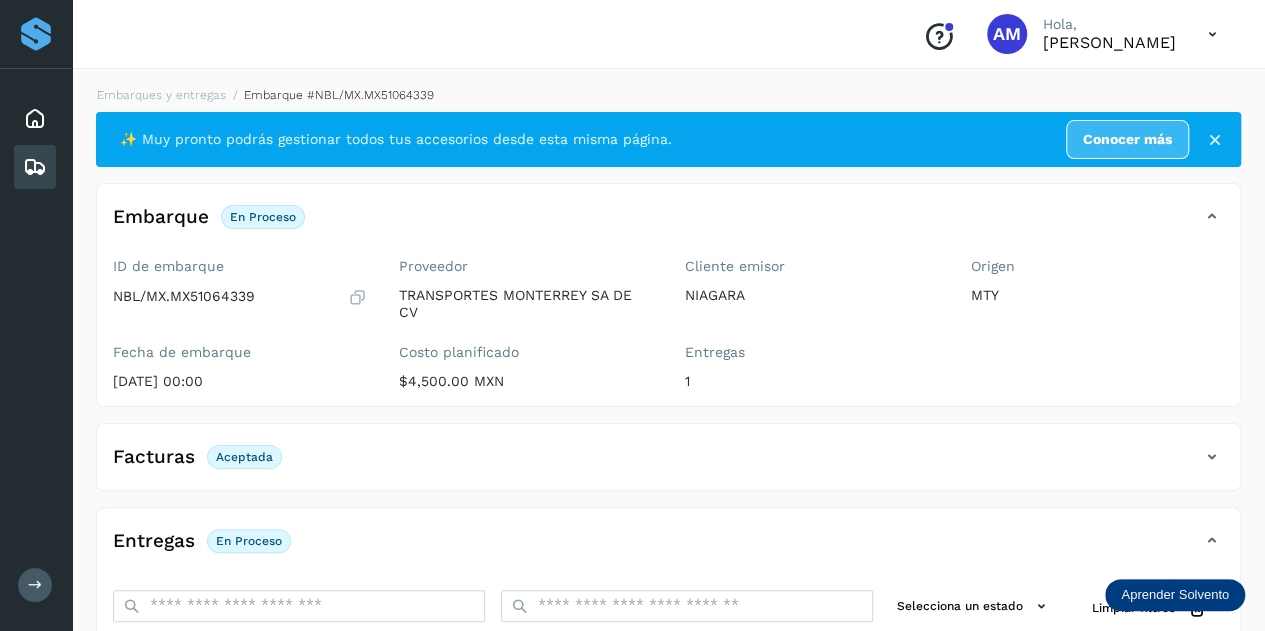 click on "Embarques y entregas Embarque #NBL/MX.MX51064339  ✨ Muy pronto podrás gestionar todos tus accesorios desde esta misma página. Conocer más Embarque En proceso
Verifica el estado de la factura o entregas asociadas a este embarque
ID de embarque NBL/MX.MX51064339 Fecha de embarque [DATE] 00:00 Proveedor TRANSPORTES [GEOGRAPHIC_DATA] SA DE CV Costo planificado  $4,500.00 MXN  Cliente emisor NIAGARA Entregas 1 Origen MTY Facturas Aceptada Estado Aceptada Entregas En proceso Selecciona un estado Limpiar filtros POD
El tamaño máximo de archivo es de 20 Mb.
Estado ID de entrega Cliente receptor Destino PDF En proceso 107634  NIAGARA TRANSFER A 3SV NIAGARA 107634 PDF Destino: TRANSFER A 3SV En proceso Filtros por página : ** ** ** 1 - 1 de 1" at bounding box center (668, 511) 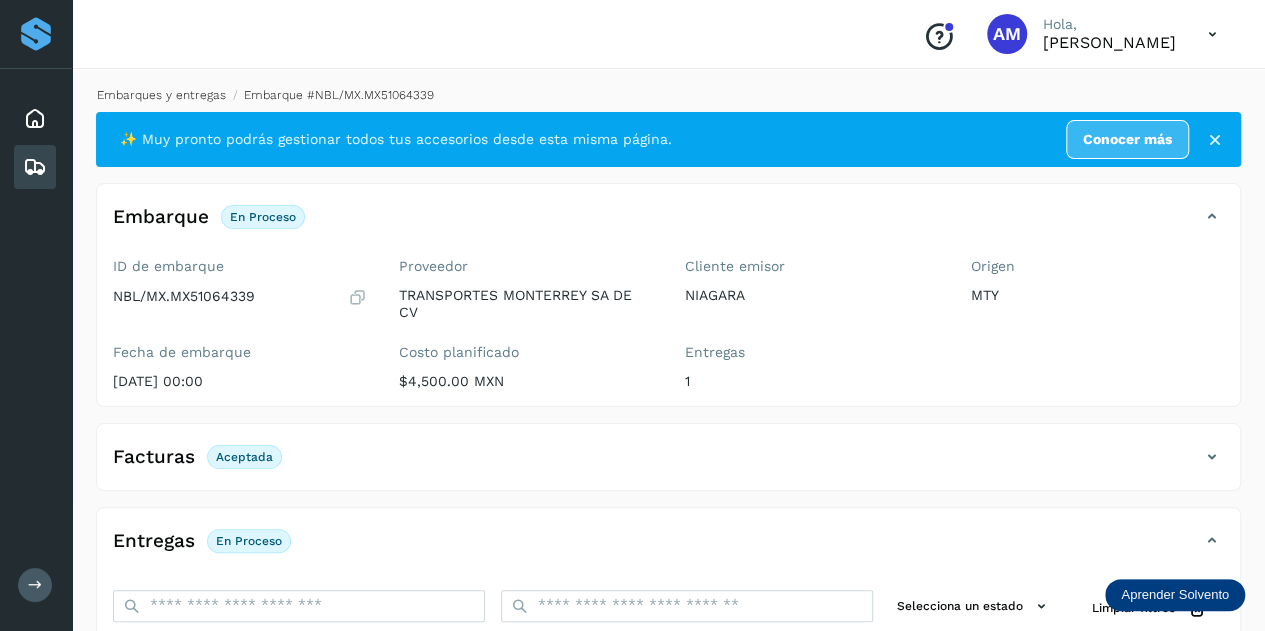 click on "Embarques y entregas" at bounding box center (161, 95) 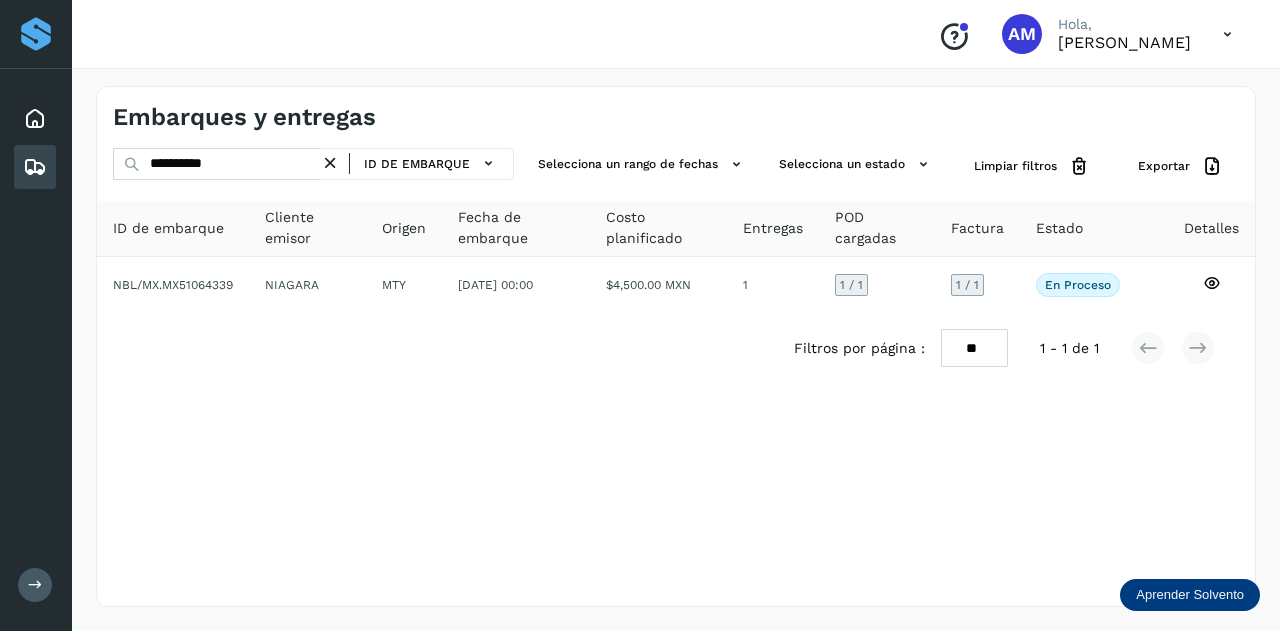 drag, startPoint x: 334, startPoint y: 161, endPoint x: 288, endPoint y: 163, distance: 46.043457 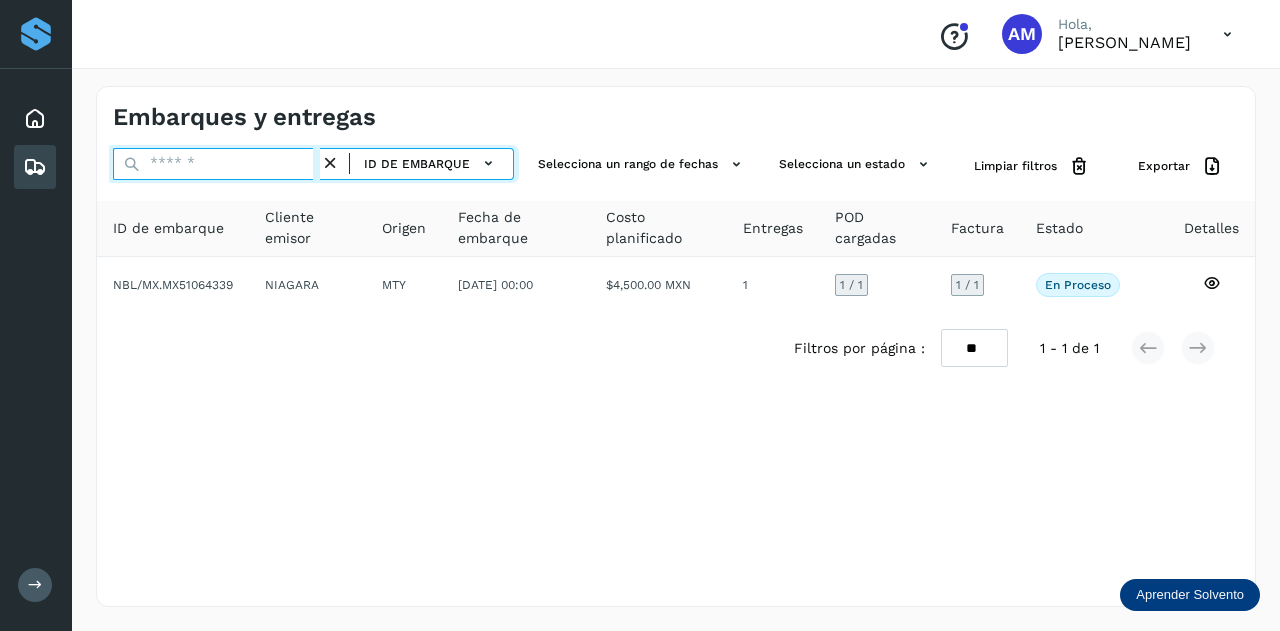 click at bounding box center [216, 164] 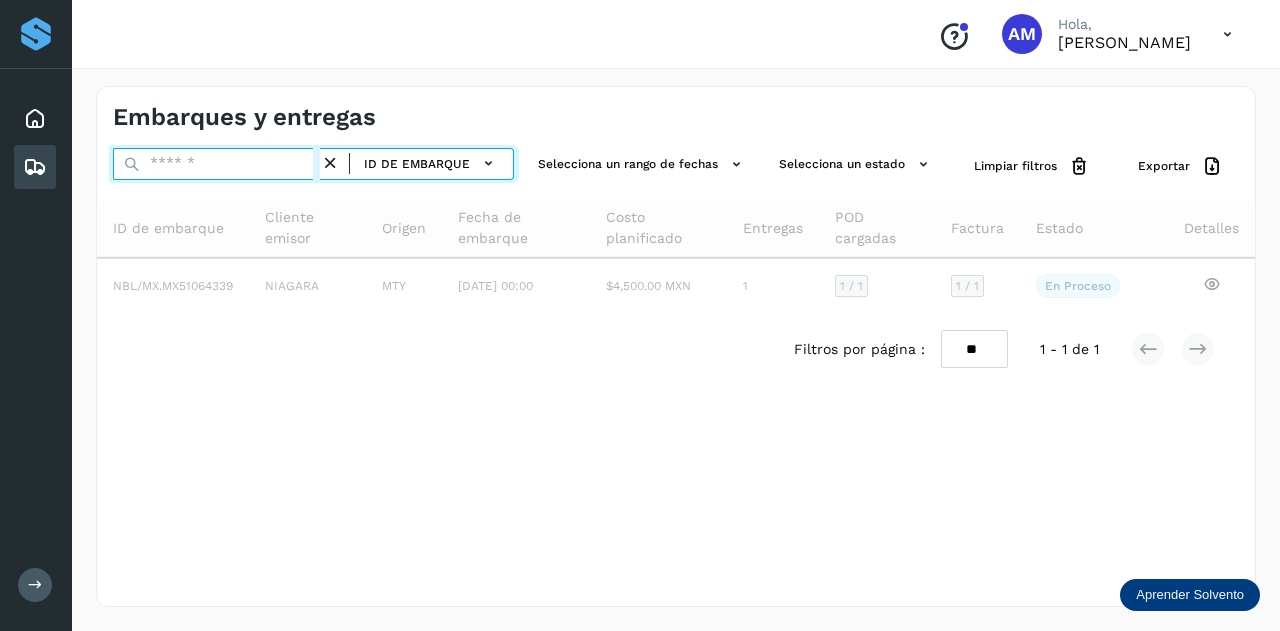 paste on "**********" 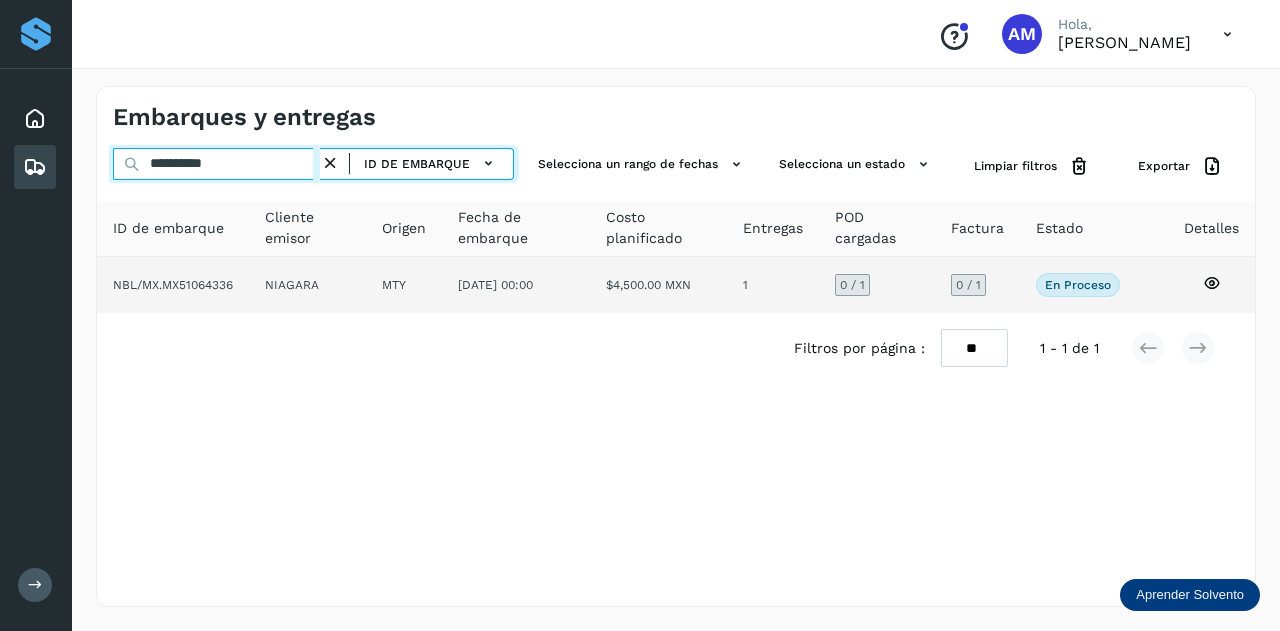type on "**********" 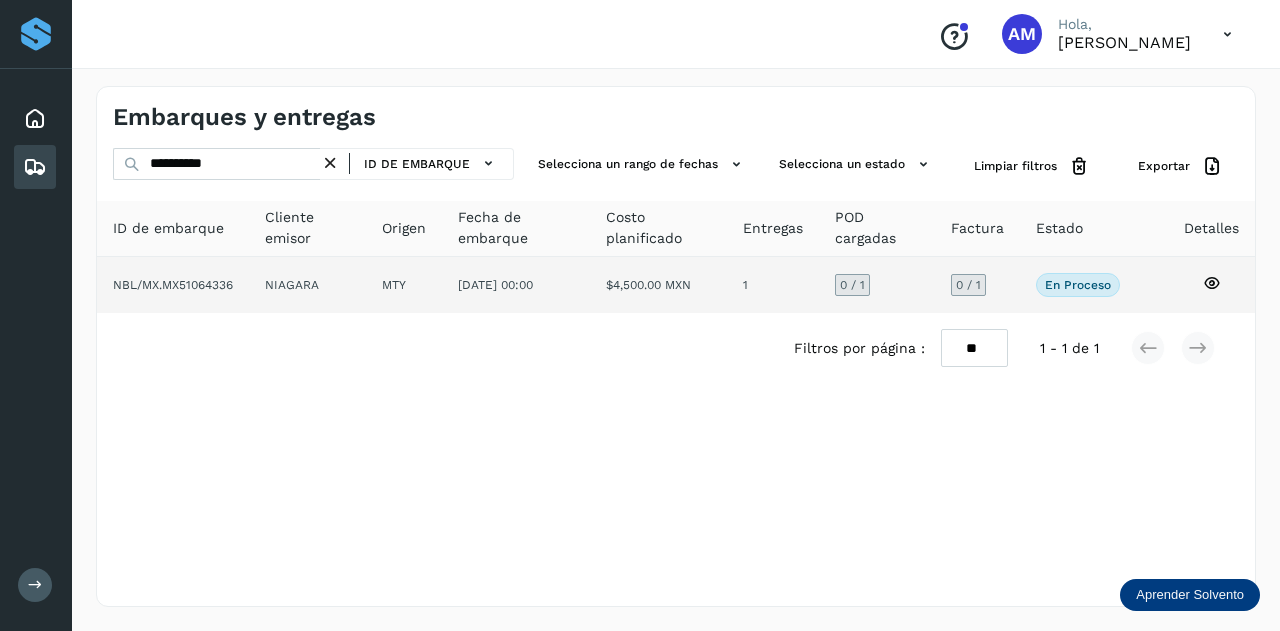click on "NIAGARA" 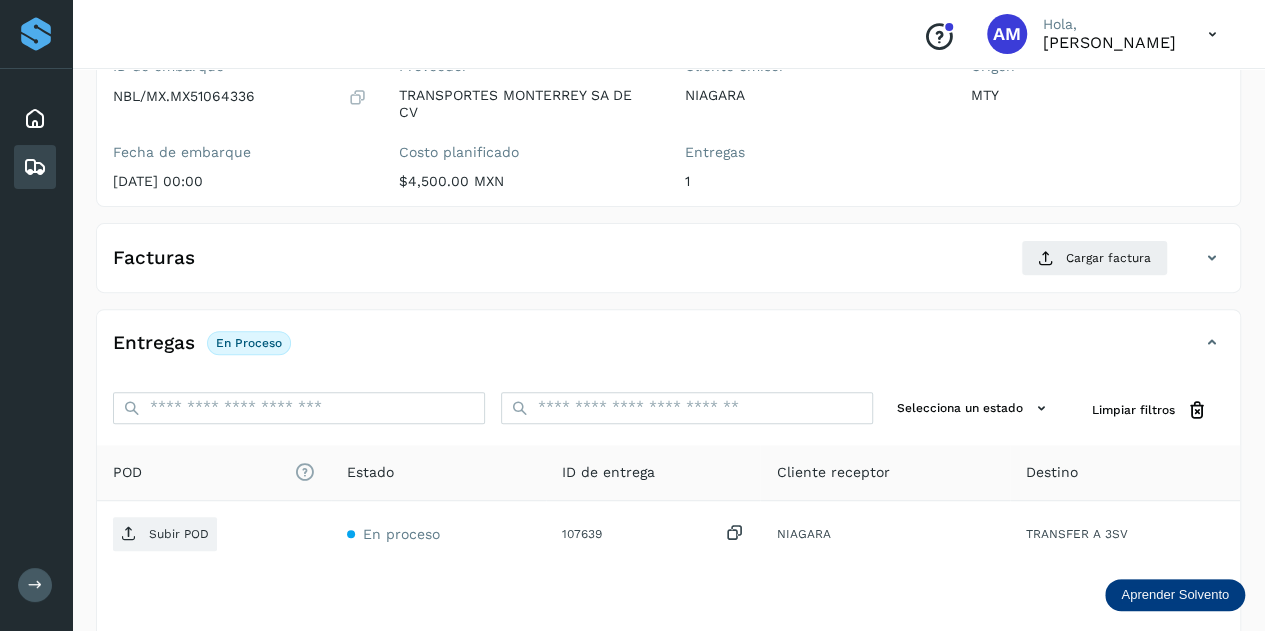 scroll, scrollTop: 300, scrollLeft: 0, axis: vertical 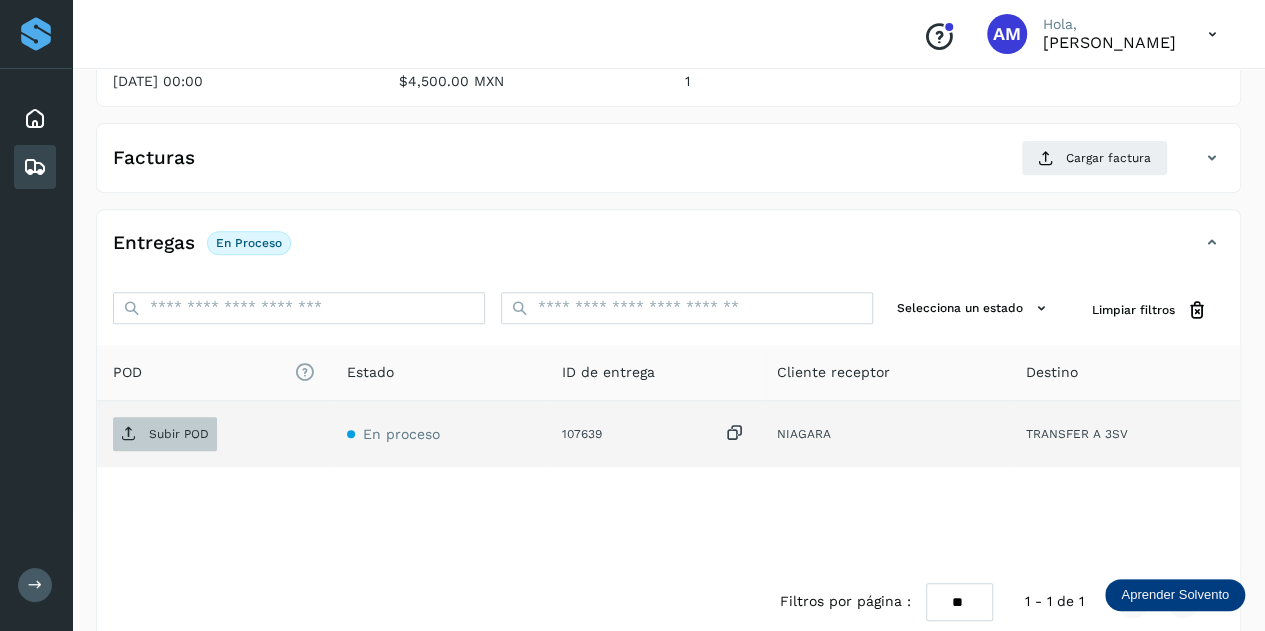 click on "Subir POD" at bounding box center (179, 434) 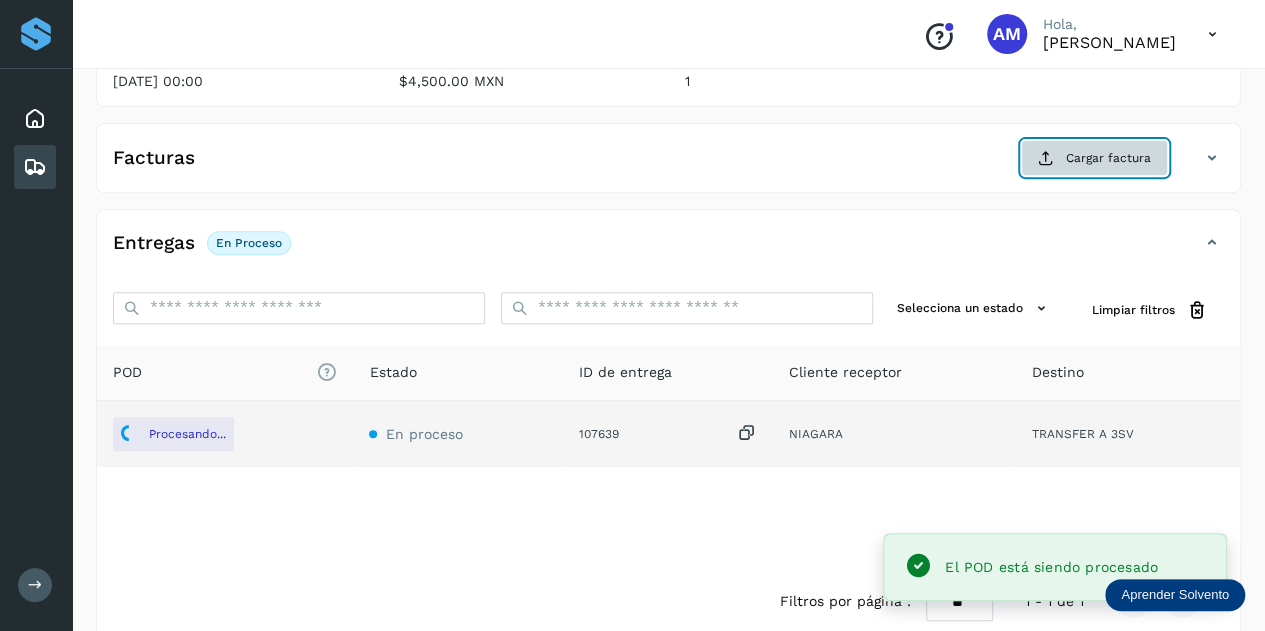 click on "Cargar factura" 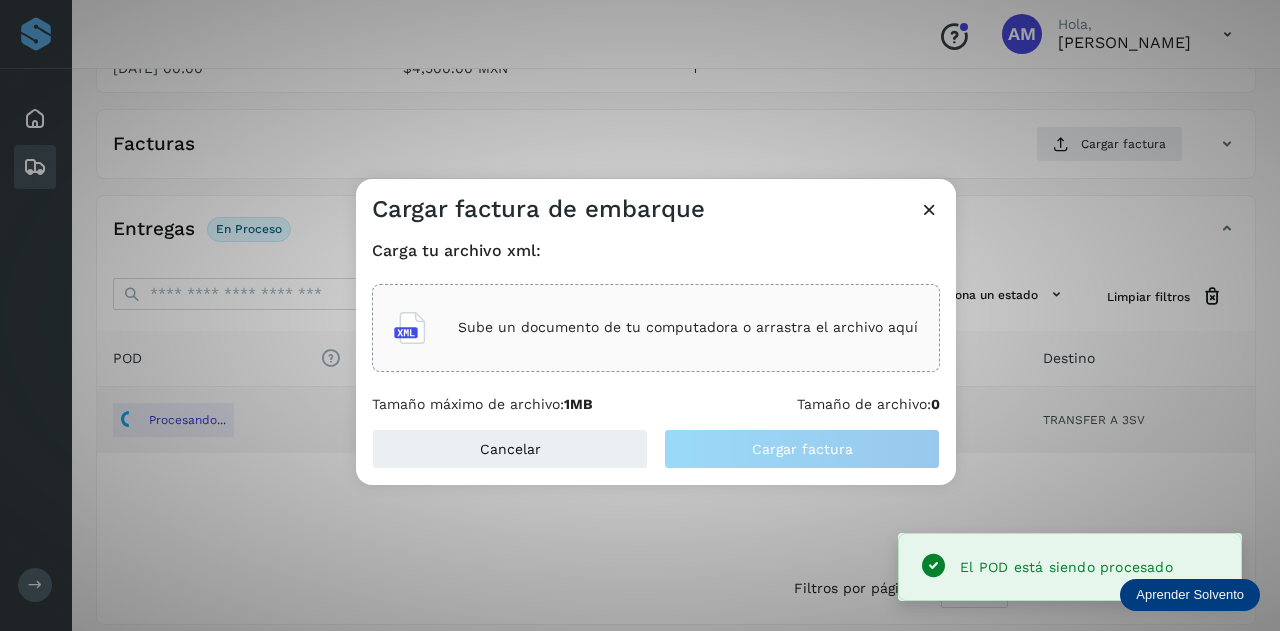 click on "Sube un documento de tu computadora o arrastra el archivo aquí" 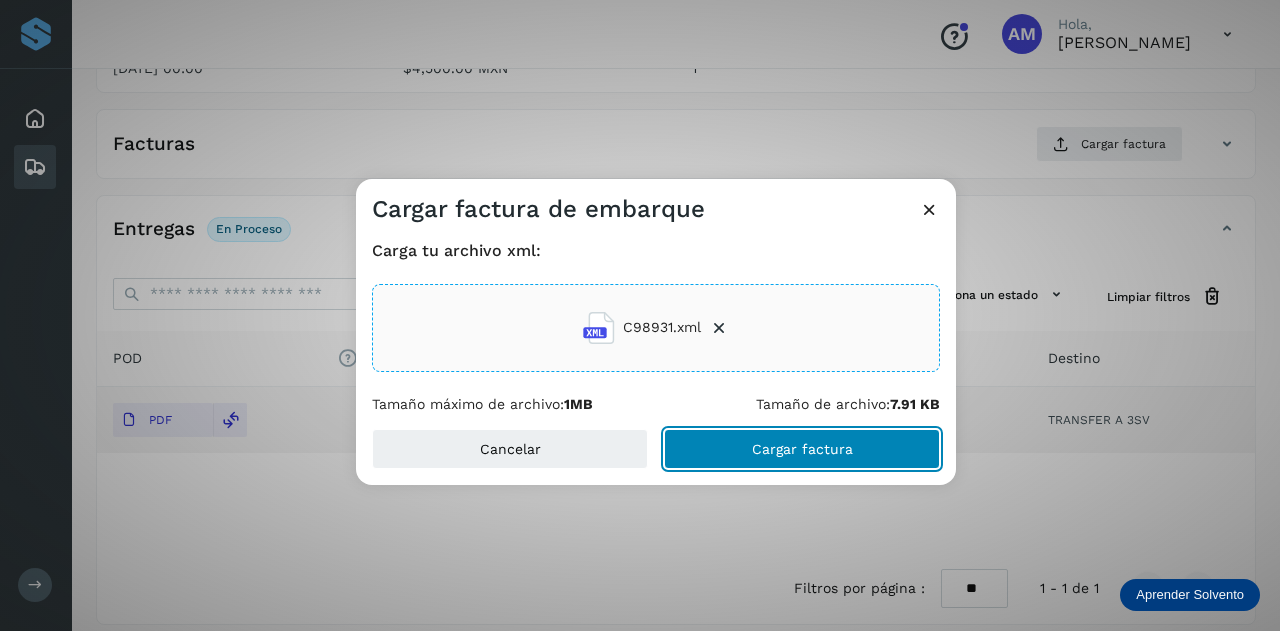 click on "Cargar factura" 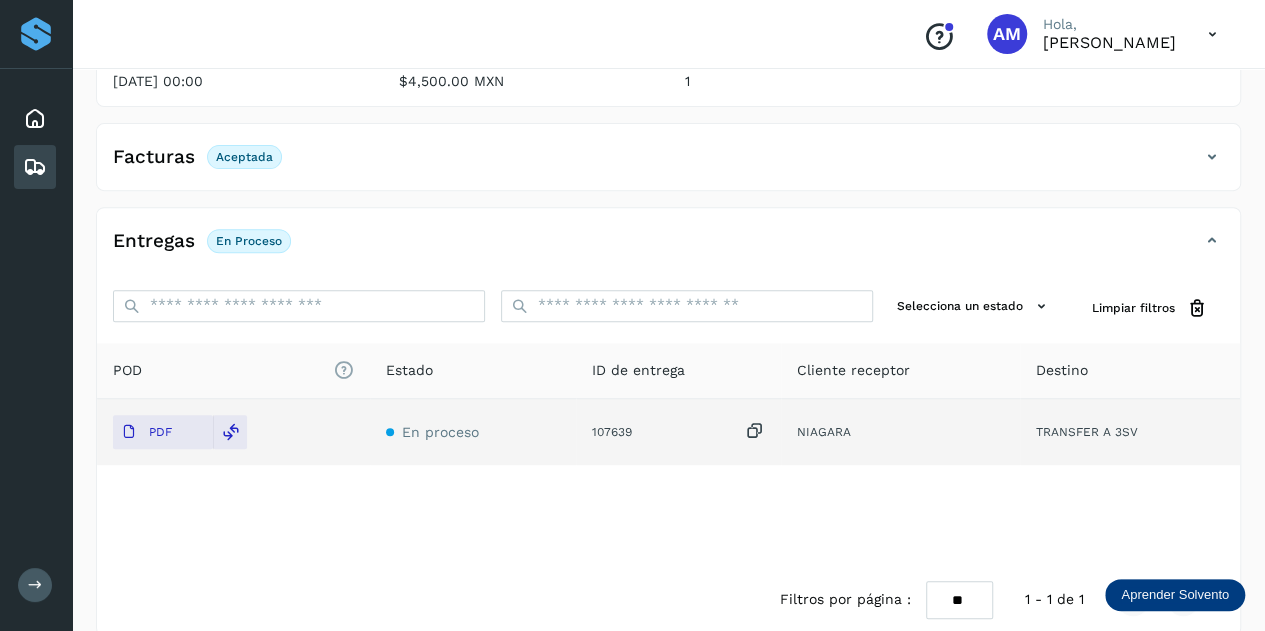 scroll, scrollTop: 0, scrollLeft: 0, axis: both 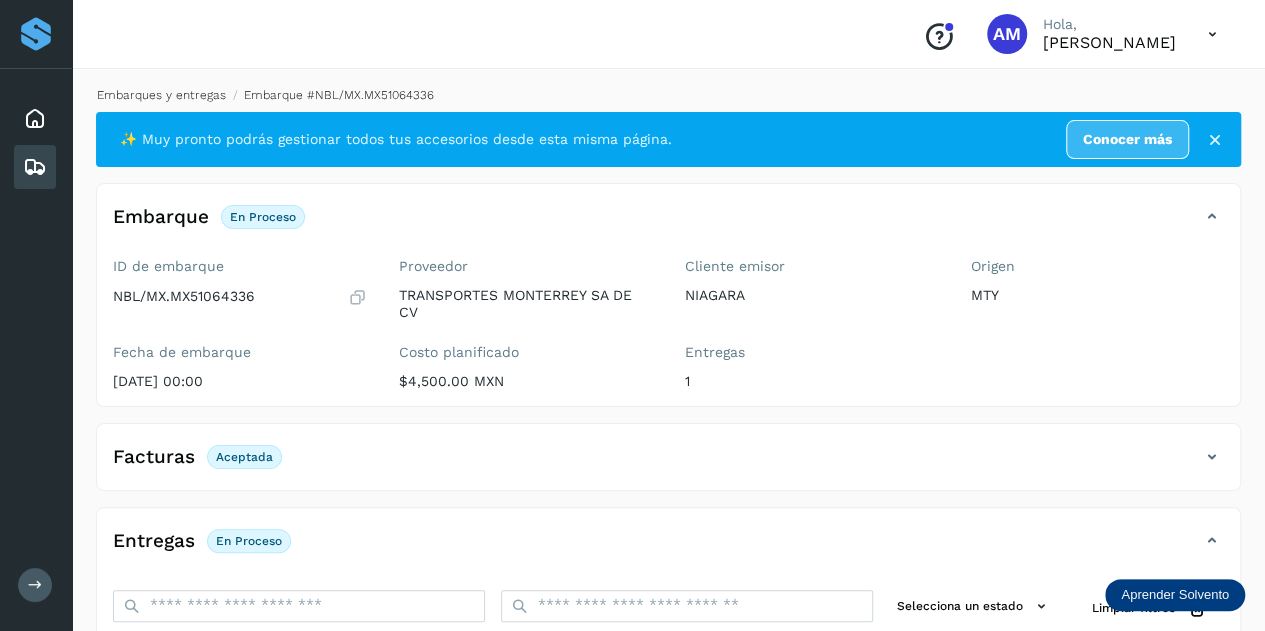 click on "Embarques y entregas" at bounding box center (161, 95) 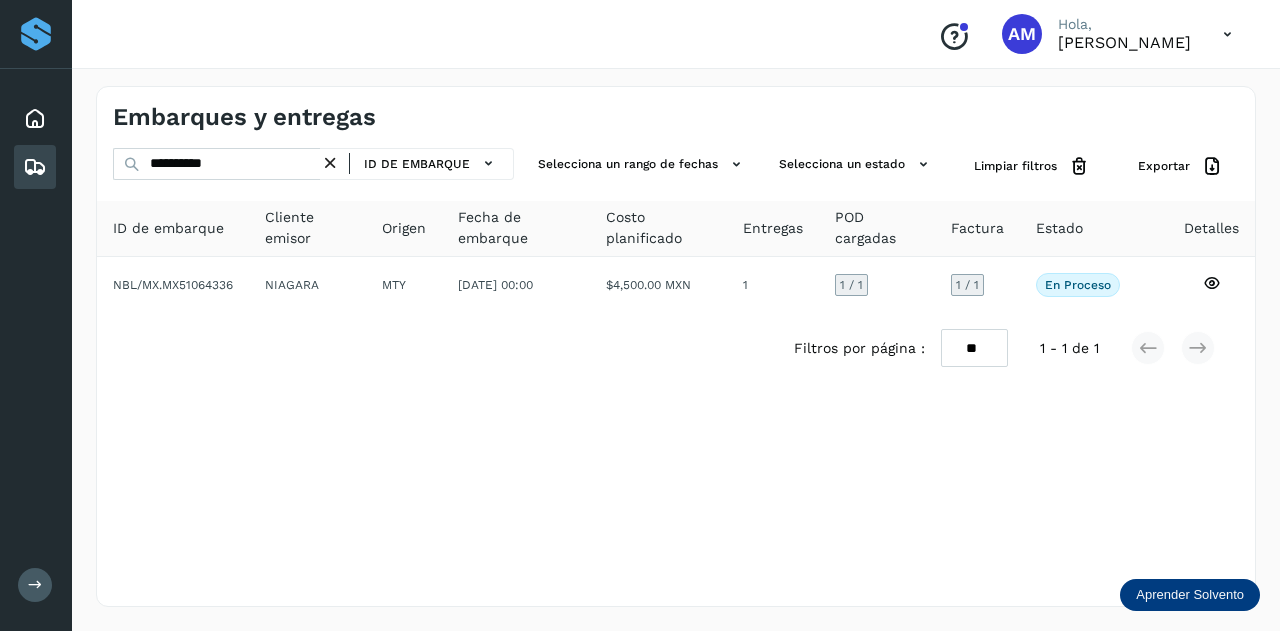 click at bounding box center (330, 163) 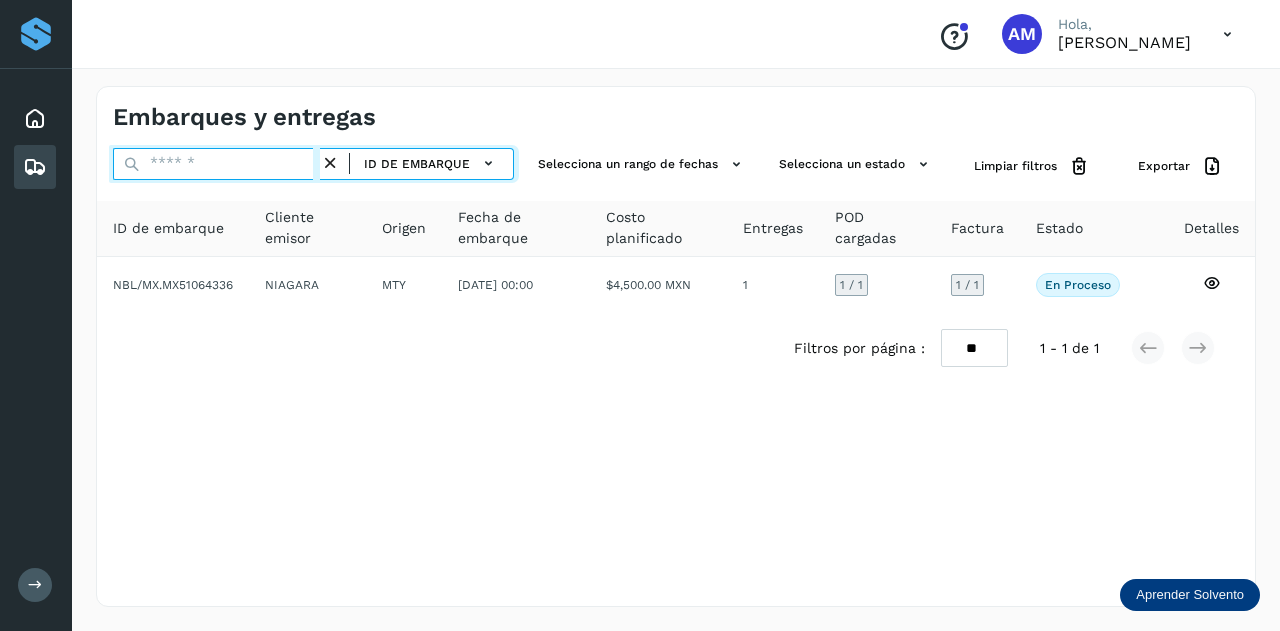 click at bounding box center (216, 164) 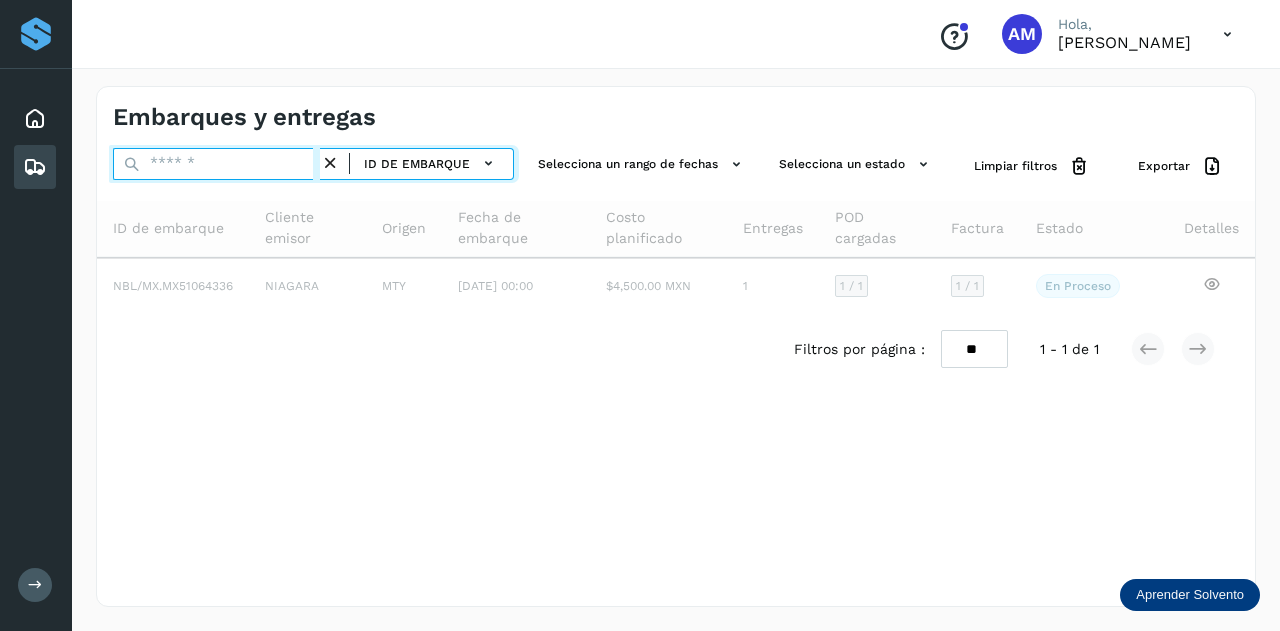 paste on "**********" 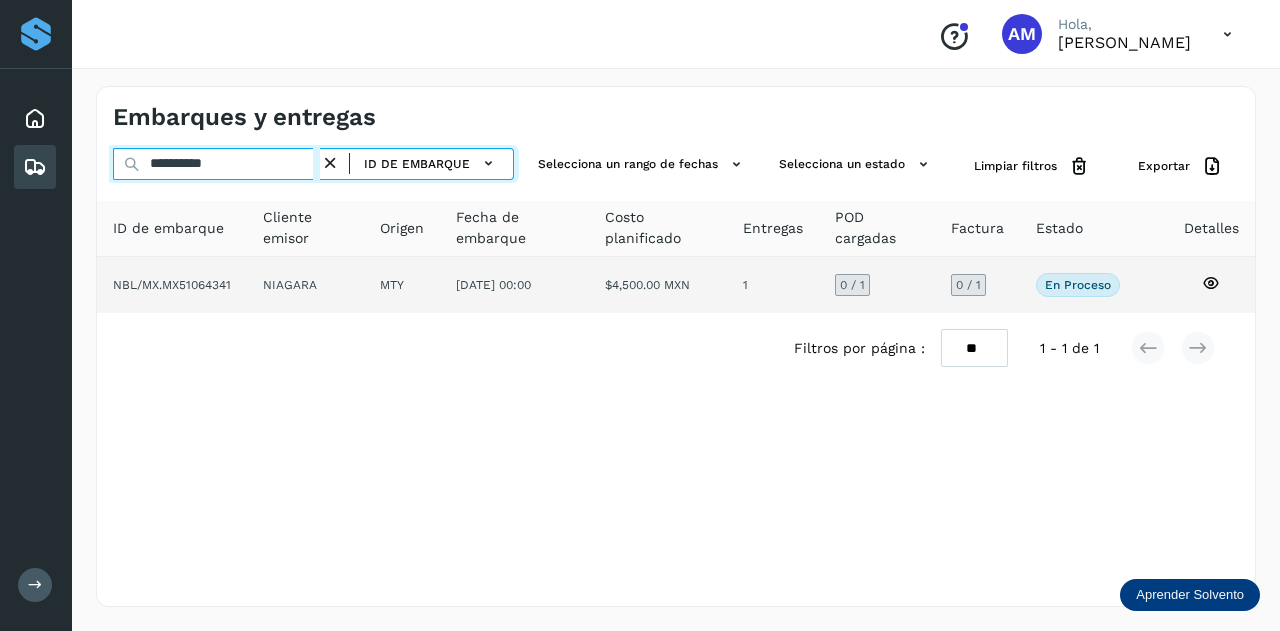 type on "**********" 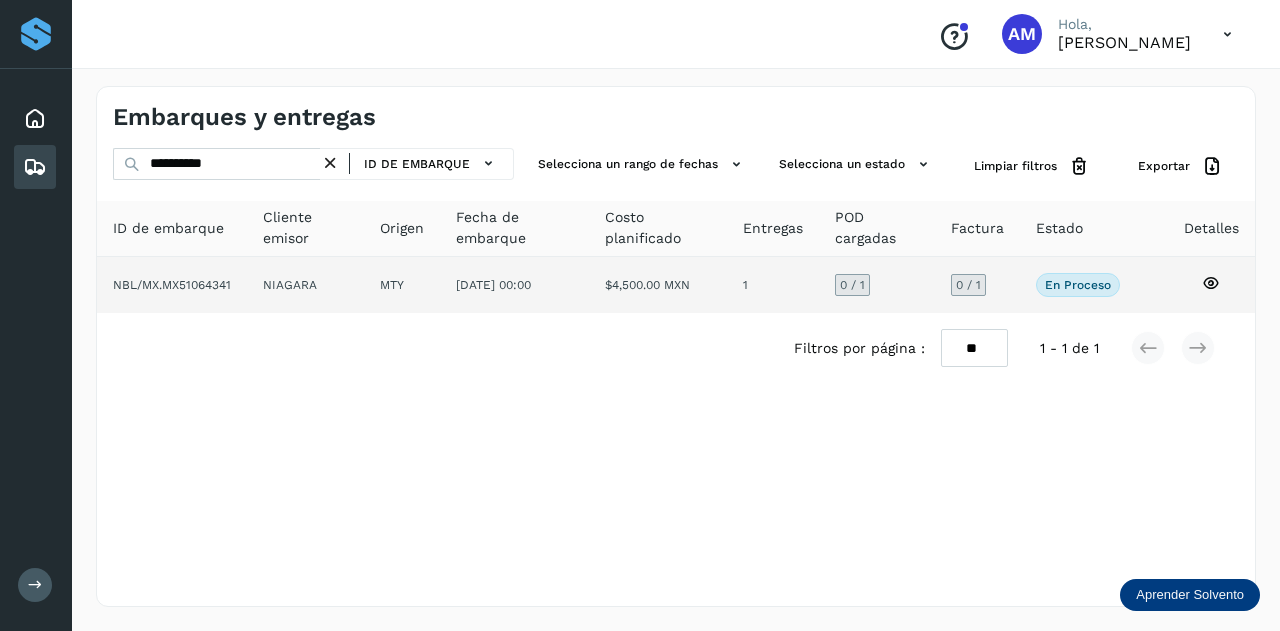 click on "MTY" 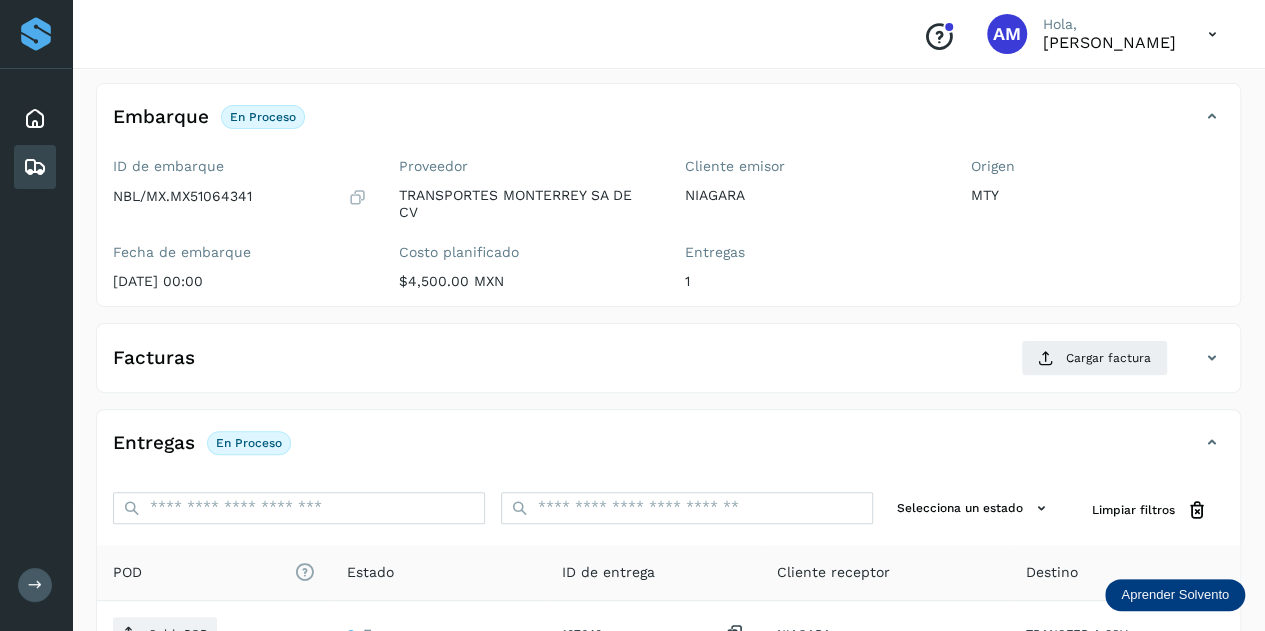 scroll, scrollTop: 200, scrollLeft: 0, axis: vertical 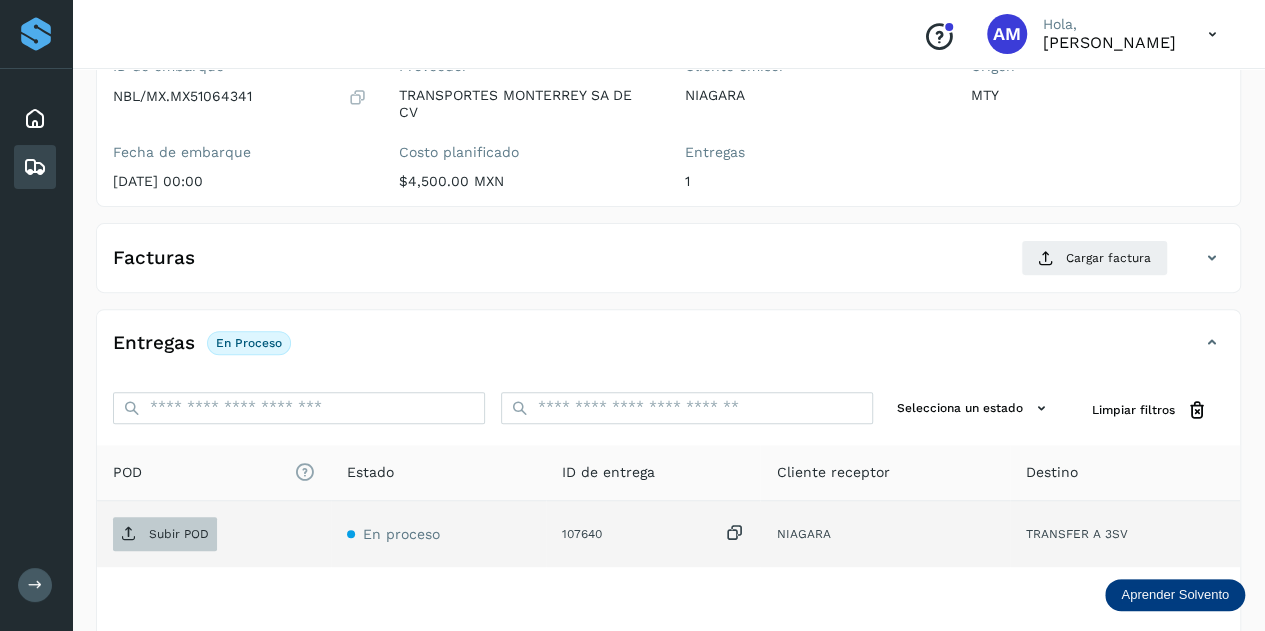 click on "Subir POD" at bounding box center [179, 534] 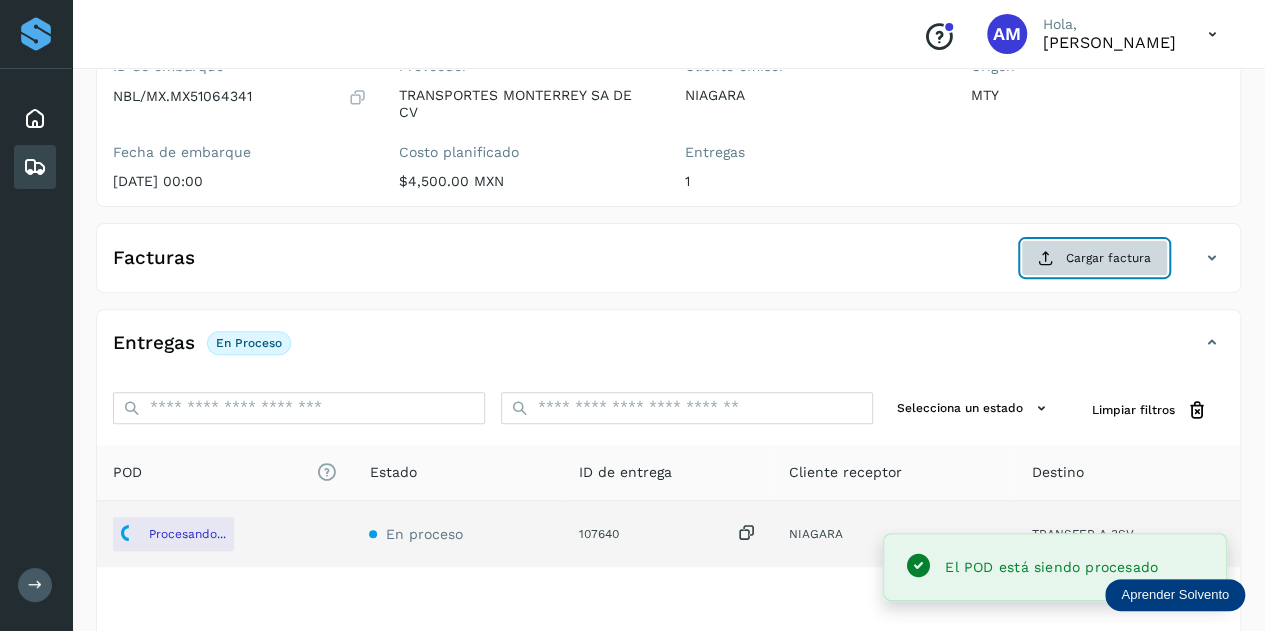 click on "Cargar factura" at bounding box center (1094, 258) 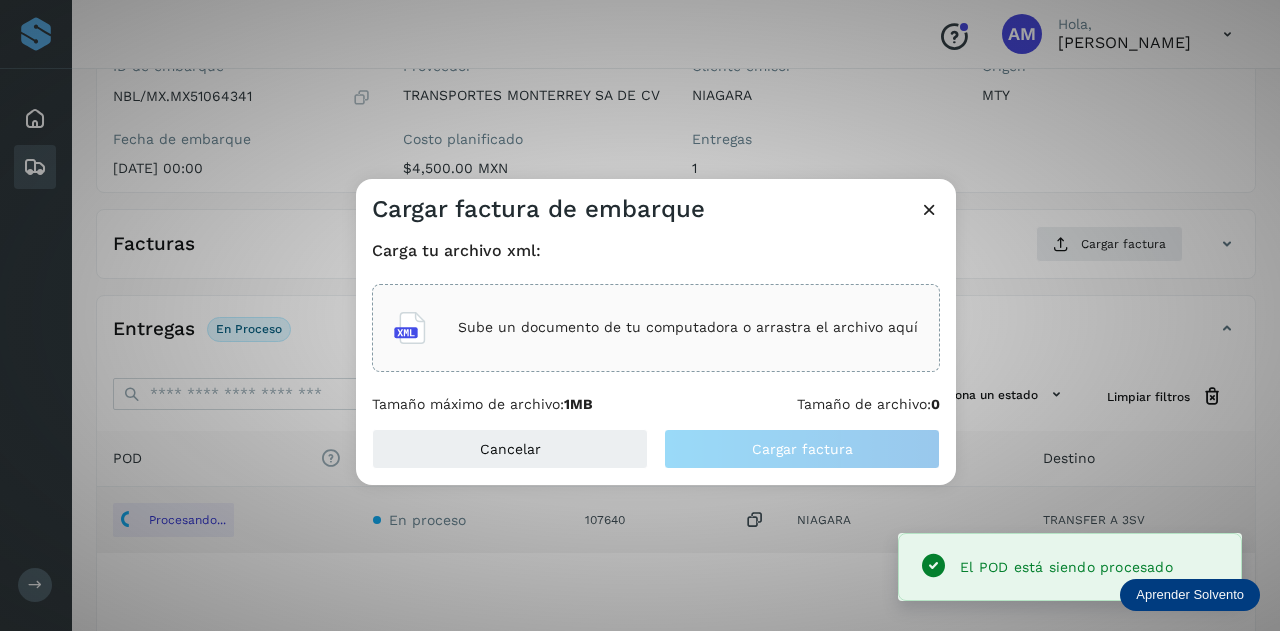 click on "Sube un documento de tu computadora o arrastra el archivo aquí" 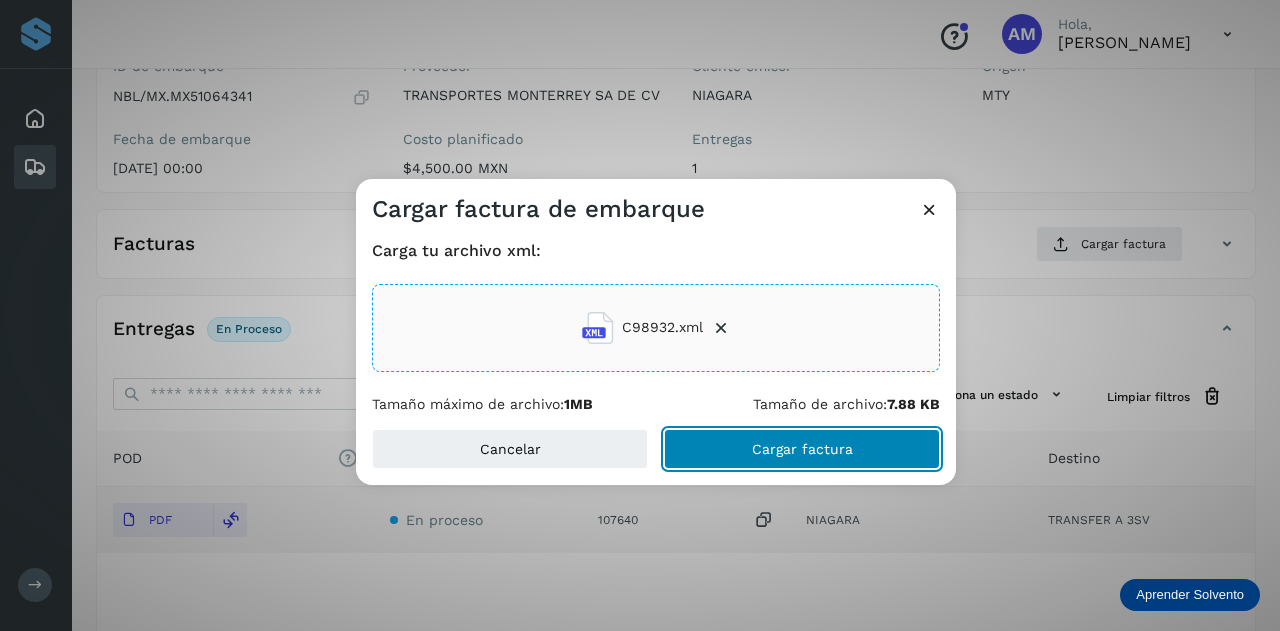click on "Cargar factura" 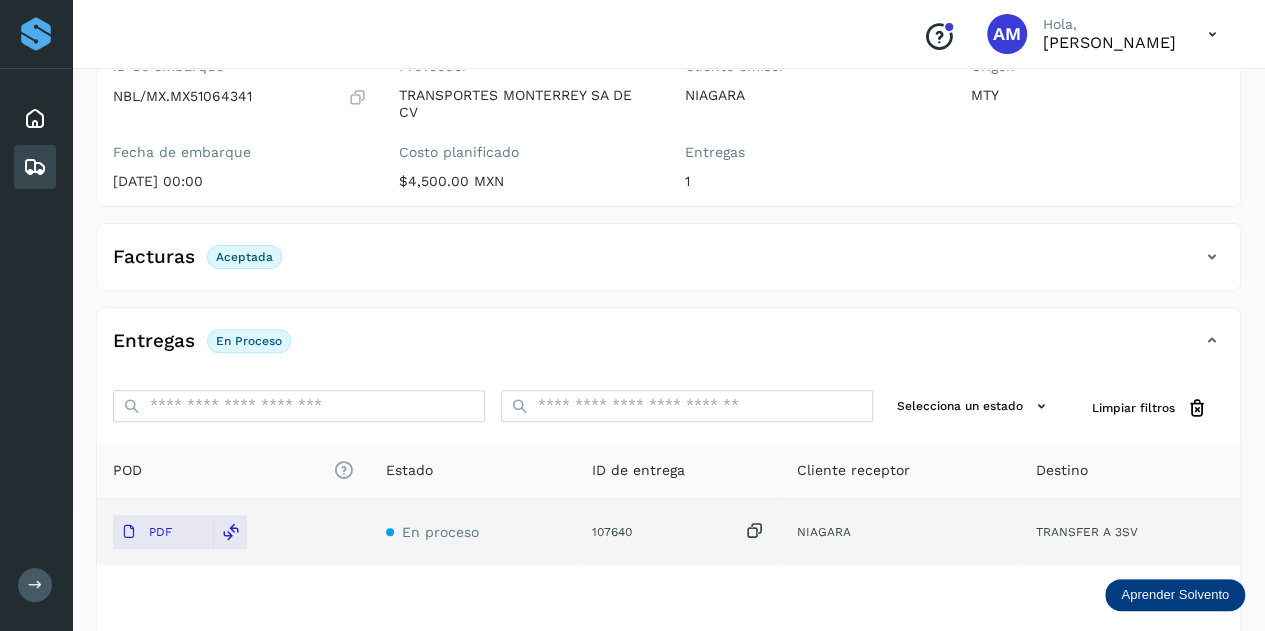 scroll, scrollTop: 0, scrollLeft: 0, axis: both 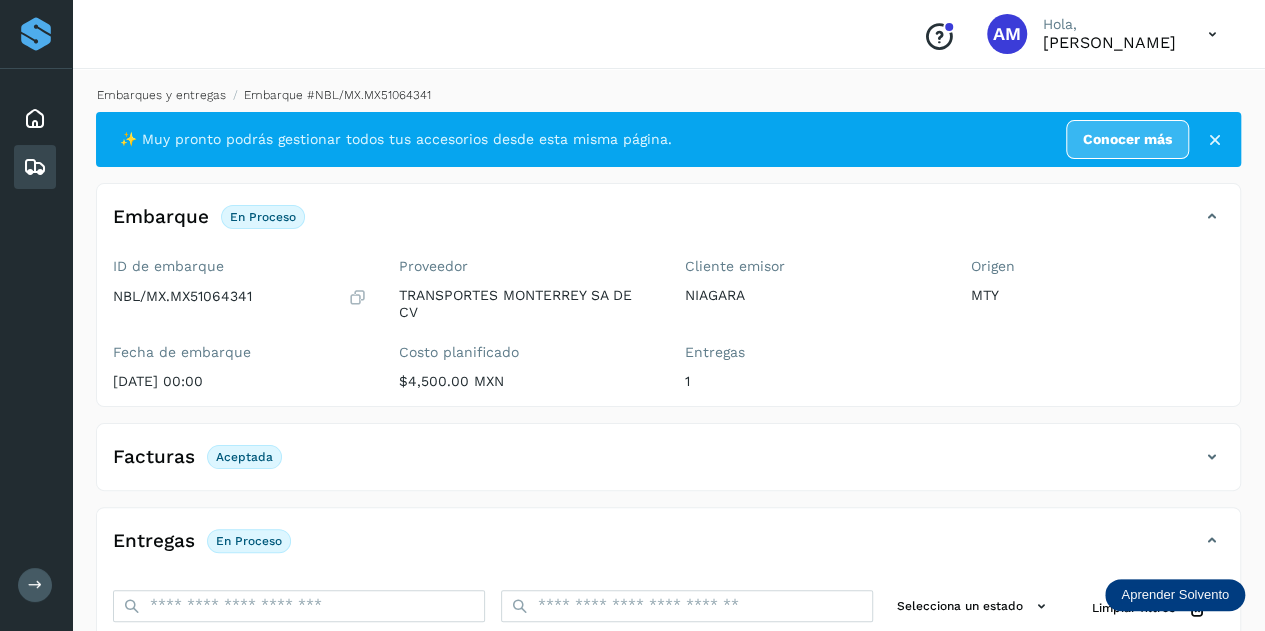 click on "Embarques y entregas" at bounding box center [161, 95] 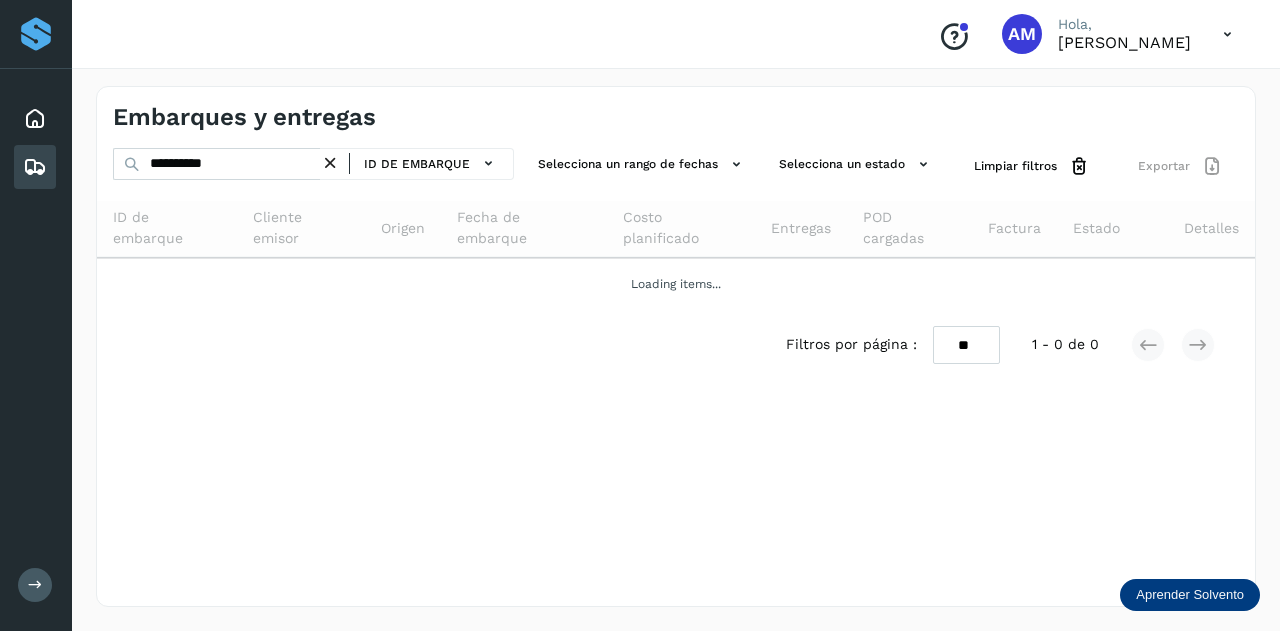 drag, startPoint x: 336, startPoint y: 166, endPoint x: 238, endPoint y: 172, distance: 98.1835 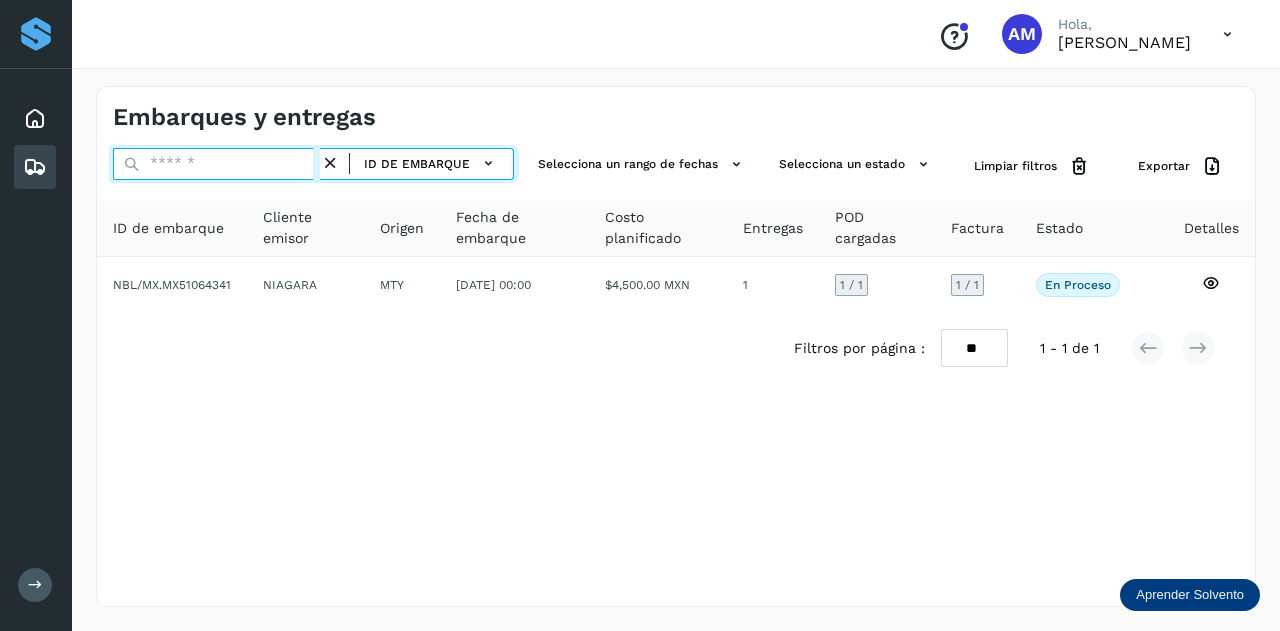click at bounding box center (216, 164) 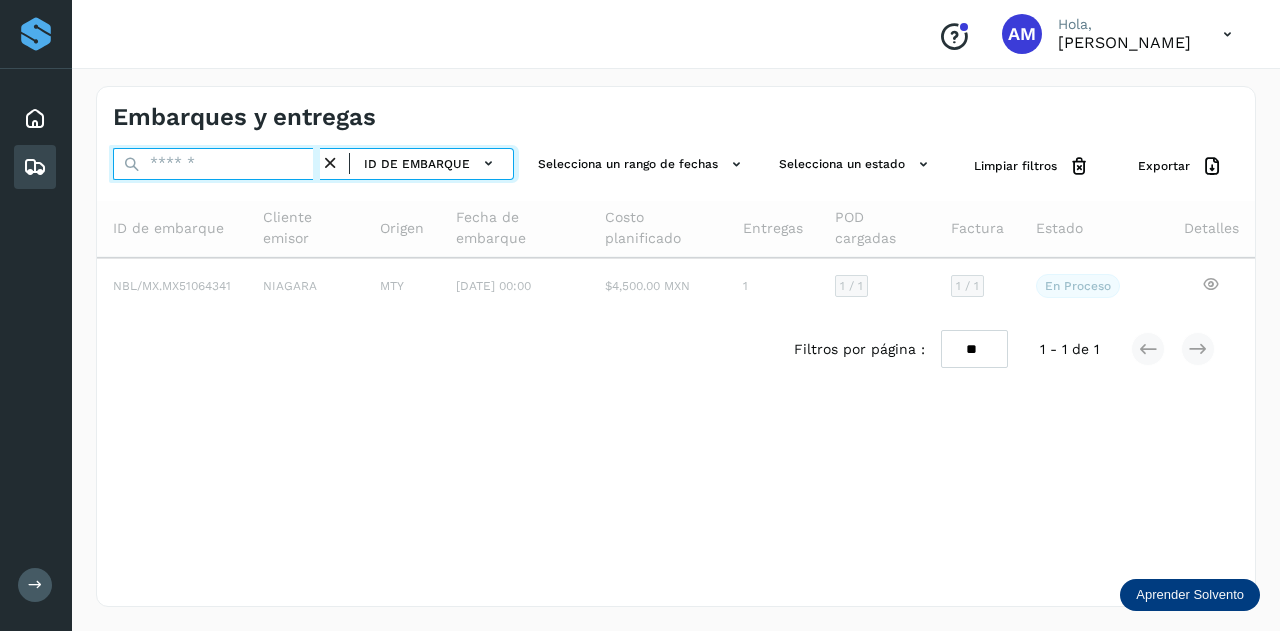 paste on "**********" 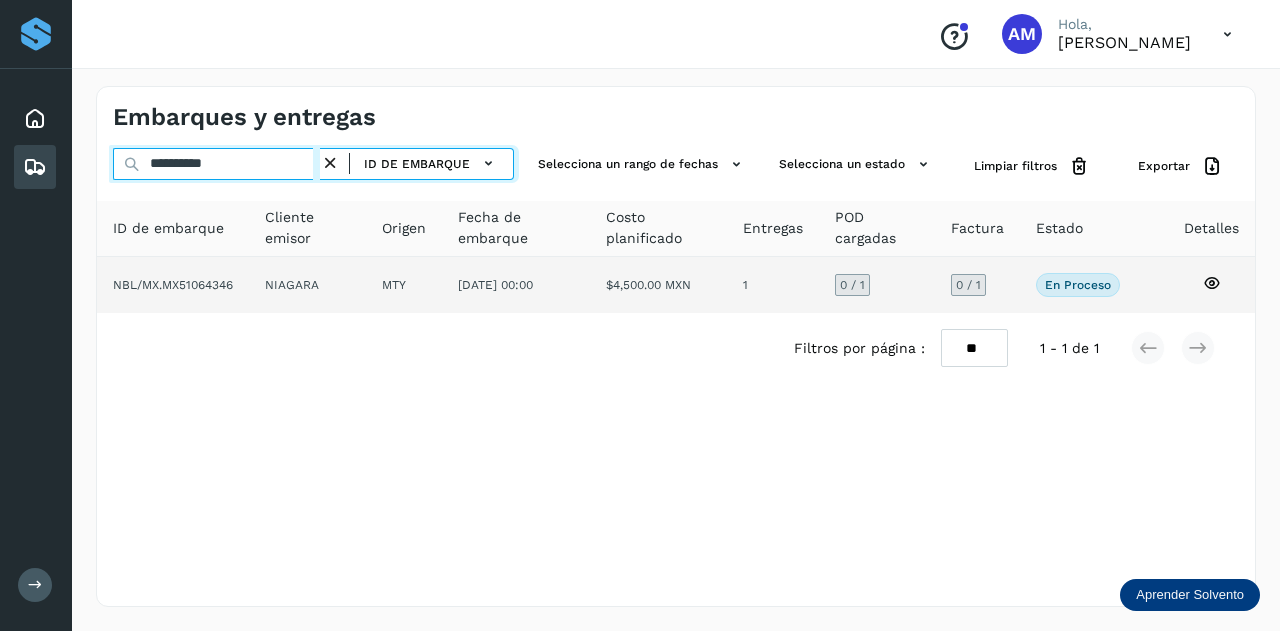 type on "**********" 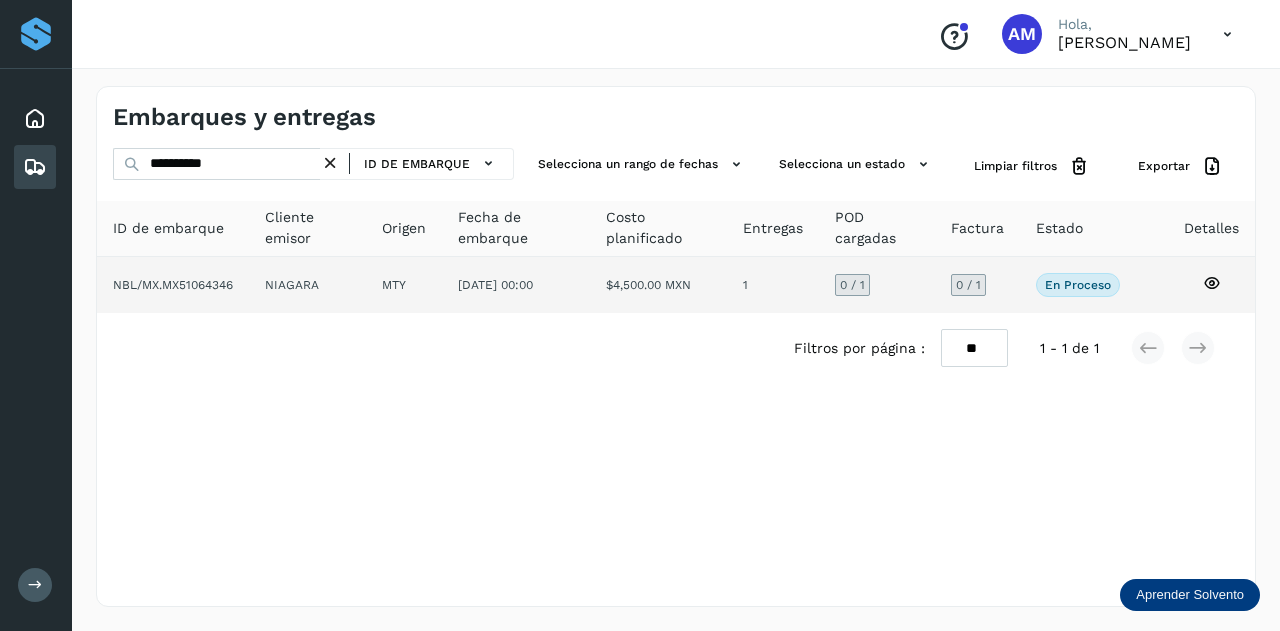 click on "MTY" 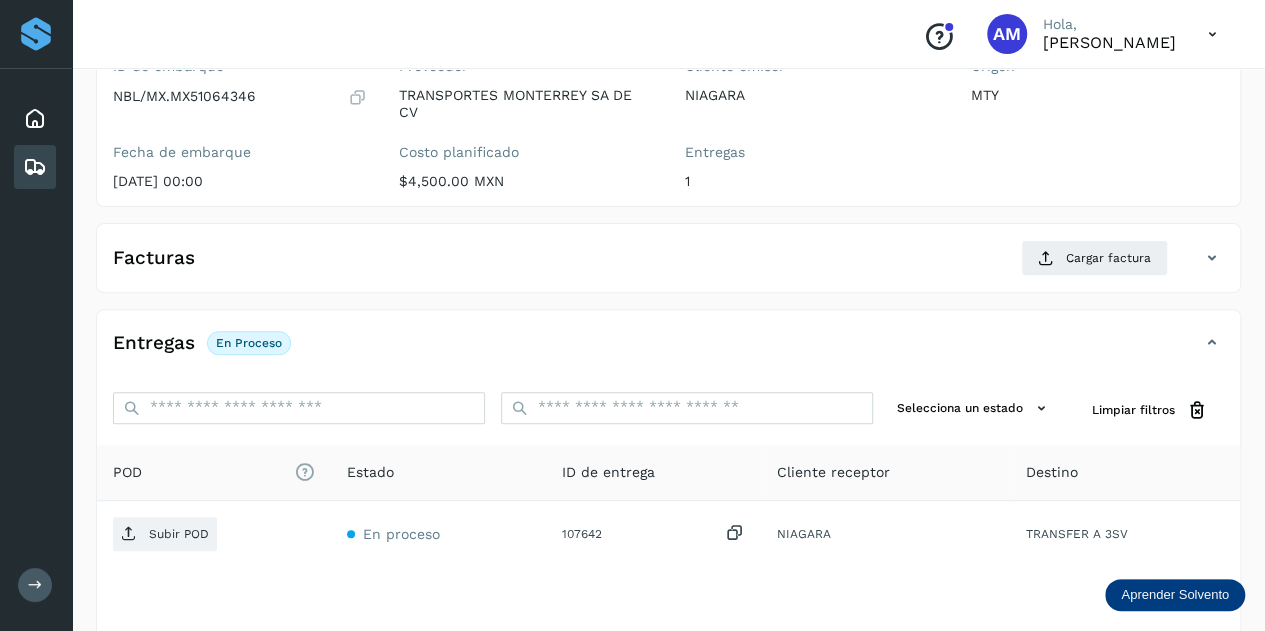scroll, scrollTop: 300, scrollLeft: 0, axis: vertical 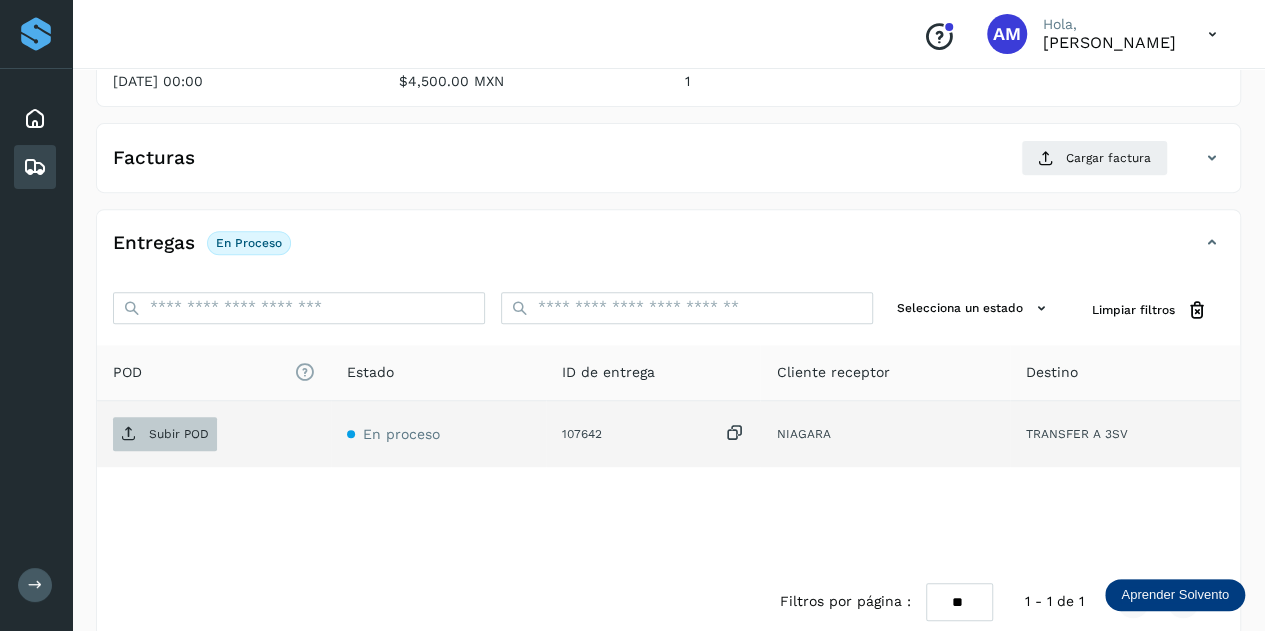 click on "Subir POD" at bounding box center [179, 434] 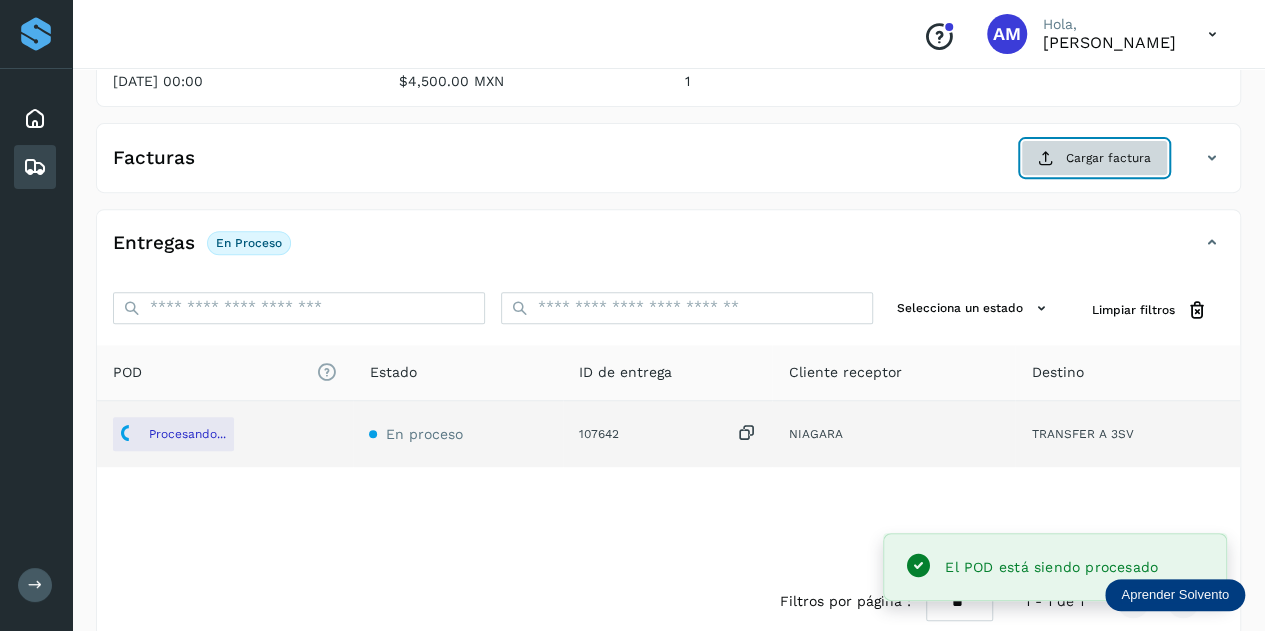 click on "Cargar factura" 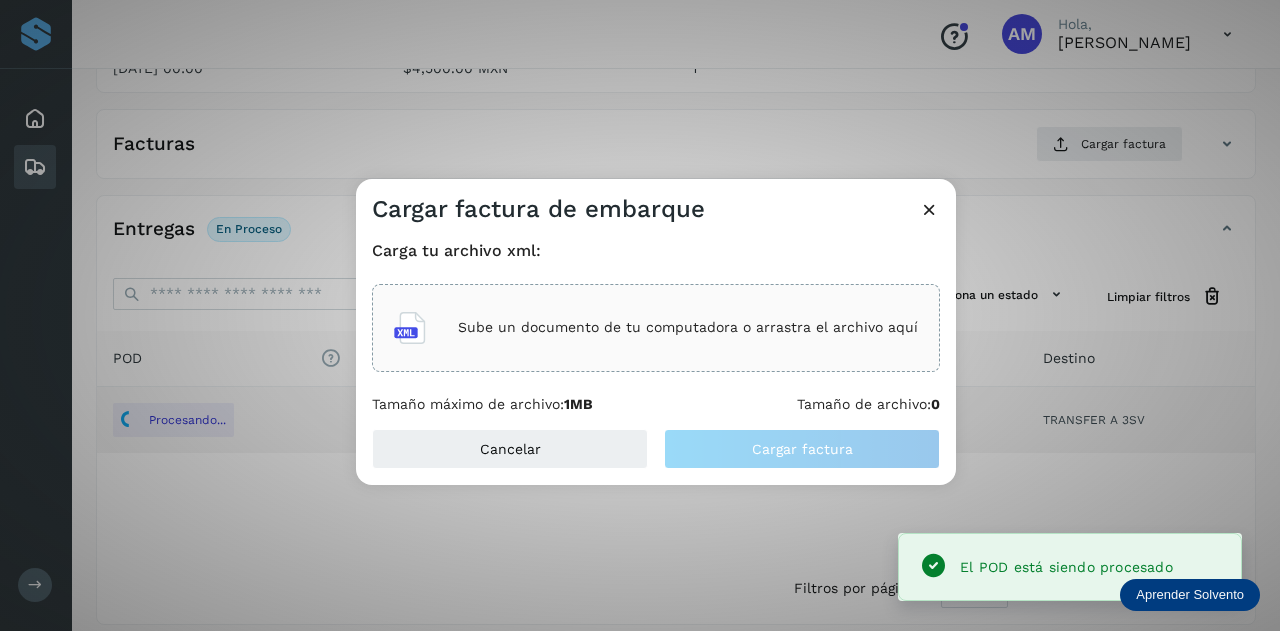 click on "Sube un documento de tu computadora o arrastra el archivo aquí" at bounding box center (656, 328) 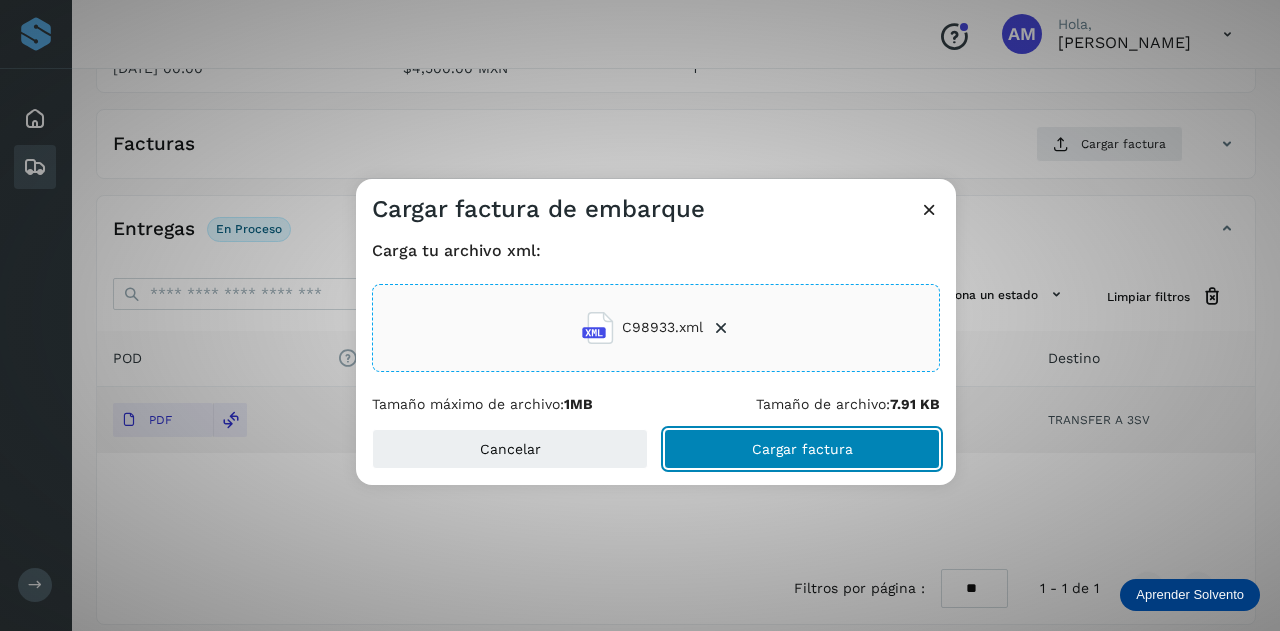 drag, startPoint x: 812, startPoint y: 455, endPoint x: 719, endPoint y: 457, distance: 93.0215 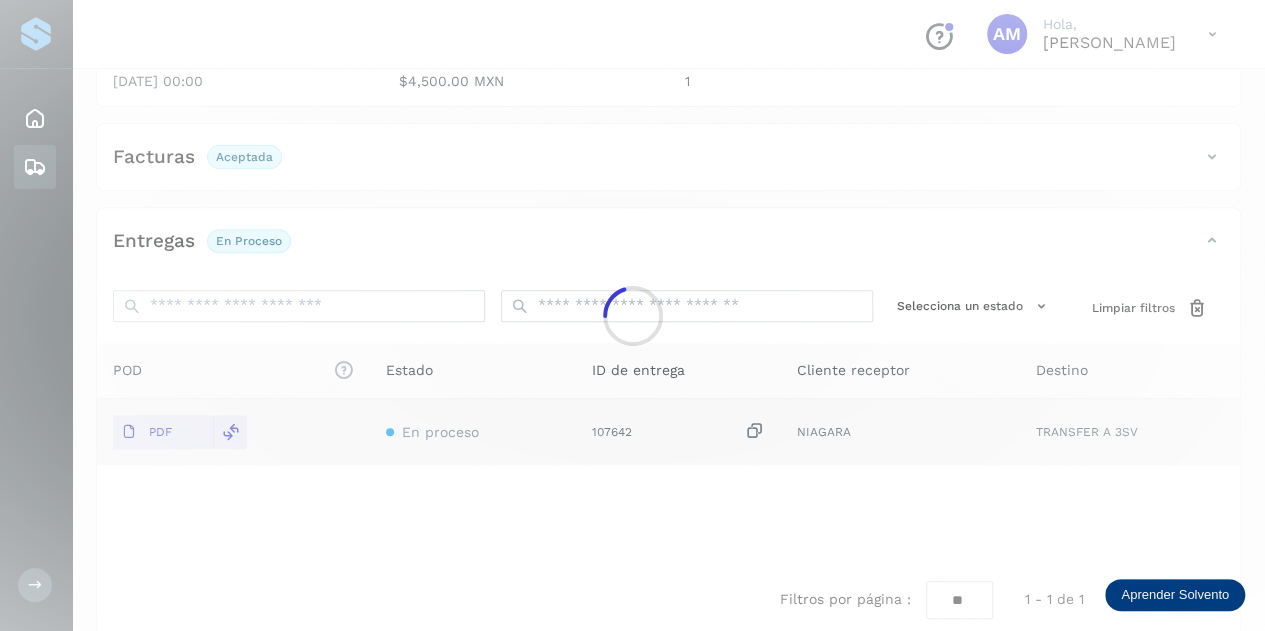 scroll, scrollTop: 0, scrollLeft: 0, axis: both 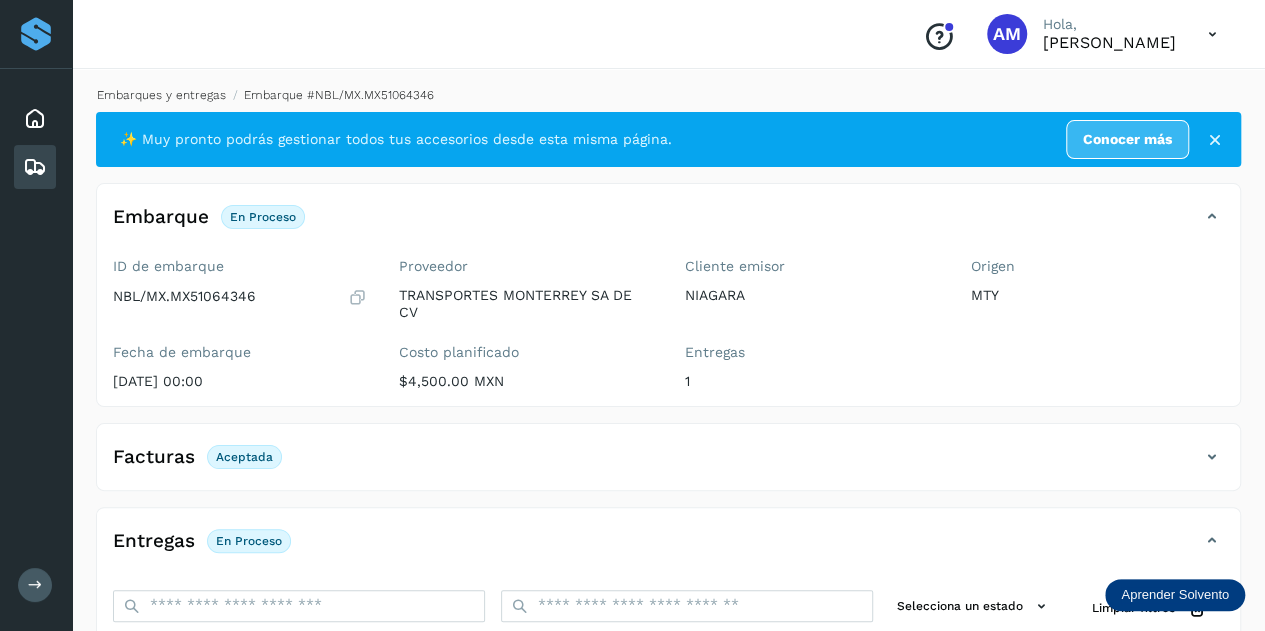 click on "Embarques y entregas" at bounding box center (161, 95) 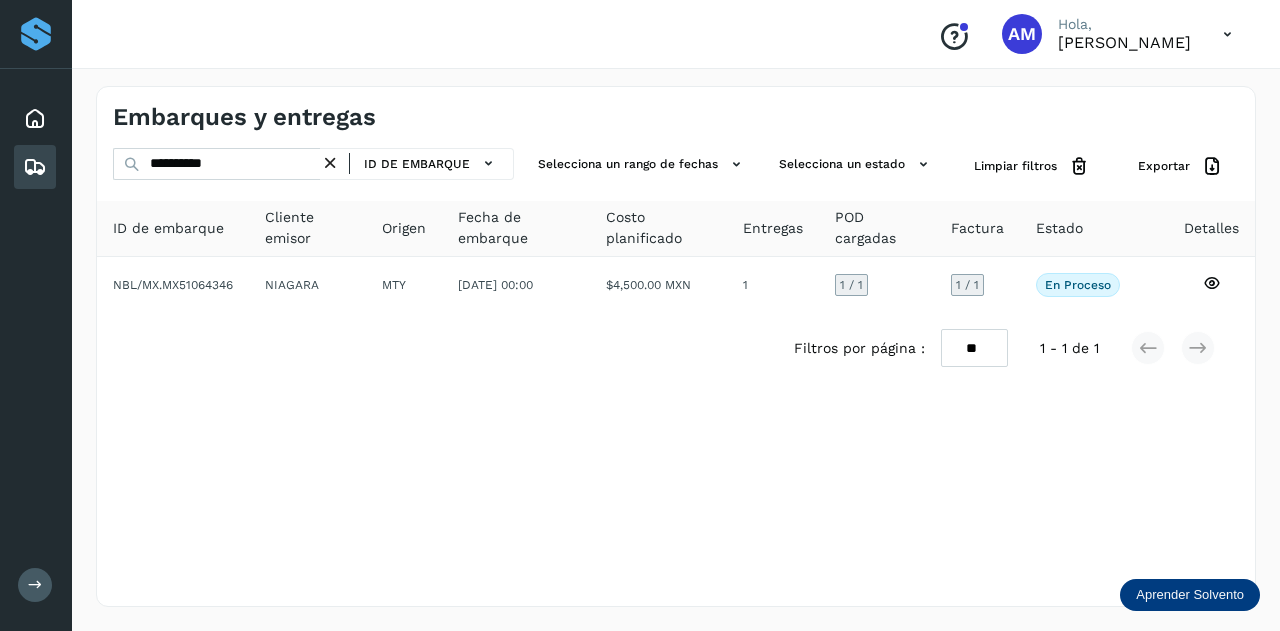 click at bounding box center [330, 163] 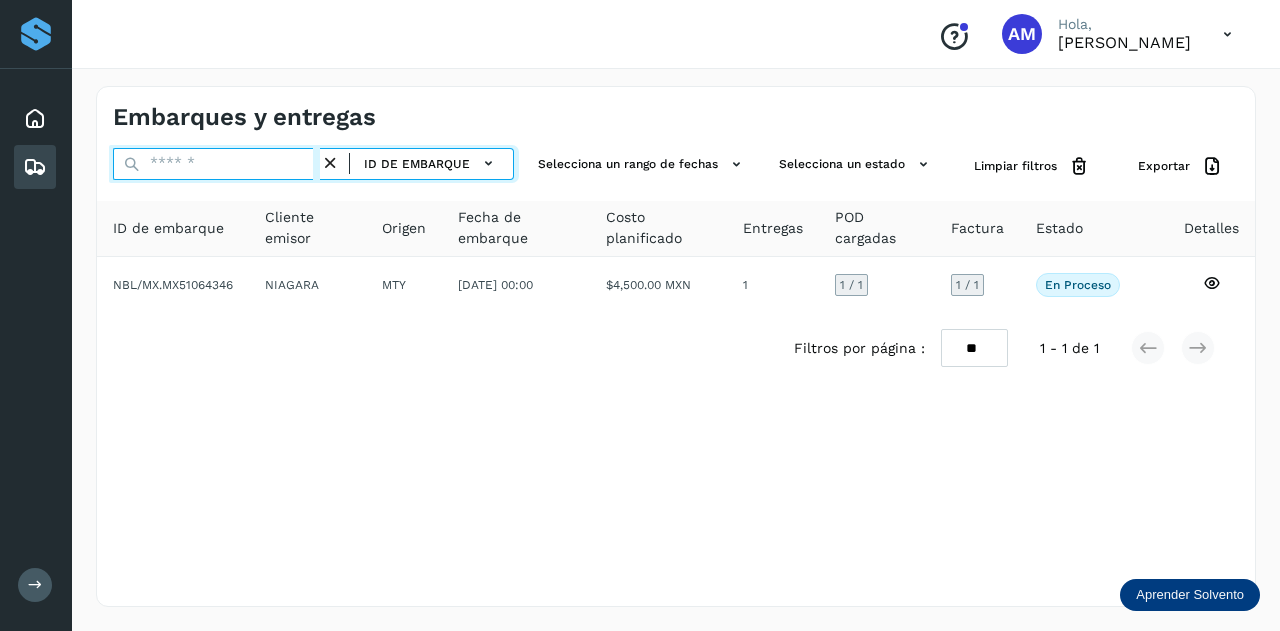 click at bounding box center [216, 164] 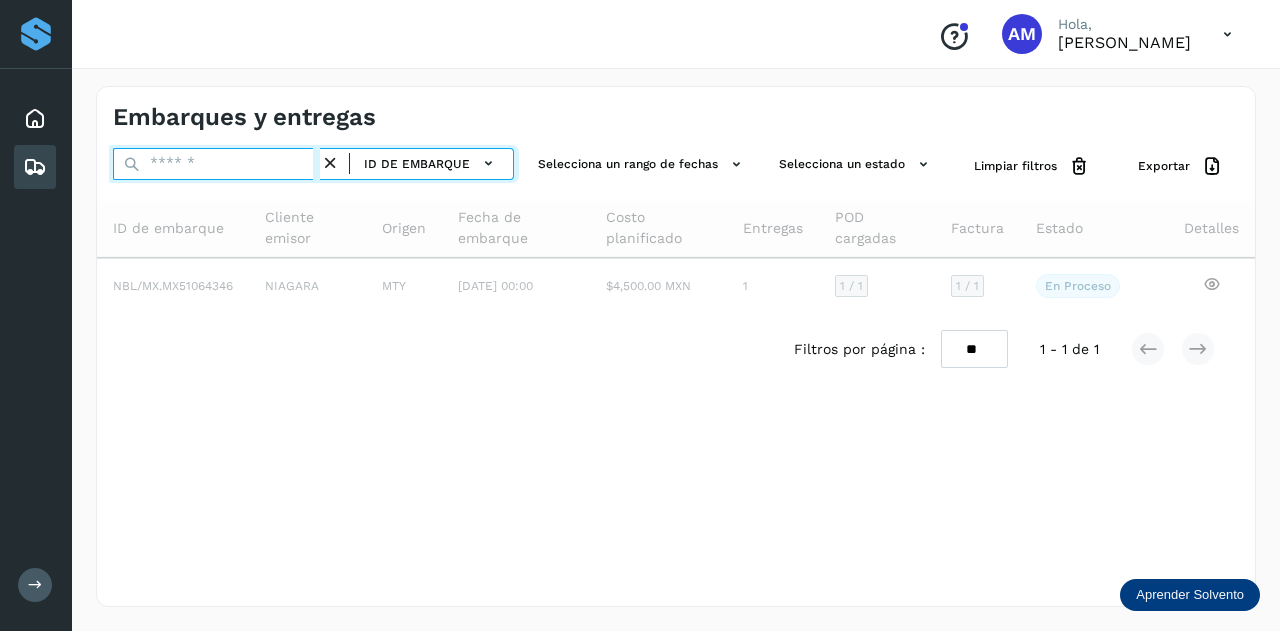 paste on "**********" 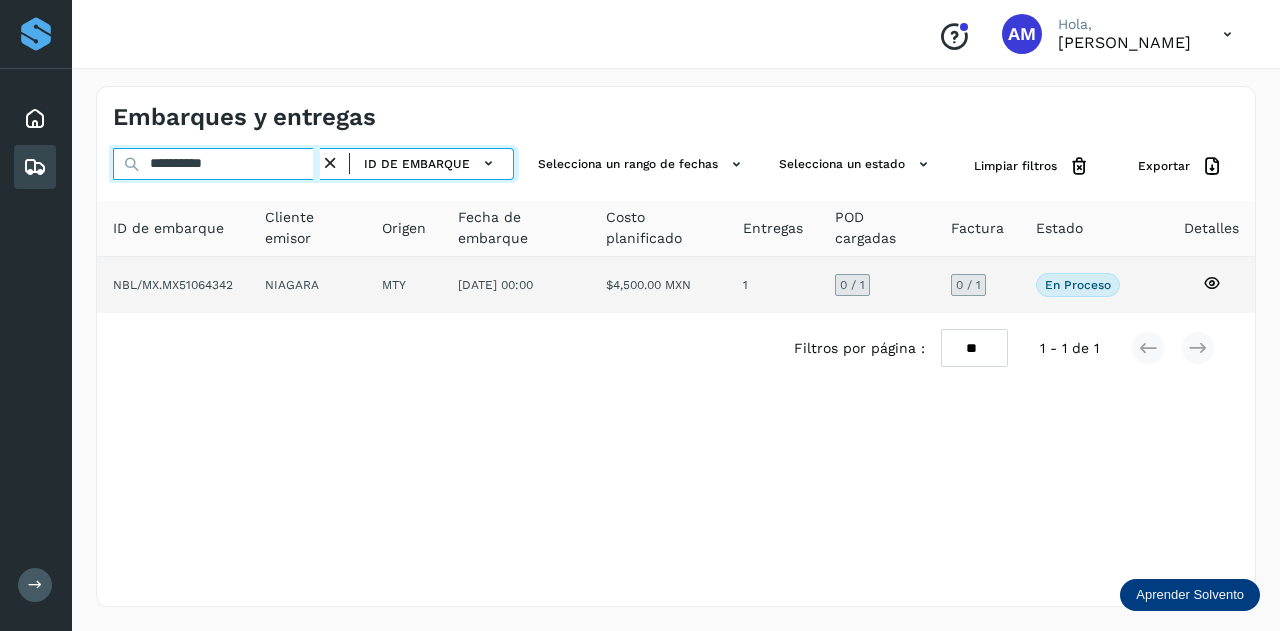 type on "**********" 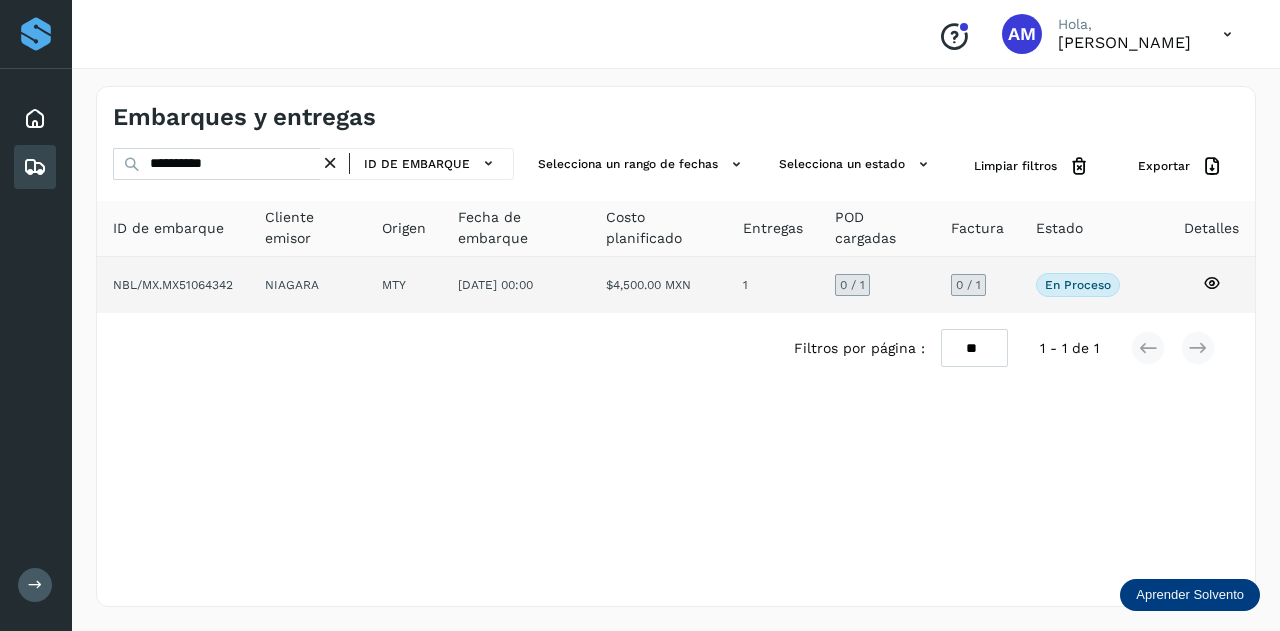 click on "MTY" 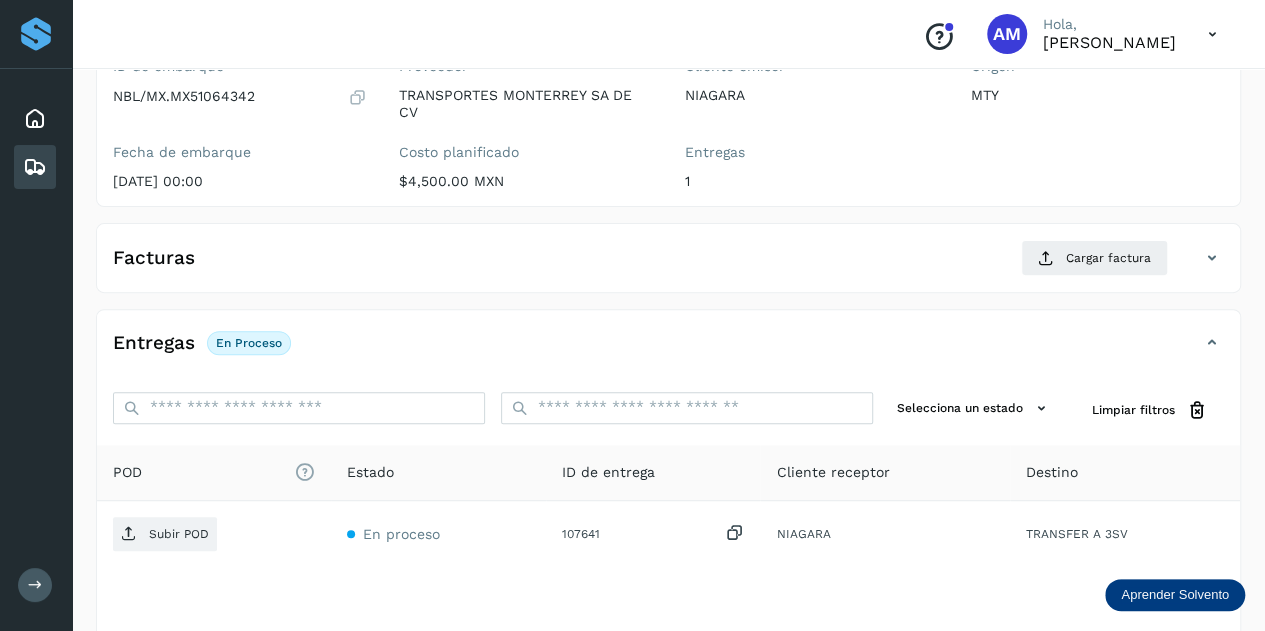 scroll, scrollTop: 300, scrollLeft: 0, axis: vertical 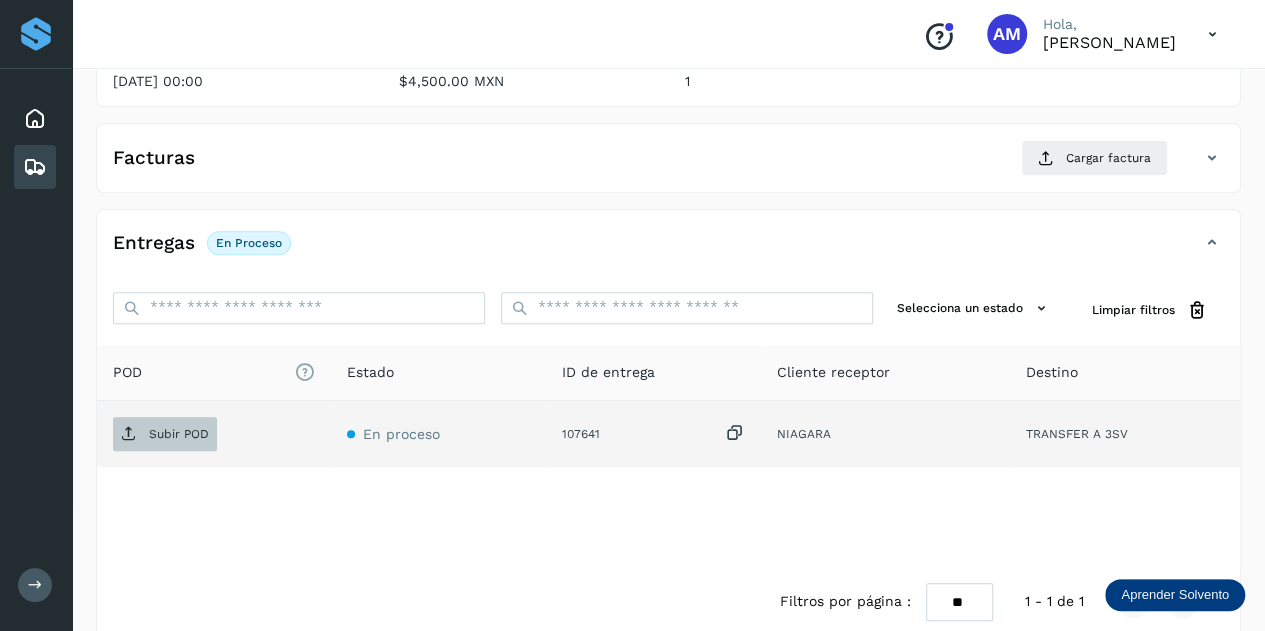 click on "Subir POD" at bounding box center (179, 434) 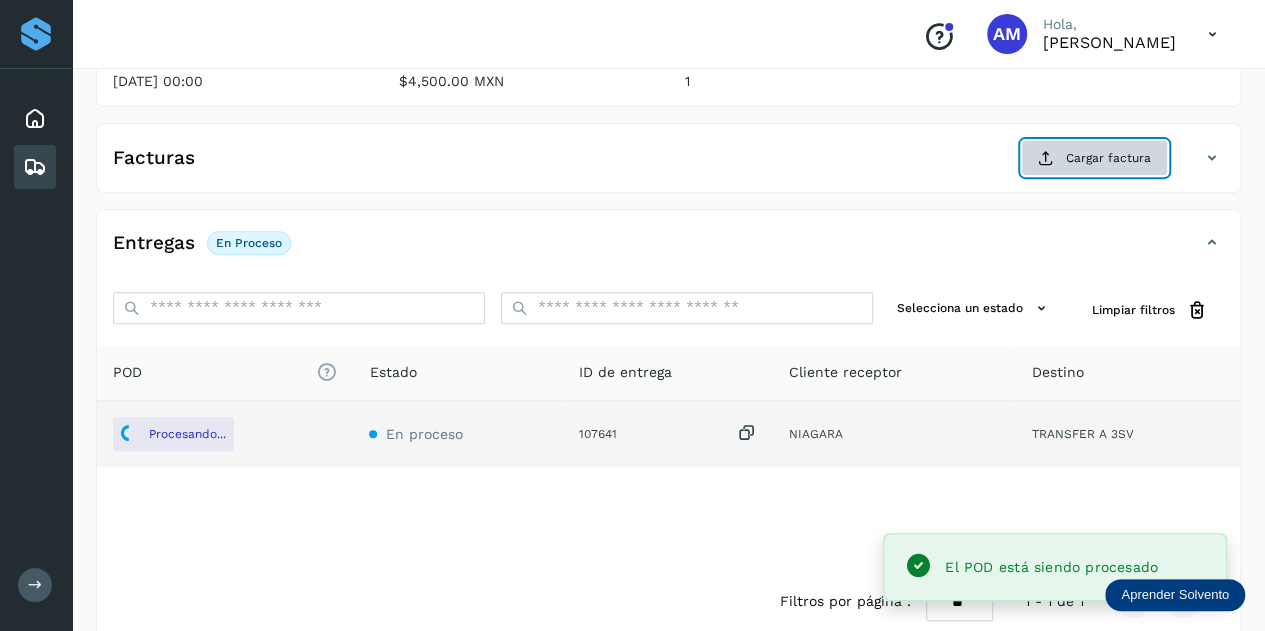 click on "Cargar factura" at bounding box center (1094, 158) 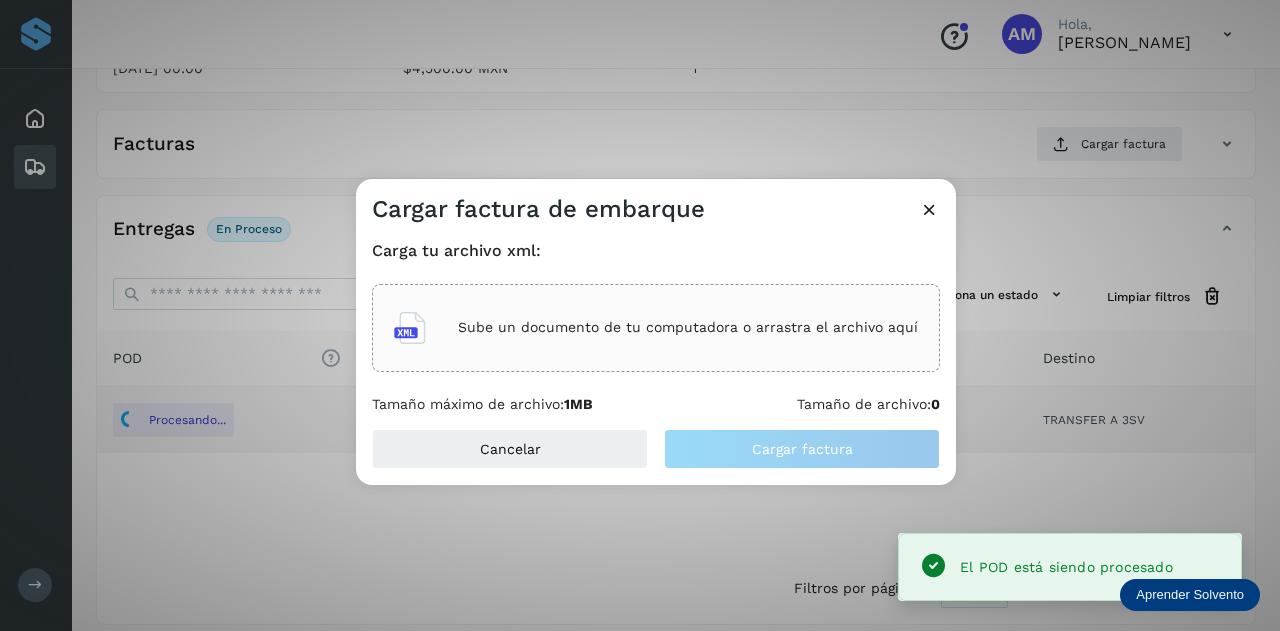 click on "Sube un documento de tu computadora o arrastra el archivo aquí" 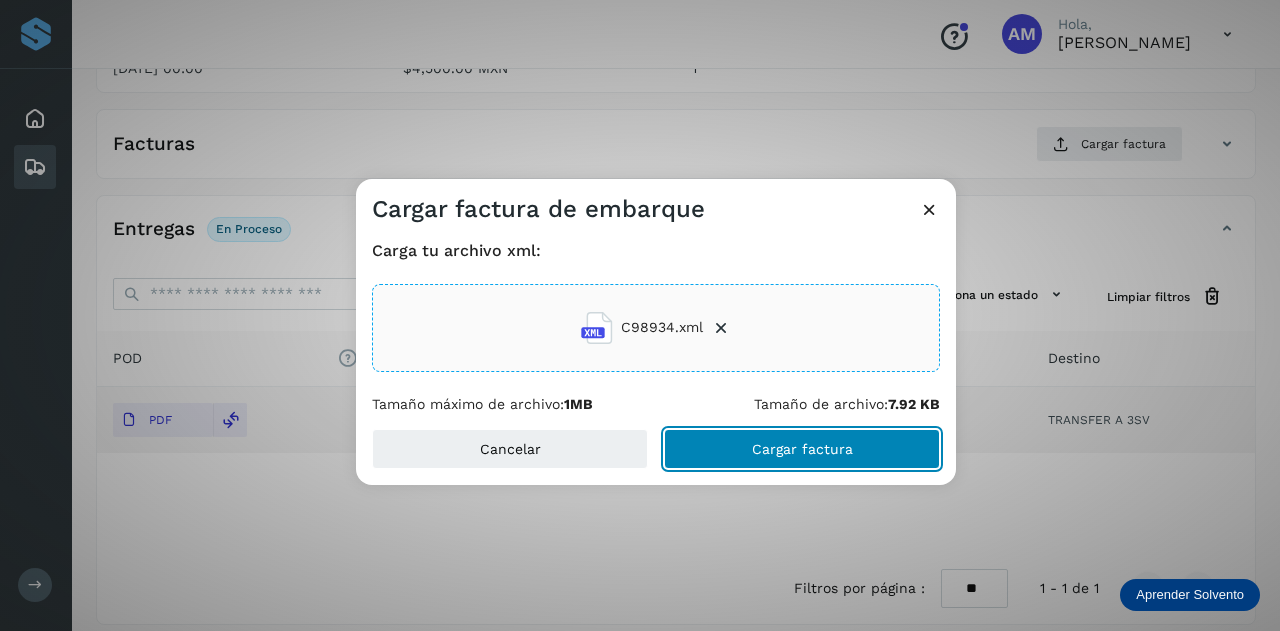 click on "Cargar factura" 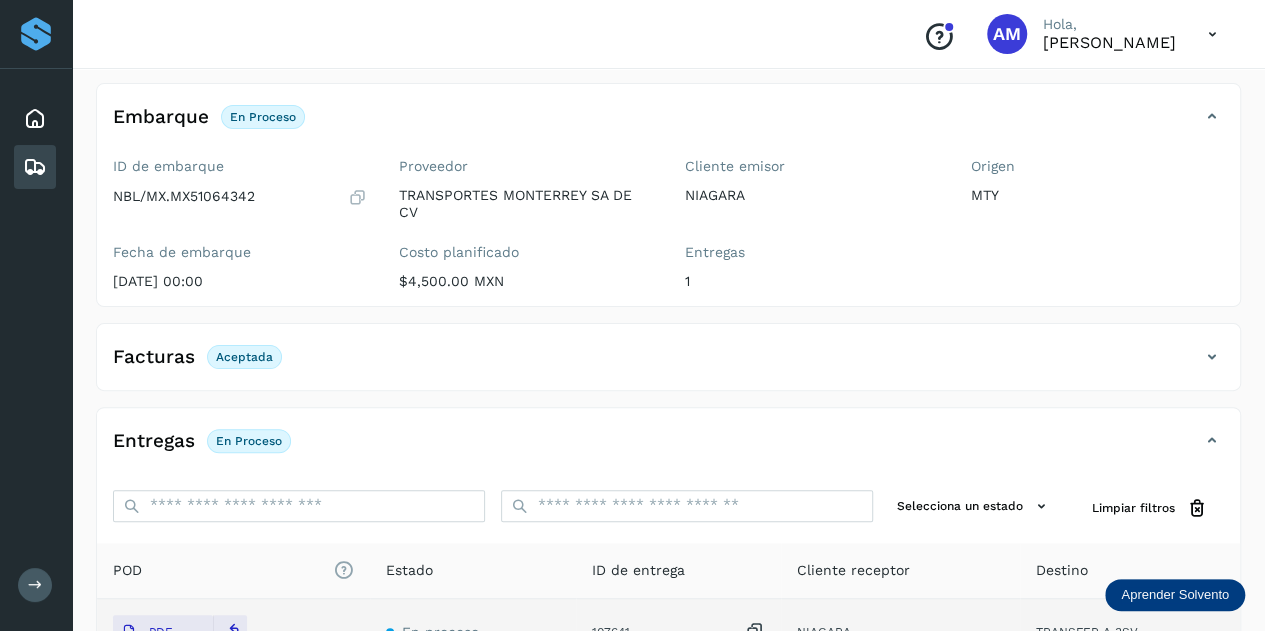 scroll, scrollTop: 0, scrollLeft: 0, axis: both 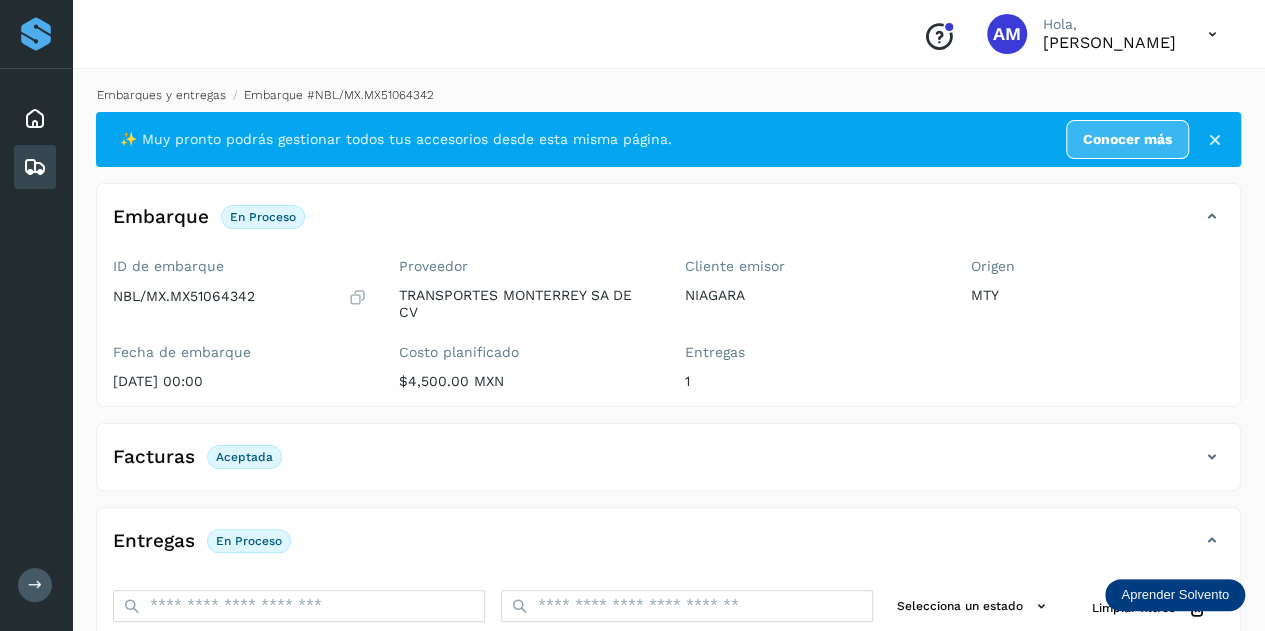 click on "Embarques y entregas" at bounding box center [161, 95] 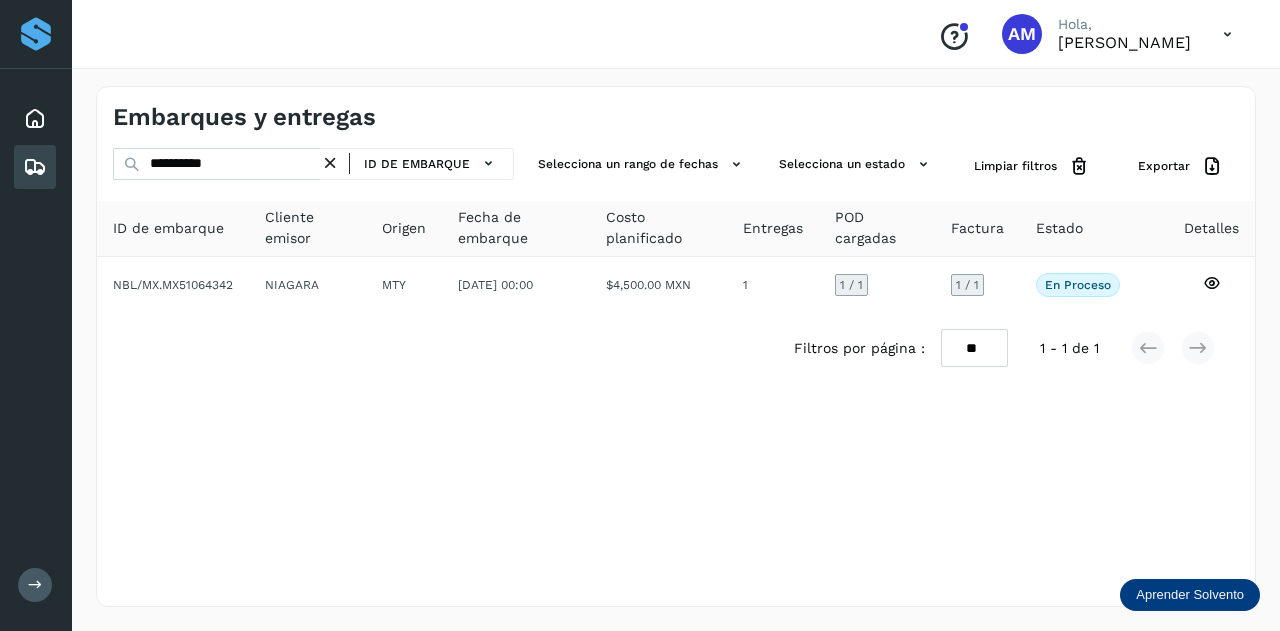 click at bounding box center [330, 163] 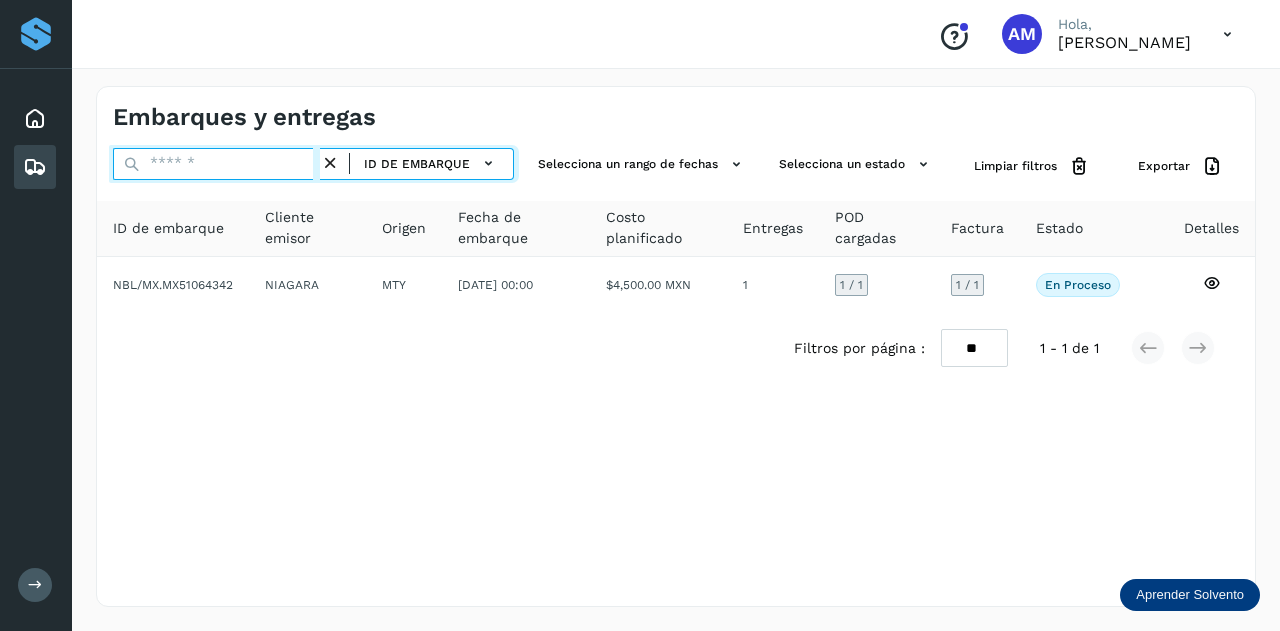 click at bounding box center [216, 164] 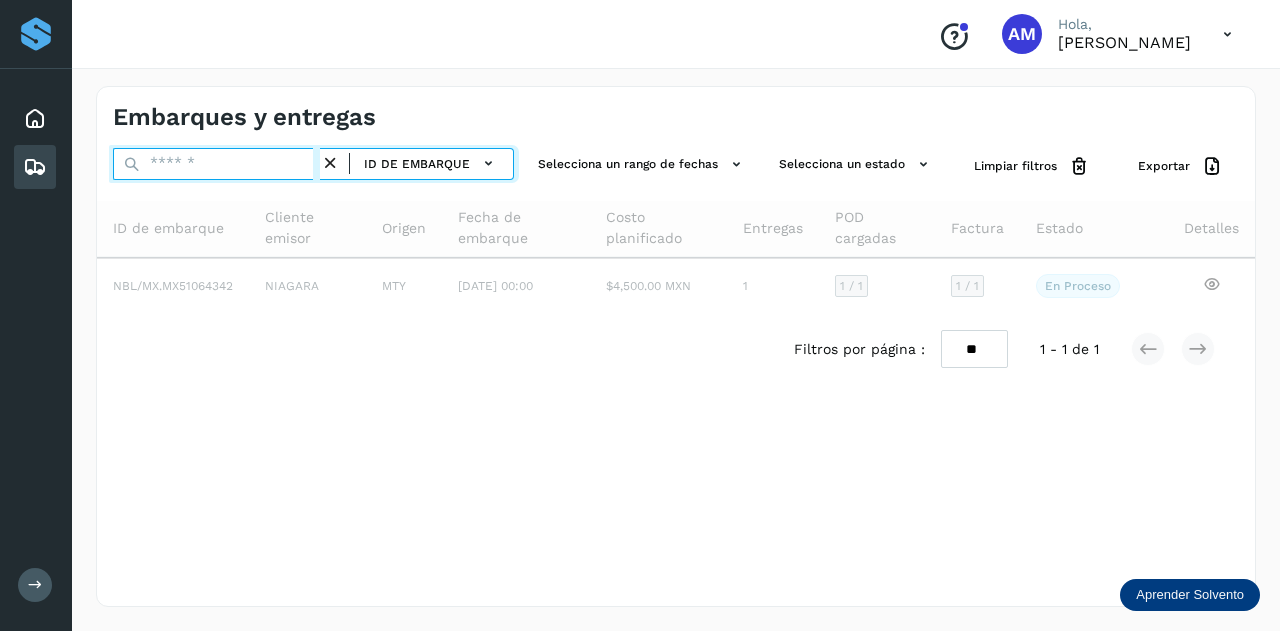 paste on "**********" 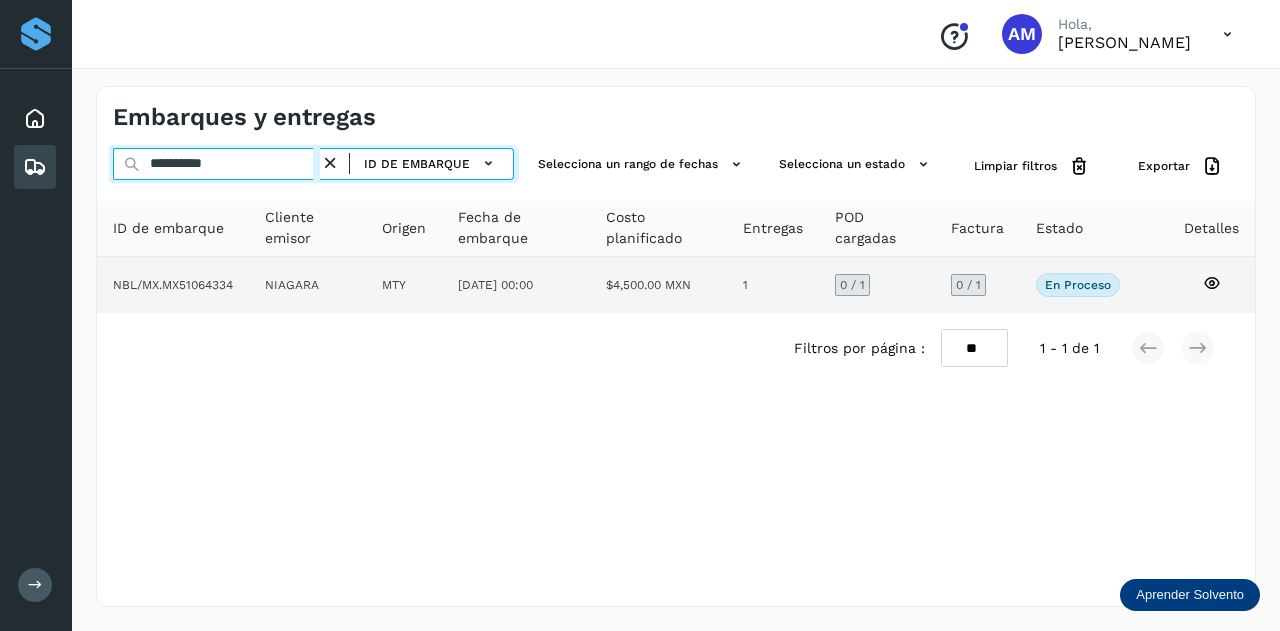 type on "**********" 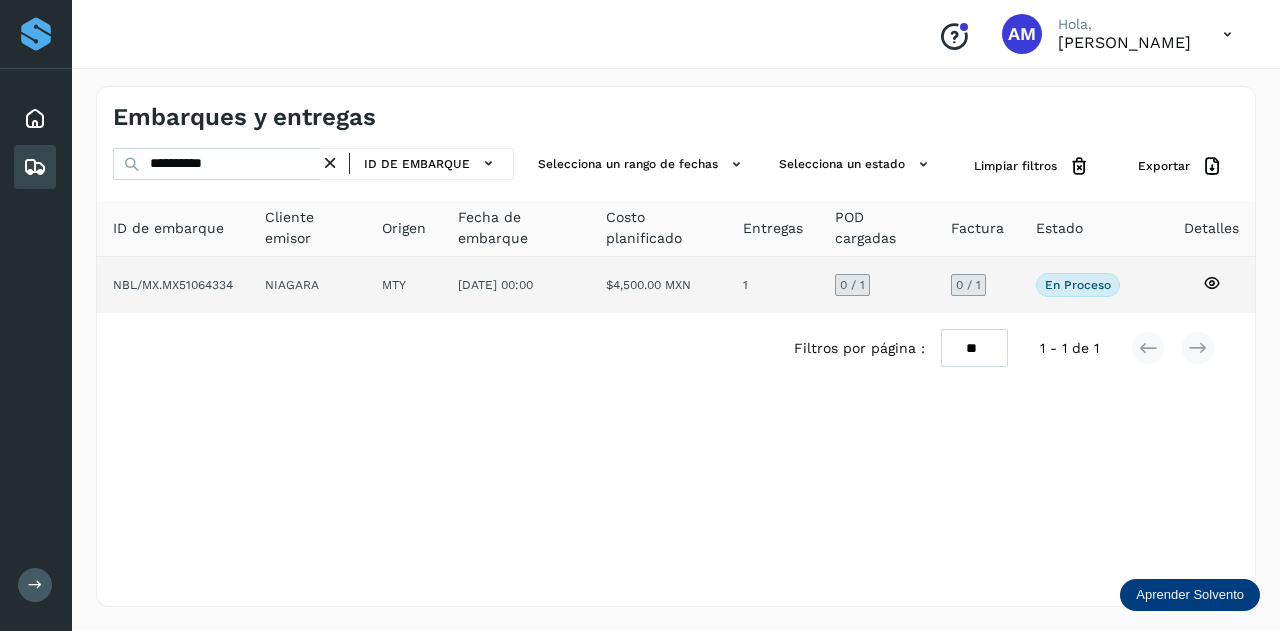 click on "NIAGARA" 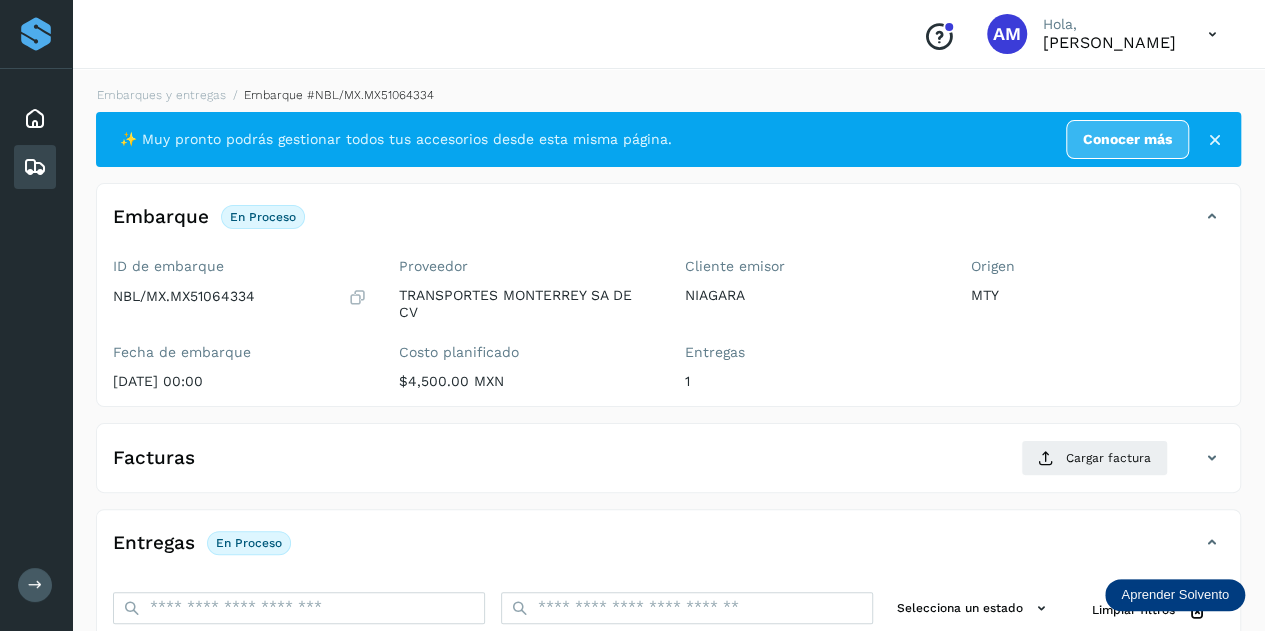 scroll, scrollTop: 200, scrollLeft: 0, axis: vertical 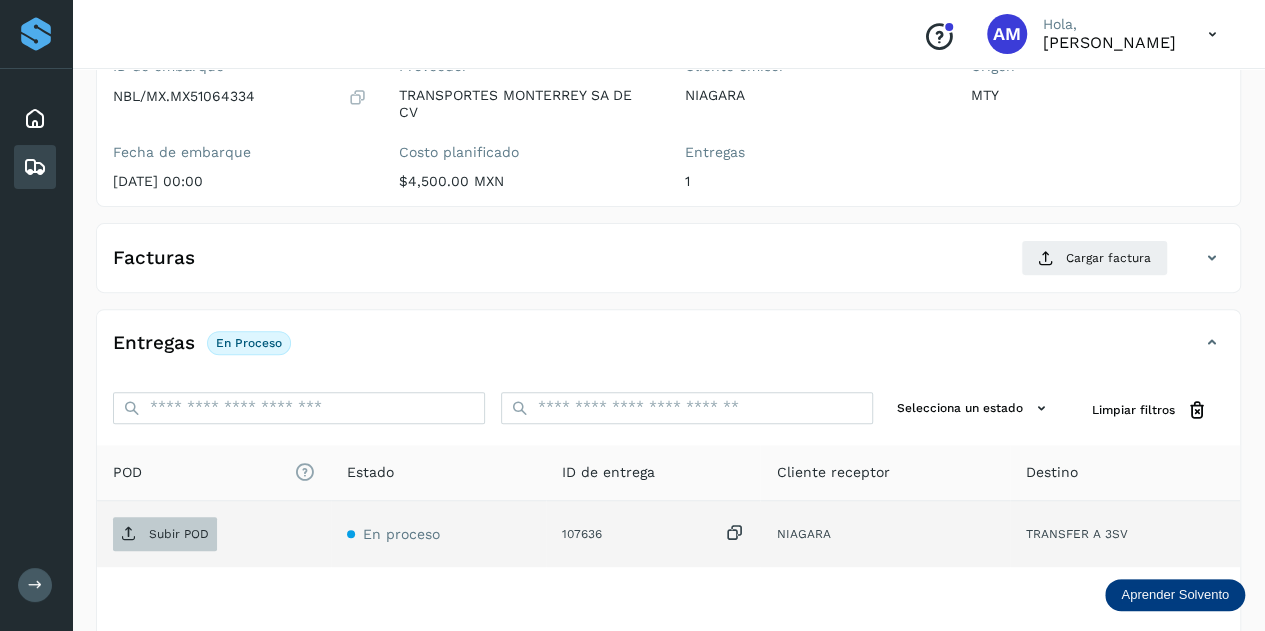 click on "Subir POD" at bounding box center (165, 534) 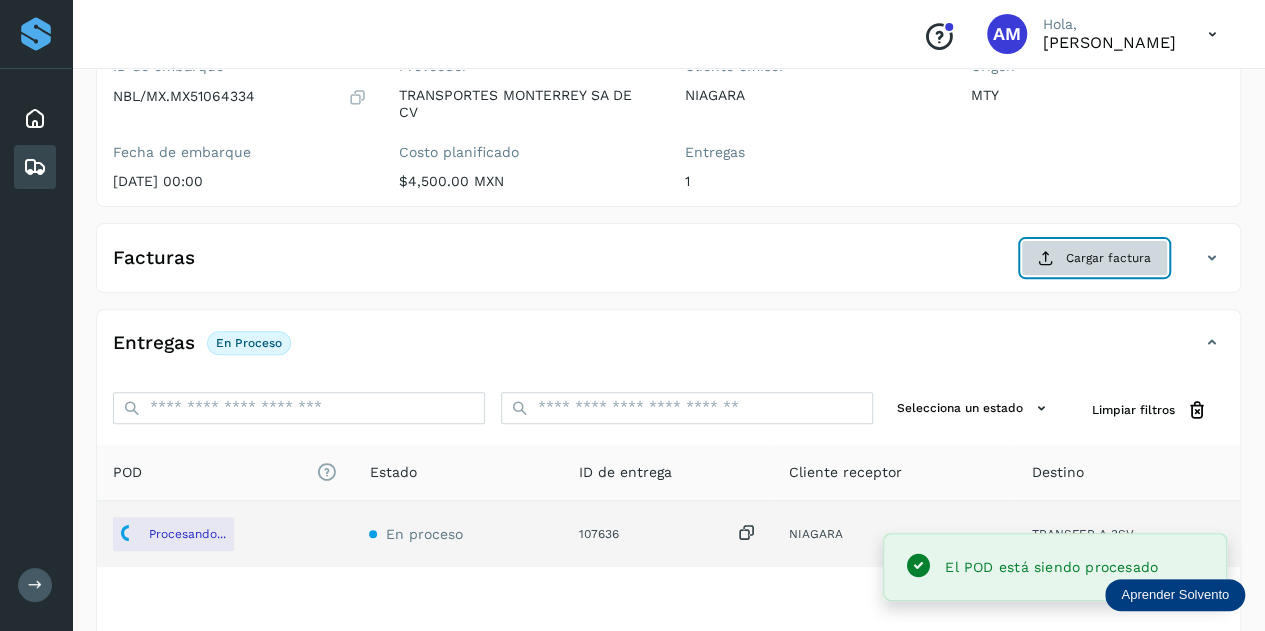 click on "Cargar factura" 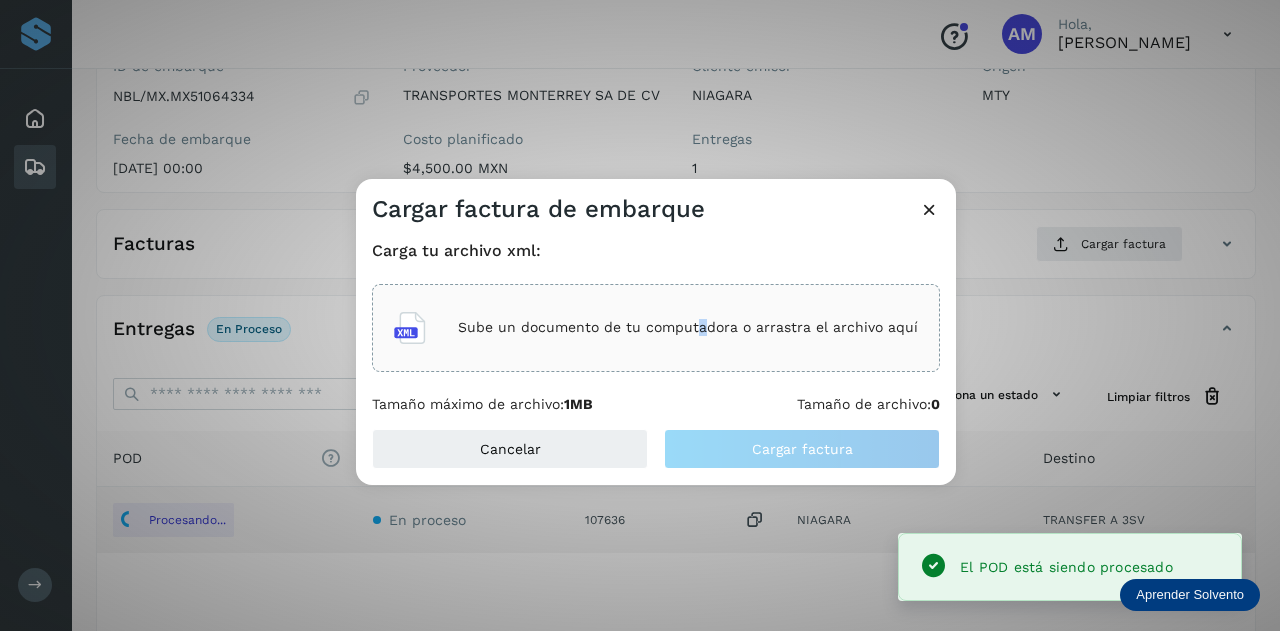 click on "Sube un documento de tu computadora o arrastra el archivo aquí" at bounding box center (656, 328) 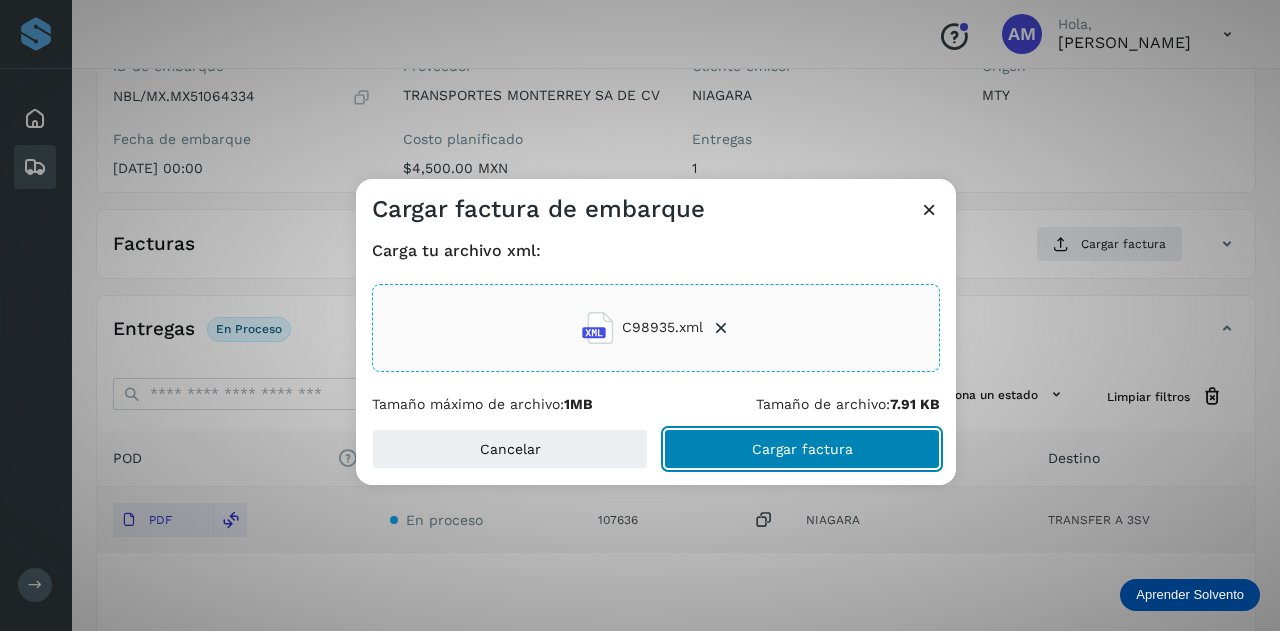 click on "Cargar factura" 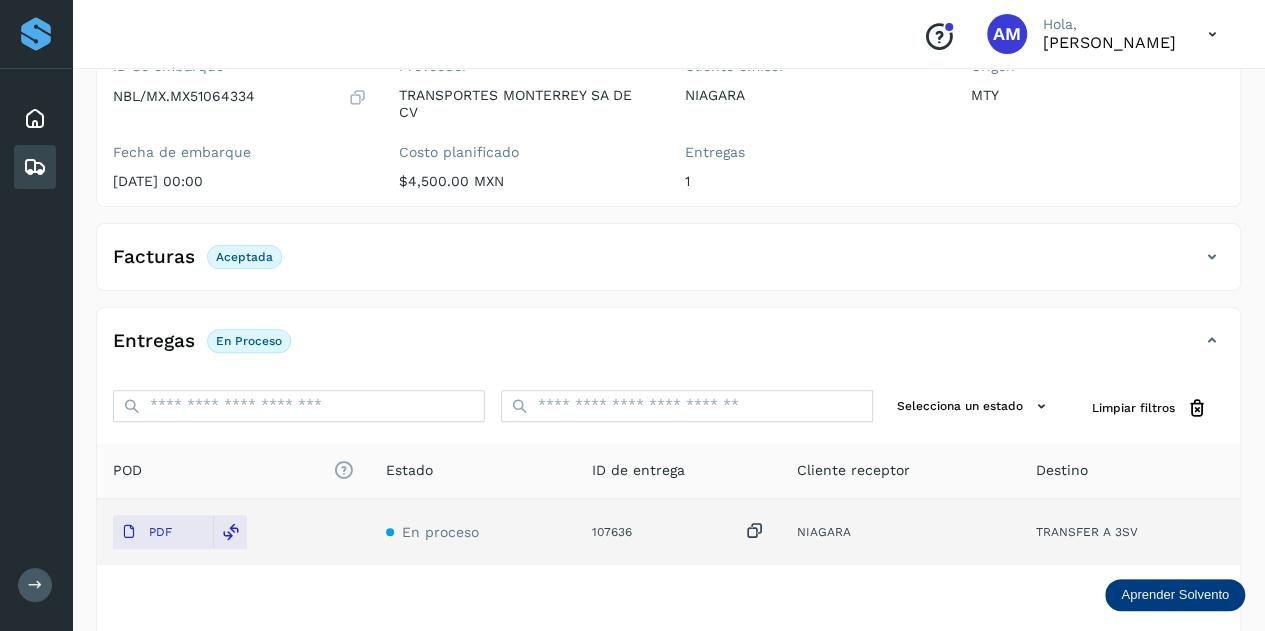 scroll, scrollTop: 0, scrollLeft: 0, axis: both 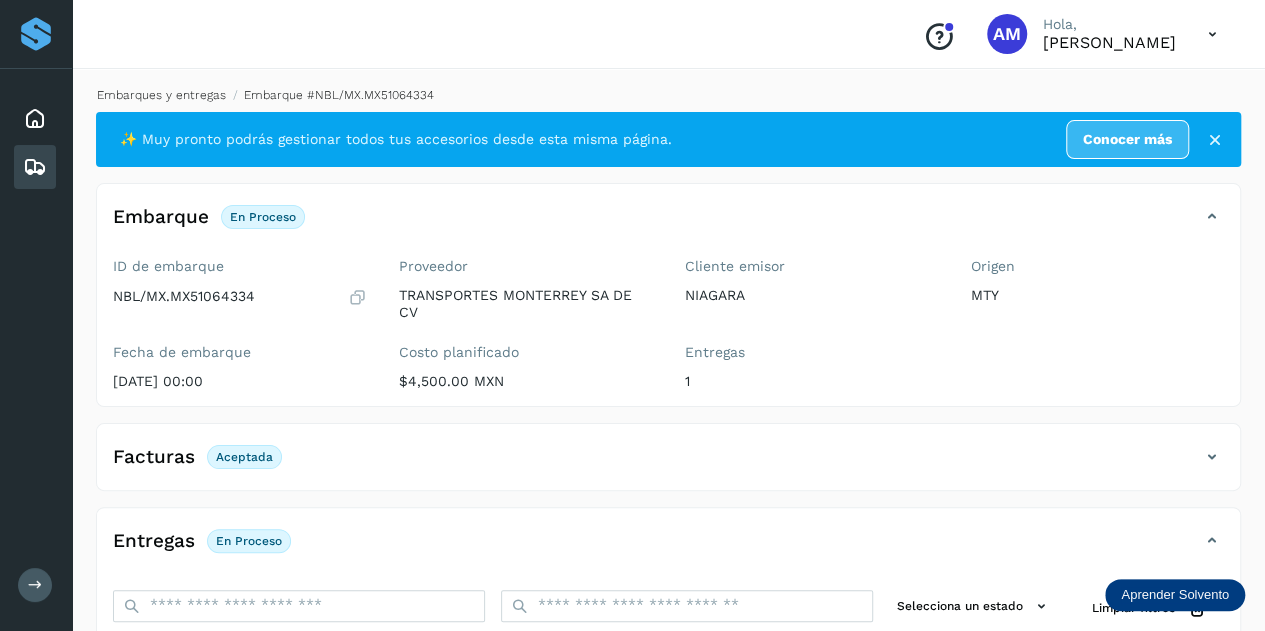 click on "Embarques y entregas" at bounding box center [161, 95] 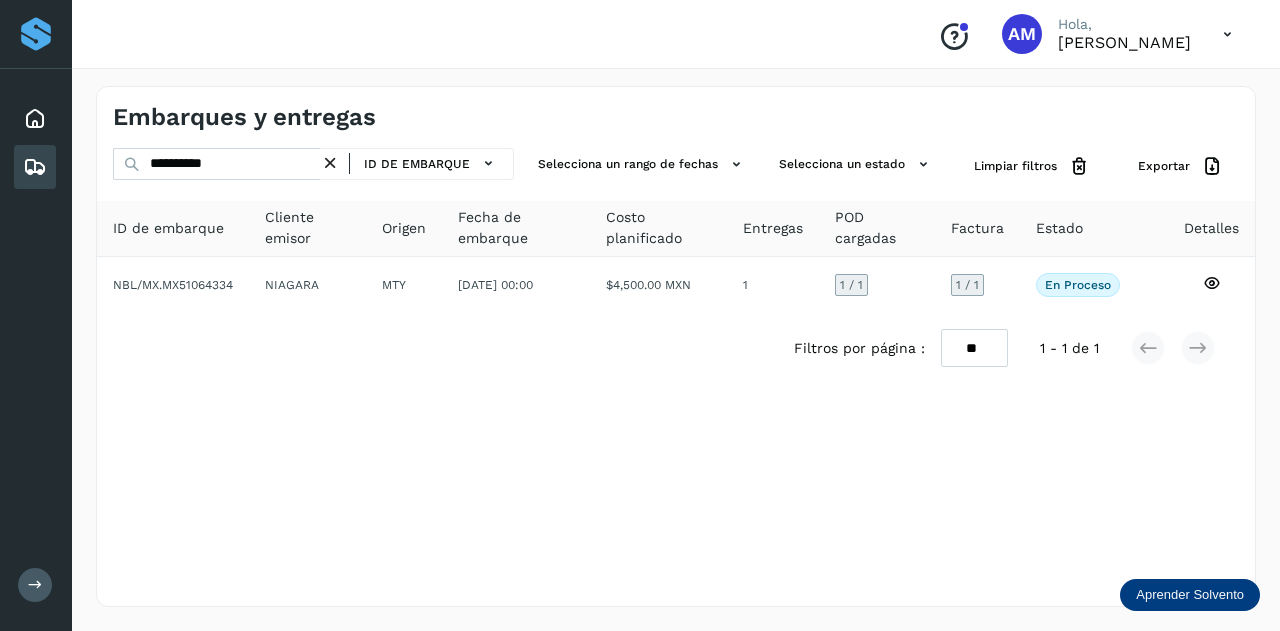 click at bounding box center [330, 163] 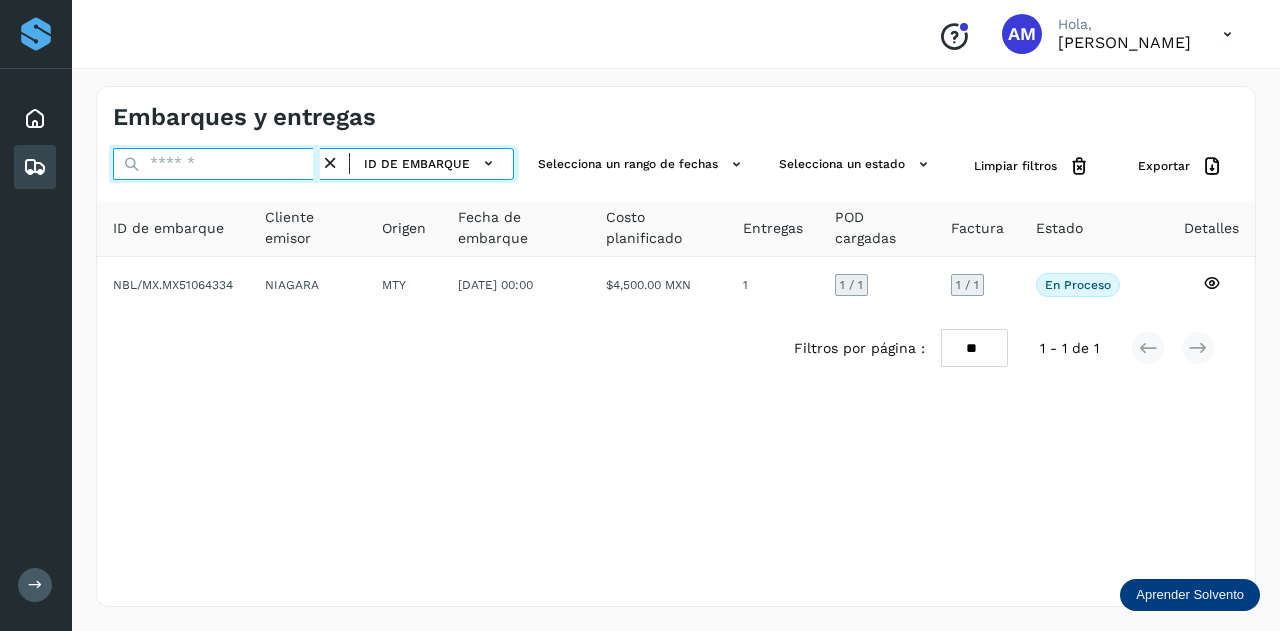 drag, startPoint x: 296, startPoint y: 167, endPoint x: 286, endPoint y: 173, distance: 11.661903 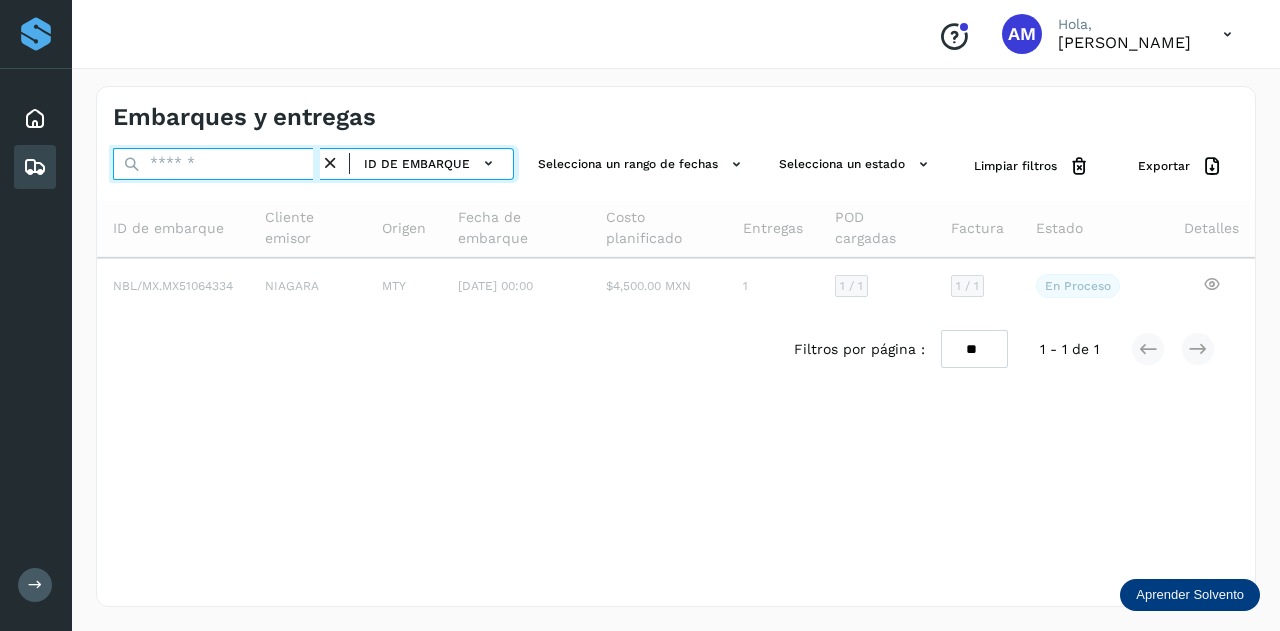 paste on "**********" 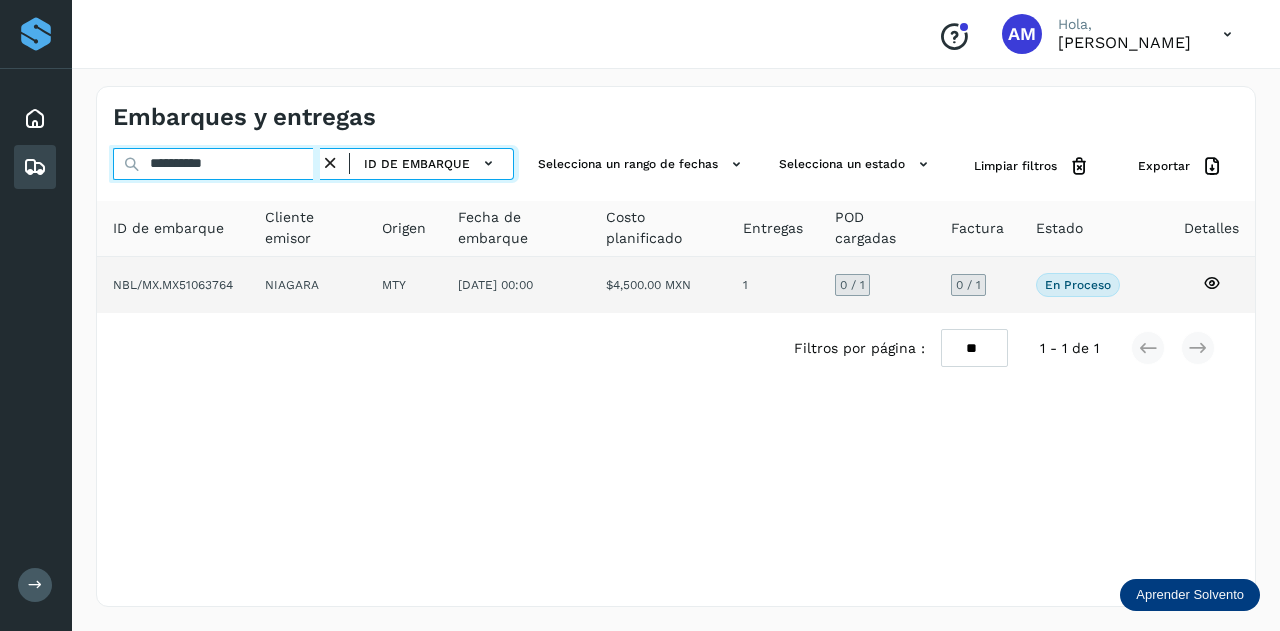 type on "**********" 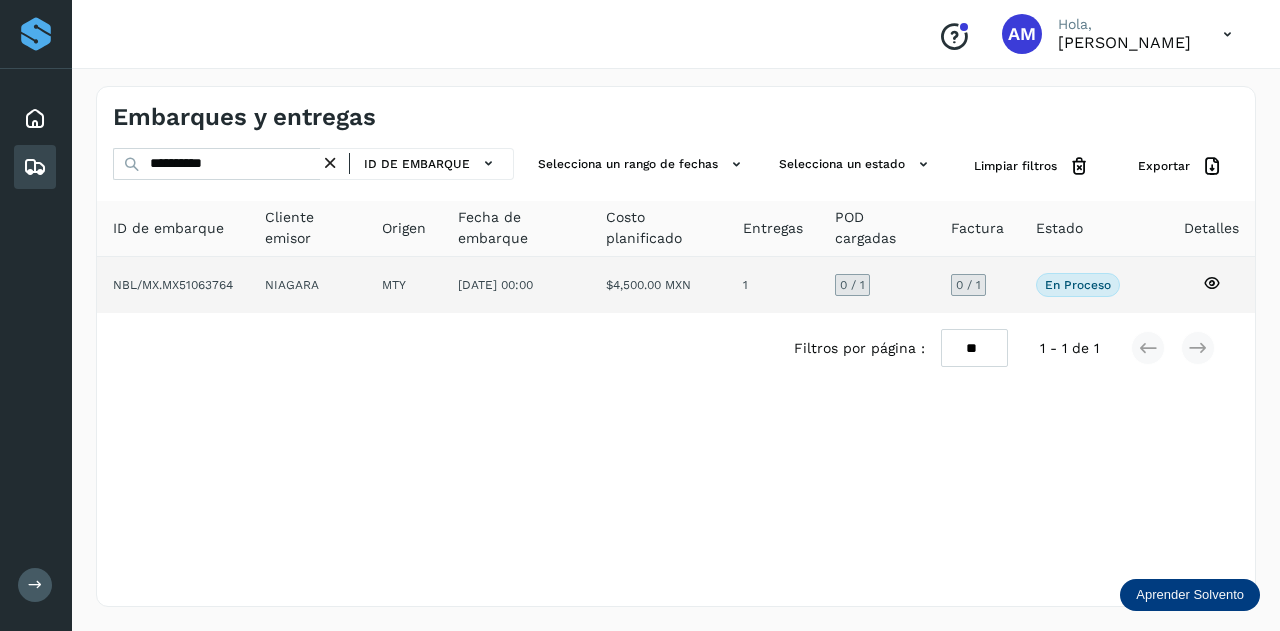 click on "MTY" 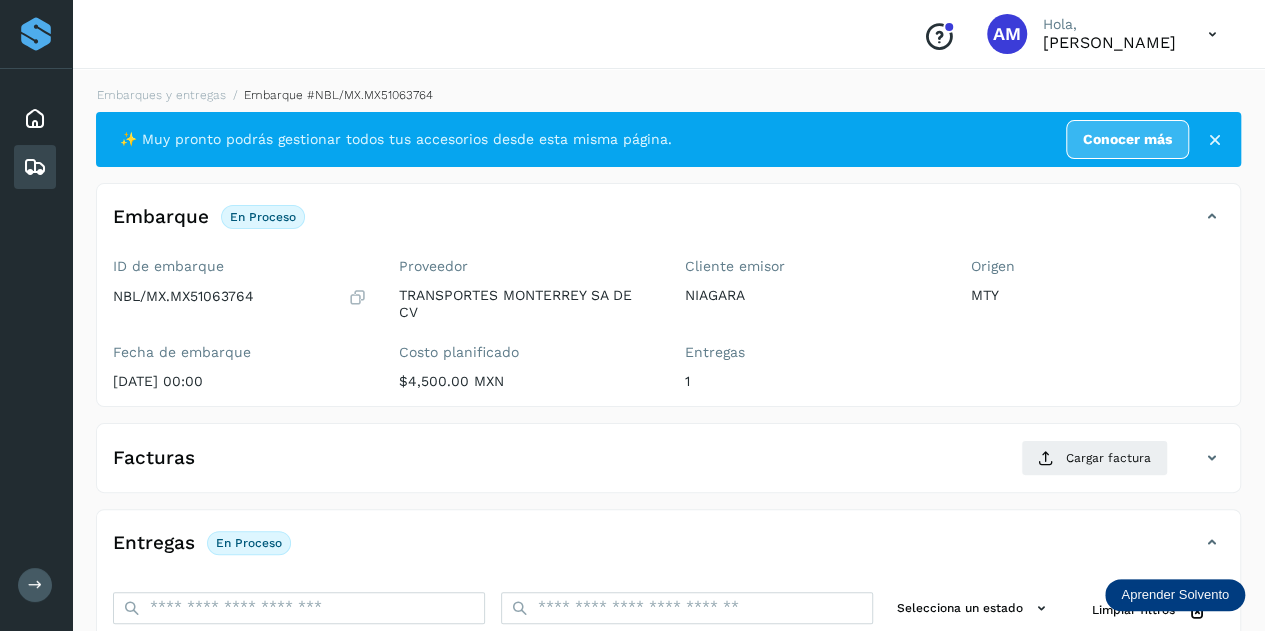scroll, scrollTop: 200, scrollLeft: 0, axis: vertical 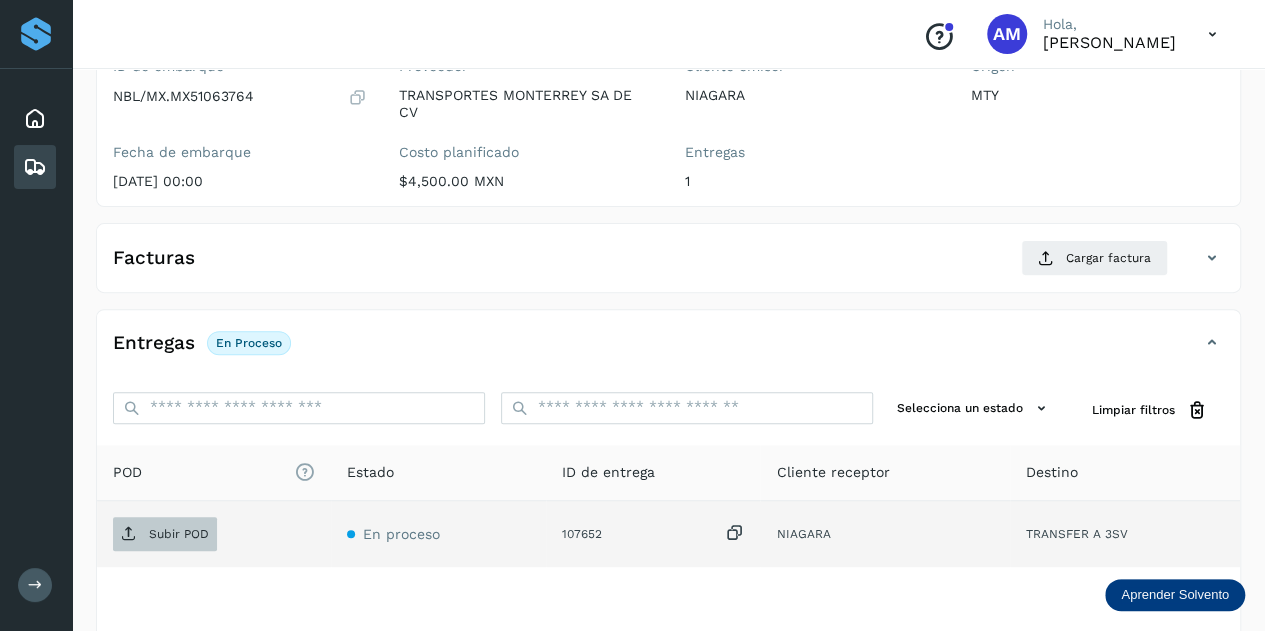 click on "Subir POD" at bounding box center (179, 534) 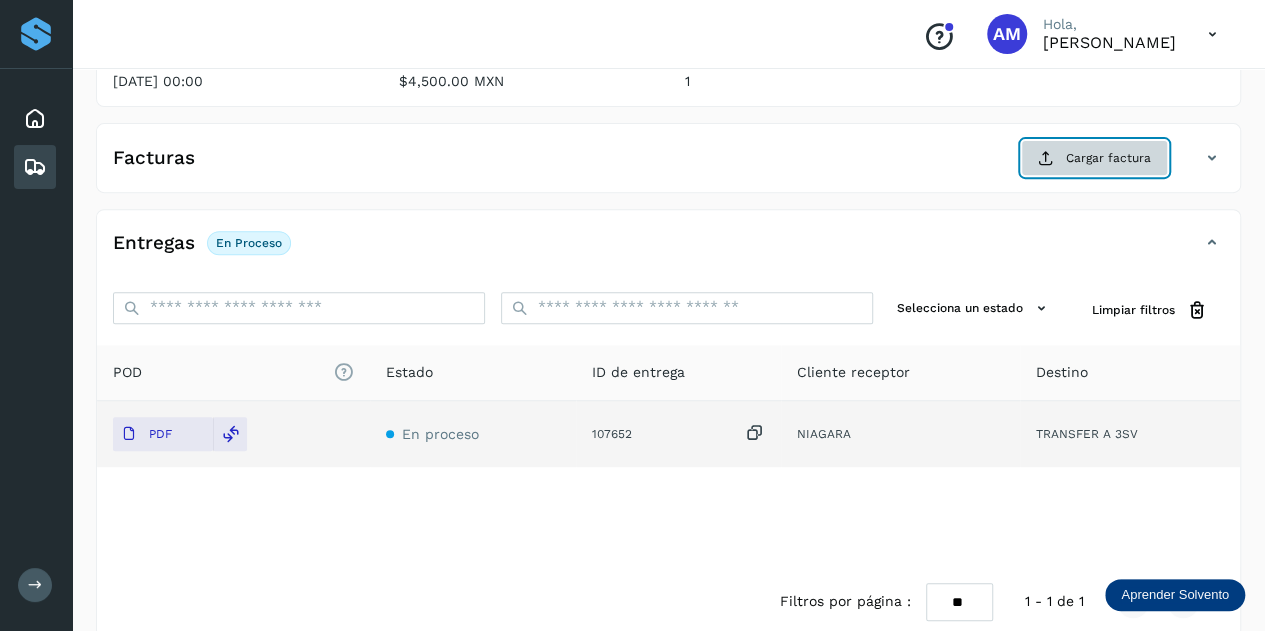 click on "Cargar factura" at bounding box center (1094, 158) 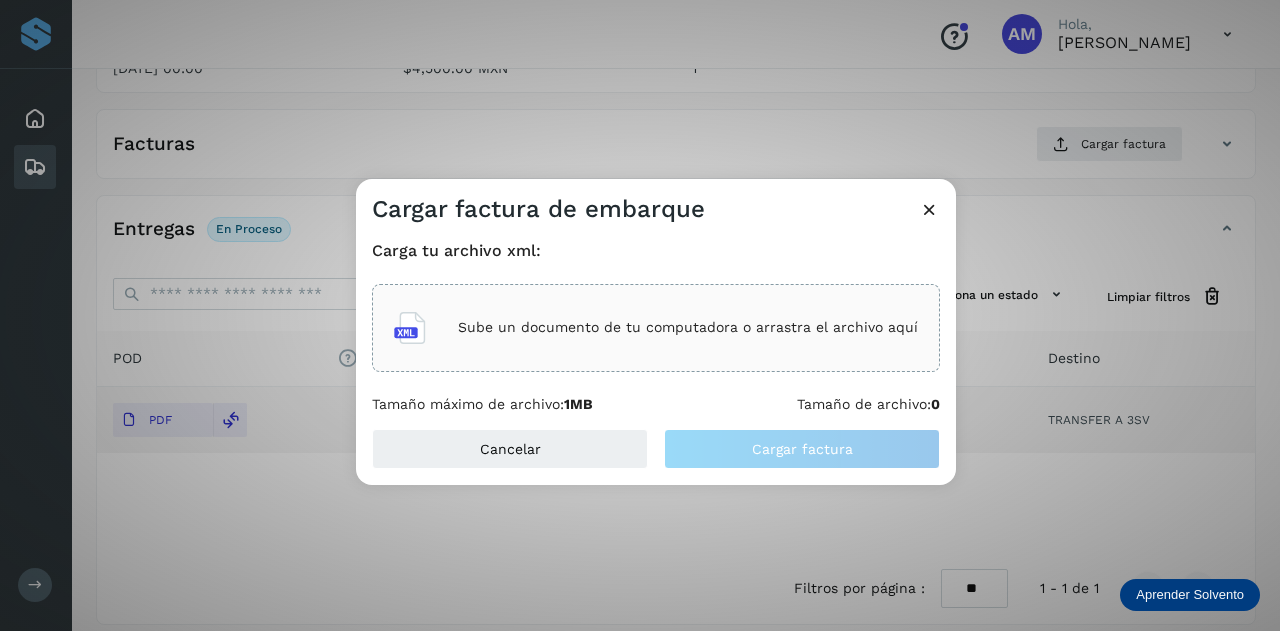 click on "Sube un documento de tu computadora o arrastra el archivo aquí" 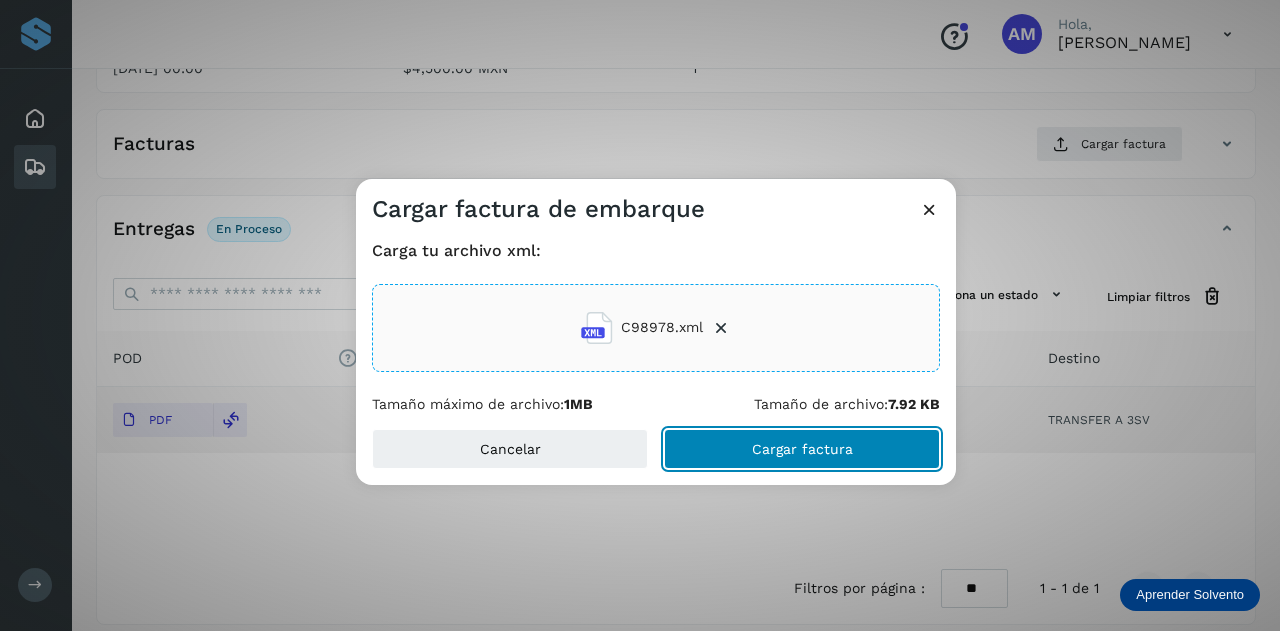 click on "Cargar factura" 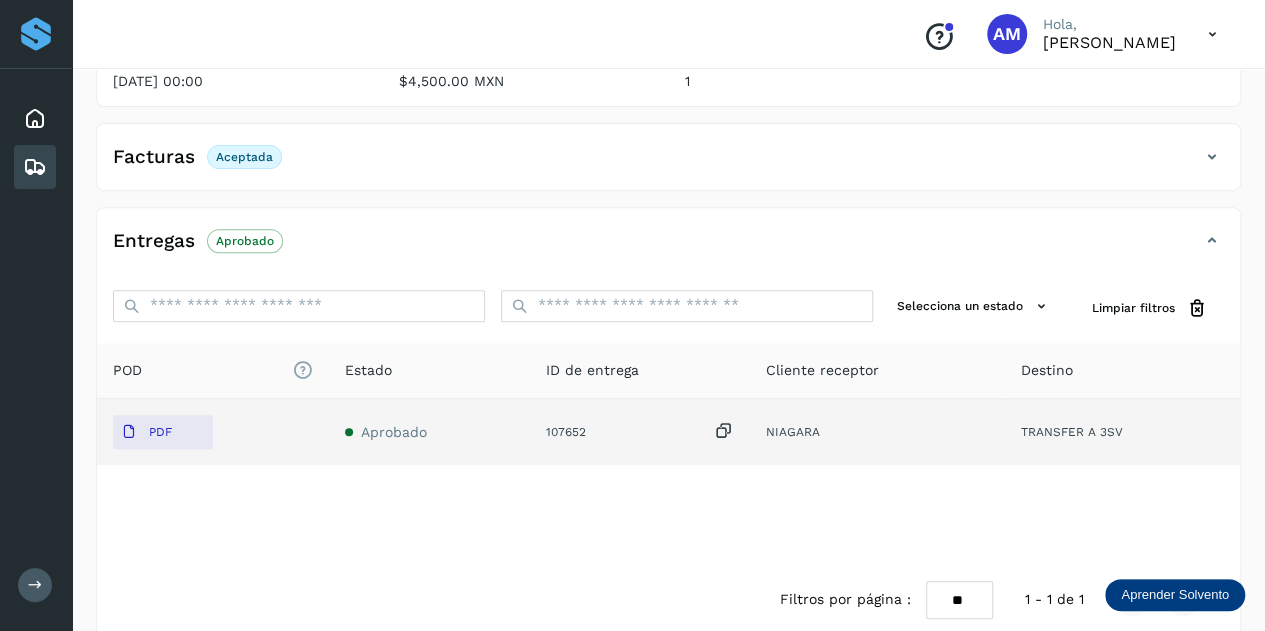 click on "Destino" 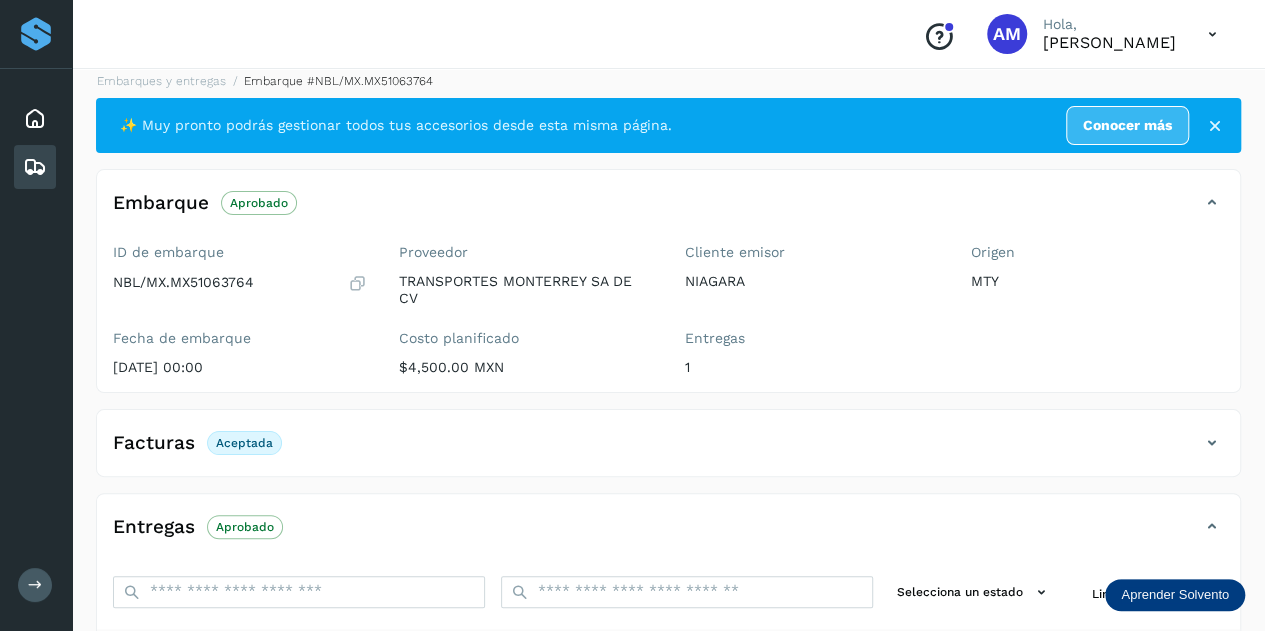scroll, scrollTop: 10, scrollLeft: 0, axis: vertical 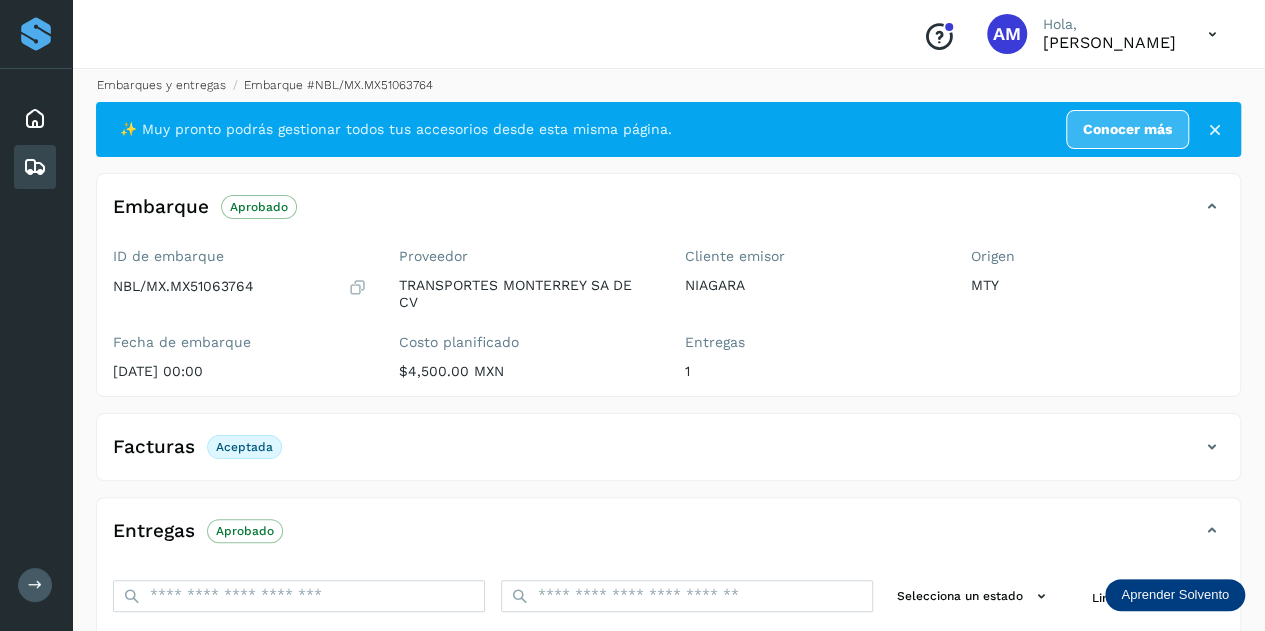 click on "Embarques y entregas" at bounding box center (161, 85) 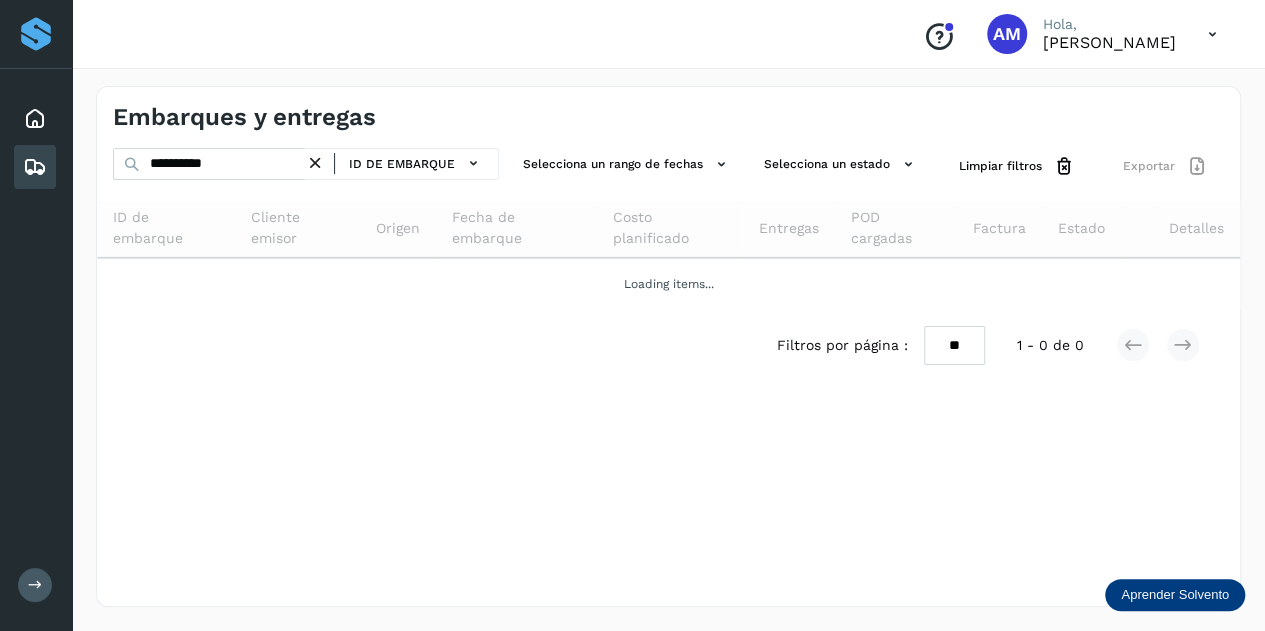 scroll, scrollTop: 0, scrollLeft: 0, axis: both 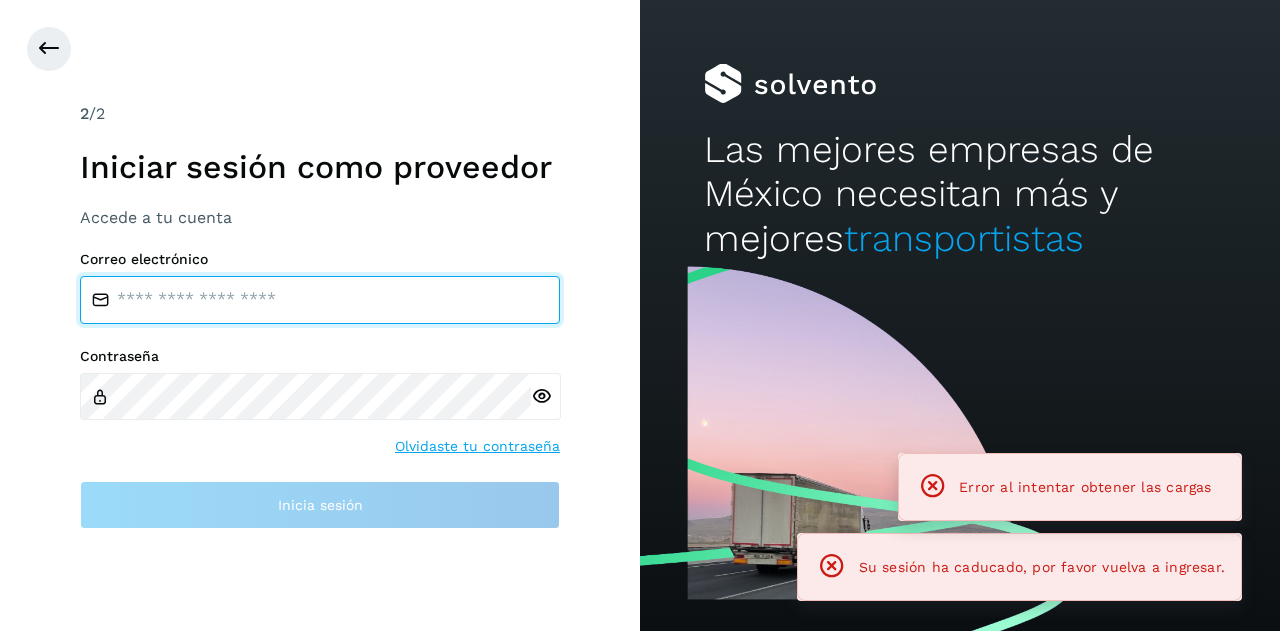 type on "**********" 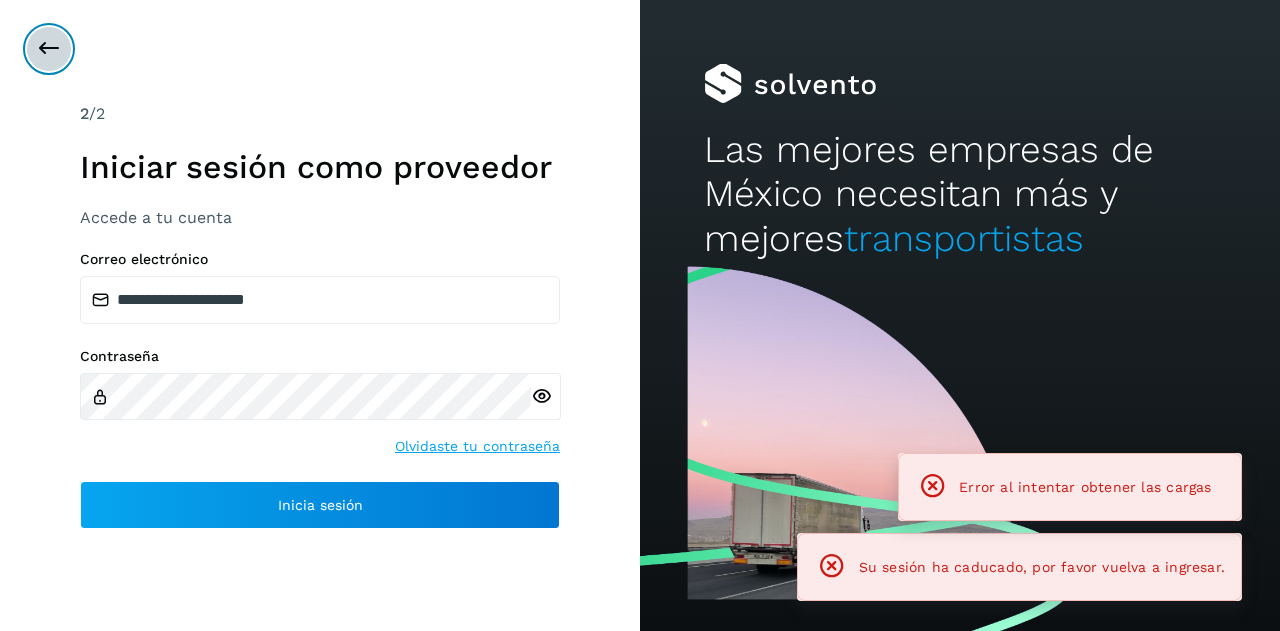 click at bounding box center [49, 49] 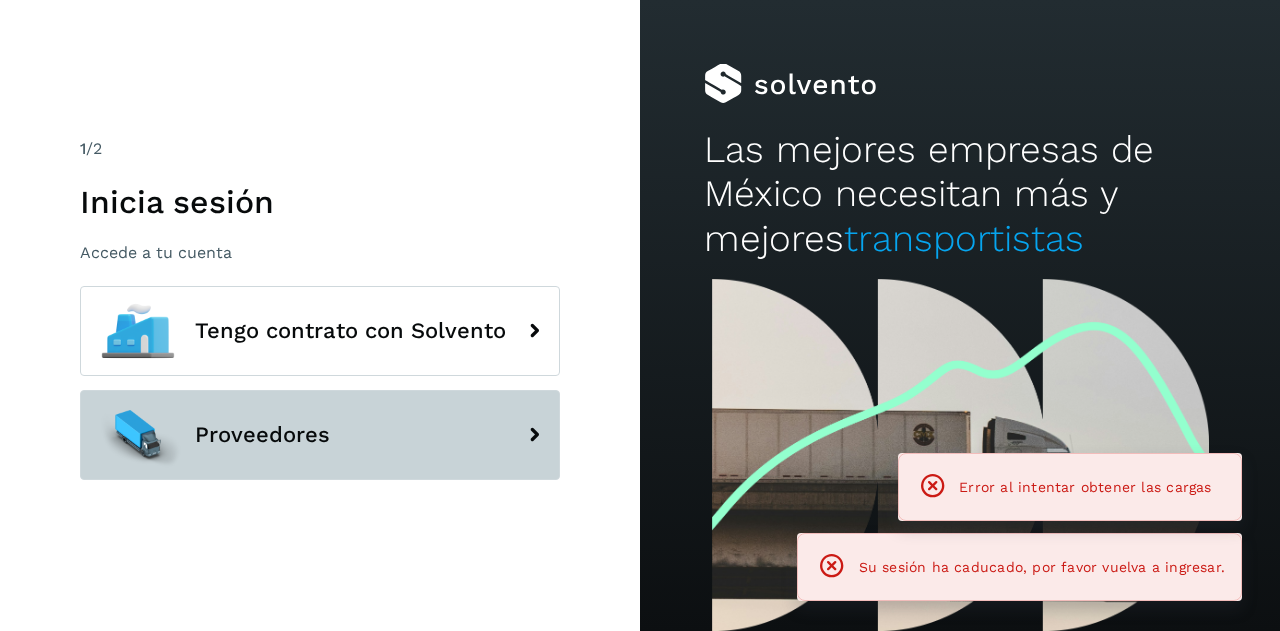 click on "Proveedores" at bounding box center [320, 435] 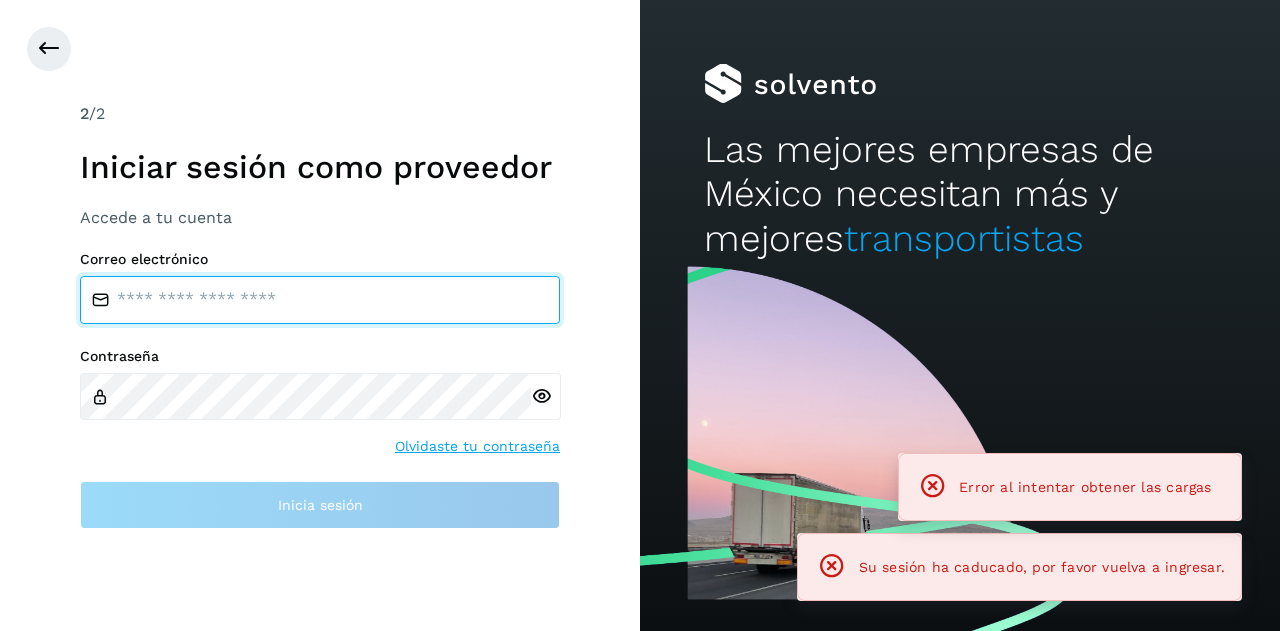 type on "**********" 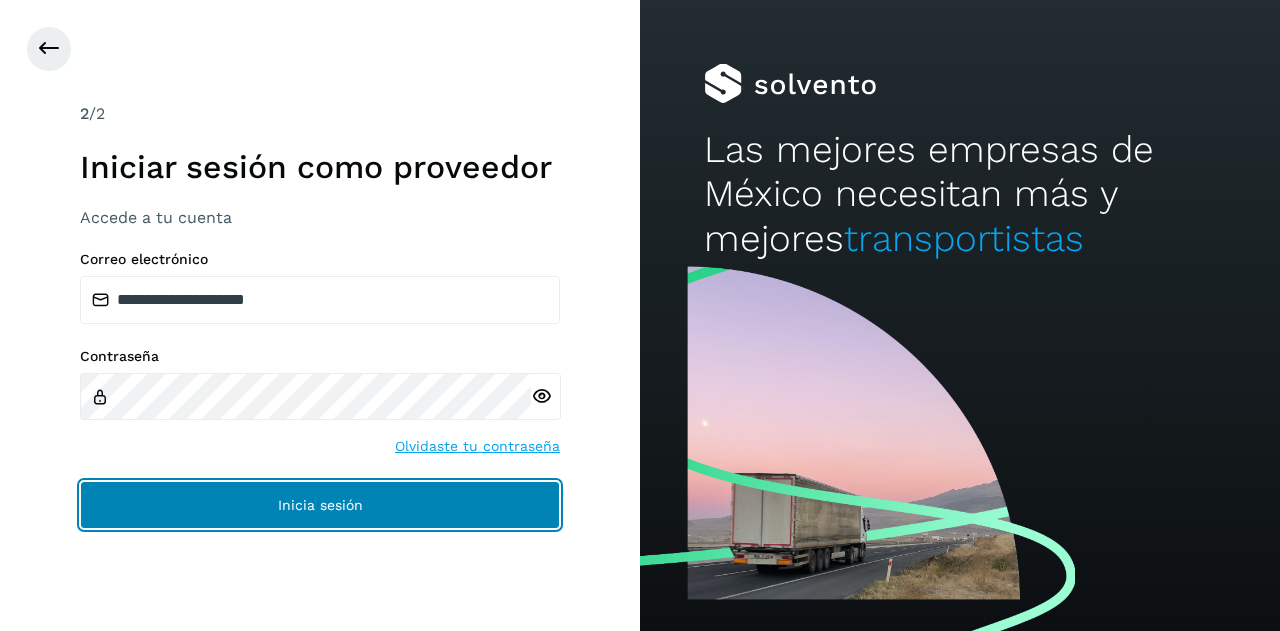 click on "Inicia sesión" at bounding box center (320, 505) 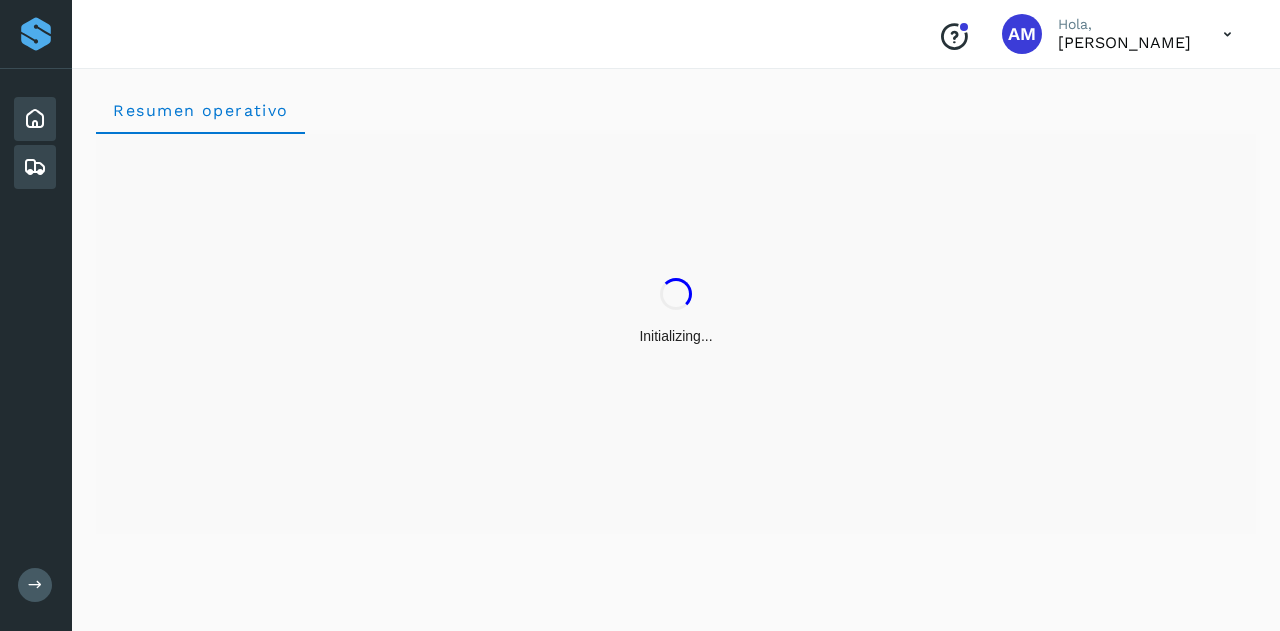 click at bounding box center (35, 167) 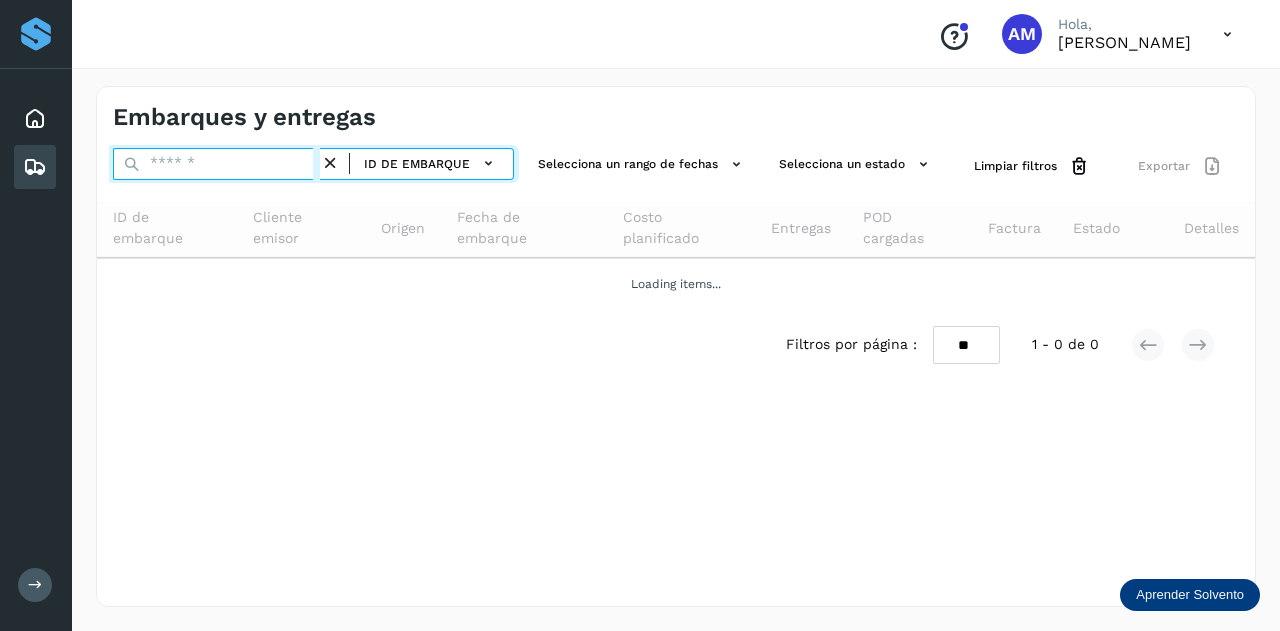 click at bounding box center (216, 164) 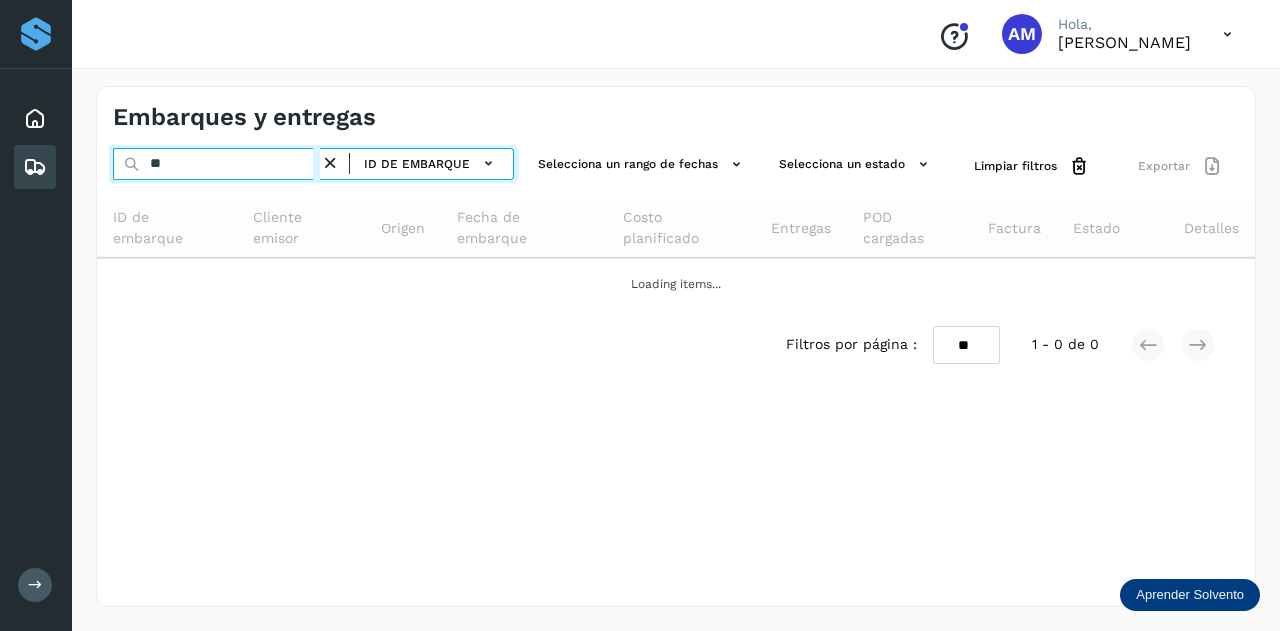 type on "*" 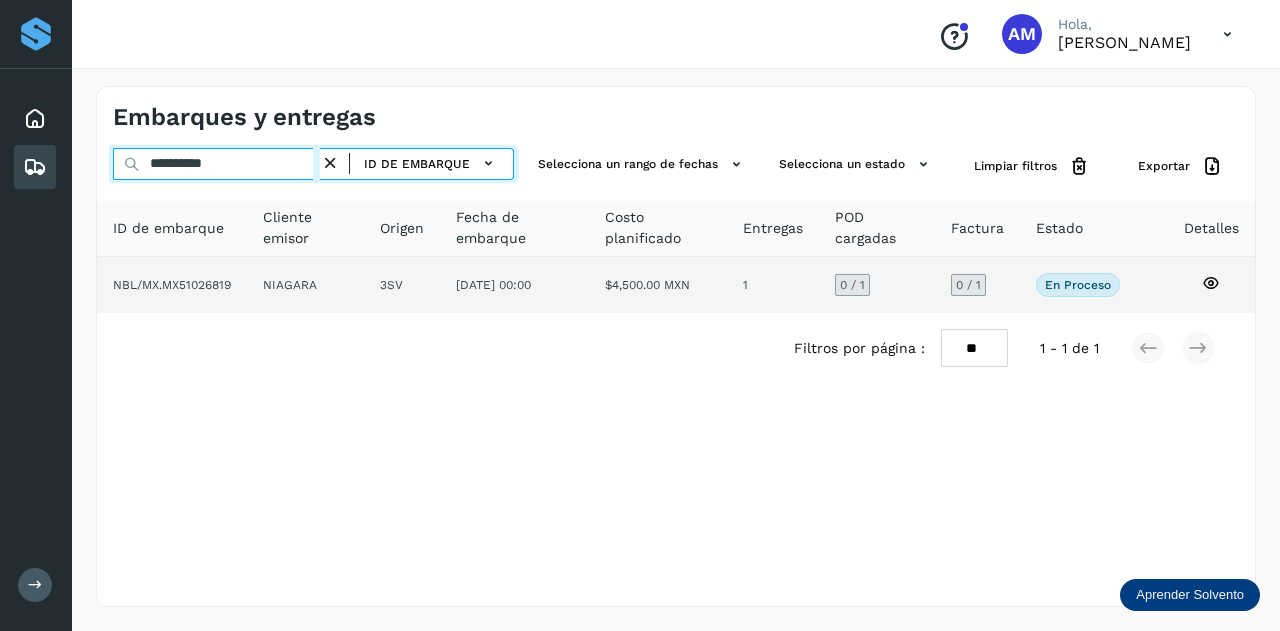type on "**********" 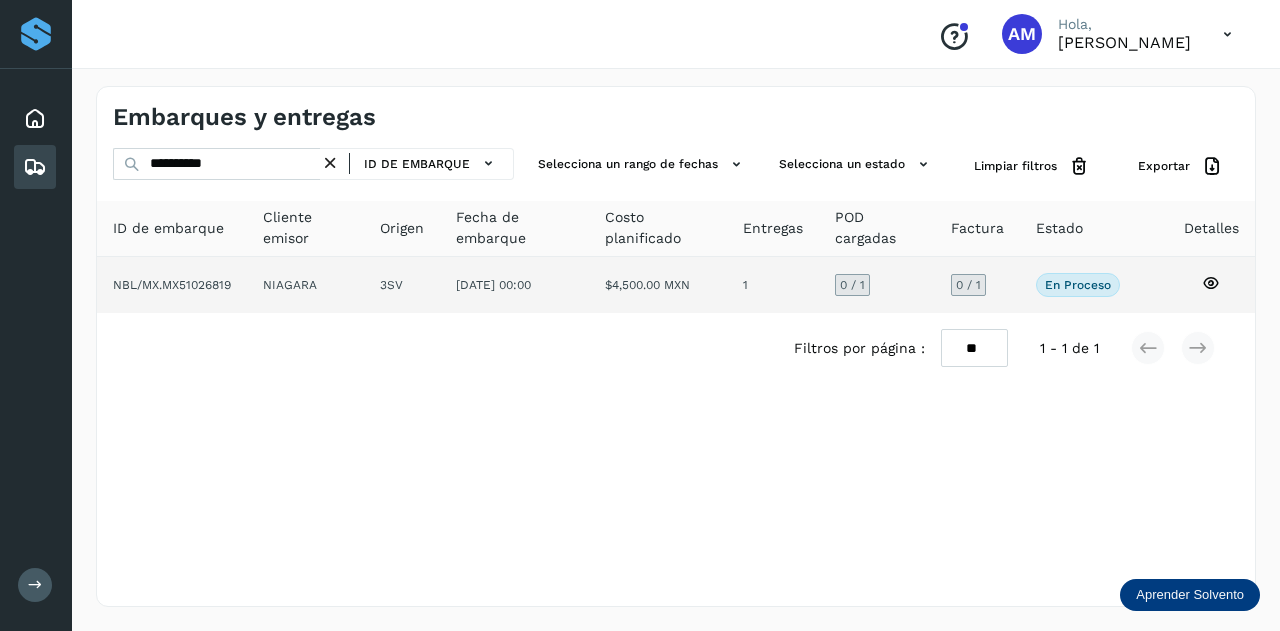 click on "NBL/MX.MX51026819" 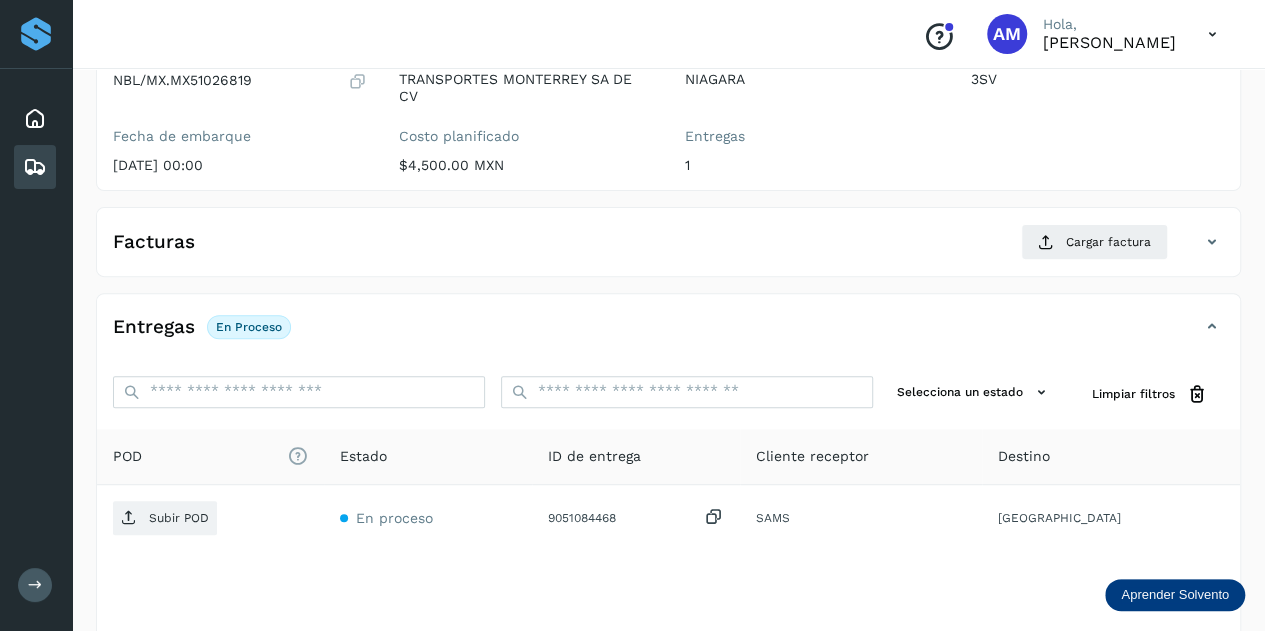 scroll, scrollTop: 327, scrollLeft: 0, axis: vertical 